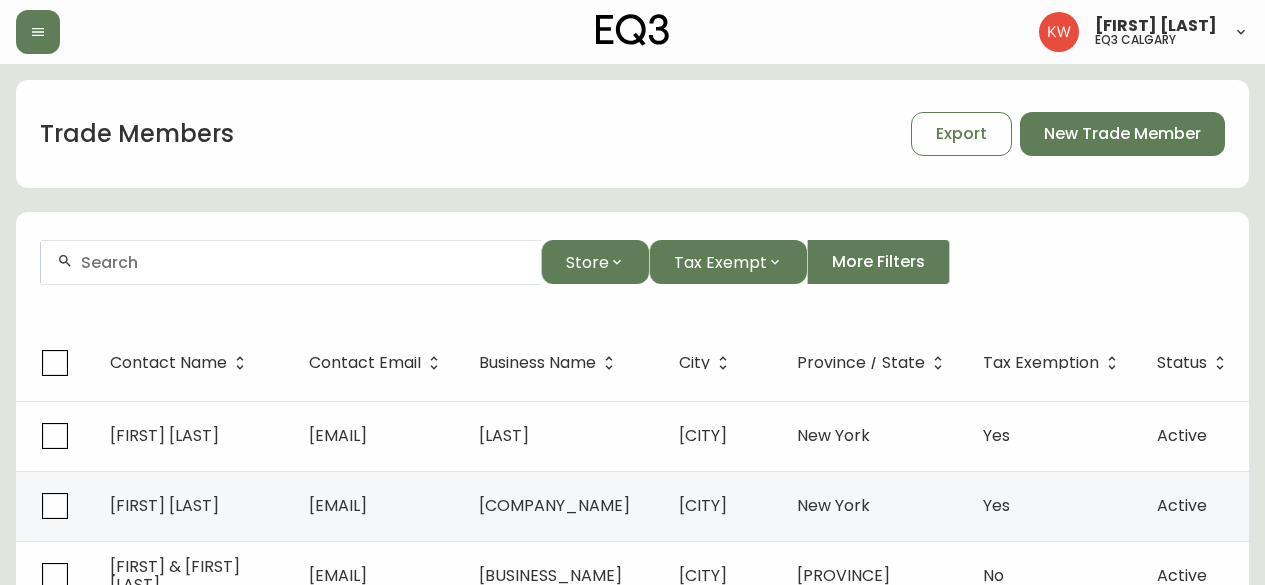 scroll, scrollTop: 0, scrollLeft: 0, axis: both 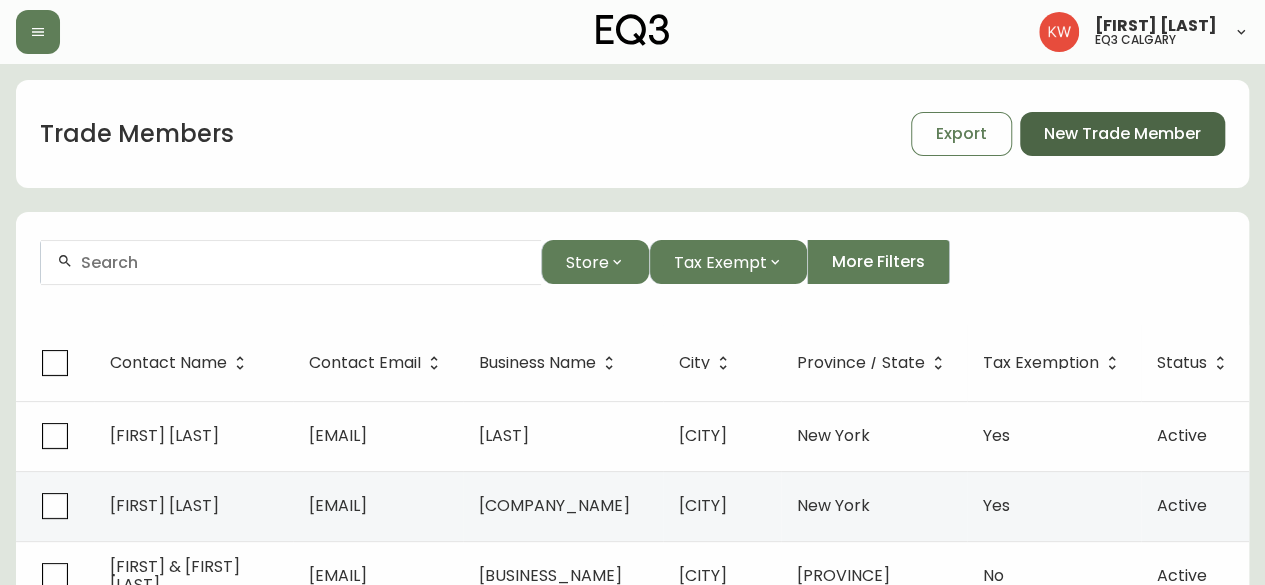 click on "New Trade Member" at bounding box center [1122, 134] 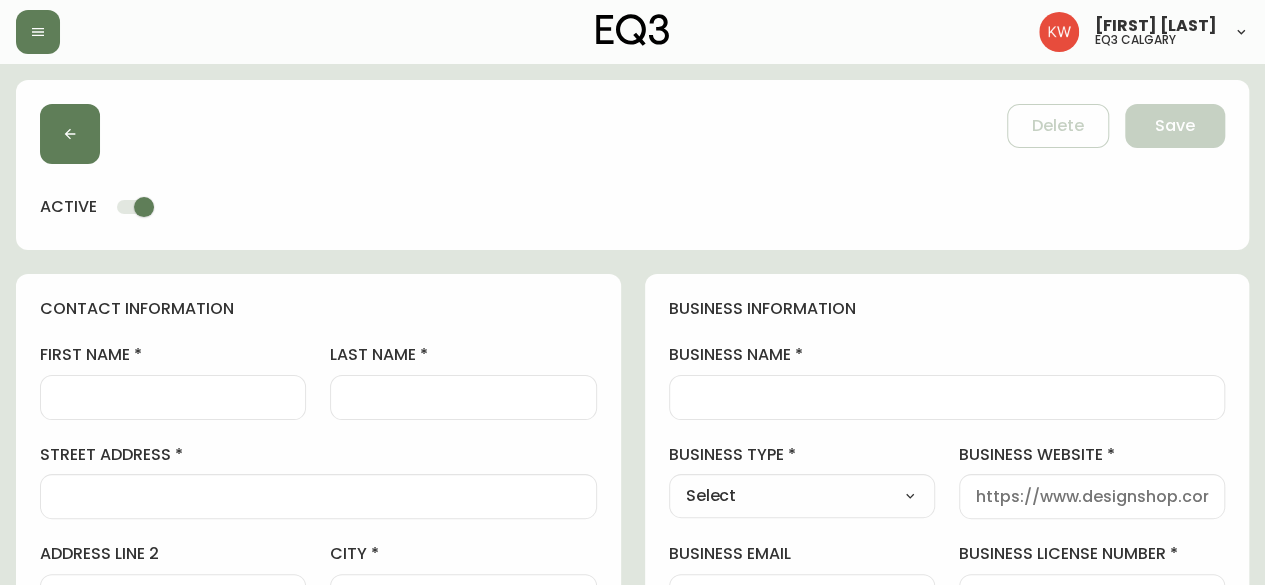 click at bounding box center [173, 397] 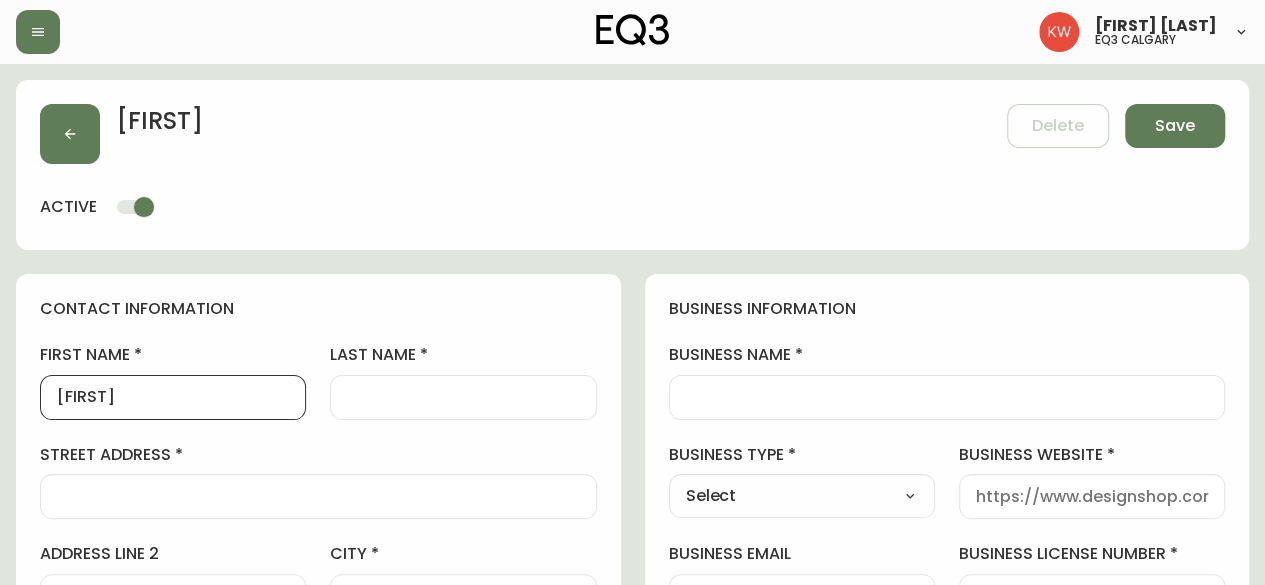 type on "[FIRST]" 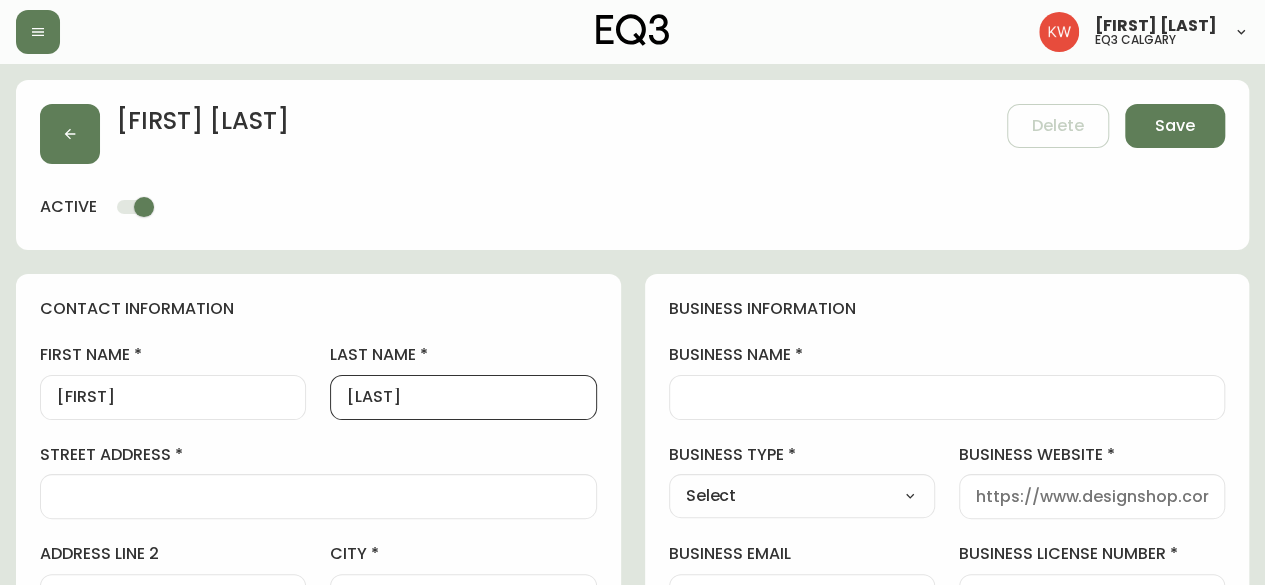 type on "[LAST]" 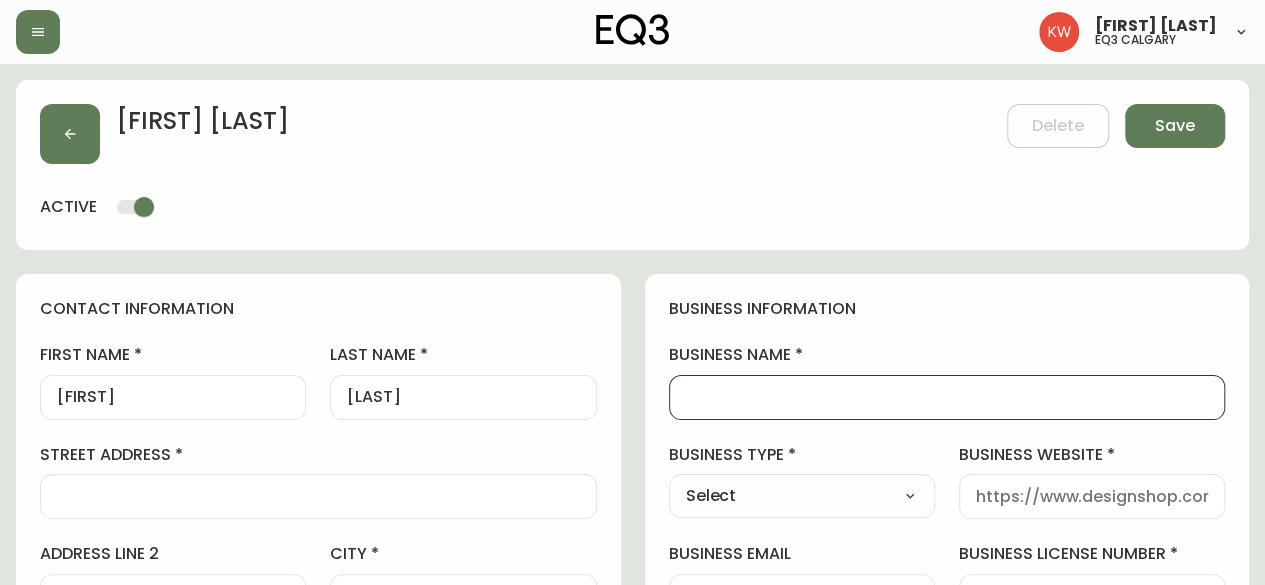 click on "business name" at bounding box center (947, 397) 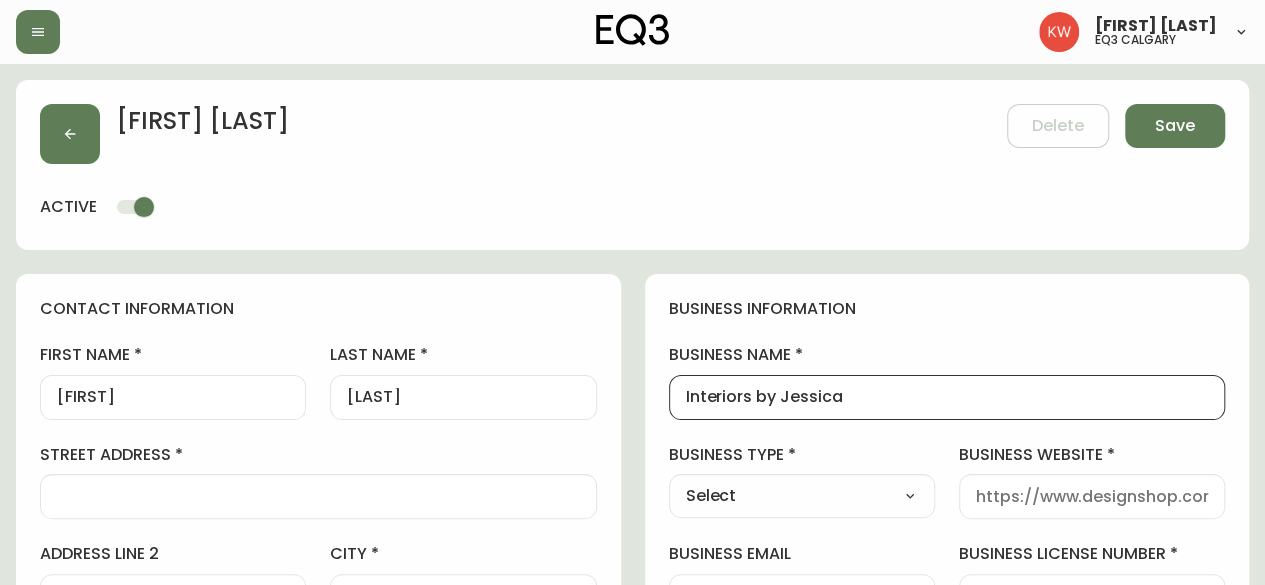 scroll, scrollTop: 0, scrollLeft: 0, axis: both 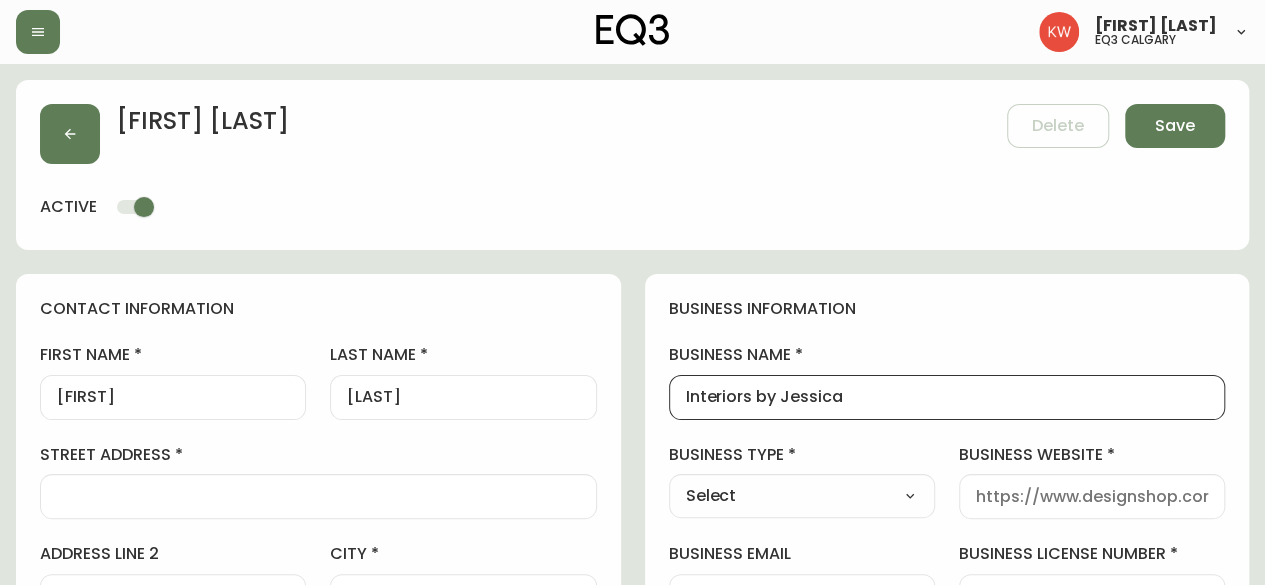 type on "Interiors by Jessica" 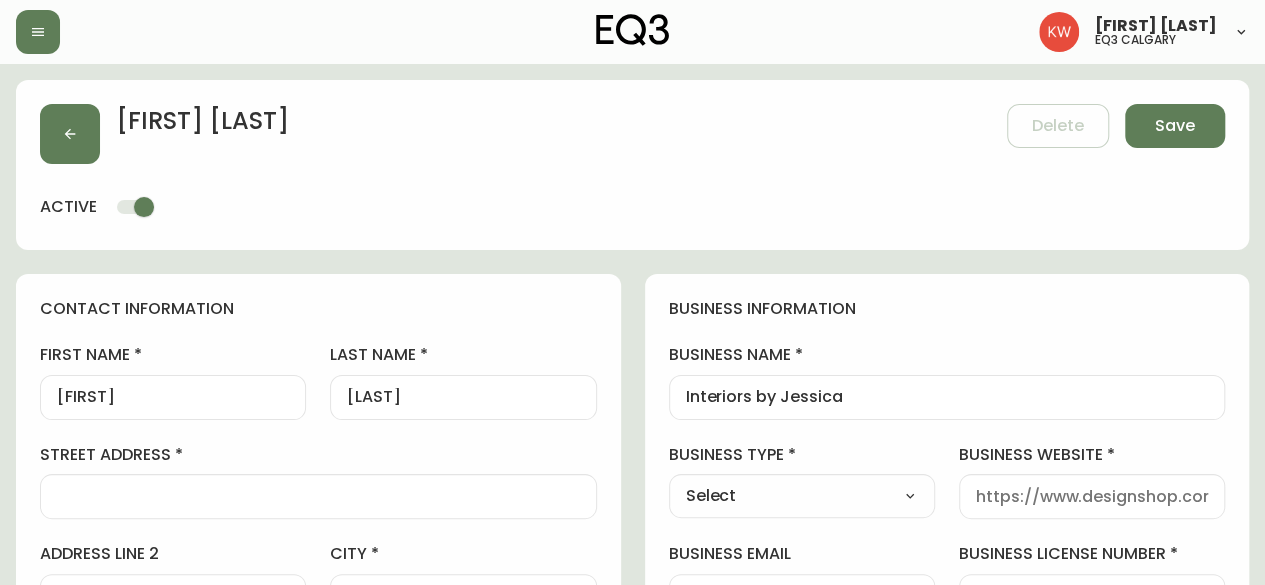select on "Interior Designer" 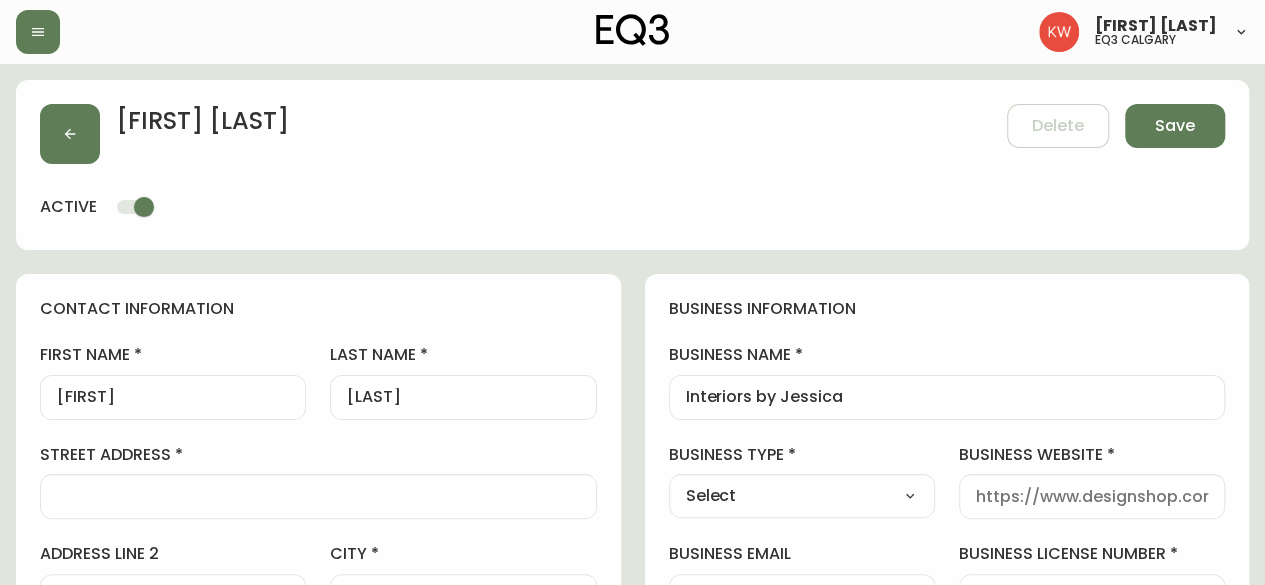 click on "Select Interior Designer Architect Home Builder Contractor Real Estate Agent Hospitality Other" at bounding box center [802, 496] 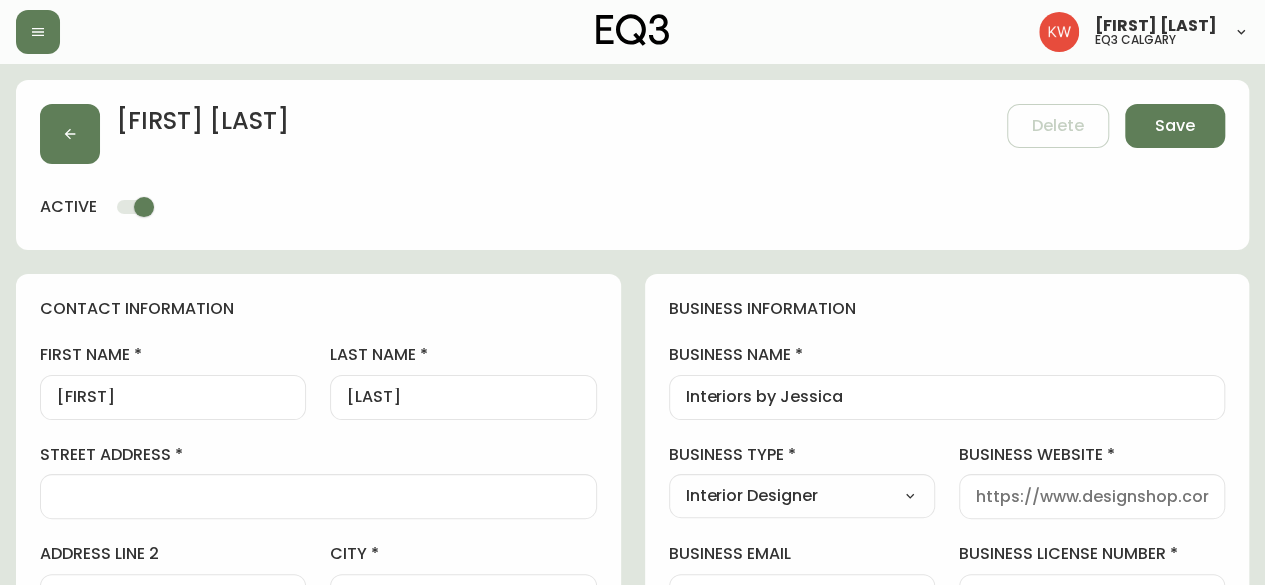 click on "business website" at bounding box center [1092, 496] 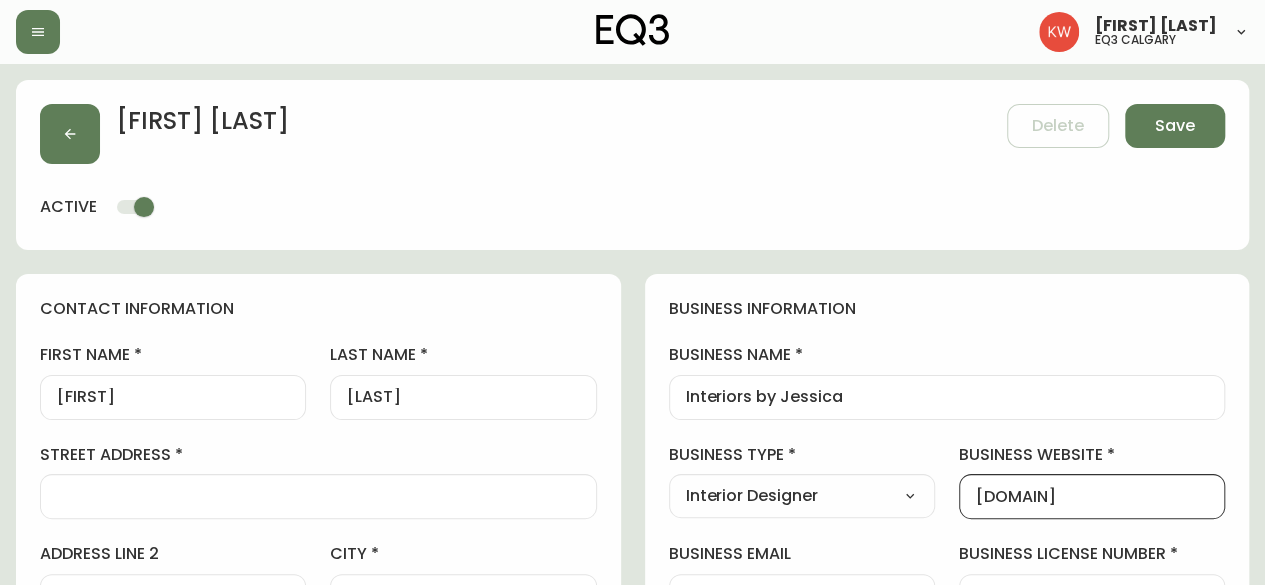 scroll, scrollTop: 200, scrollLeft: 0, axis: vertical 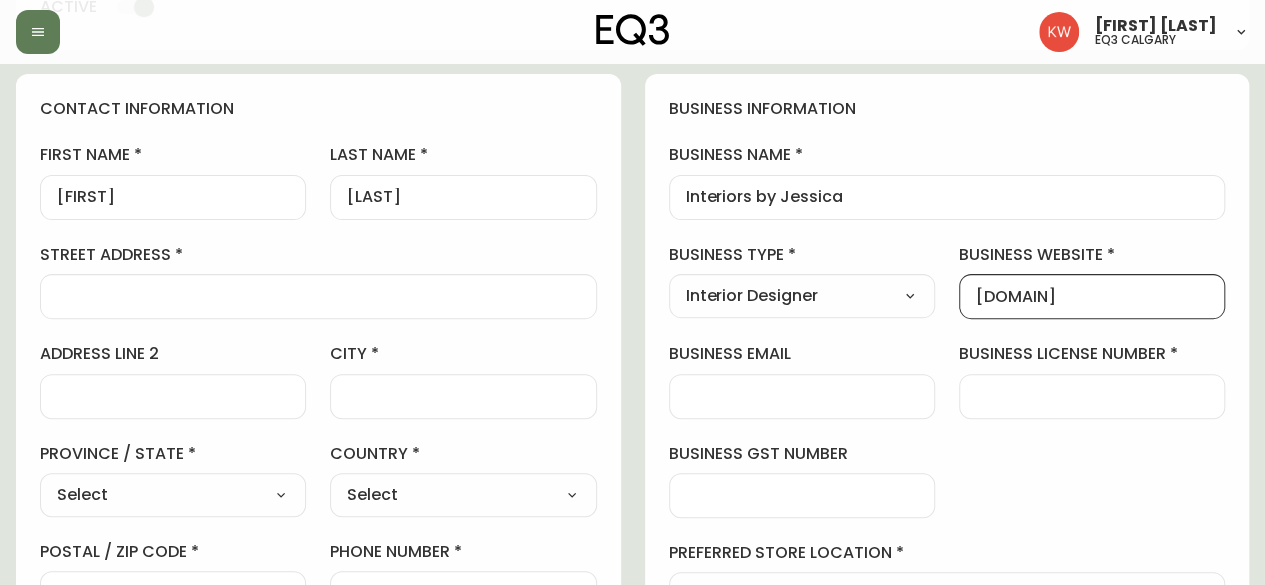 type on "[DOMAIN]" 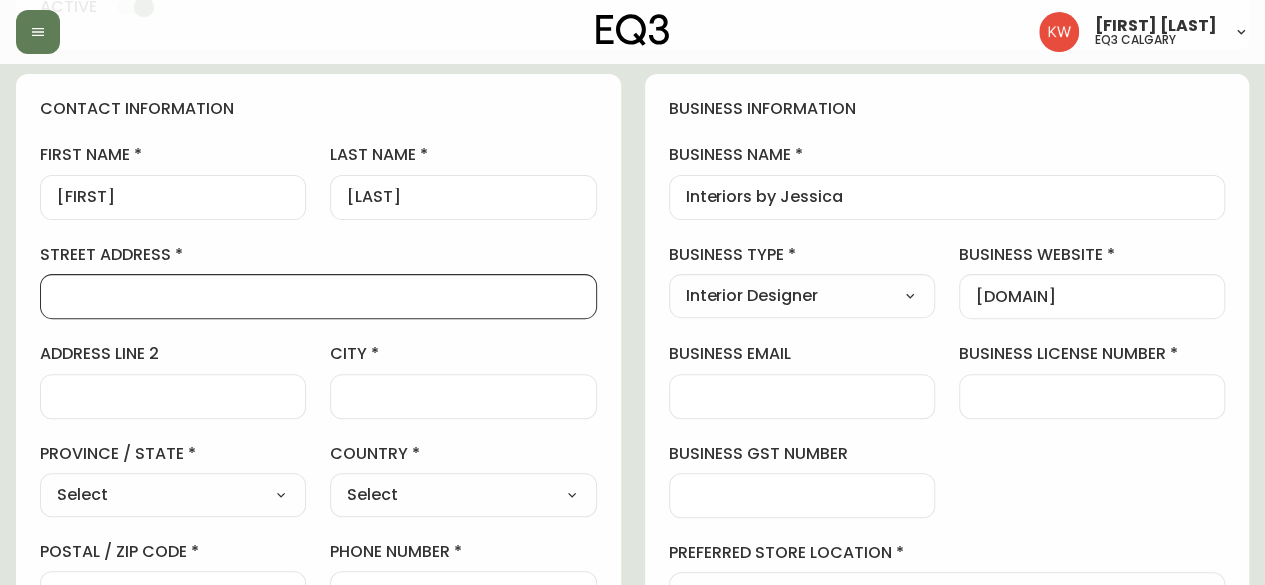 click on "street address" at bounding box center [318, 296] 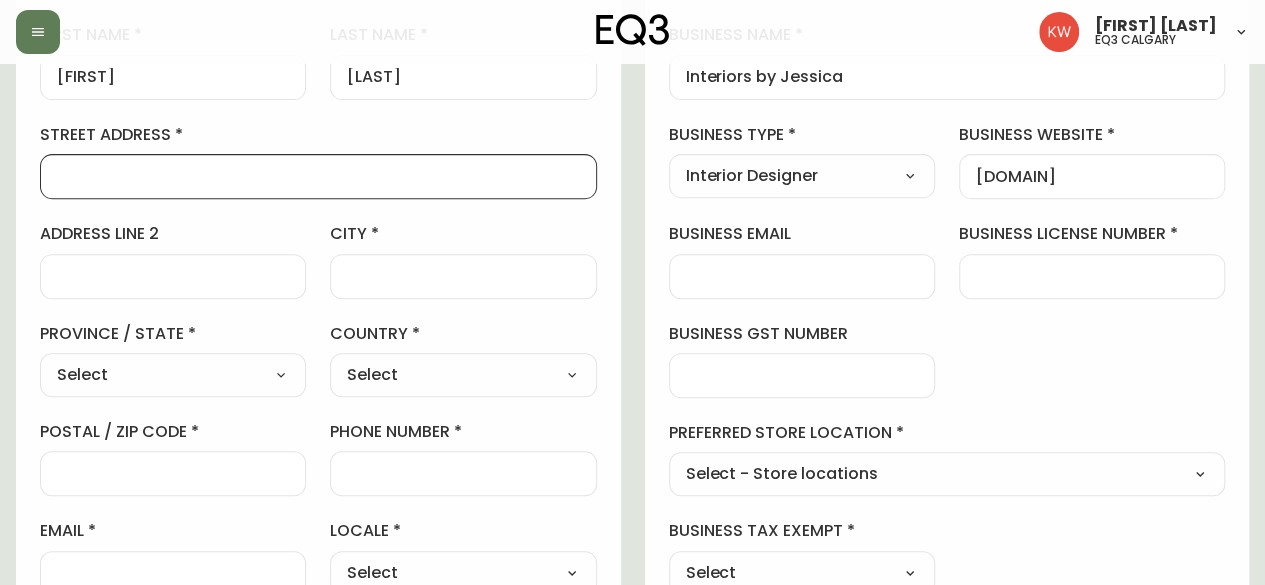 scroll, scrollTop: 600, scrollLeft: 0, axis: vertical 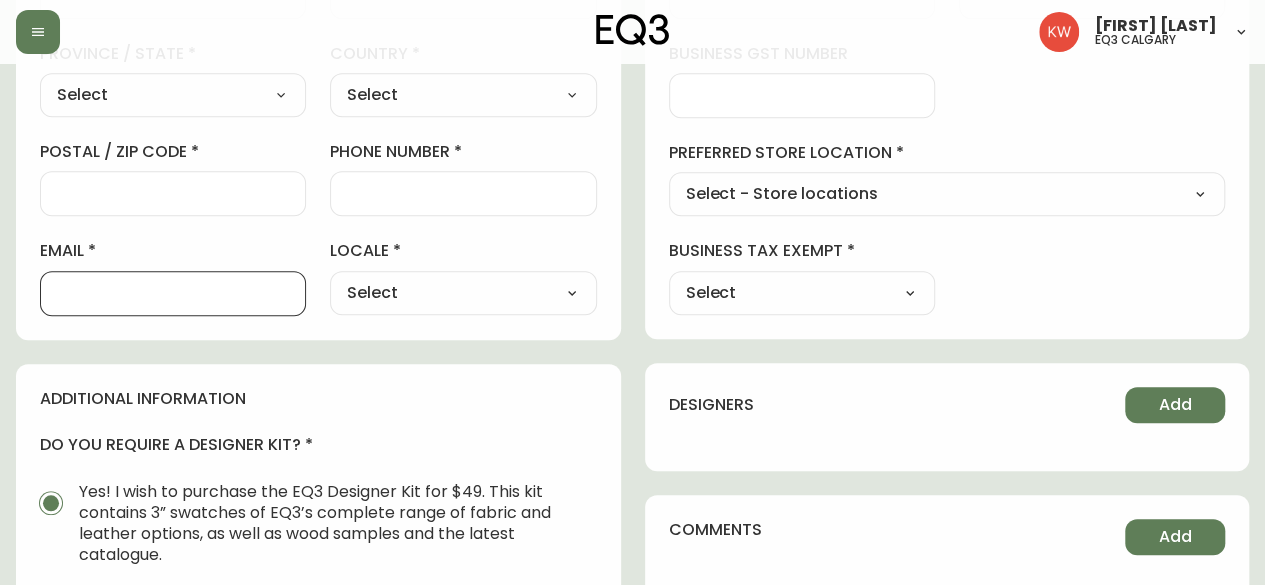 click on "email" at bounding box center (173, 293) 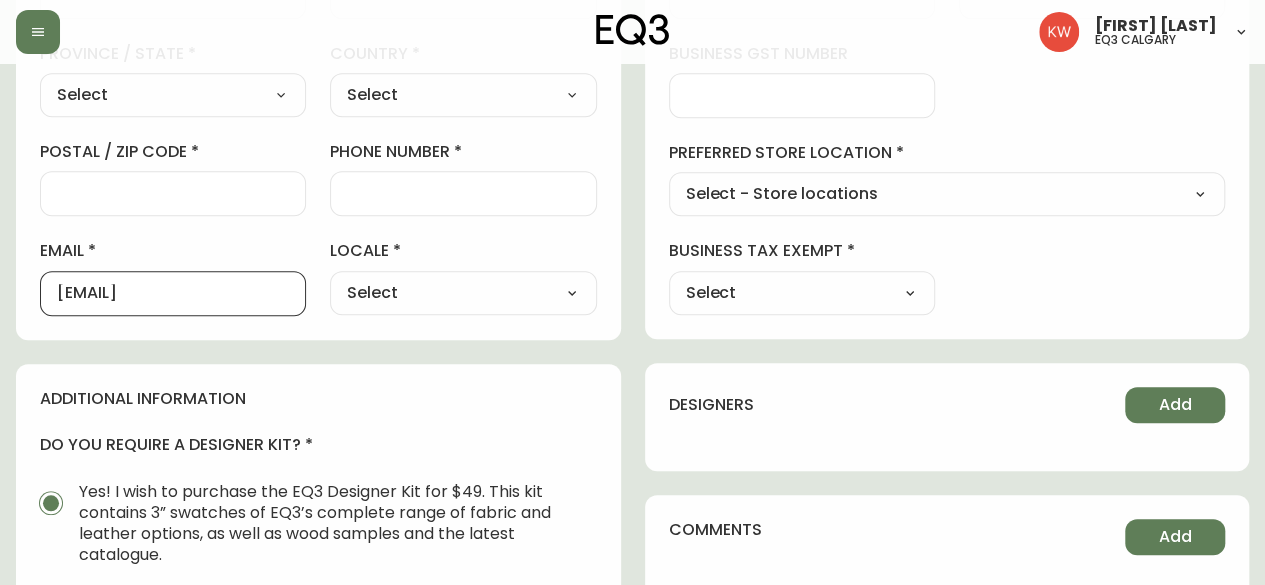 scroll, scrollTop: 0, scrollLeft: 4, axis: horizontal 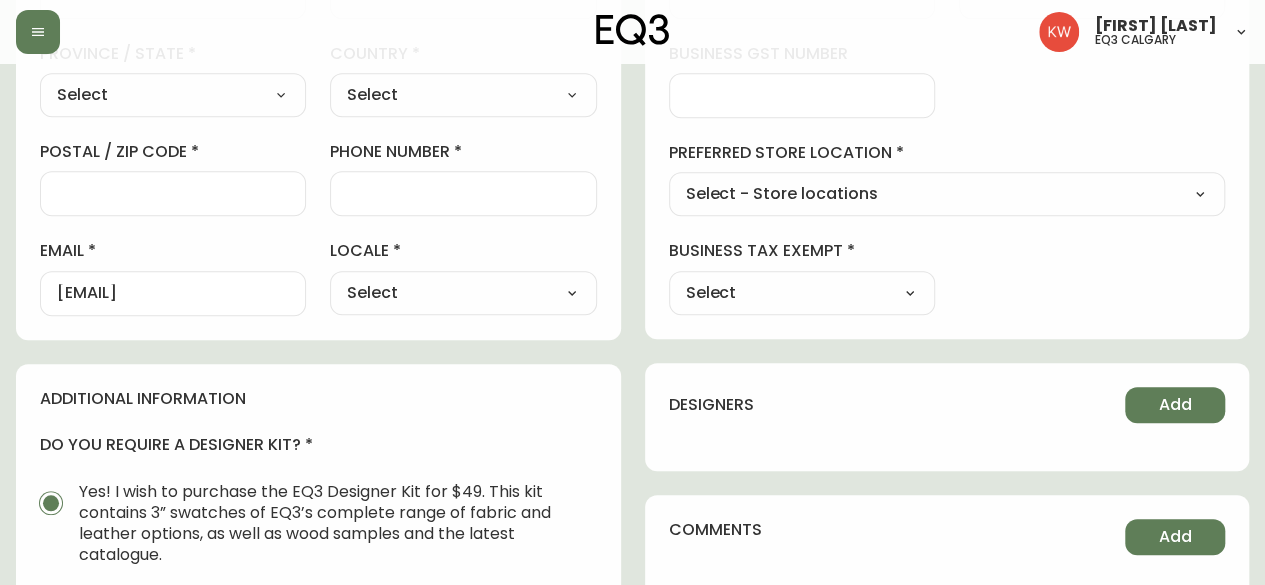 select on "CA_EN" 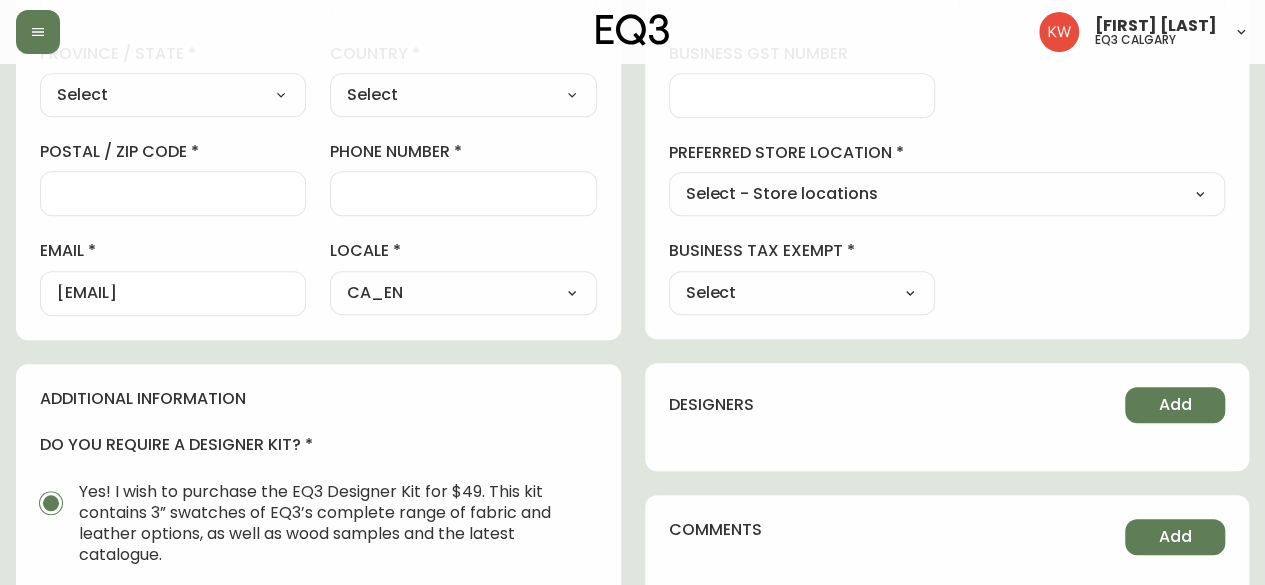 click on "Select Yes No" at bounding box center (802, 293) 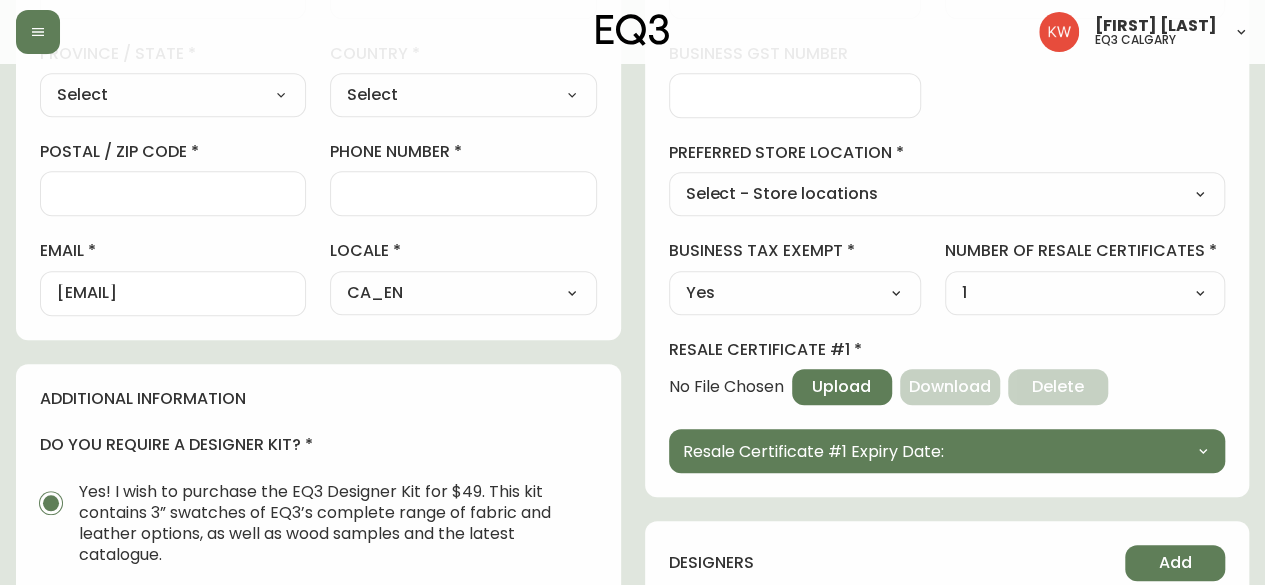 click on "Select - Store locations EQ3 Brossard EQ3 Burlington EQ3 Calgary EQ3 Montréal - Griffintown EQ3 Montréal - St Laurent EQ3 Ottawa EQ3 Outlet - Laval EQ3 Quebec City EQ3 Toronto - Hanna EQ3 Toronto - King EQ3 Vancouver EQ3 Winnipeg Select - Trade locations EQ3 US Trade - Formally East" at bounding box center (947, 195) 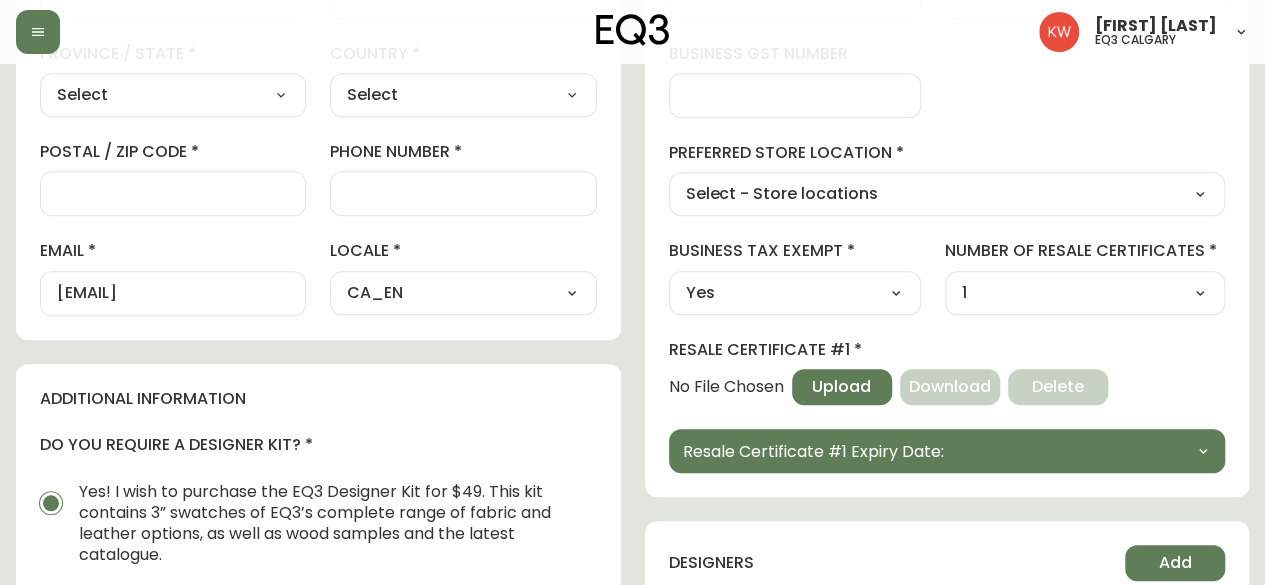select on "cjw10z96m00006gs08l3o91tv" 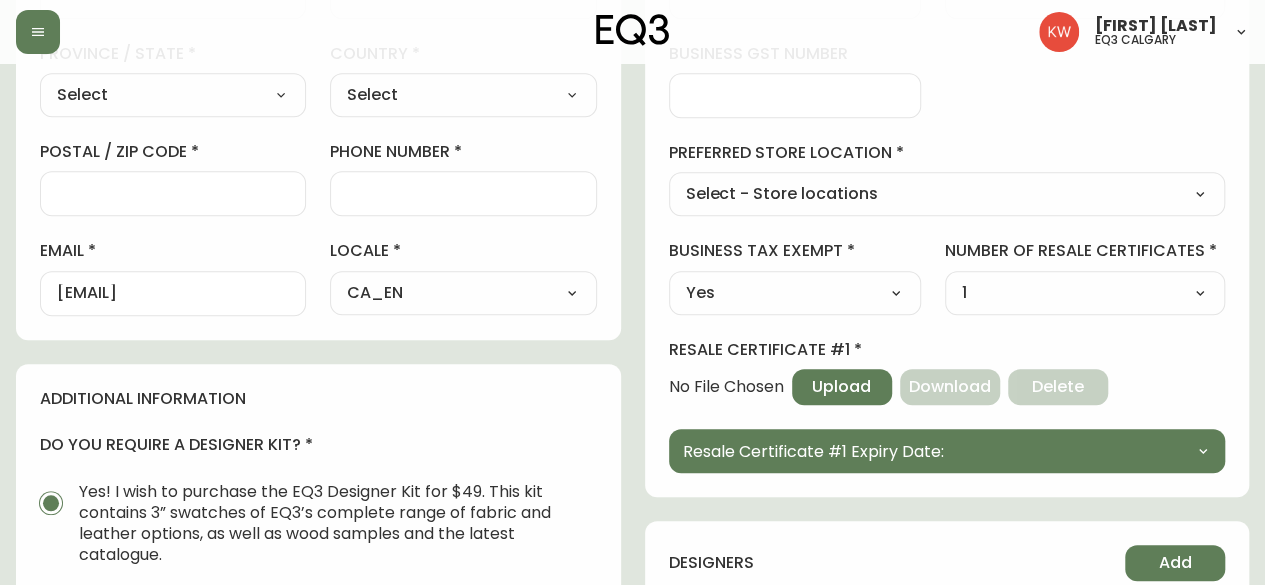 click on "Select - Store locations EQ3 Brossard EQ3 Burlington EQ3 Calgary EQ3 Montréal - Griffintown EQ3 Montréal - St Laurent EQ3 Ottawa EQ3 Outlet - Laval EQ3 Quebec City EQ3 Toronto - Hanna EQ3 Toronto - King EQ3 Vancouver EQ3 Winnipeg Select - Trade locations EQ3 US Trade - Formally East" at bounding box center (947, 195) 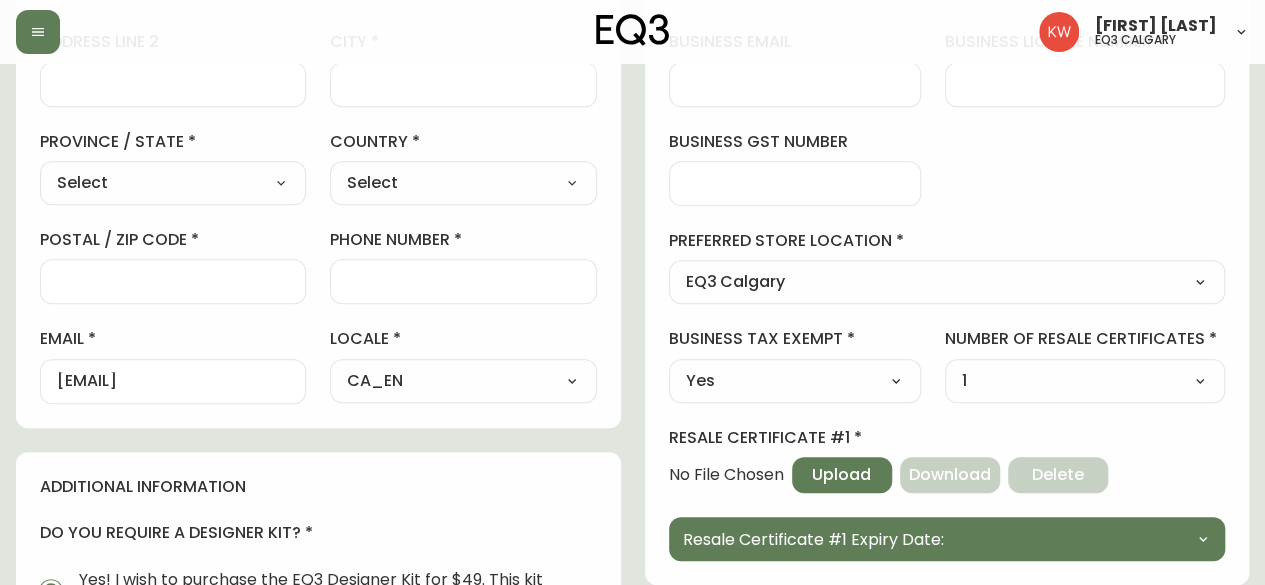 scroll, scrollTop: 400, scrollLeft: 0, axis: vertical 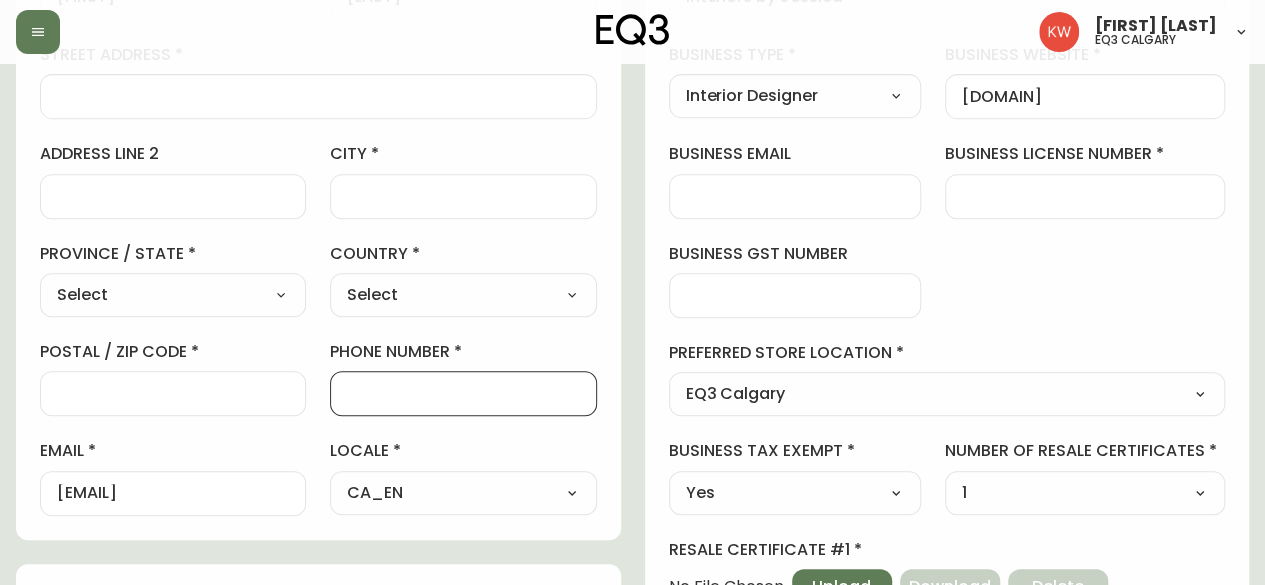 click on "phone number" at bounding box center (463, 393) 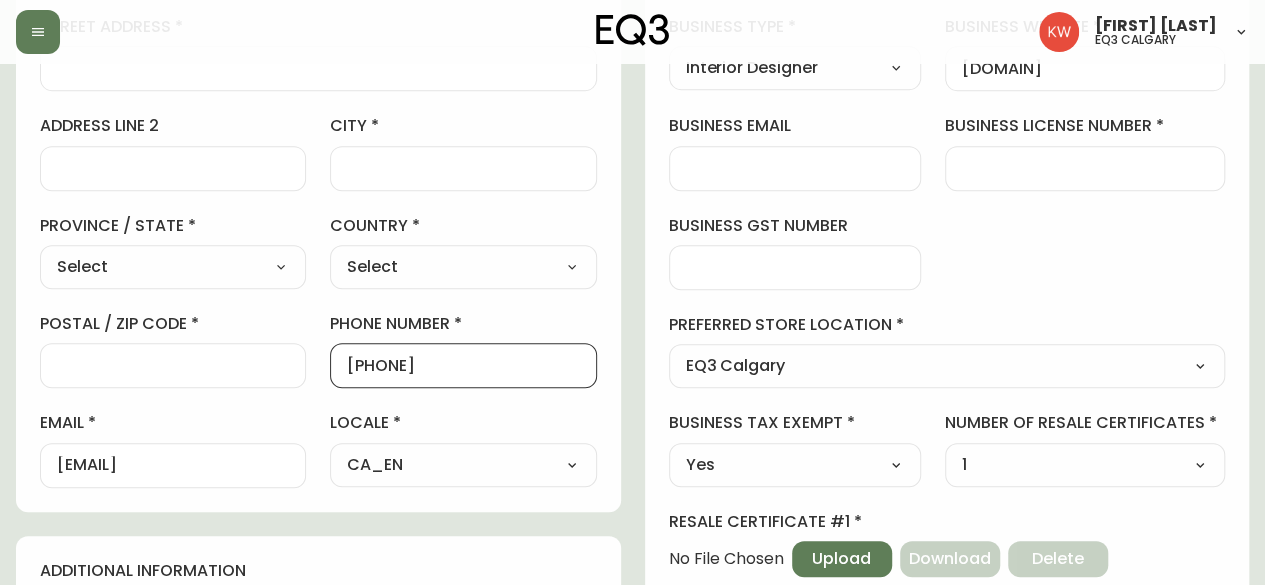scroll, scrollTop: 900, scrollLeft: 0, axis: vertical 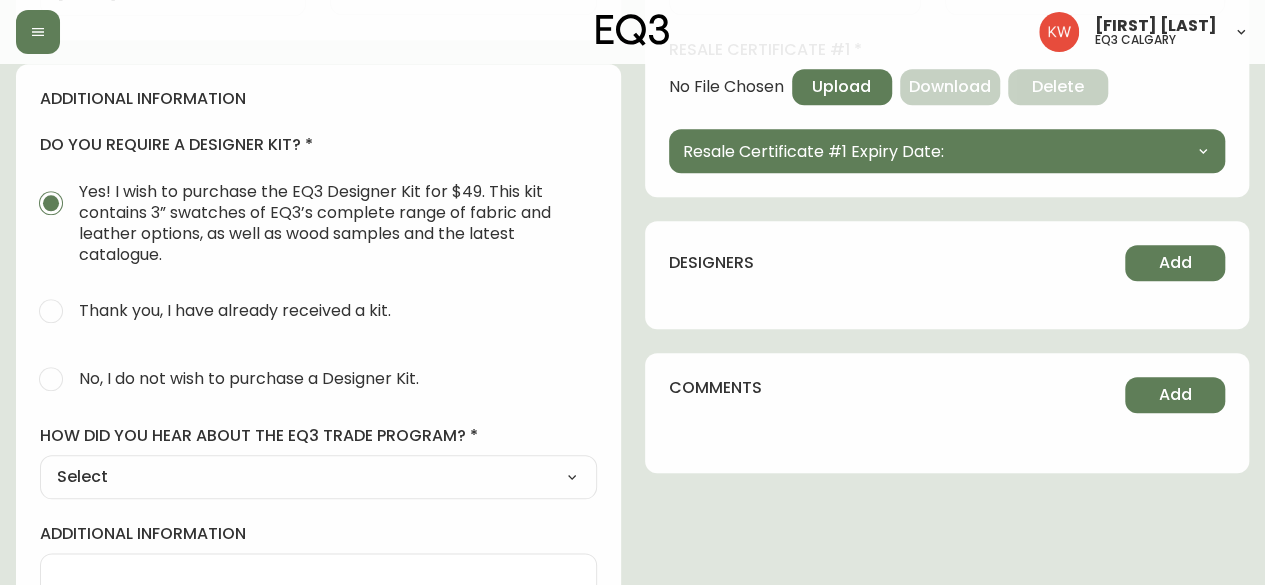 type on "[PHONE]" 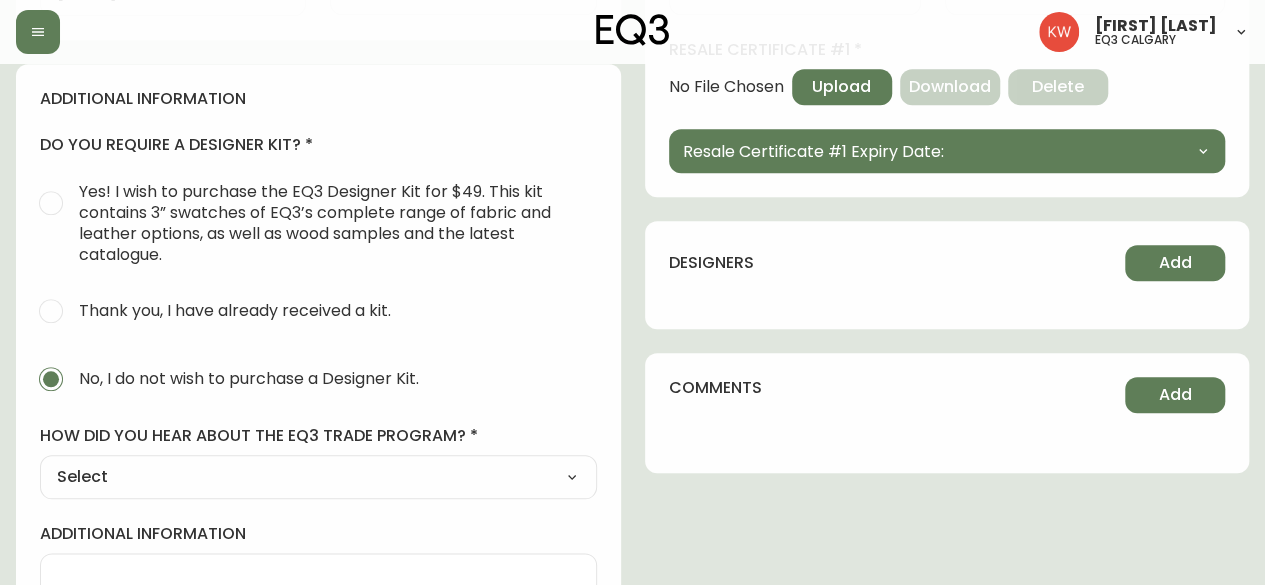 click on "Select Social Media Advertisement Trade Show Outreach from a Trade Rep Other" at bounding box center (318, 477) 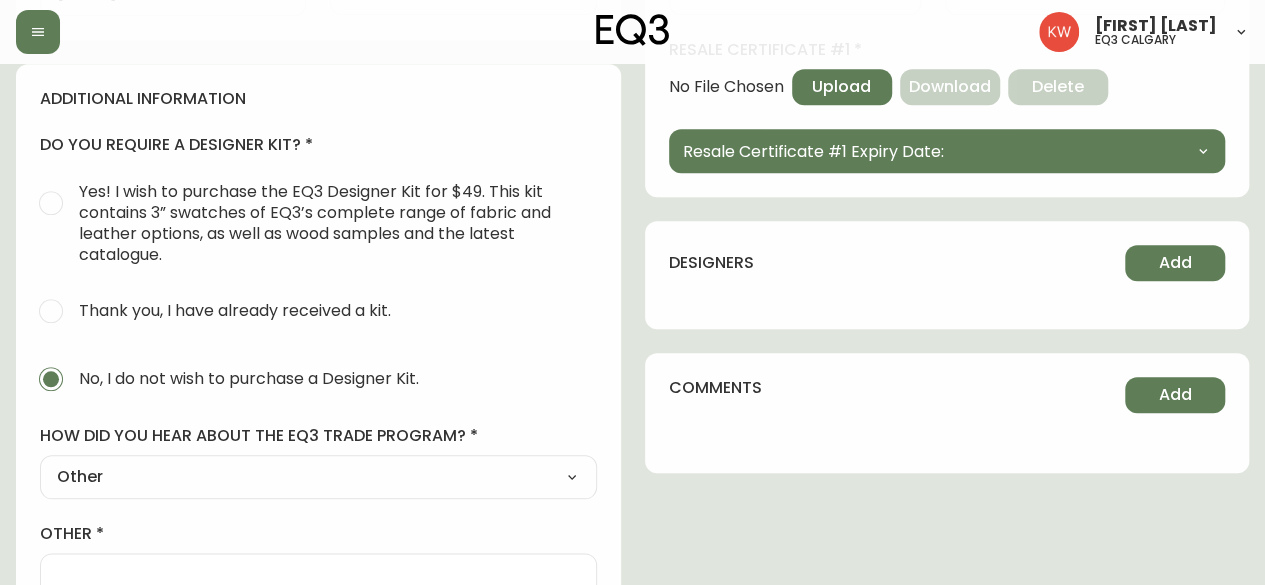 scroll, scrollTop: 1100, scrollLeft: 0, axis: vertical 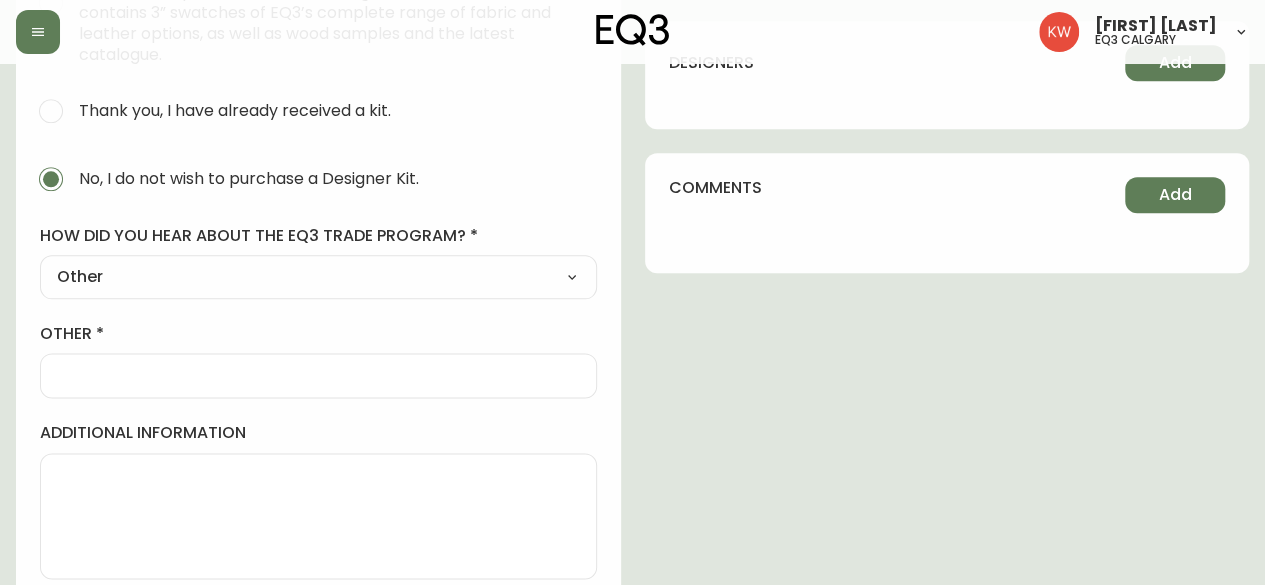 click on "other" at bounding box center [318, 375] 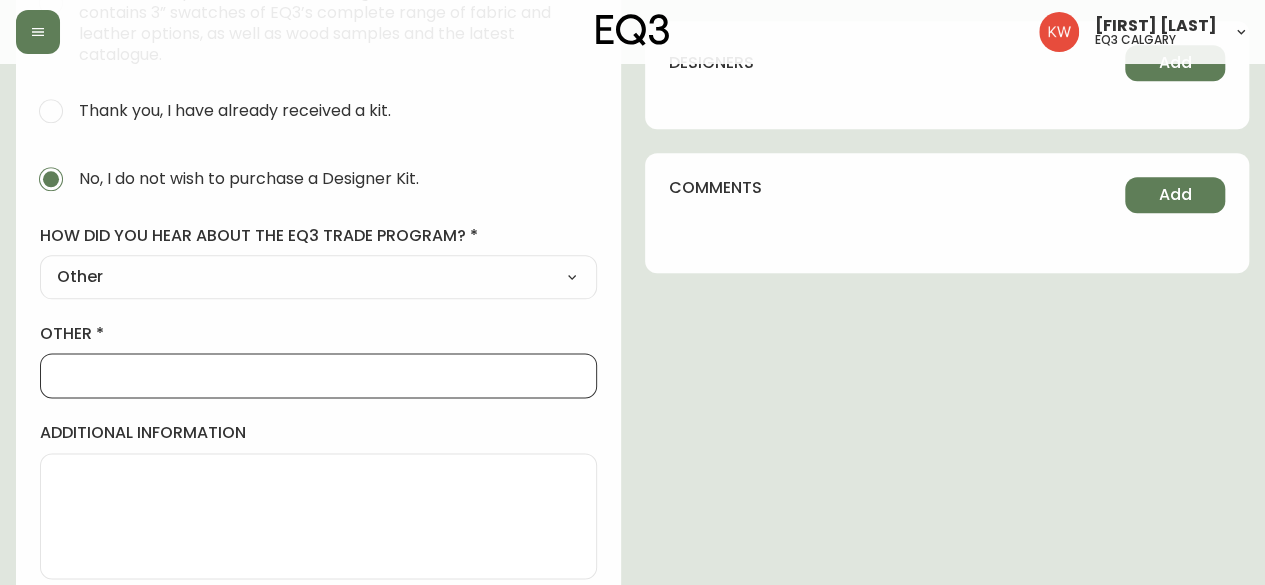 type on "Walk In" 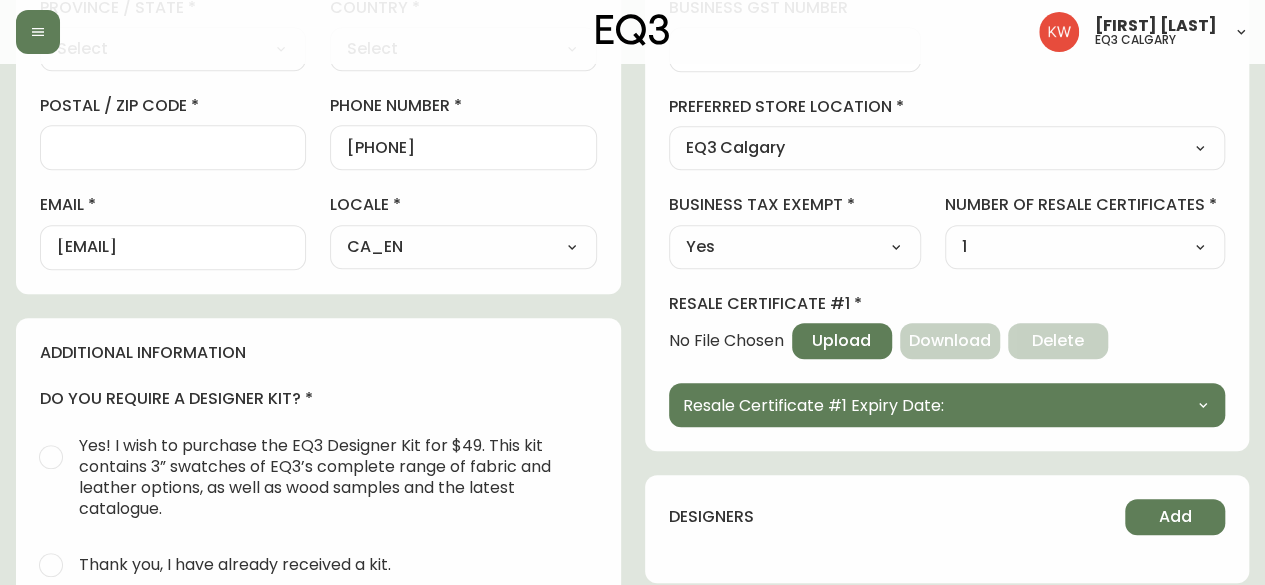 scroll, scrollTop: 700, scrollLeft: 0, axis: vertical 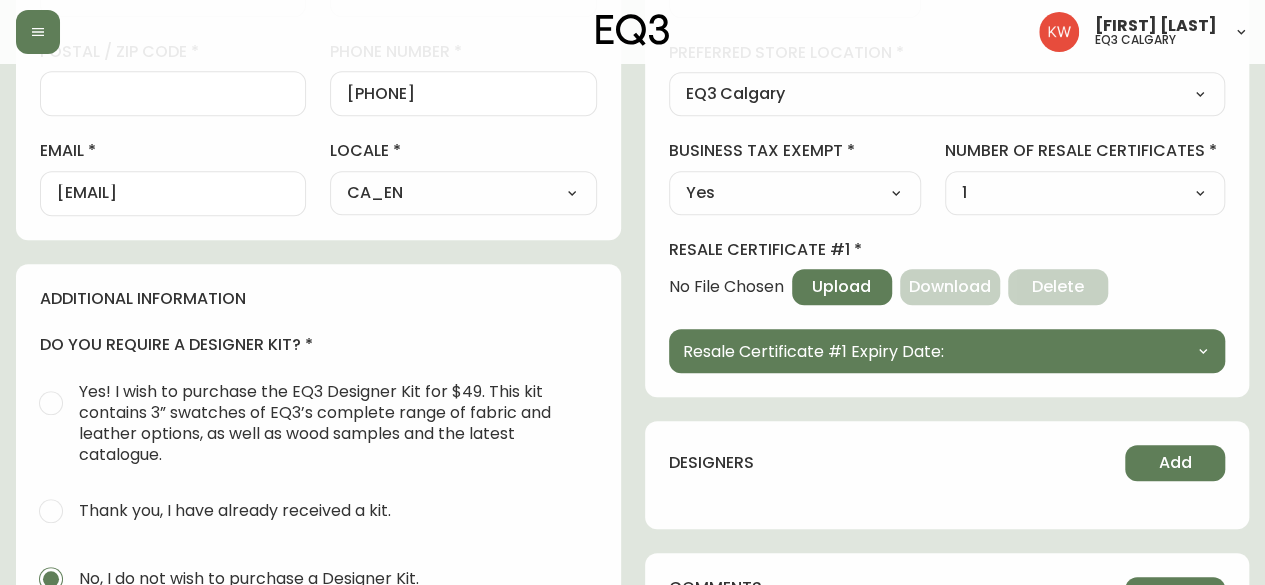 click on "[EMAIL]" at bounding box center (173, 193) 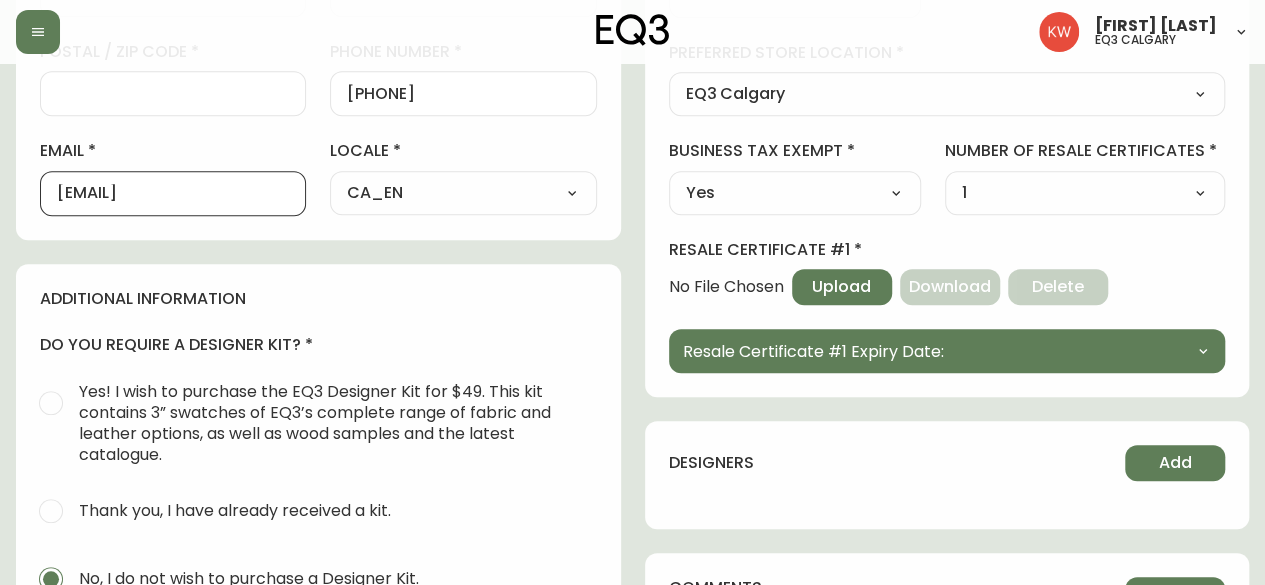 scroll, scrollTop: 0, scrollLeft: 4, axis: horizontal 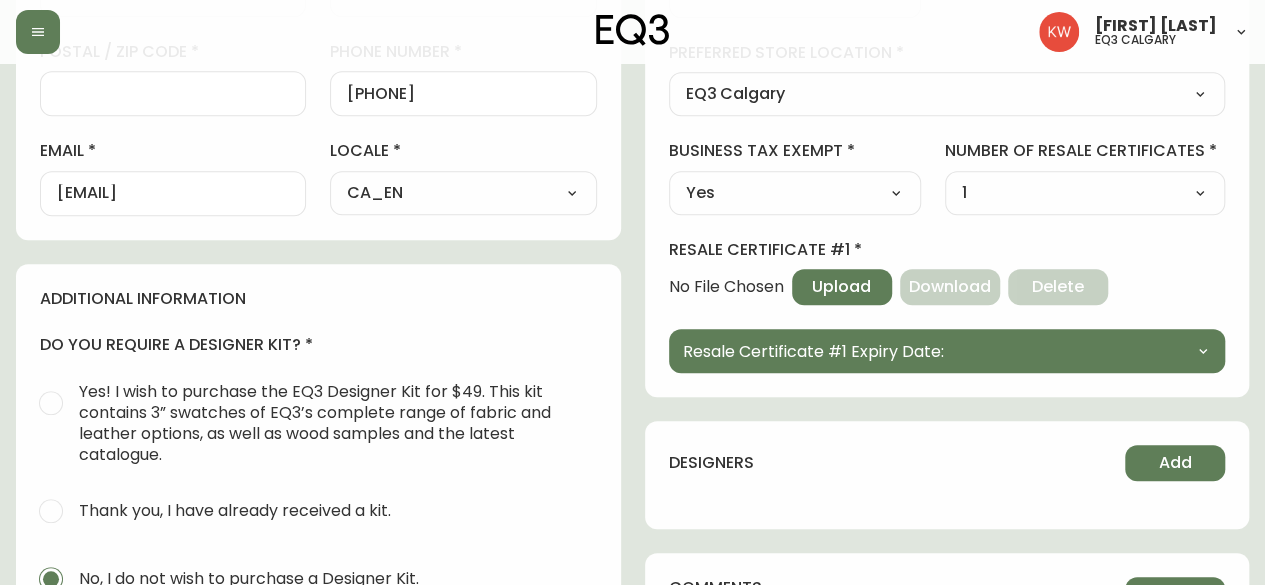drag, startPoint x: 281, startPoint y: 191, endPoint x: 127, endPoint y: 192, distance: 154.00325 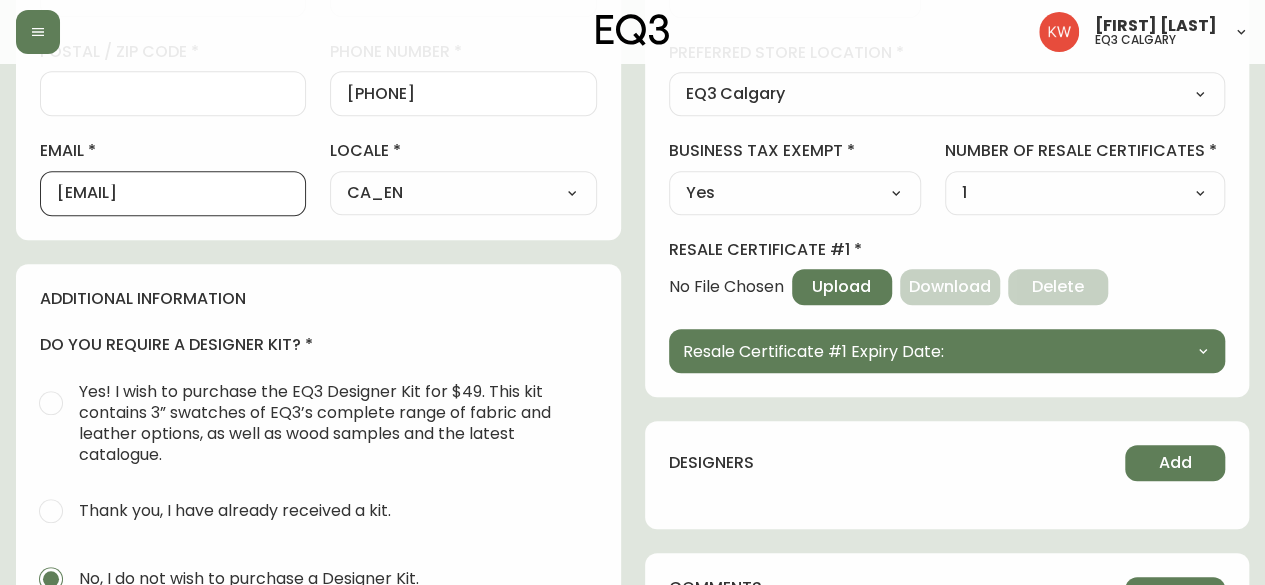 scroll, scrollTop: 0, scrollLeft: 0, axis: both 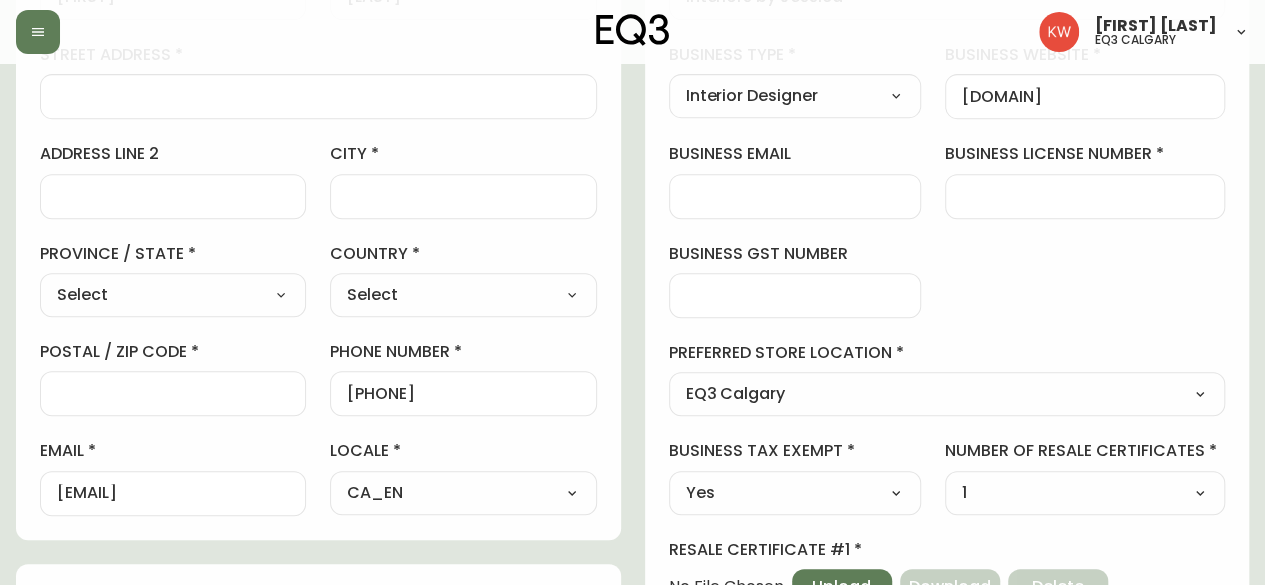 click at bounding box center [795, 196] 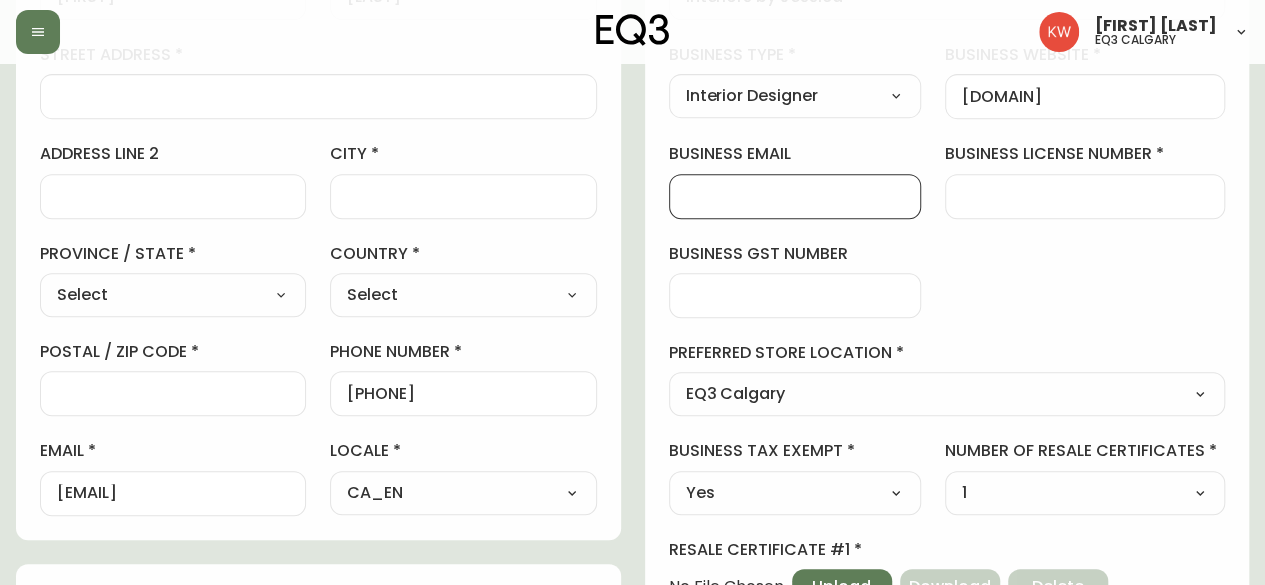 paste on "[EMAIL]" 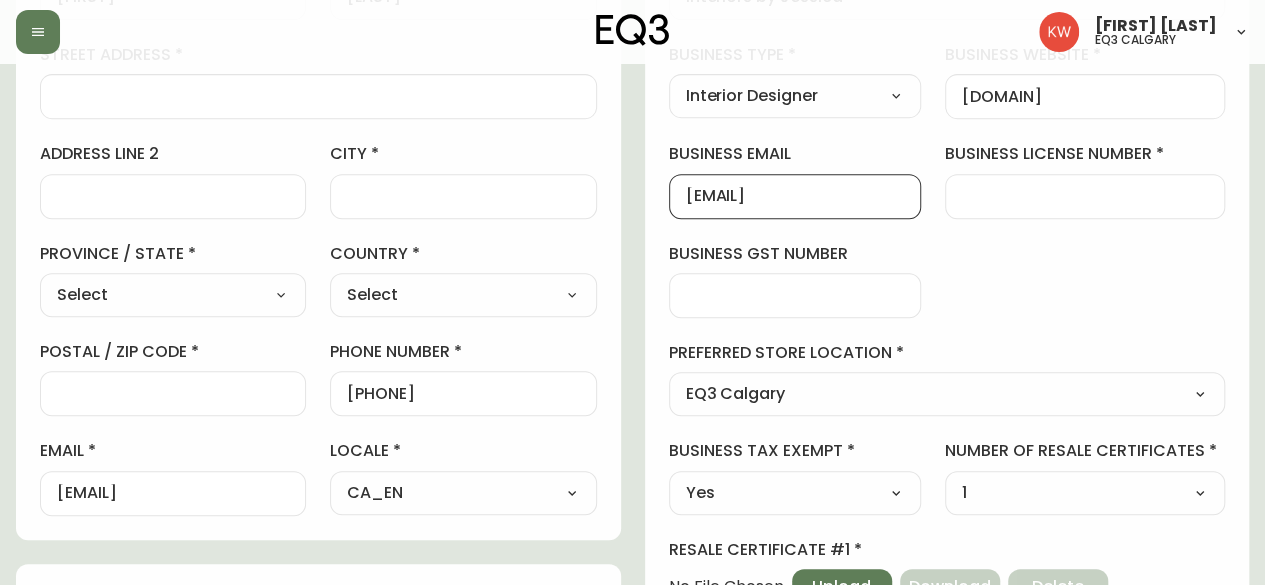 scroll, scrollTop: 0, scrollLeft: 17, axis: horizontal 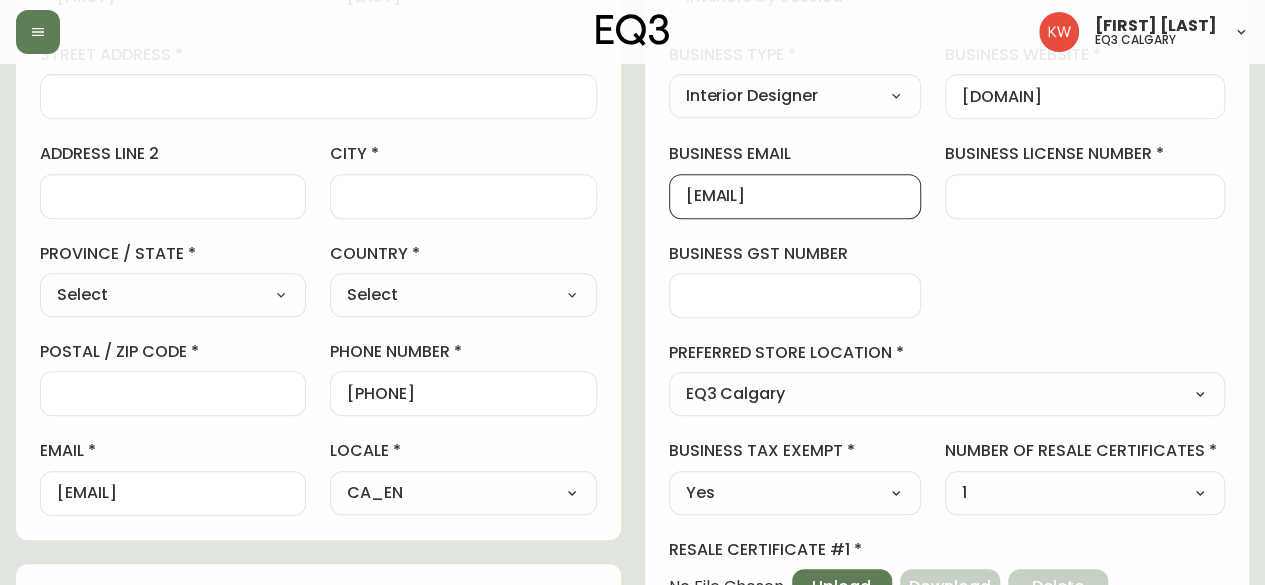 type on "[EMAIL]" 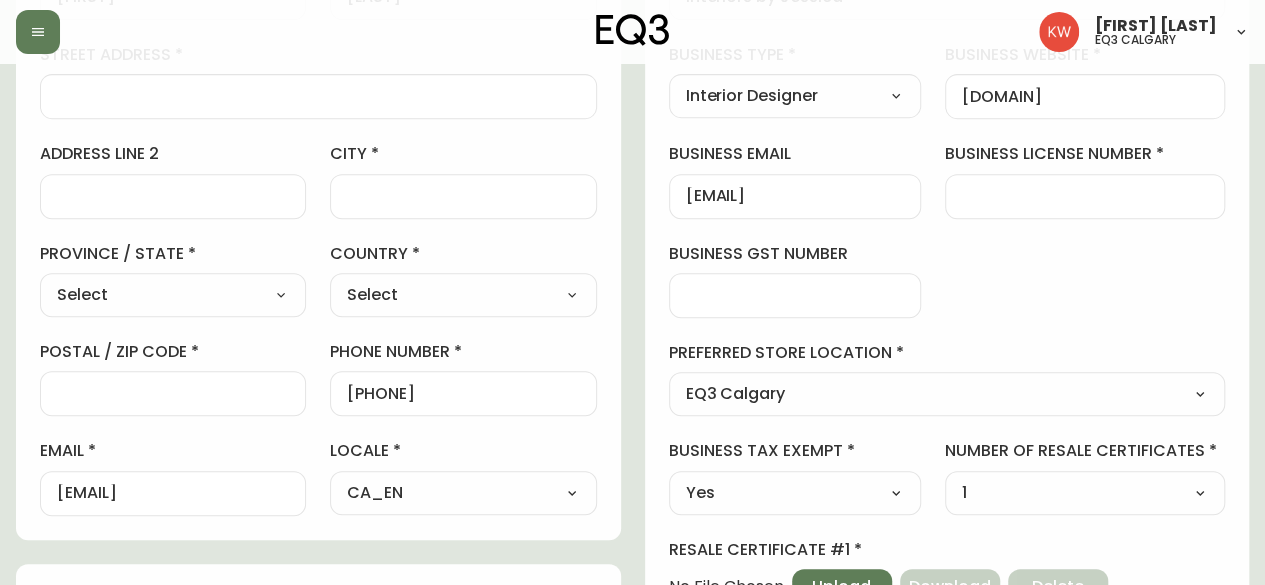 scroll, scrollTop: 0, scrollLeft: 0, axis: both 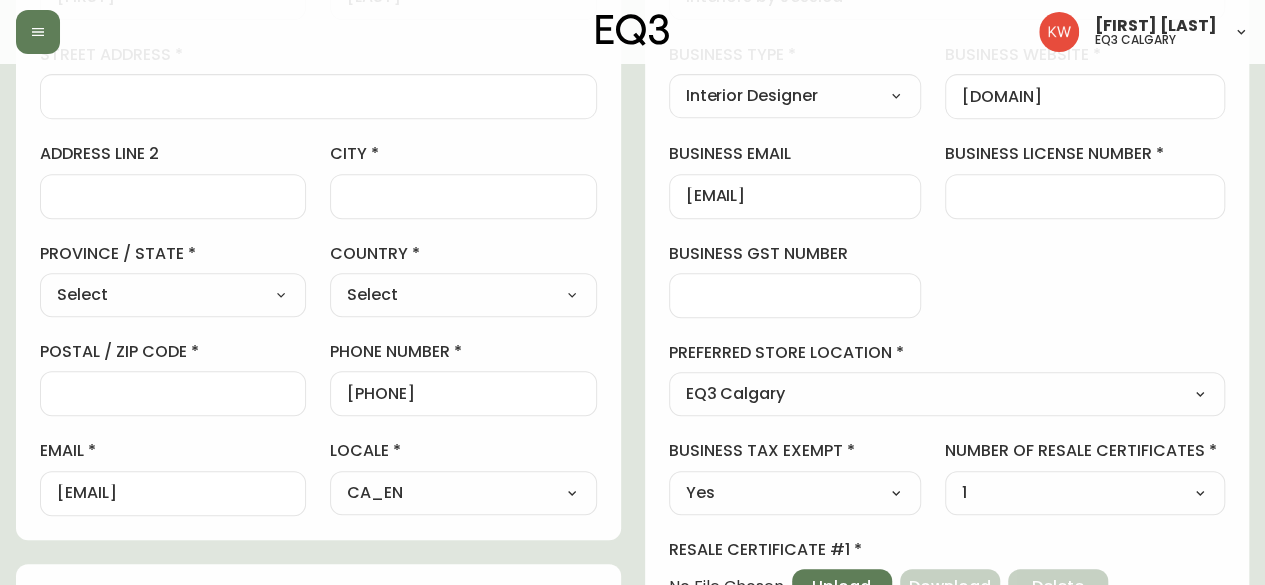 select on "AB" 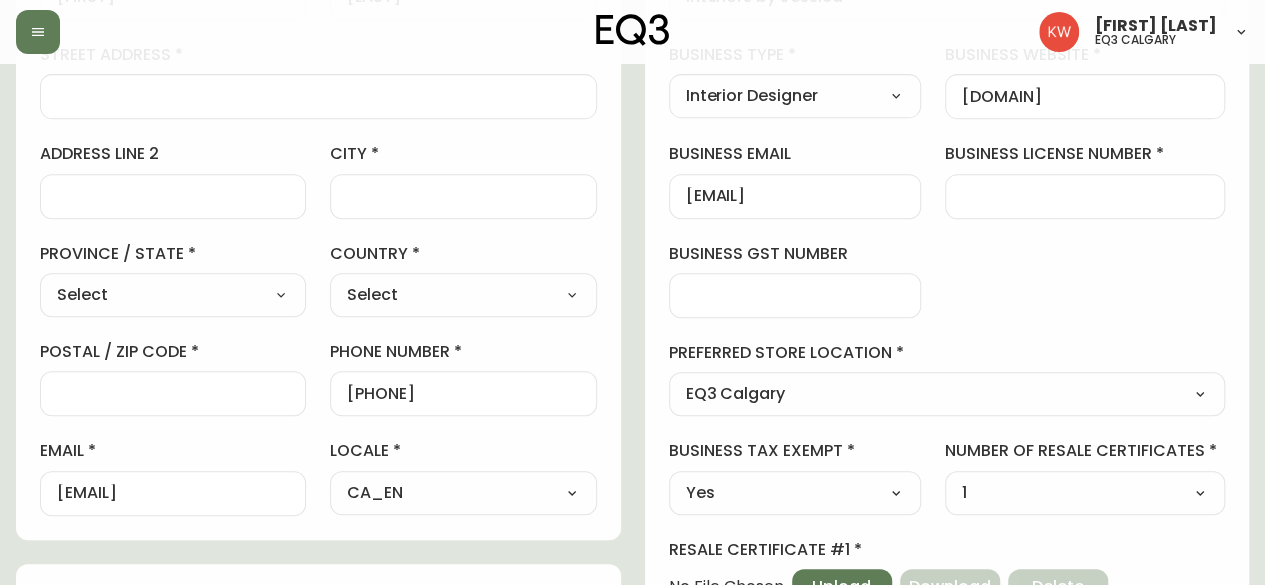 click on "Select Alberta British Columbia Manitoba New Brunswick Newfoundland and Labrador Nova Scotia Nunavut Northwest Territories Ontario Prince Edward Island Quebec Saskatchewan Yukon" at bounding box center [173, 295] 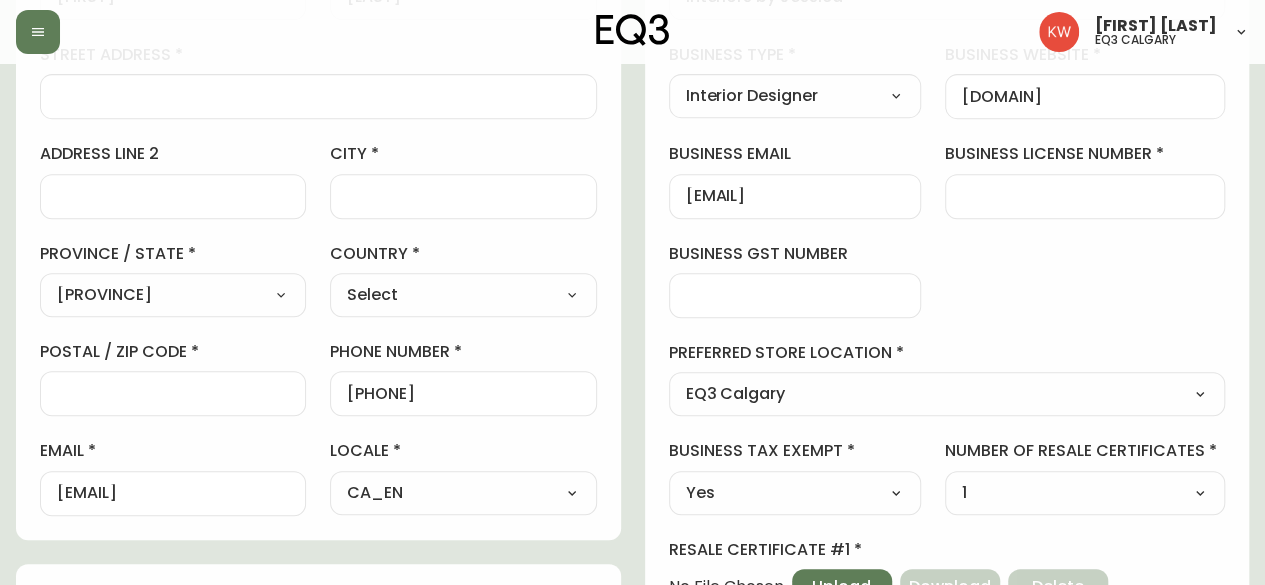 click on "postal / zip code" at bounding box center (173, 393) 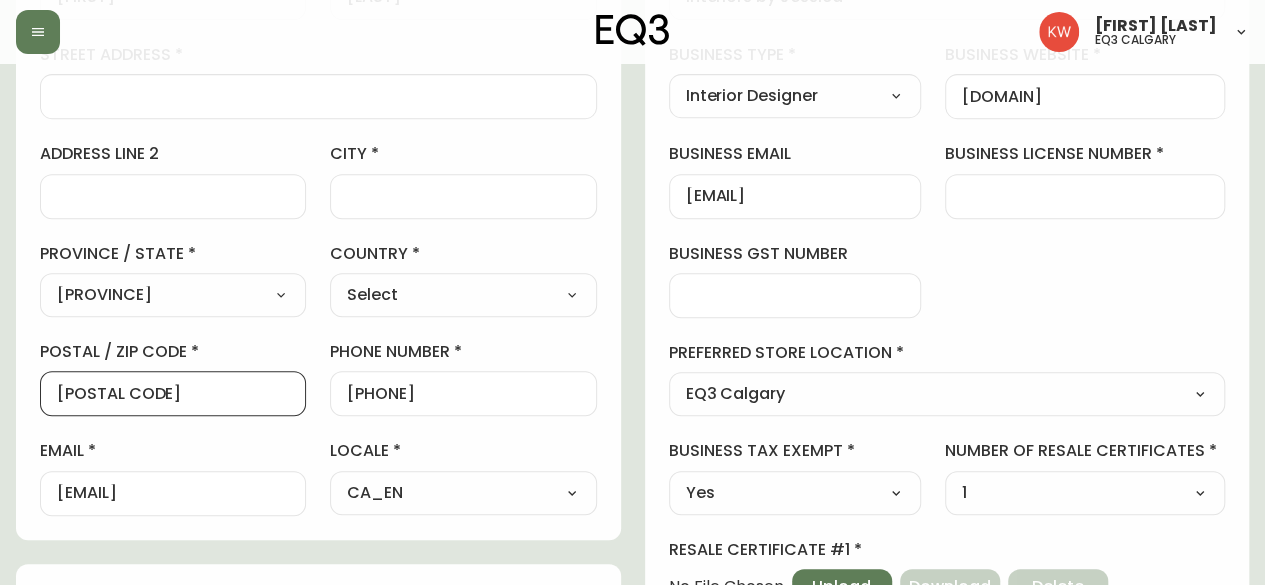 scroll, scrollTop: 200, scrollLeft: 0, axis: vertical 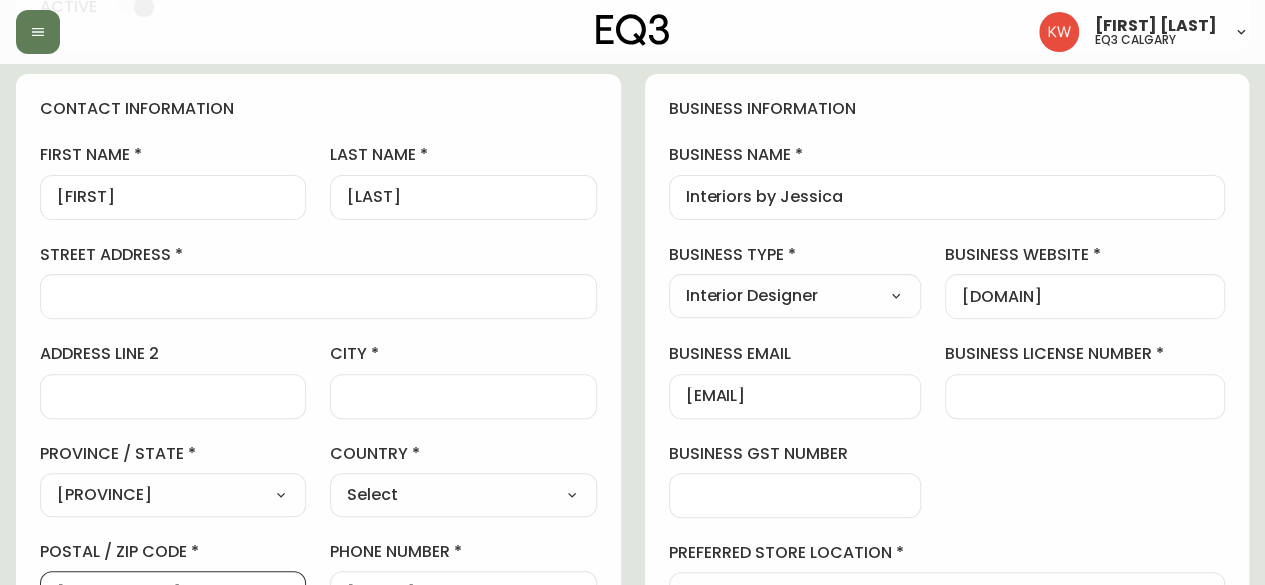 type on "[POSTAL CODE]" 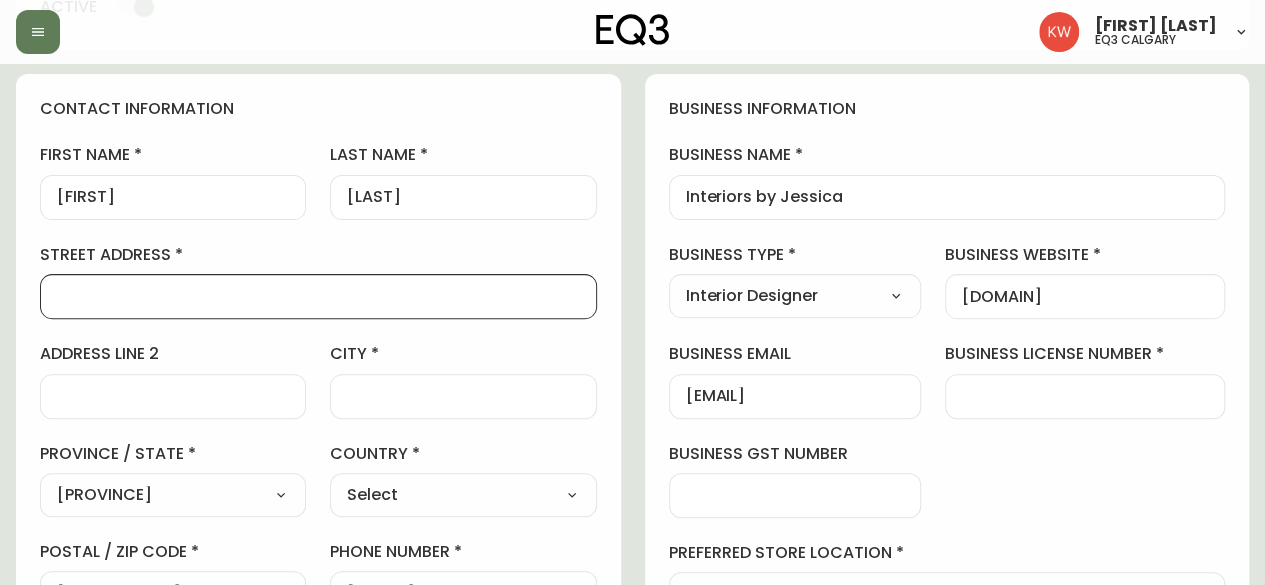 click on "street address" at bounding box center [318, 296] 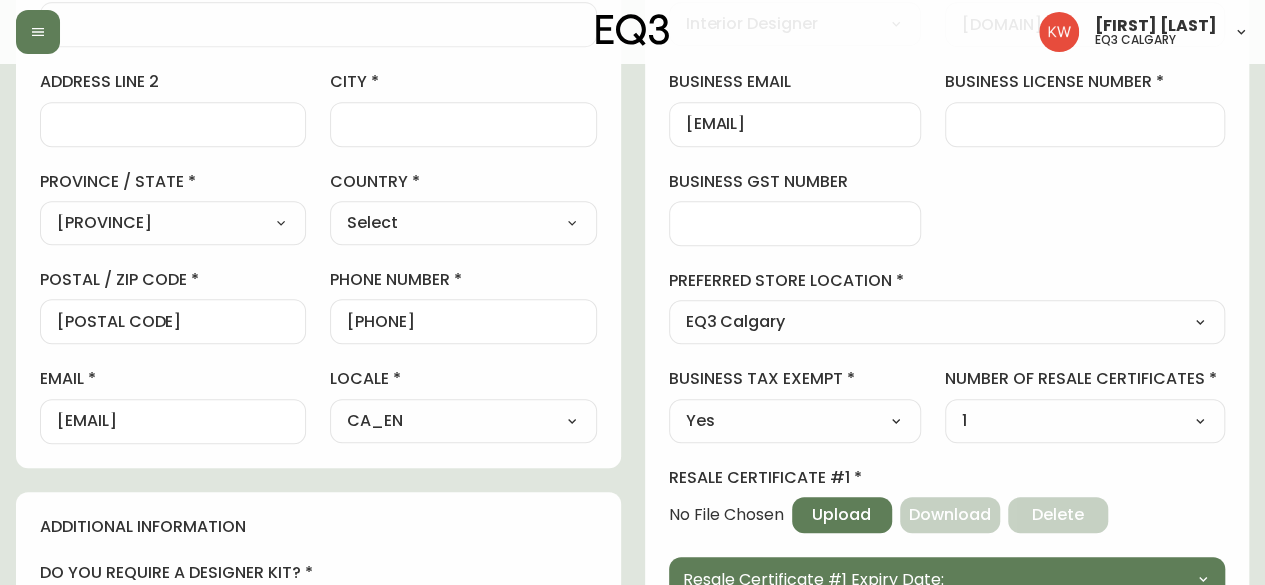 scroll, scrollTop: 500, scrollLeft: 0, axis: vertical 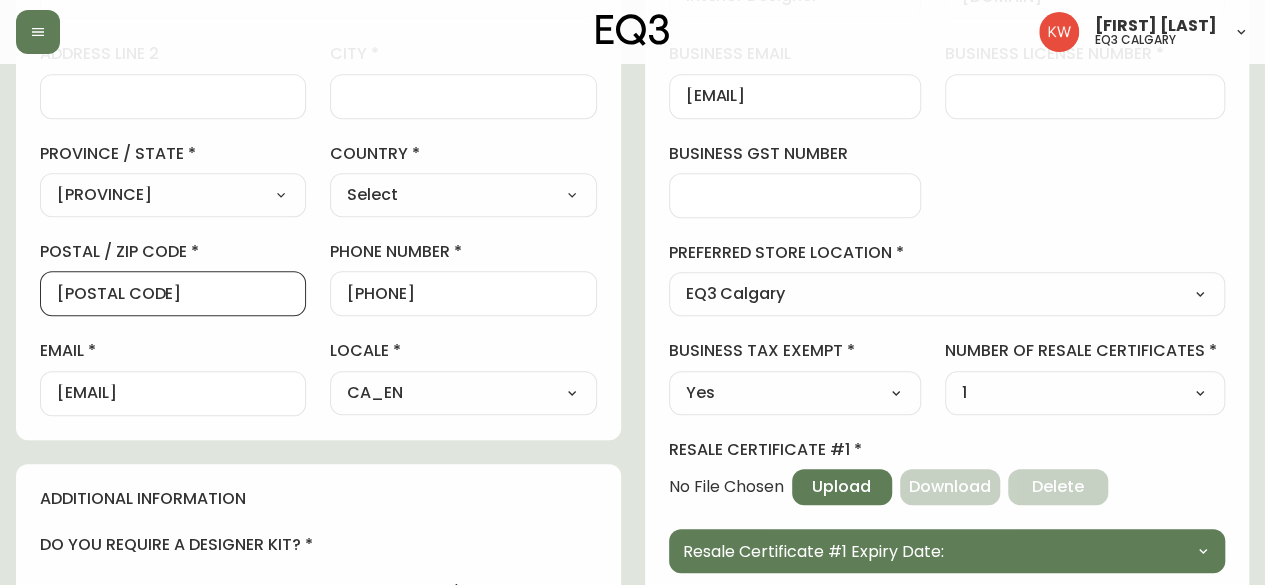 drag, startPoint x: 122, startPoint y: 291, endPoint x: 46, endPoint y: 285, distance: 76.23647 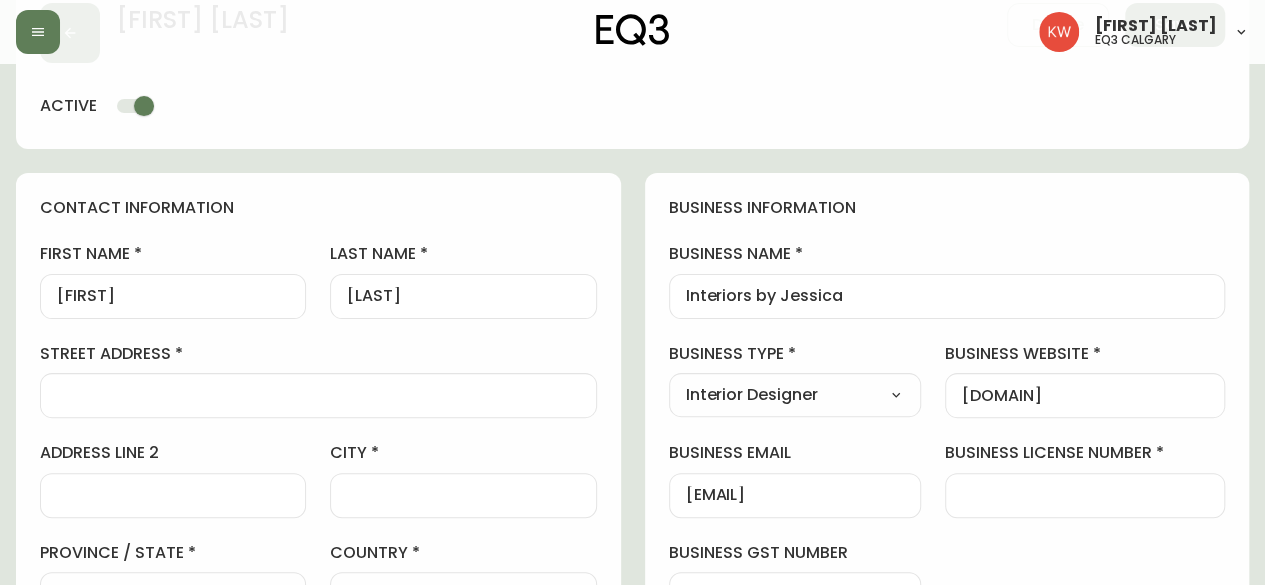 scroll, scrollTop: 200, scrollLeft: 0, axis: vertical 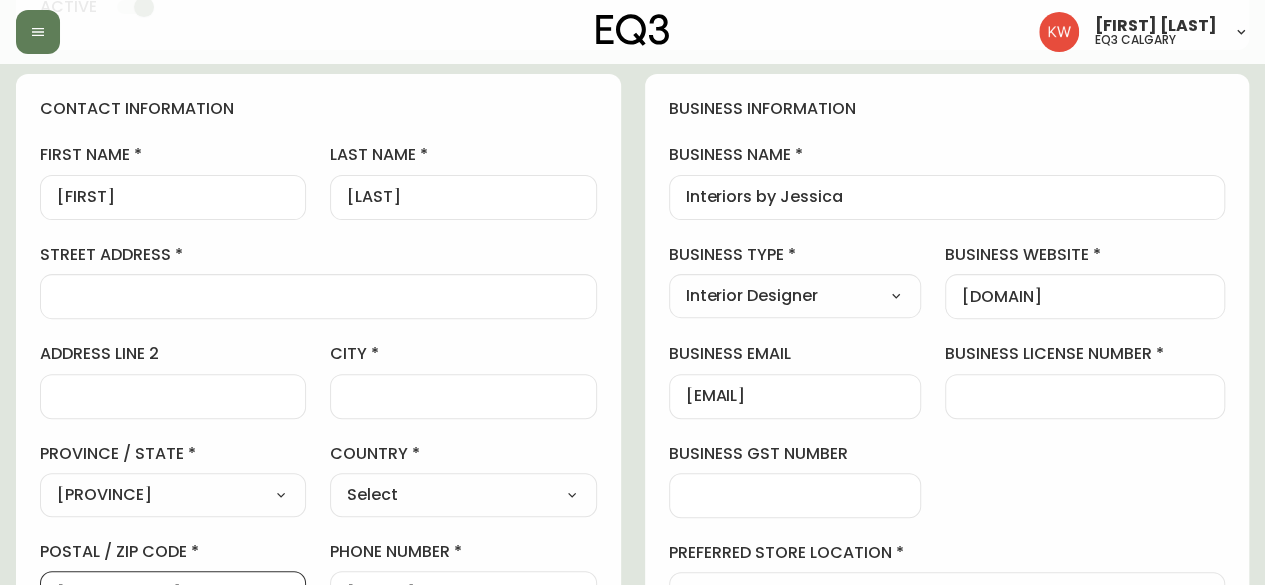 click on "street address" at bounding box center [318, 296] 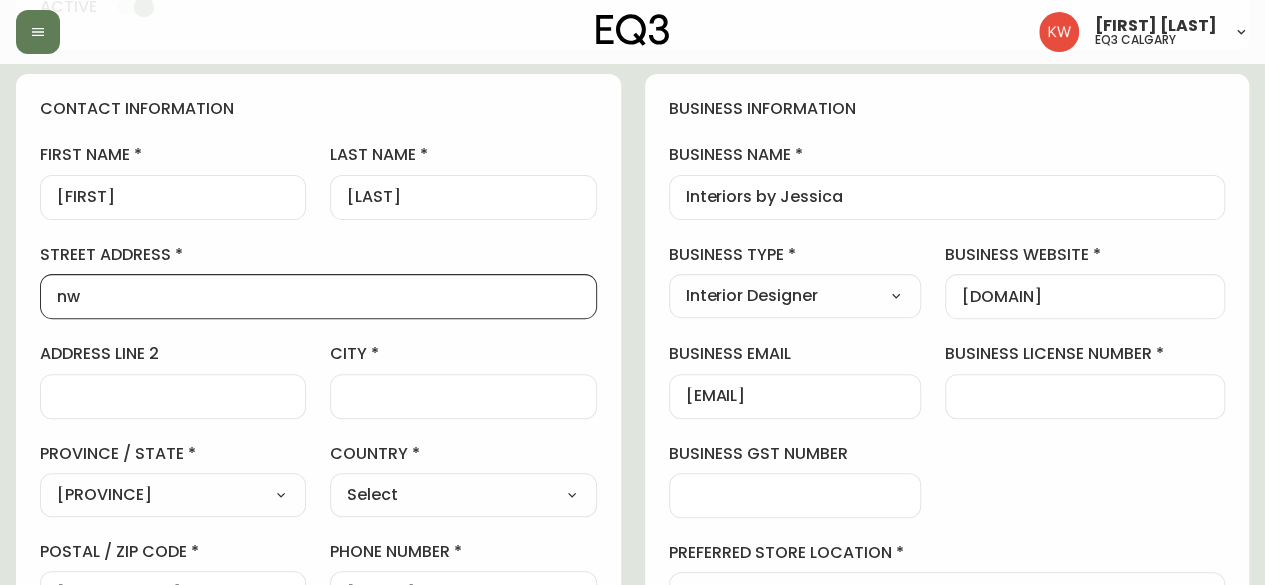 type on "n" 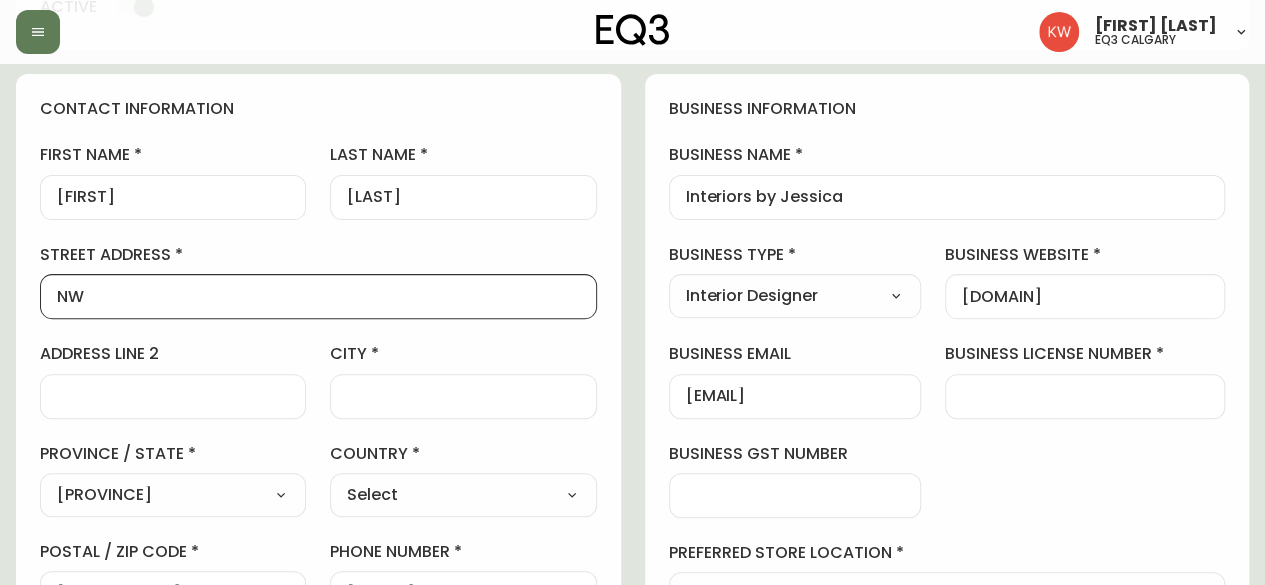 type on "NW" 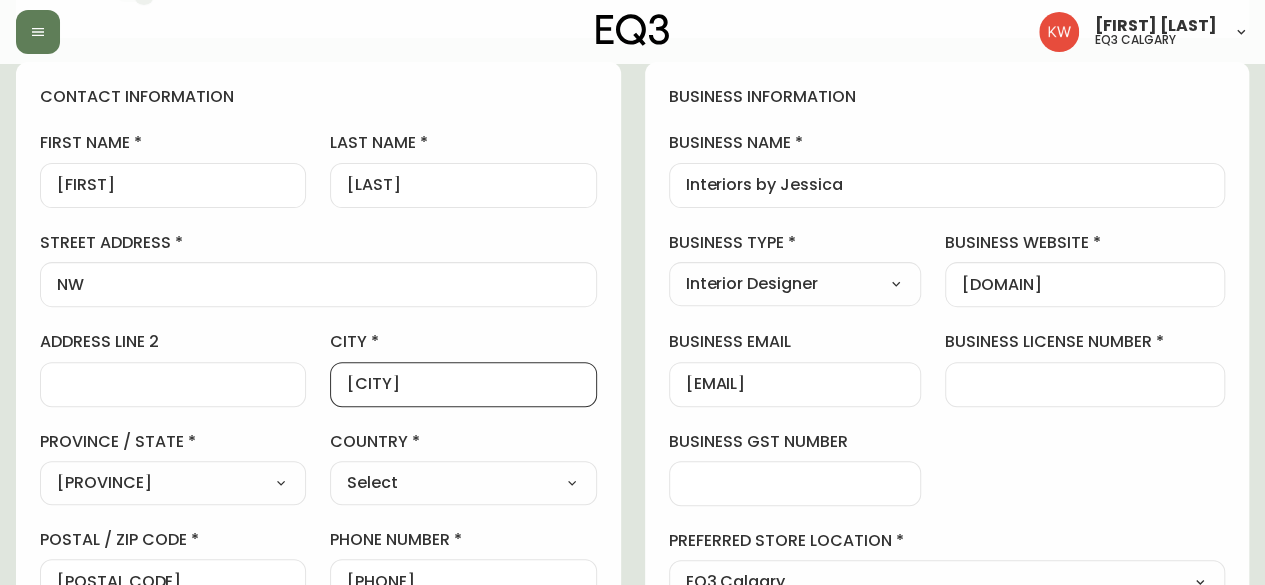 scroll, scrollTop: 0, scrollLeft: 0, axis: both 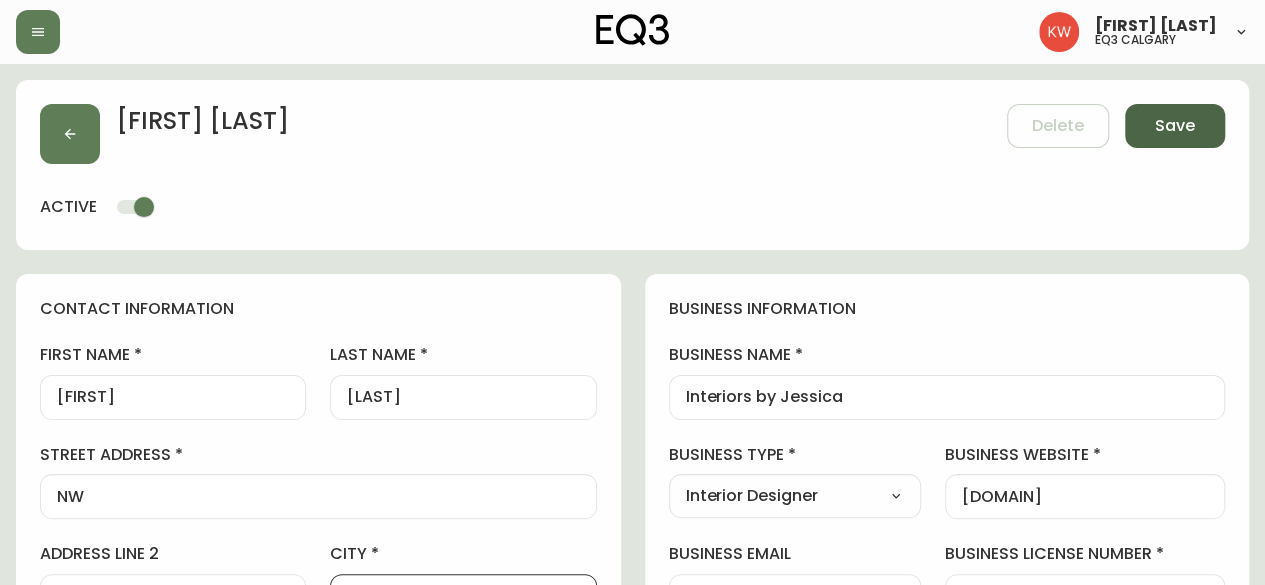 type on "[CITY]" 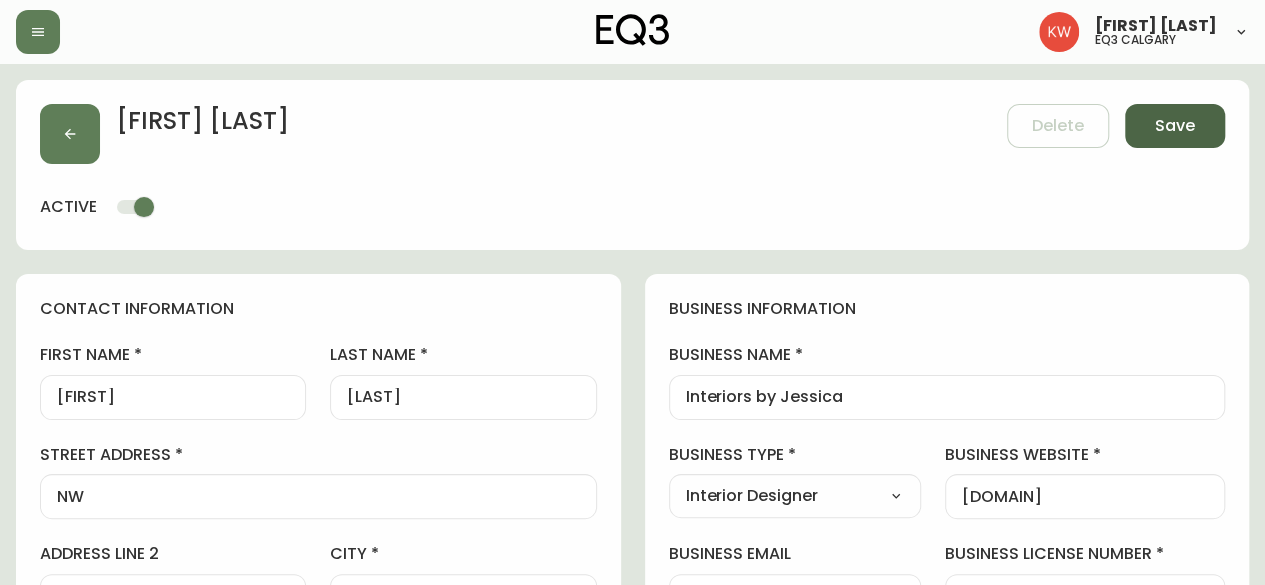 click on "Save" at bounding box center [1175, 126] 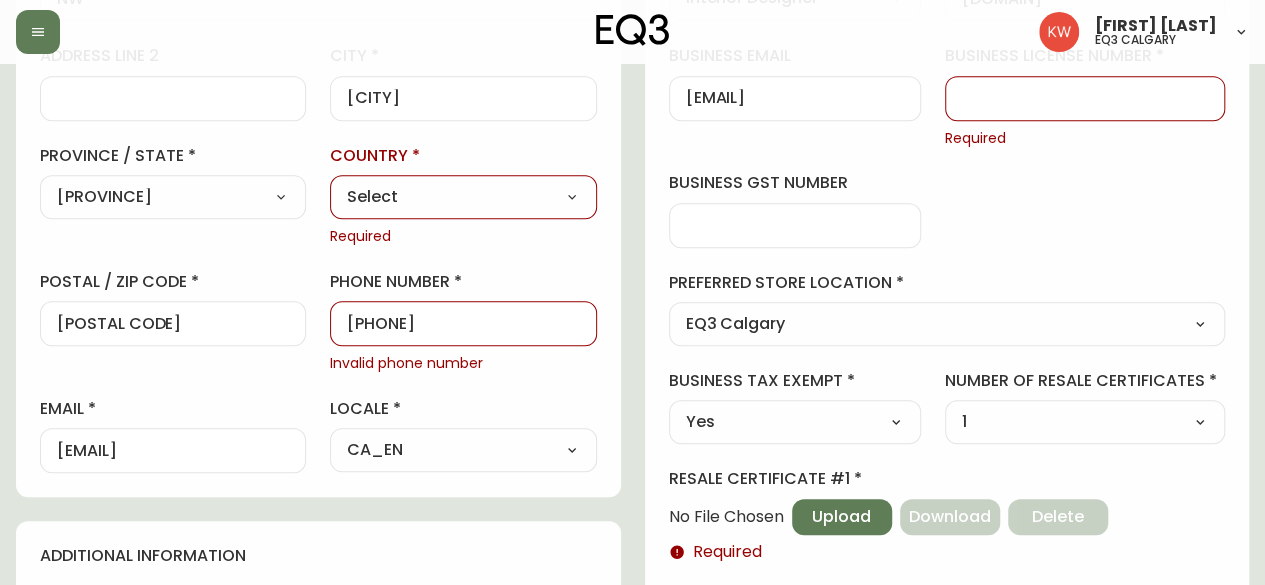 scroll, scrollTop: 500, scrollLeft: 0, axis: vertical 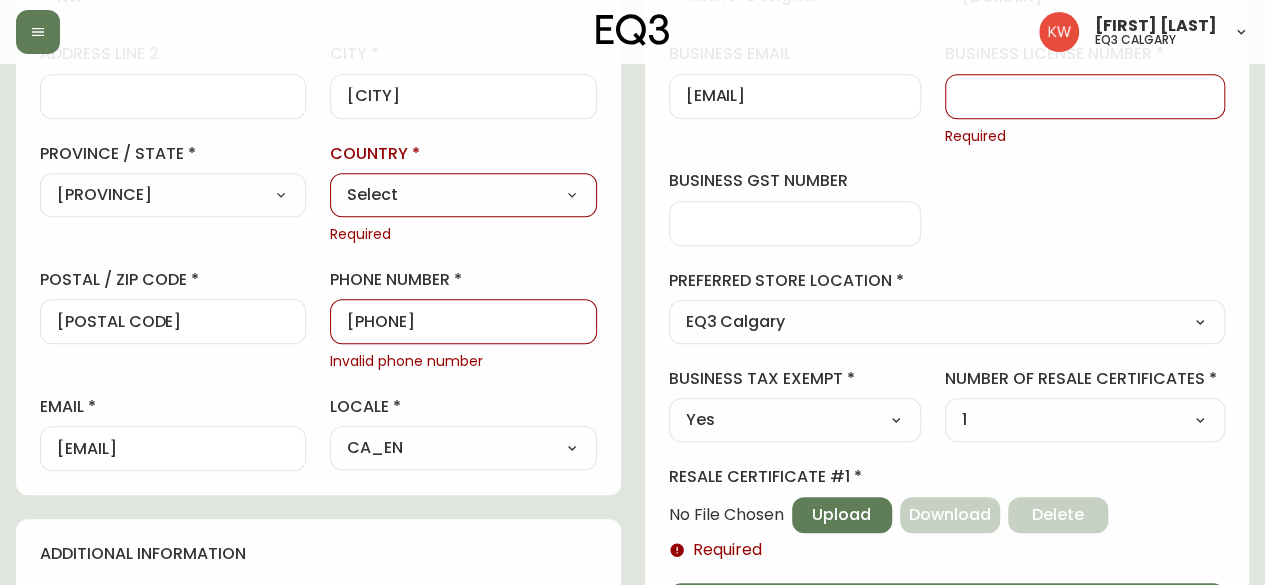click on "Select Canada United States" at bounding box center [463, 195] 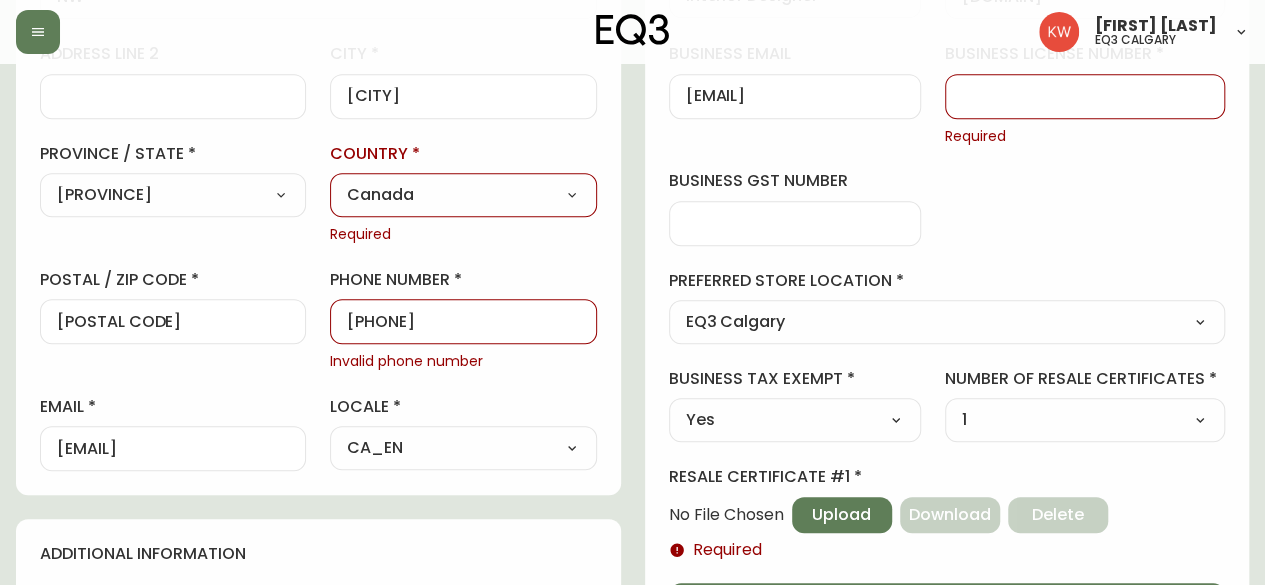 click on "[PHONE]" at bounding box center (463, 321) 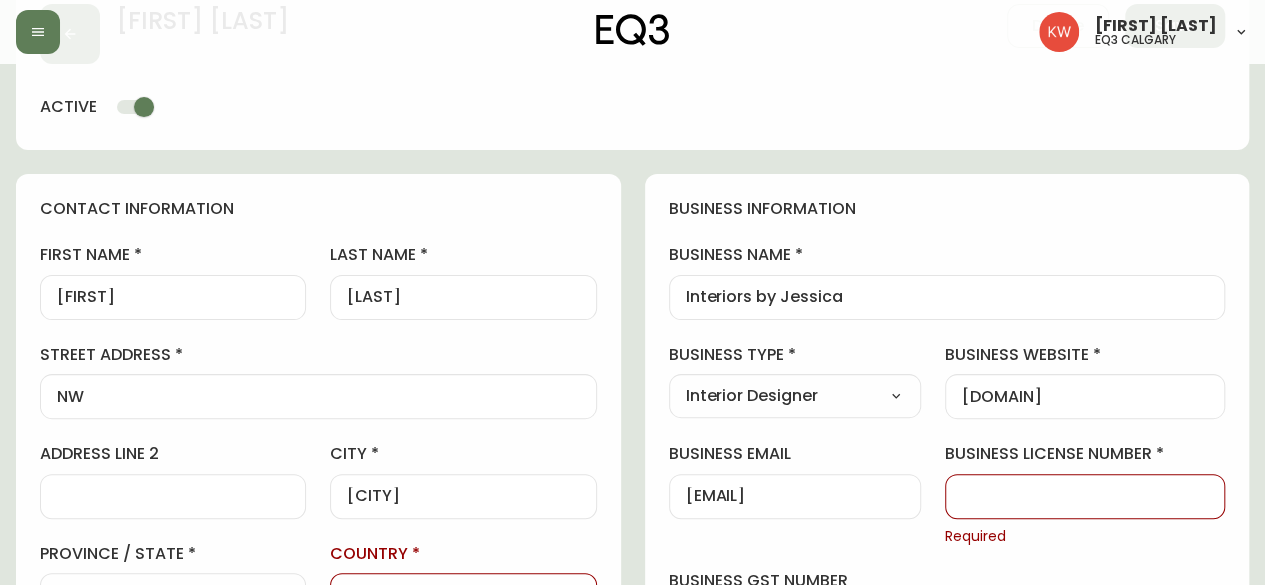 scroll, scrollTop: 0, scrollLeft: 0, axis: both 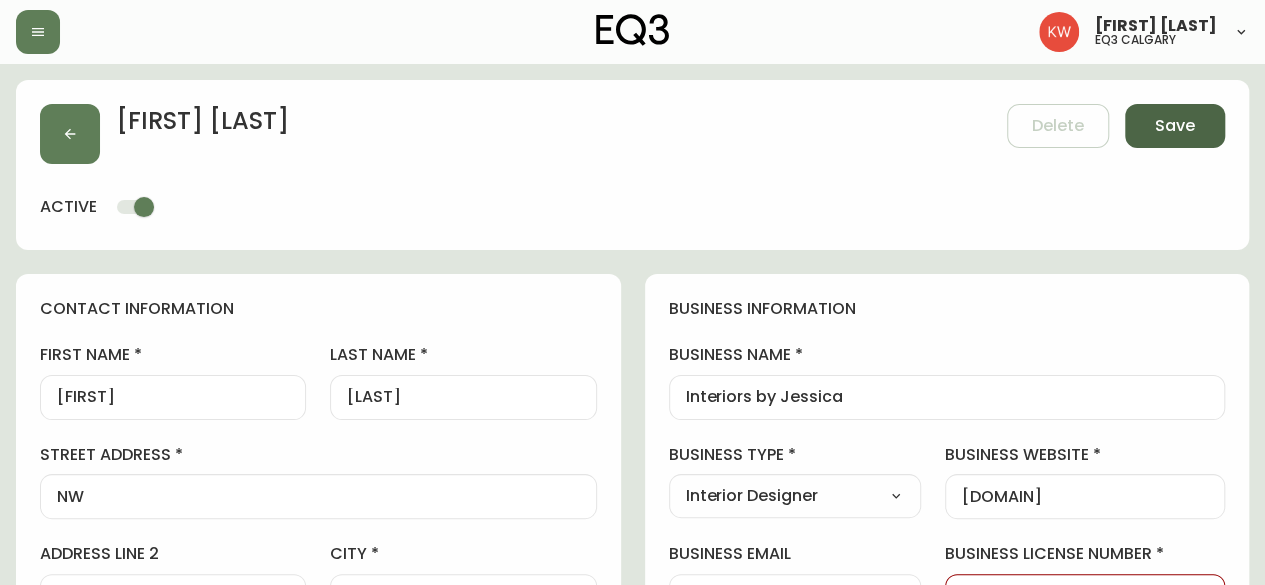 type on "[PHONE]" 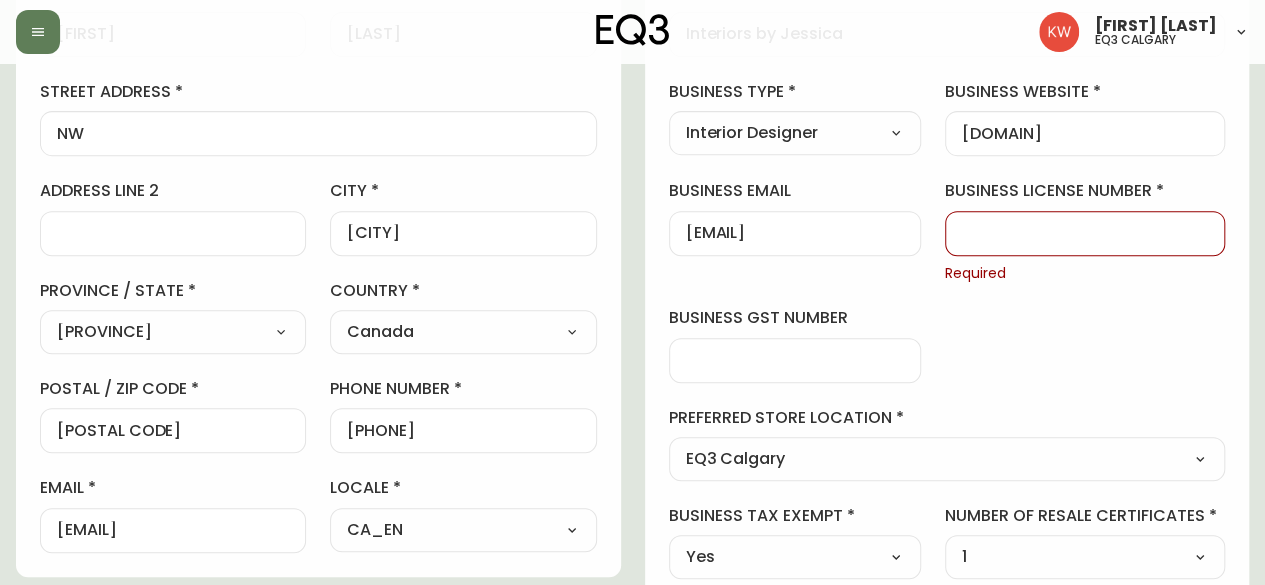 scroll, scrollTop: 400, scrollLeft: 0, axis: vertical 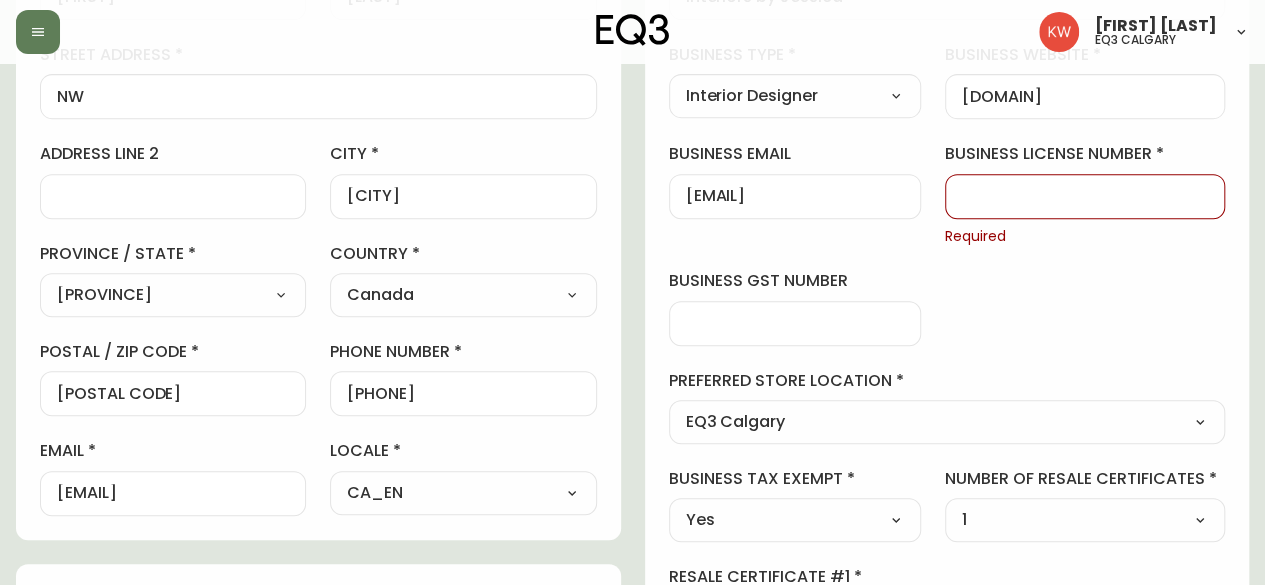 click on "business license number" at bounding box center (1085, 196) 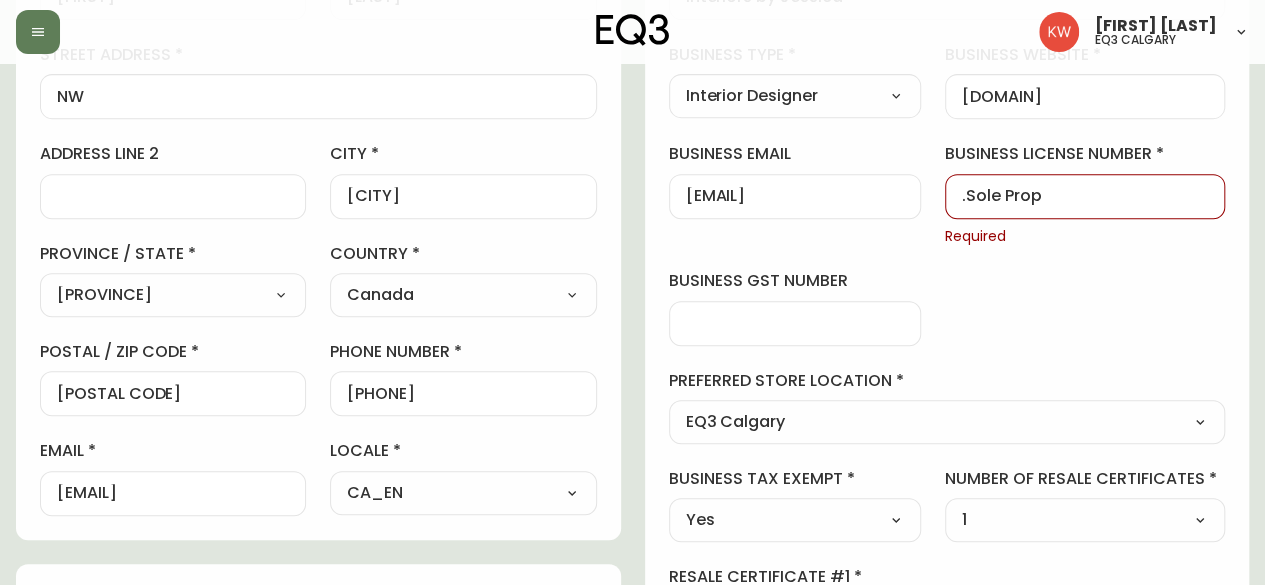 click on ".Sole Prop" at bounding box center (1085, 196) 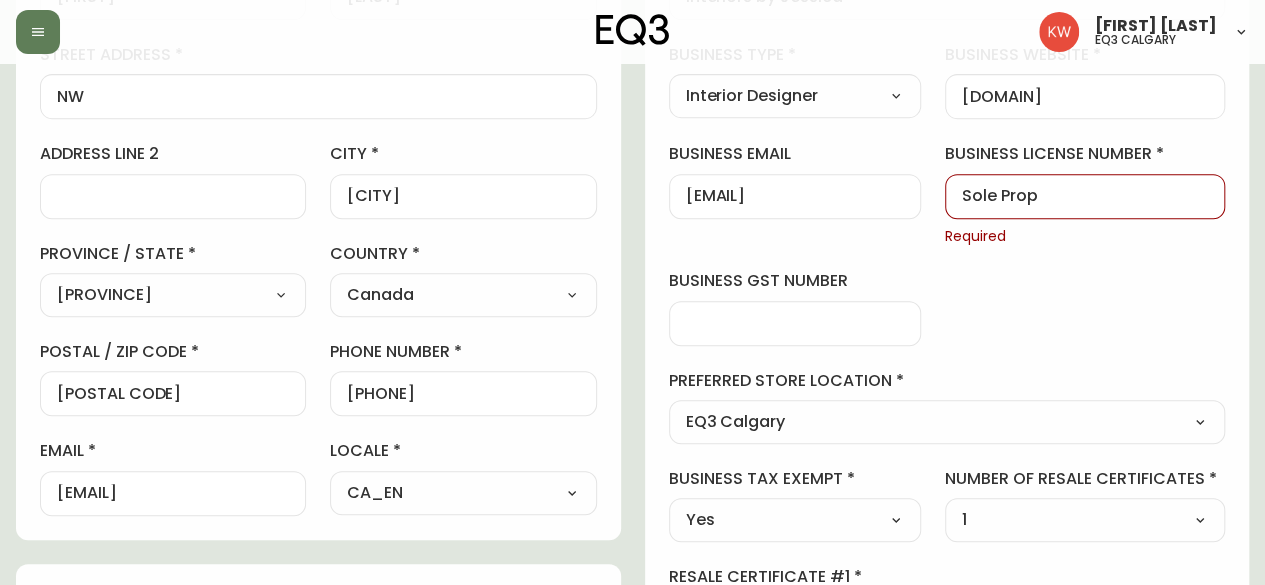 scroll, scrollTop: 0, scrollLeft: 0, axis: both 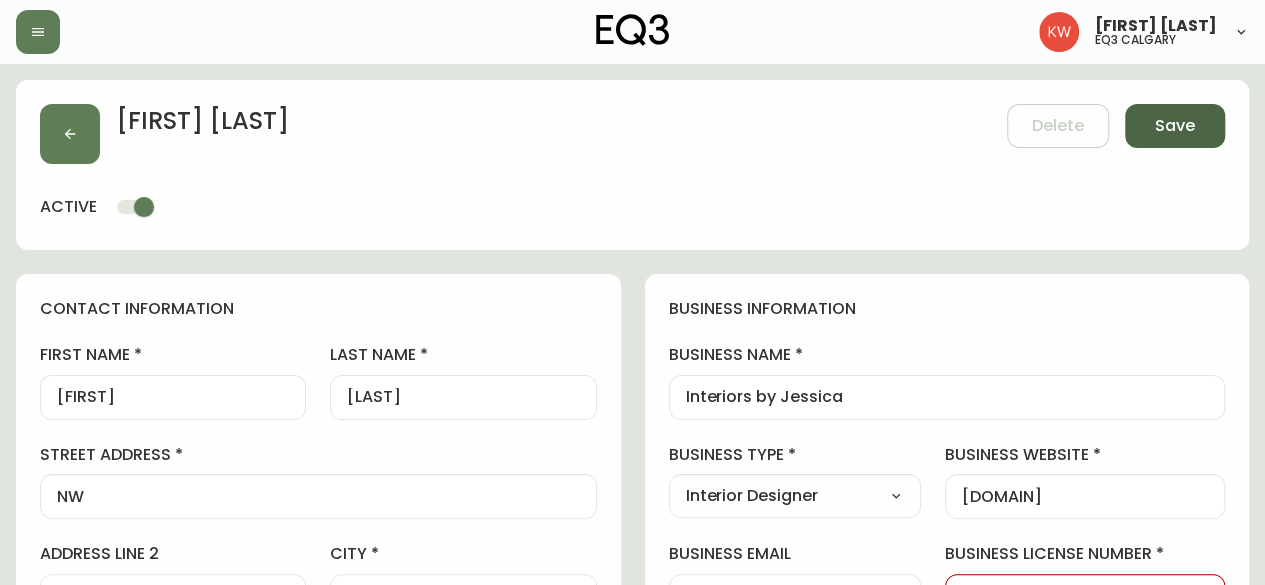 type on "Sole Prop" 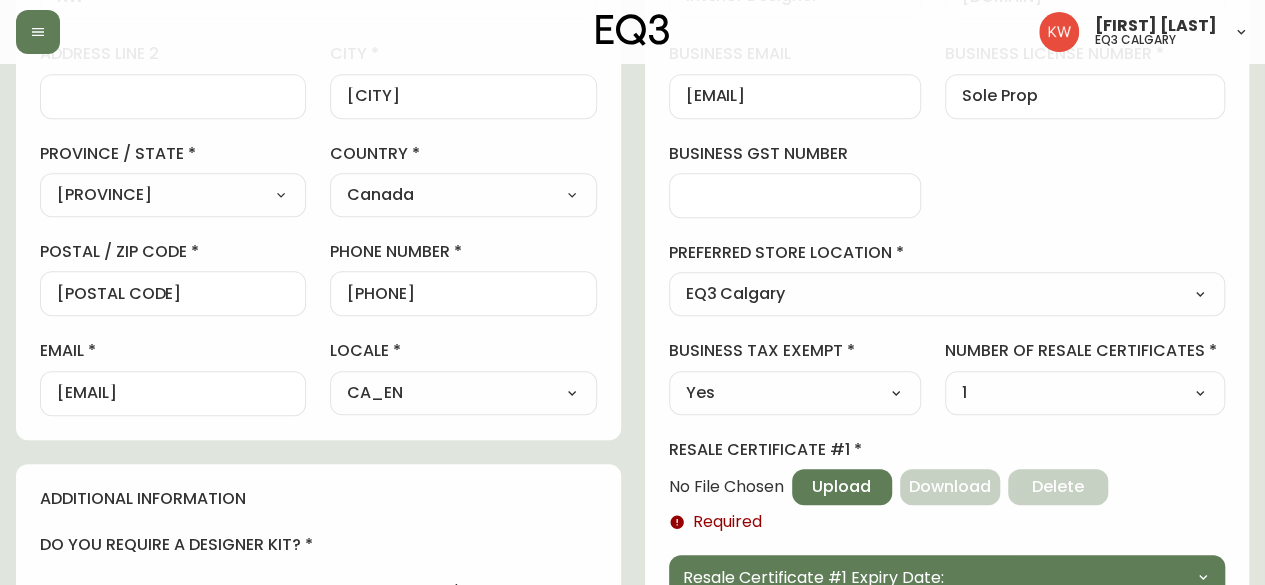 scroll, scrollTop: 700, scrollLeft: 0, axis: vertical 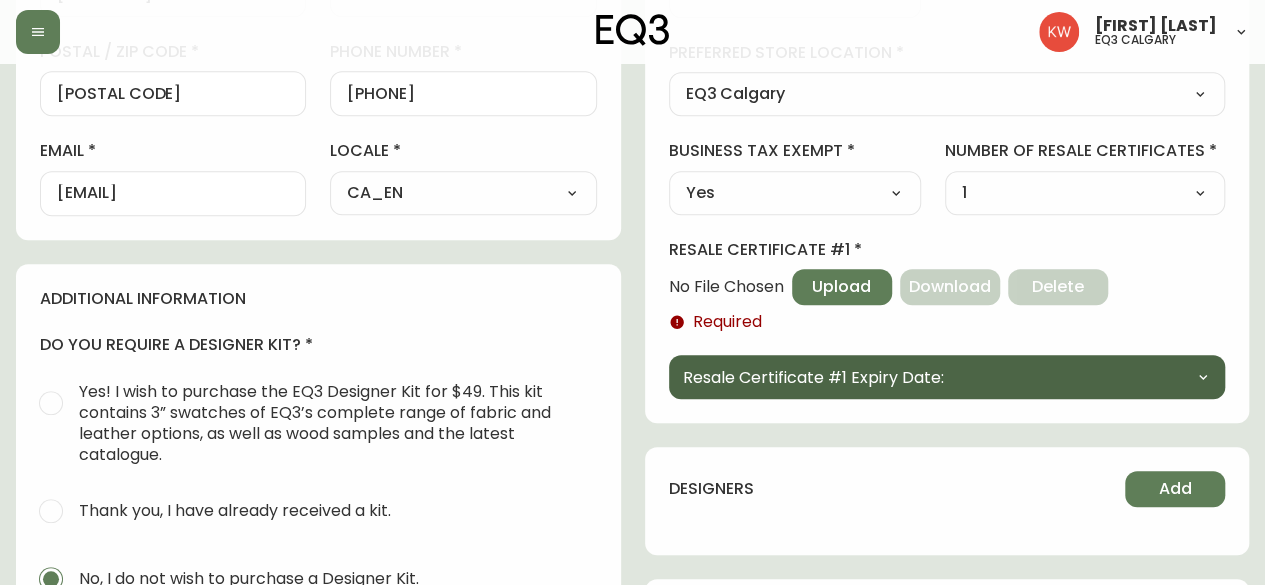 click on "Resale Certificate #1 Expiry Date:" at bounding box center [813, 377] 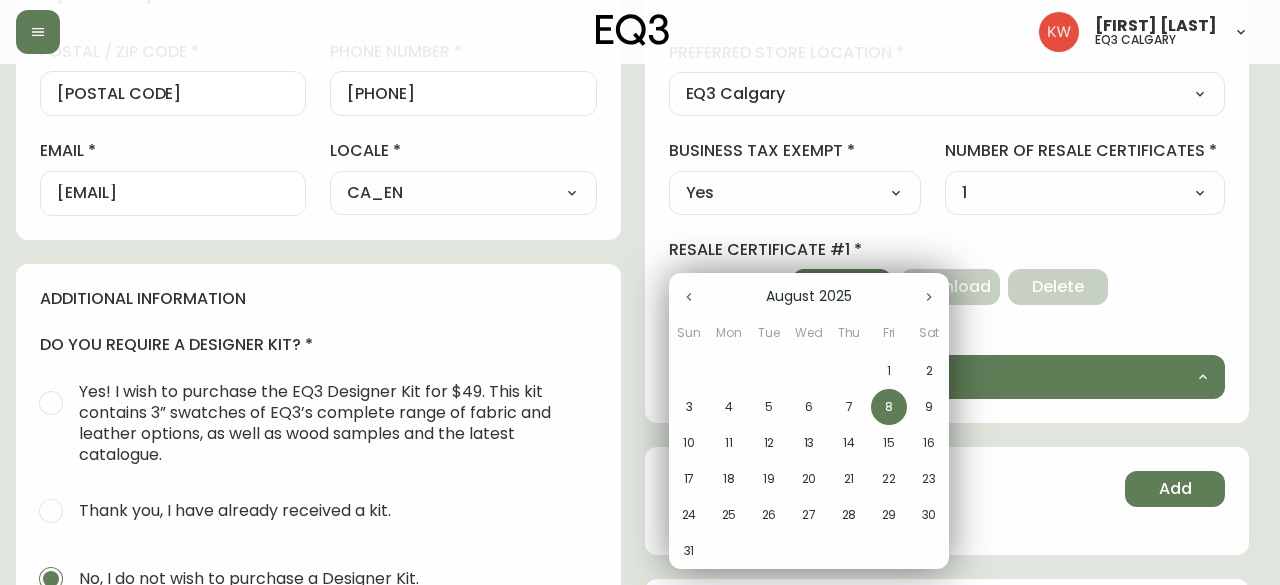 click on "8" at bounding box center (889, 407) 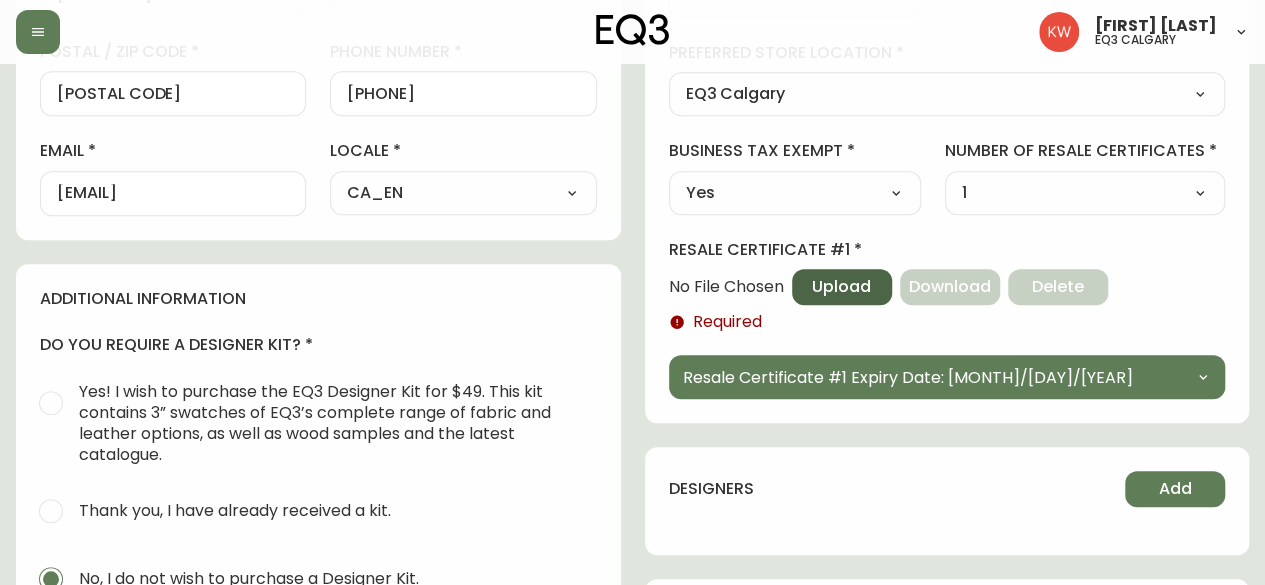 click on "Upload" at bounding box center (841, 287) 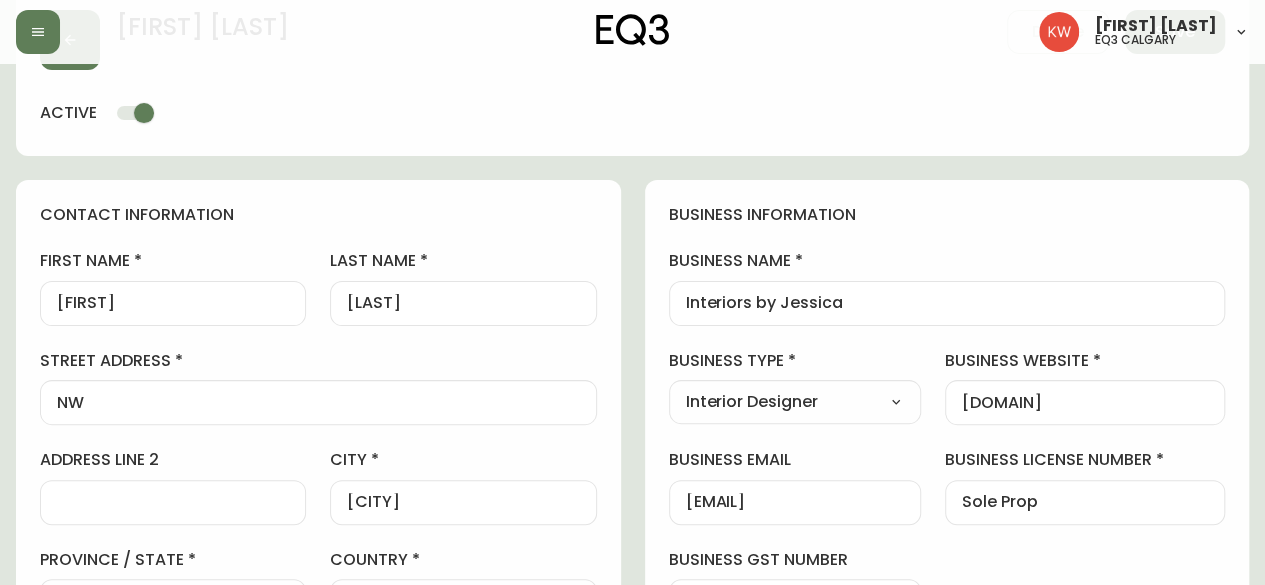 scroll, scrollTop: 0, scrollLeft: 0, axis: both 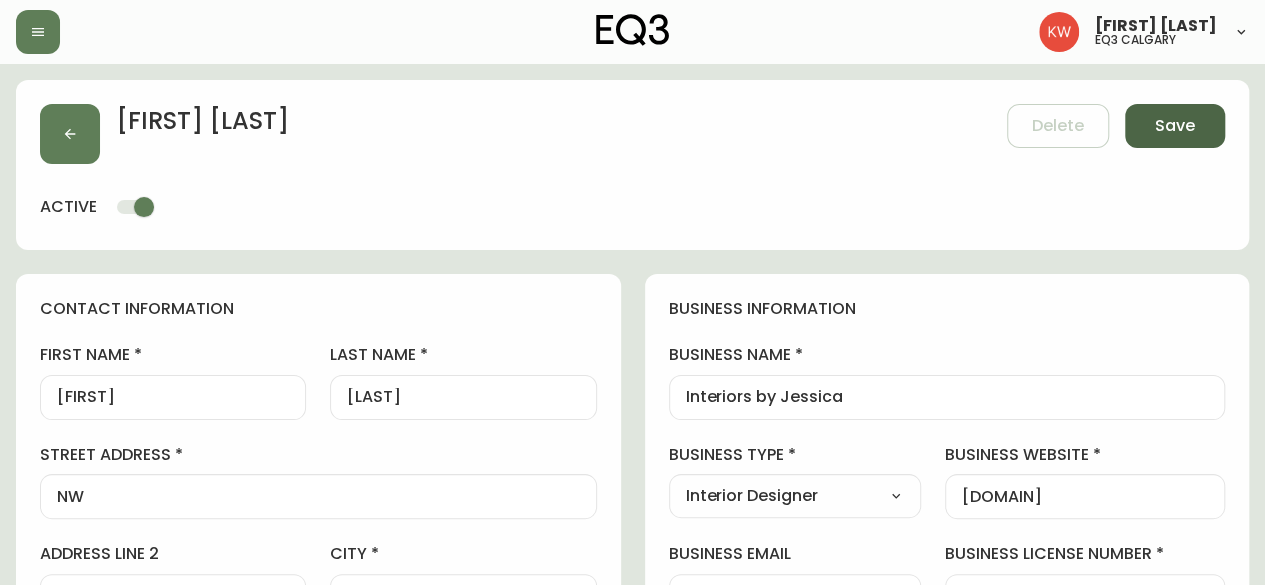 click on "Save" at bounding box center [1175, 126] 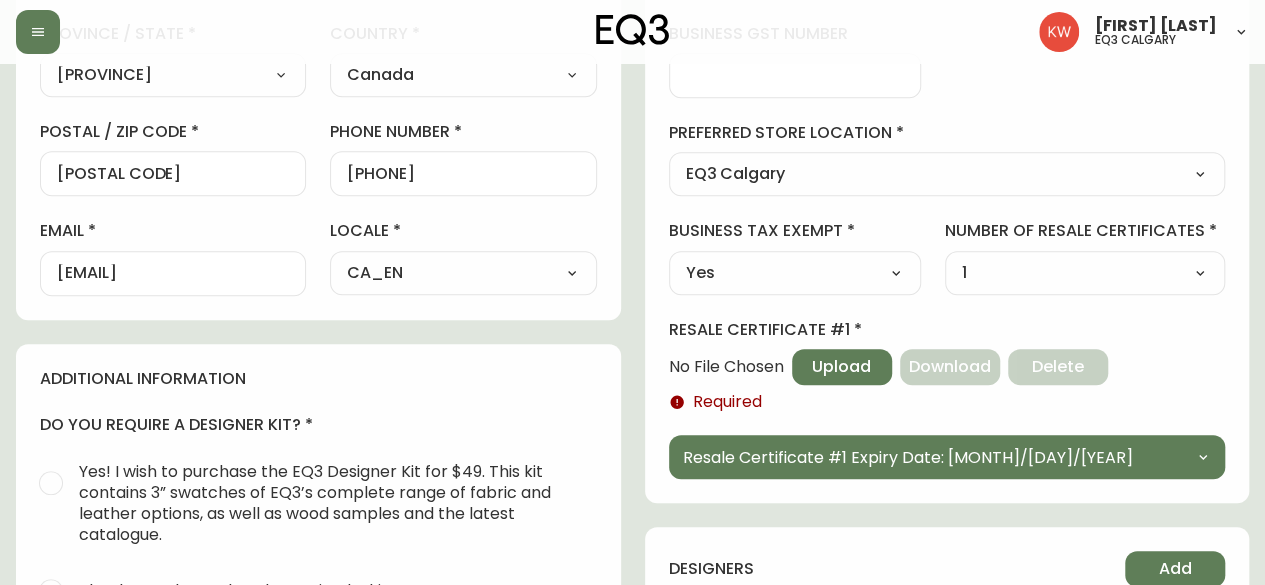 scroll, scrollTop: 800, scrollLeft: 0, axis: vertical 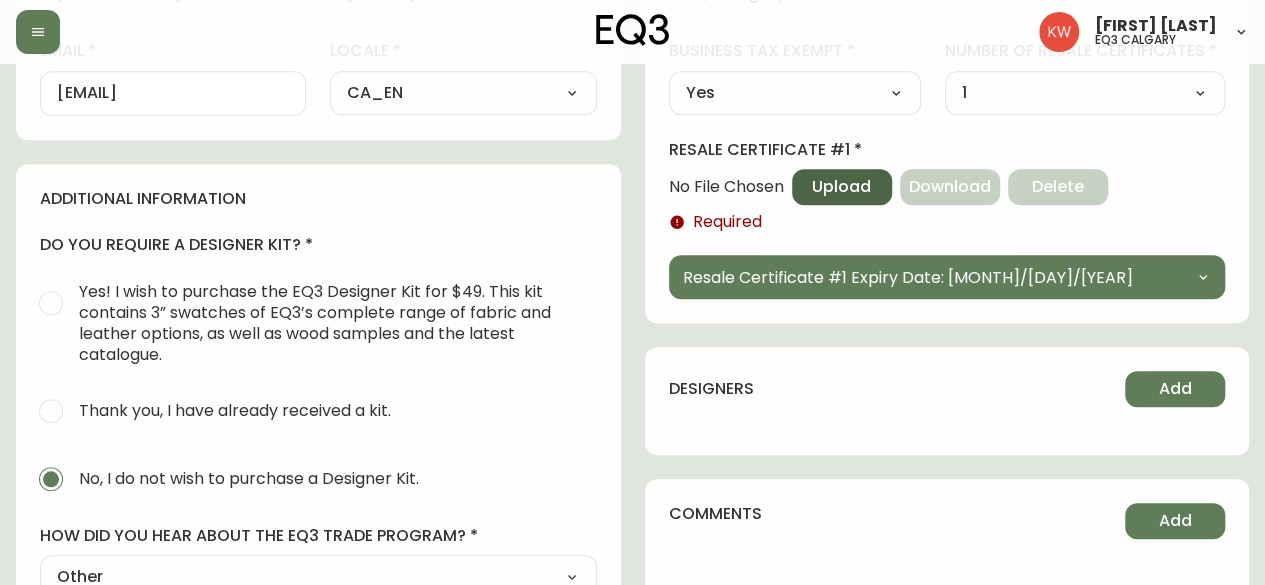 click on "Upload" at bounding box center (841, 187) 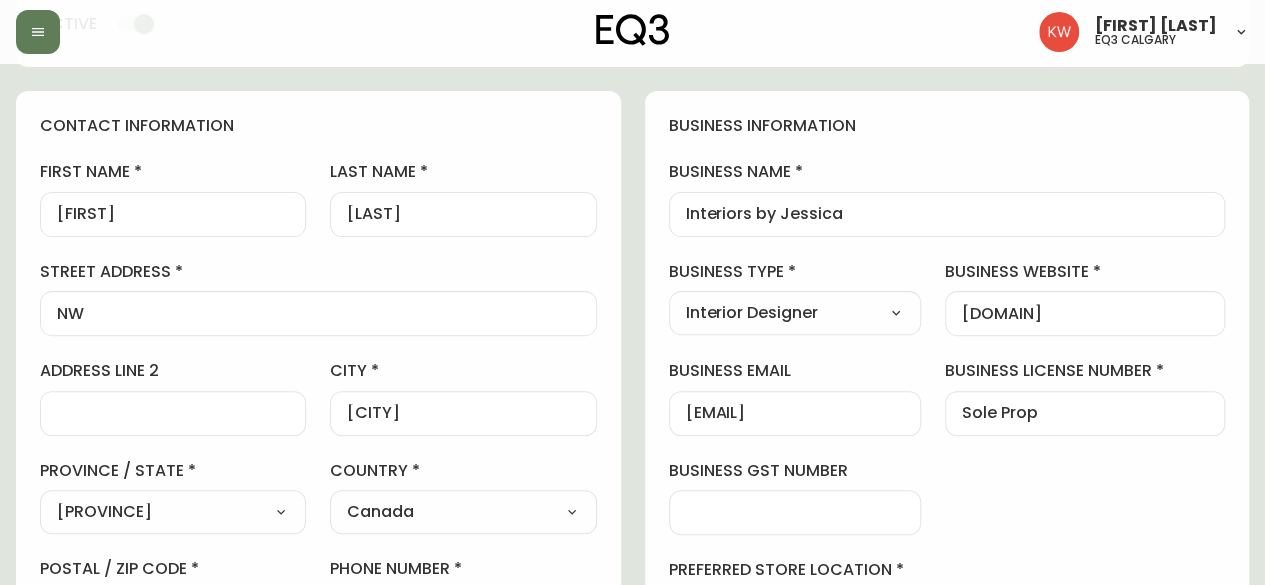 scroll, scrollTop: 0, scrollLeft: 0, axis: both 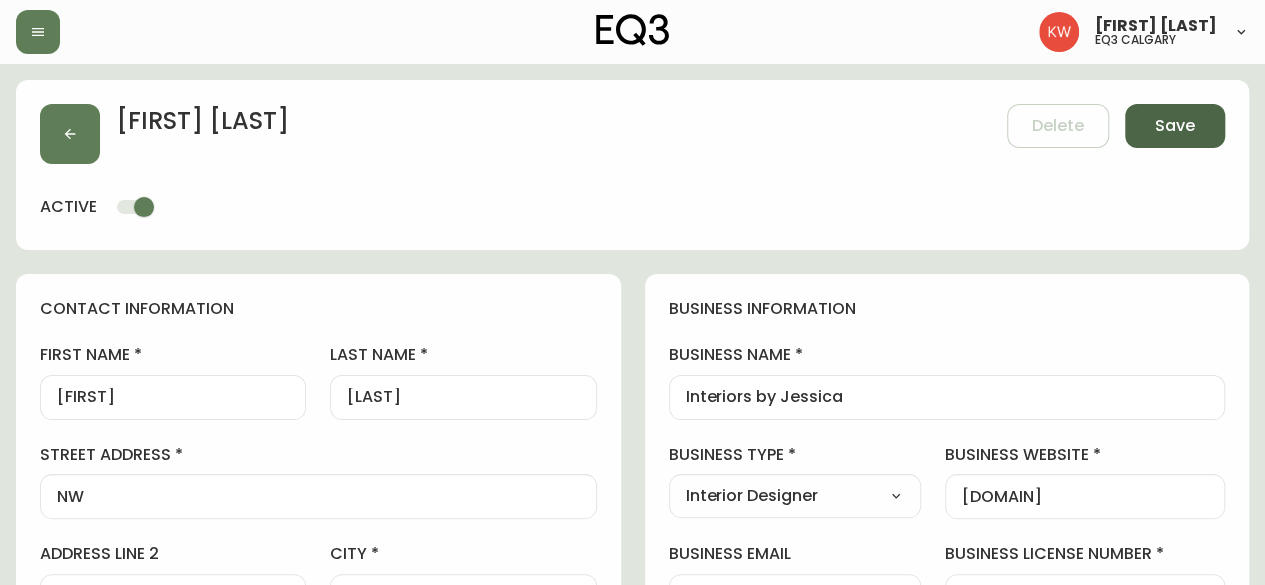 click on "Save" at bounding box center (1175, 126) 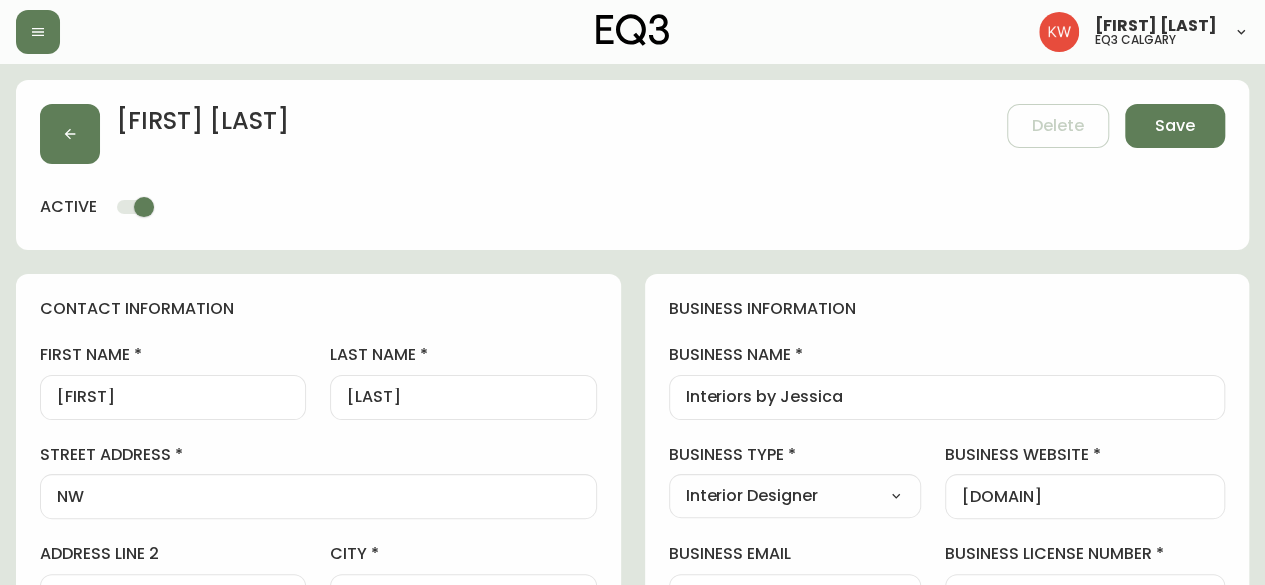 type 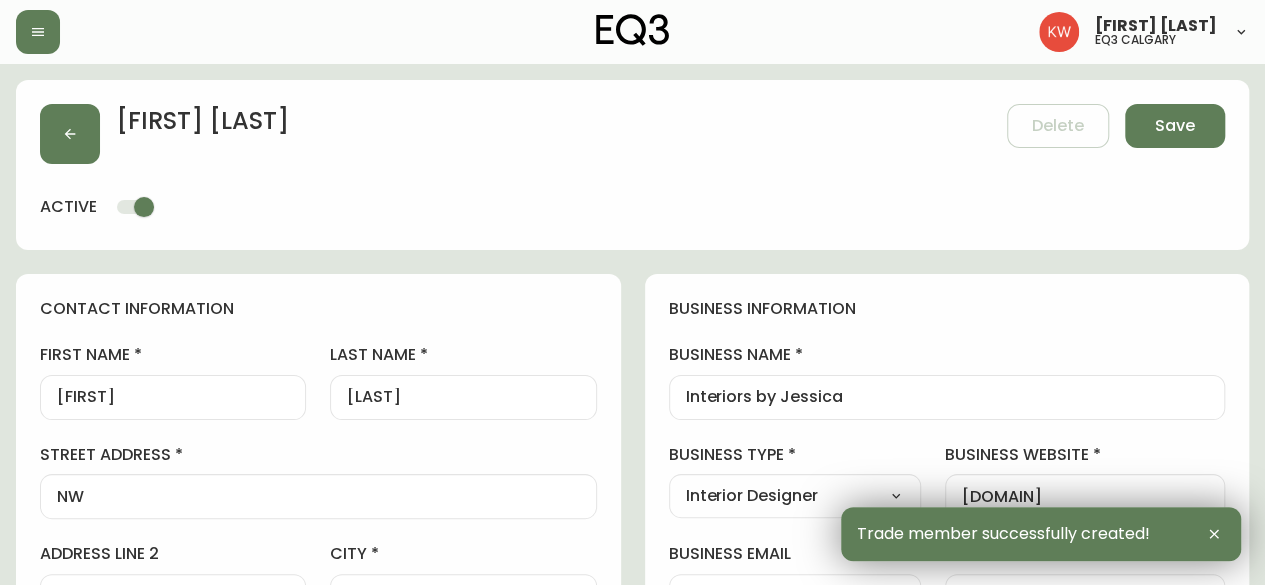 type on "[PHONE]" 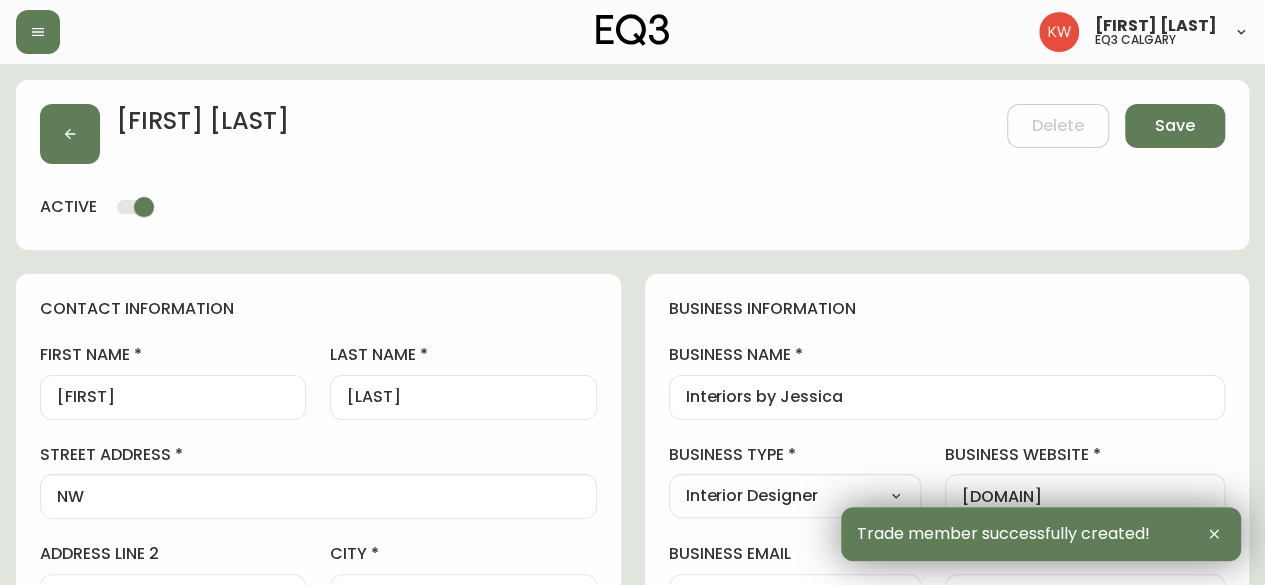 type on "Other" 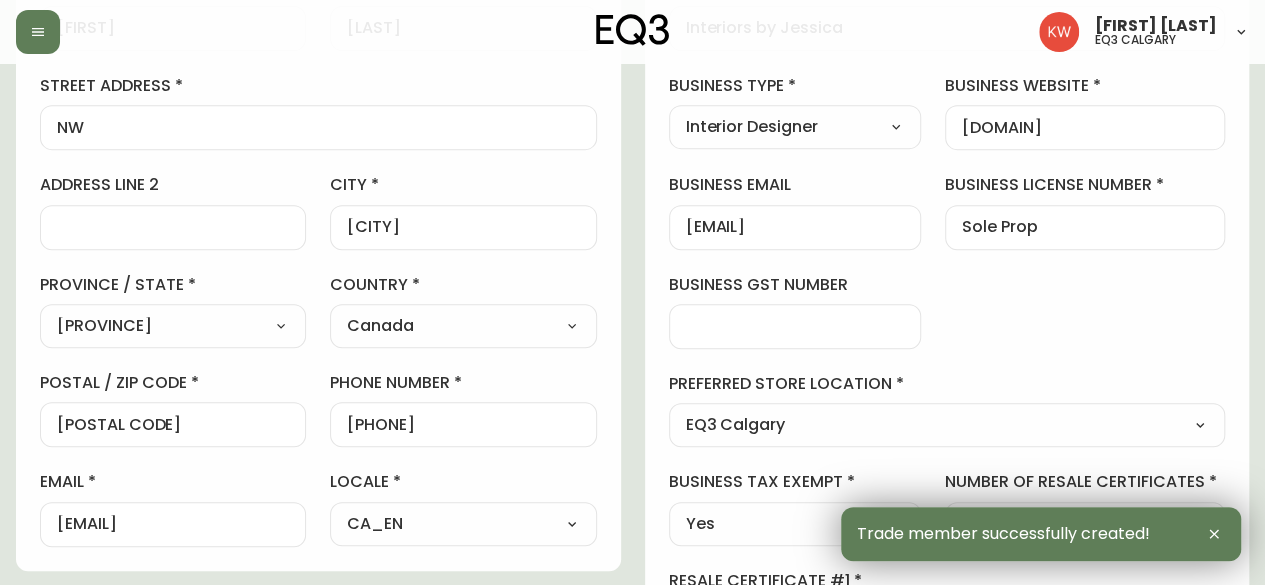 scroll, scrollTop: 400, scrollLeft: 0, axis: vertical 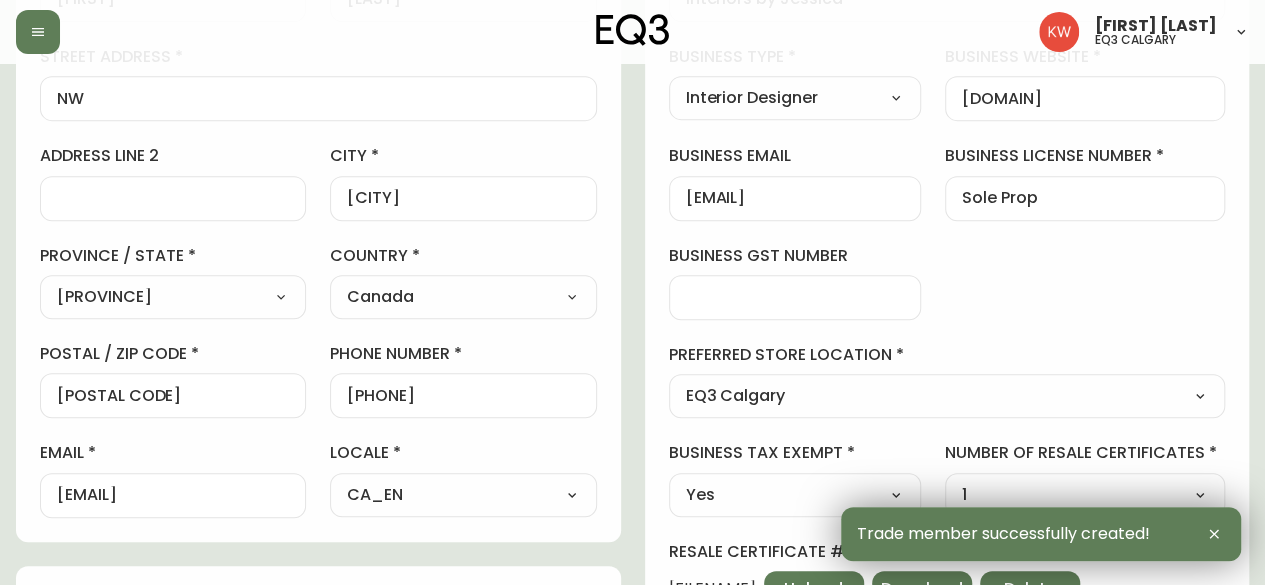 drag, startPoint x: 56, startPoint y: 496, endPoint x: 192, endPoint y: 490, distance: 136.1323 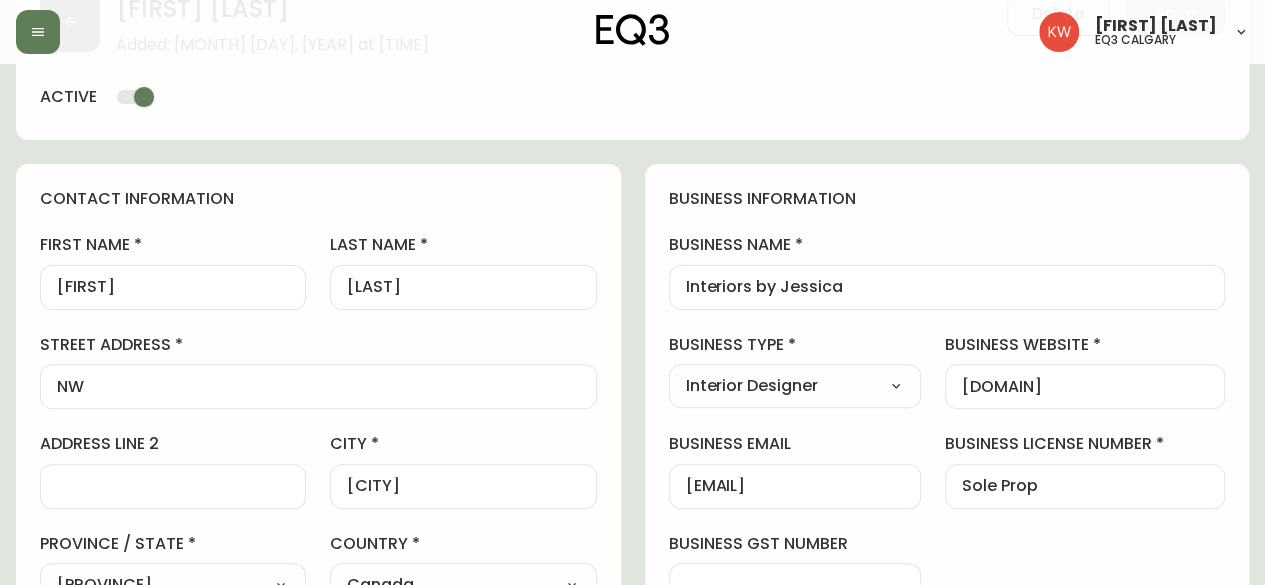 scroll, scrollTop: 0, scrollLeft: 0, axis: both 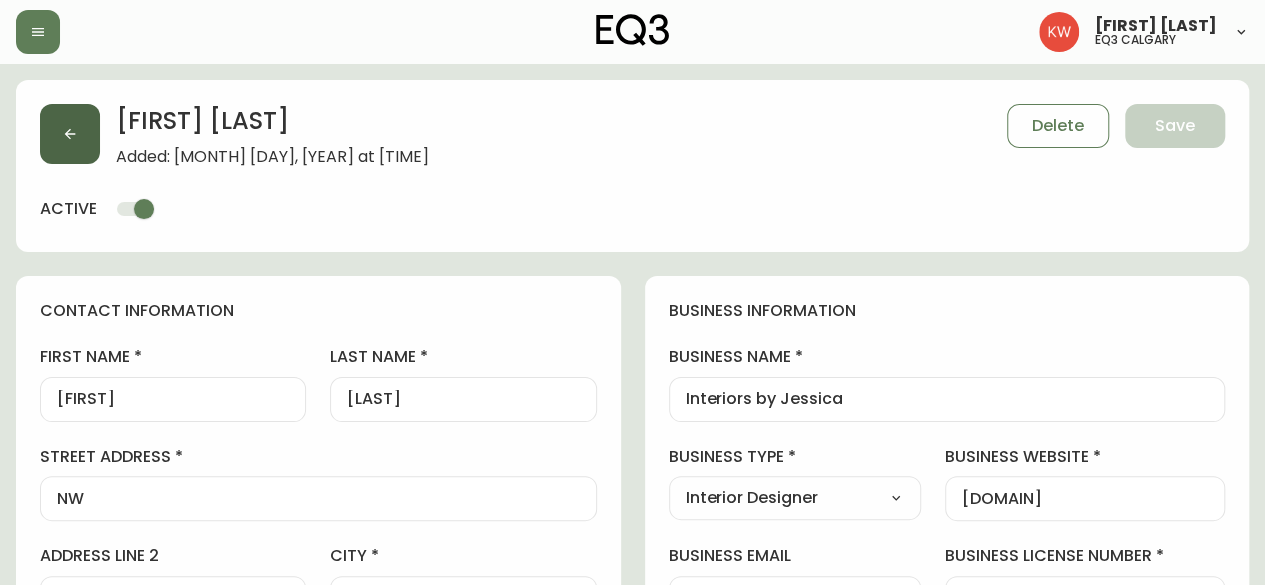 click at bounding box center (70, 134) 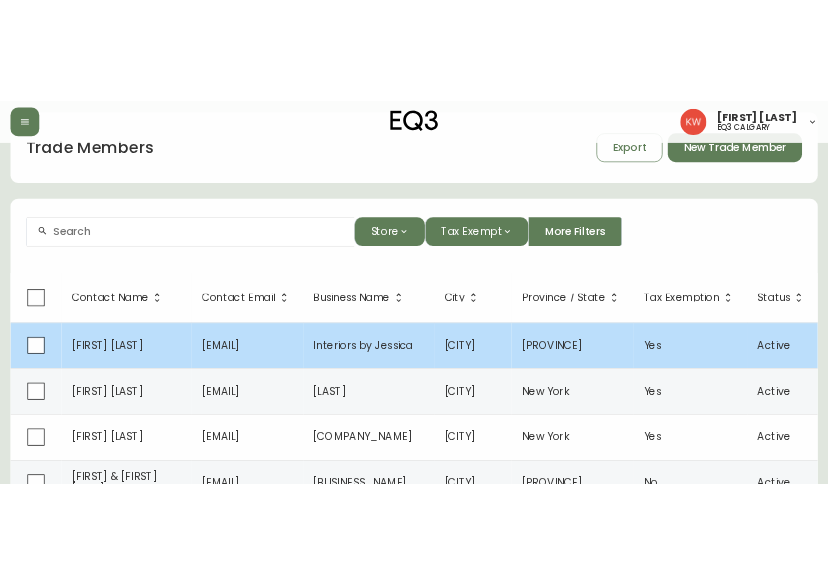 scroll, scrollTop: 0, scrollLeft: 0, axis: both 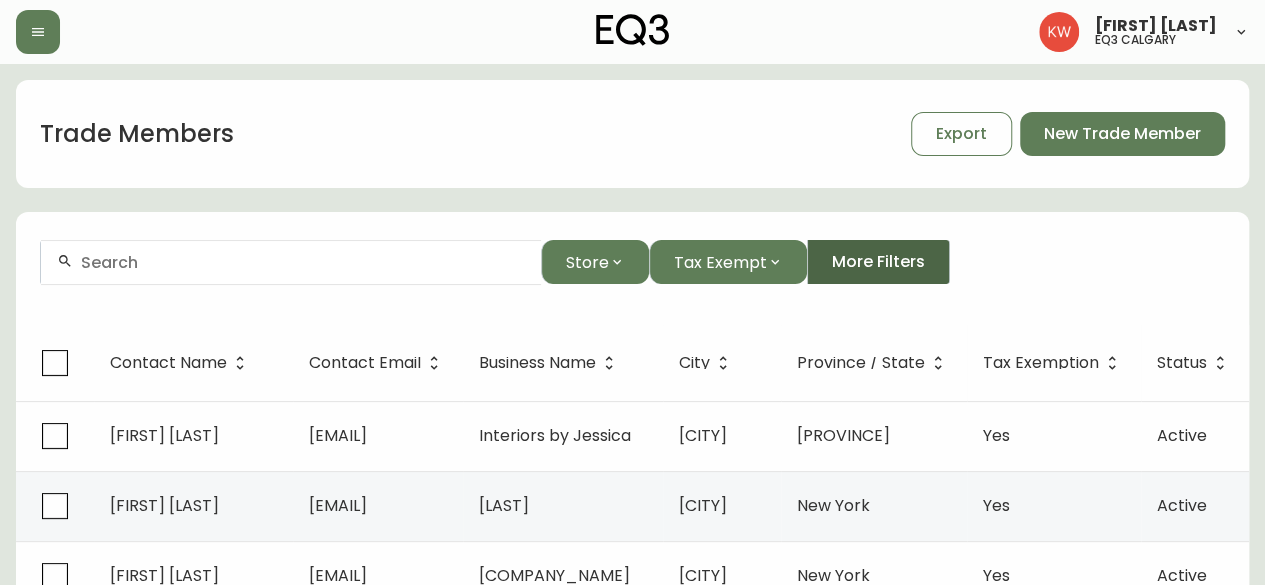 click on "More Filters" at bounding box center (878, 262) 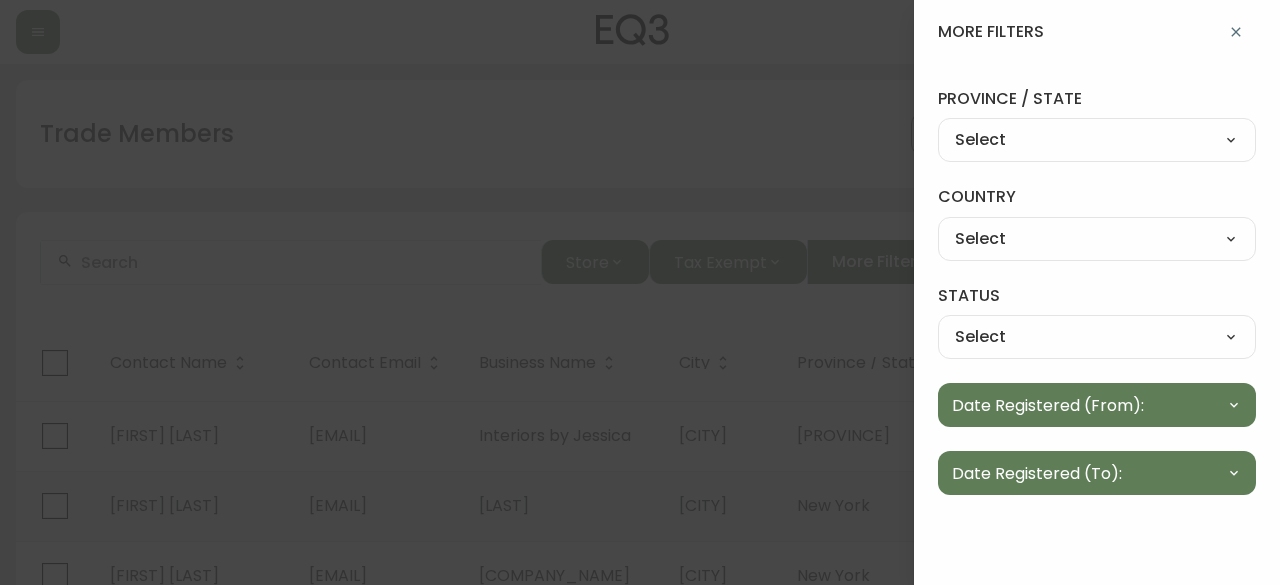 click on "Select Alabama Alaska Arizona Arkansas California Colorado Connecticut District of Columbia Delaware Florida Georgia Hawaii Idaho Illinois Indiana Iowa Kansas Kentucky Louisiana Maine Maryland Massachusetts Michigan Minnesota Mississippi Missouri Montana Nebraska Nevada New Hampshire New Jersey New Mexico New York North Carolina North Dakota Ohio Oklahoma Oregon Pennsylvania Rhode Island South Carolina South Dakota Tennessee Texas Utah Vermont Virginia Washington West Virginia Wisconsin Wyoming American Samoa Guam Northern Mariana Islands Puerto Rico United States Minor Outlying Islands Virgin Islands Alberta British Columbia Manitoba New Brunswick Newfoundland and Labrador Nova Scotia Nunavut Northwest Territories Ontario Prince Edward Island Quebec Saskatchewan Yukon" at bounding box center [1097, 141] 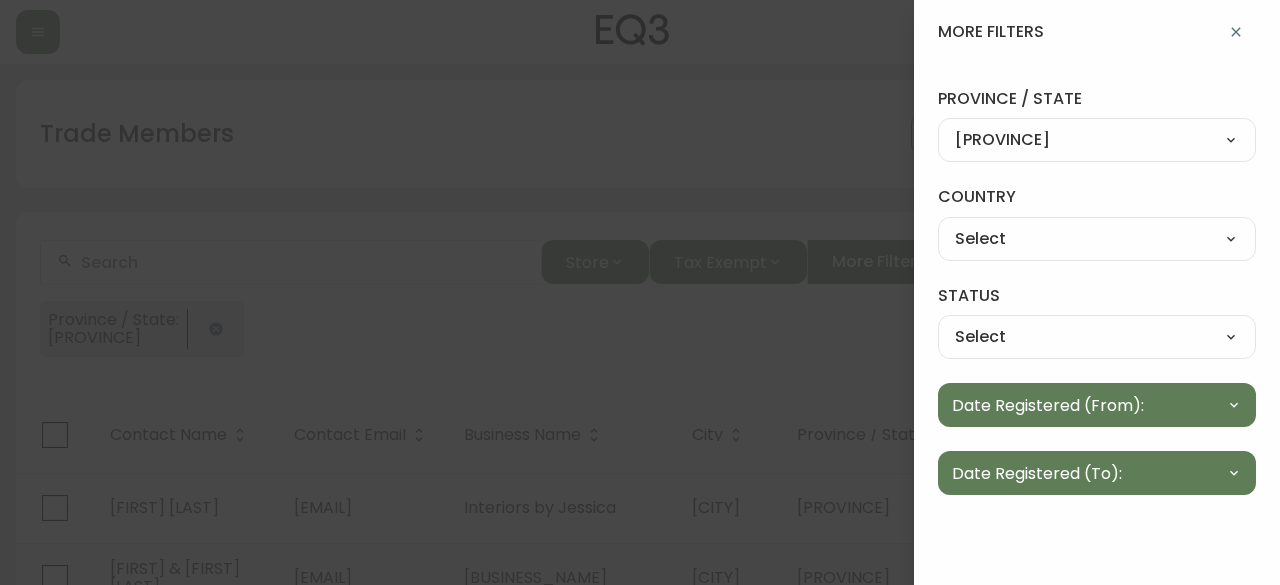 click on "Select Canada United States" at bounding box center [1097, 239] 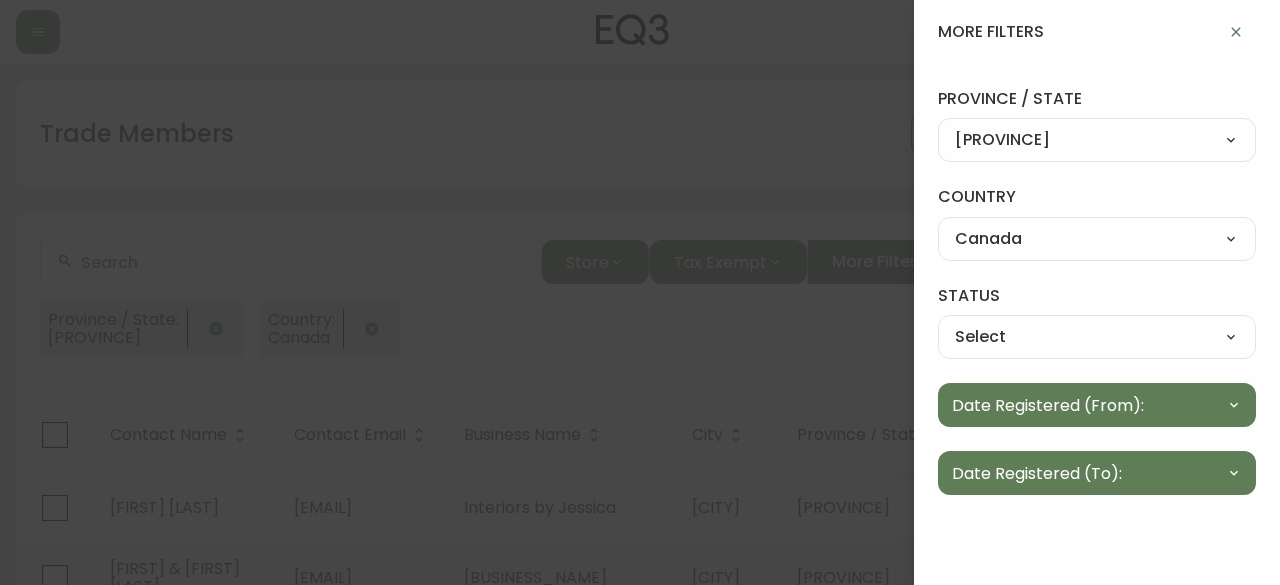 click on "Select Active Inactive" at bounding box center [1097, 337] 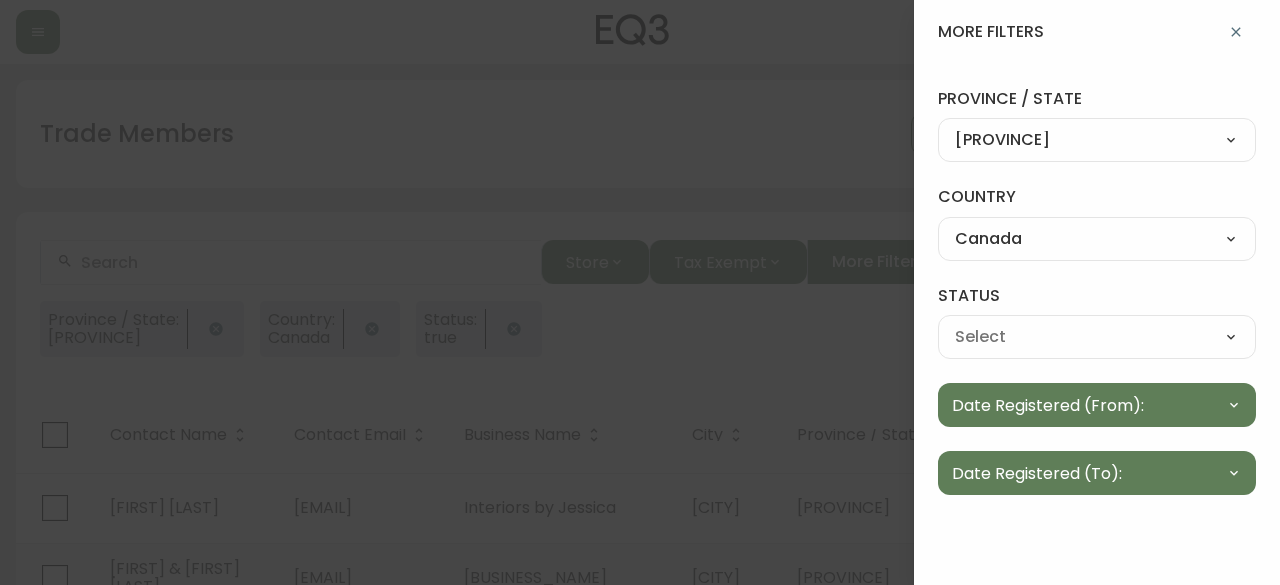 click at bounding box center [640, 292] 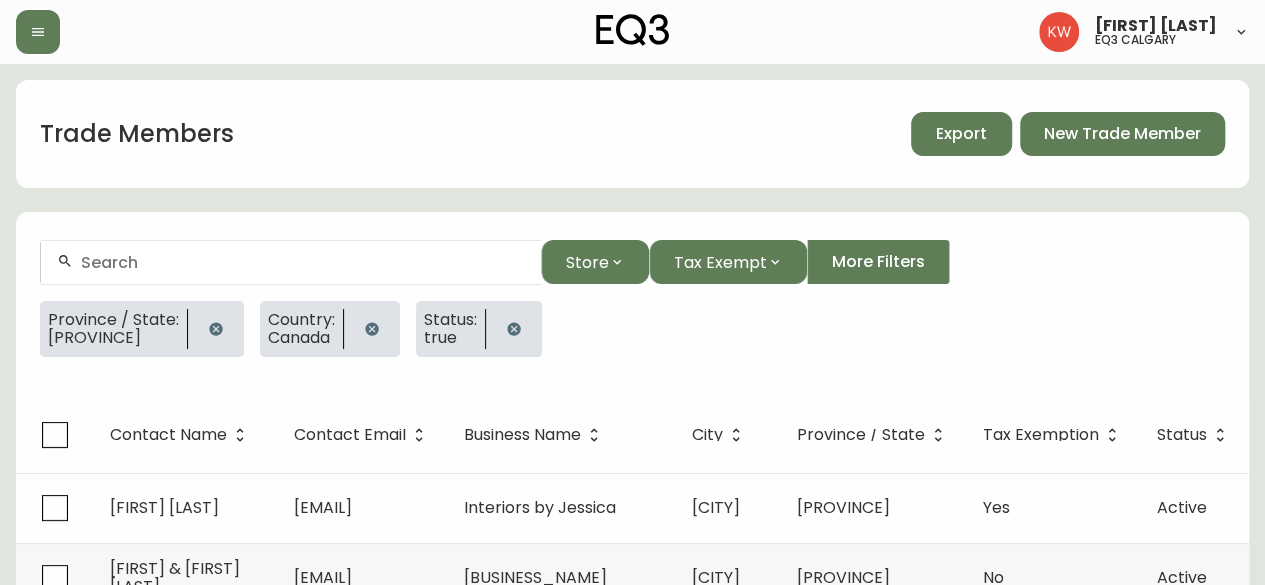 click on "Export" at bounding box center (961, 134) 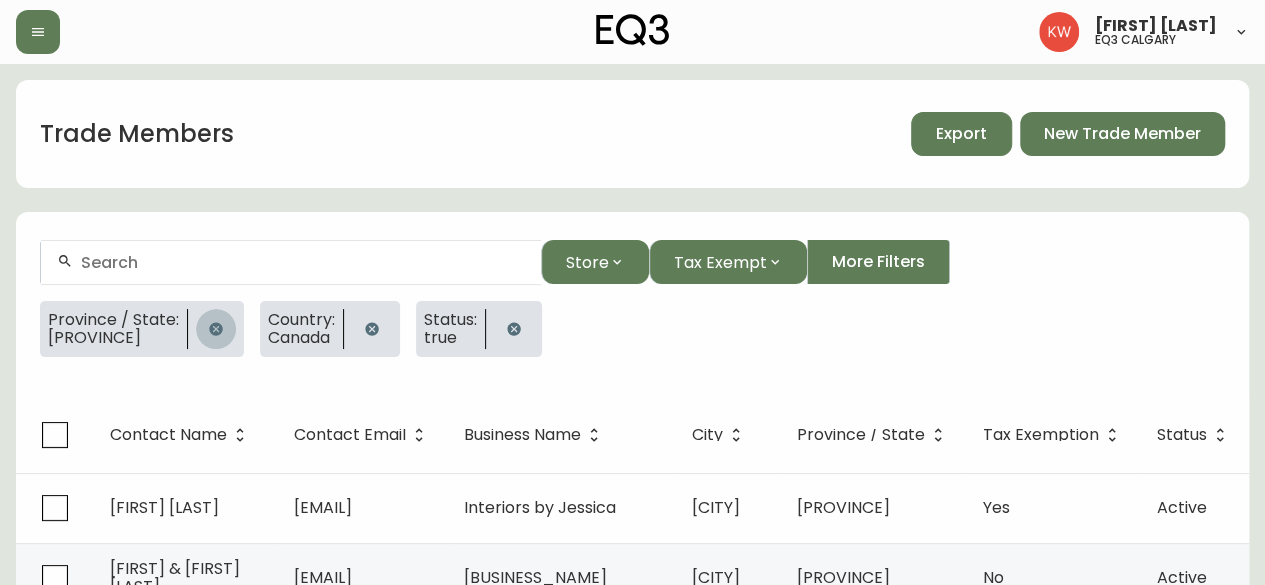 click 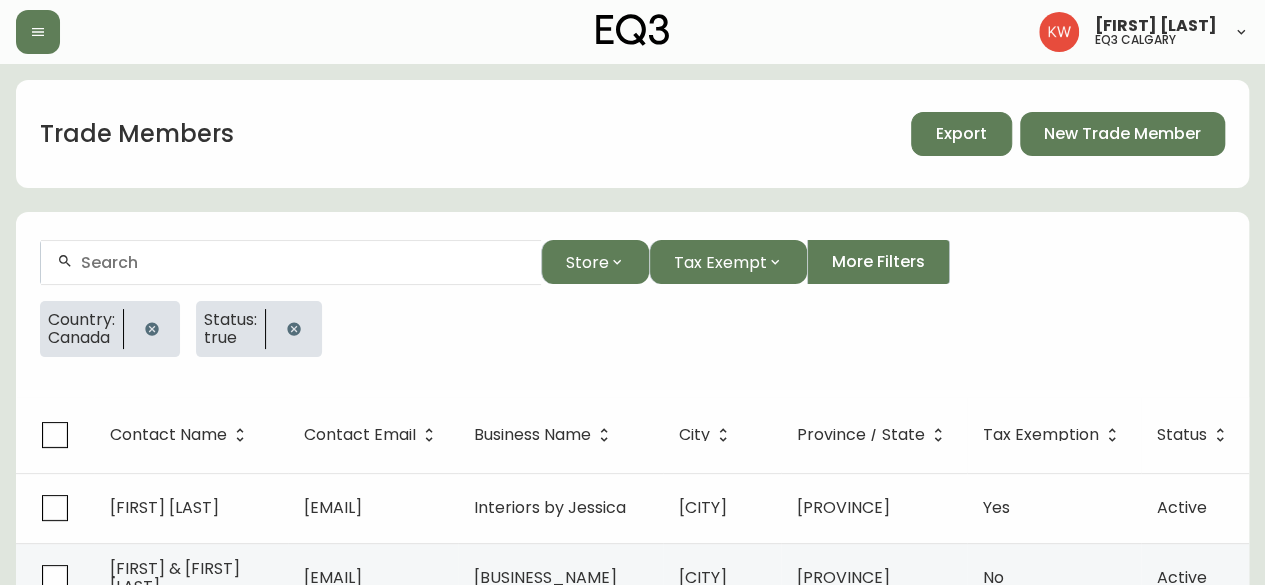 click 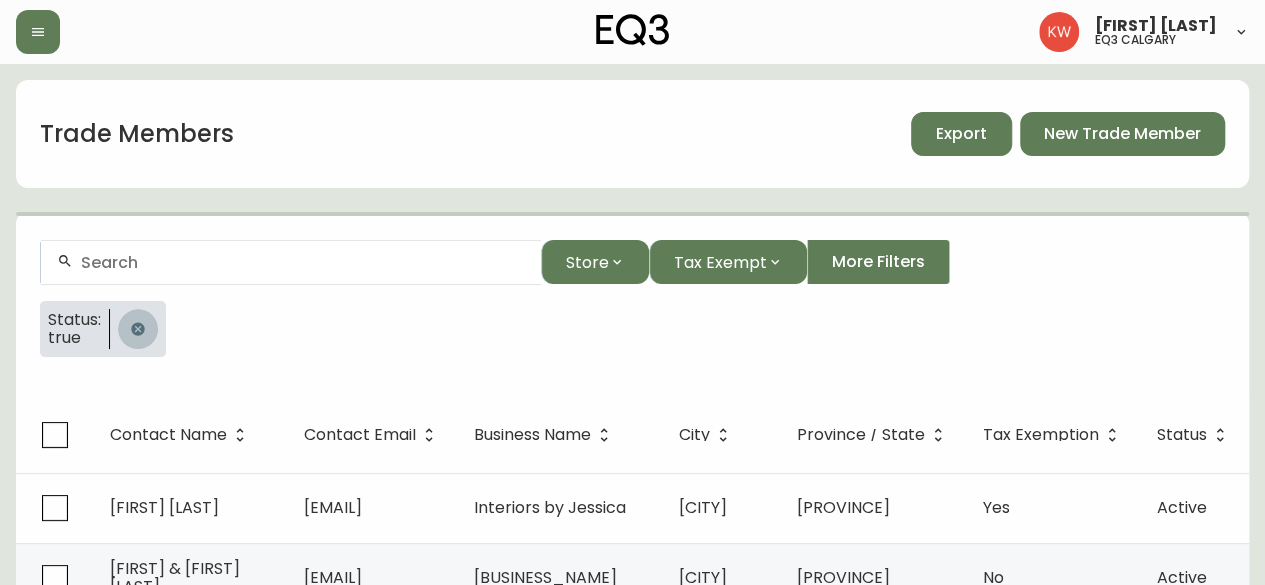 click 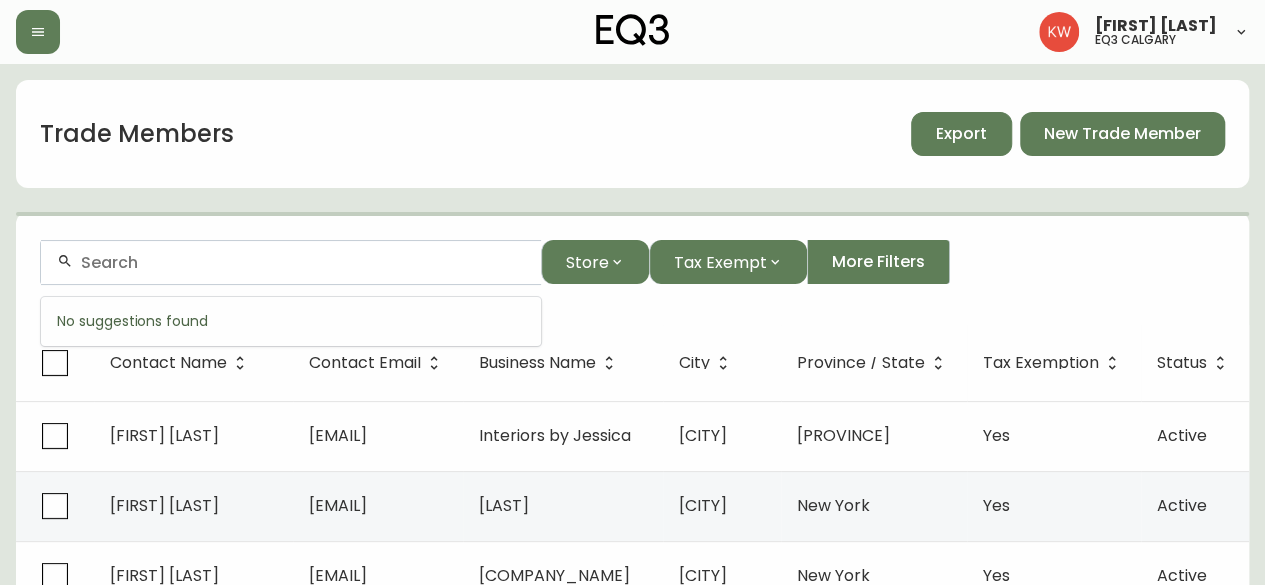 click at bounding box center (303, 262) 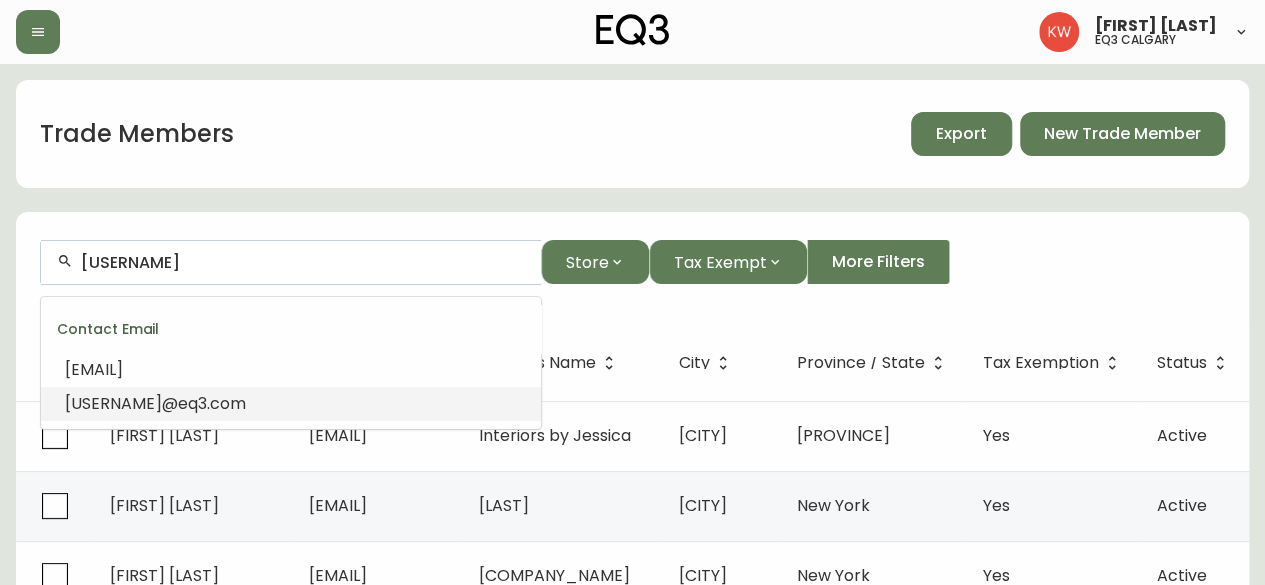 click on "@eq3.com" at bounding box center [204, 403] 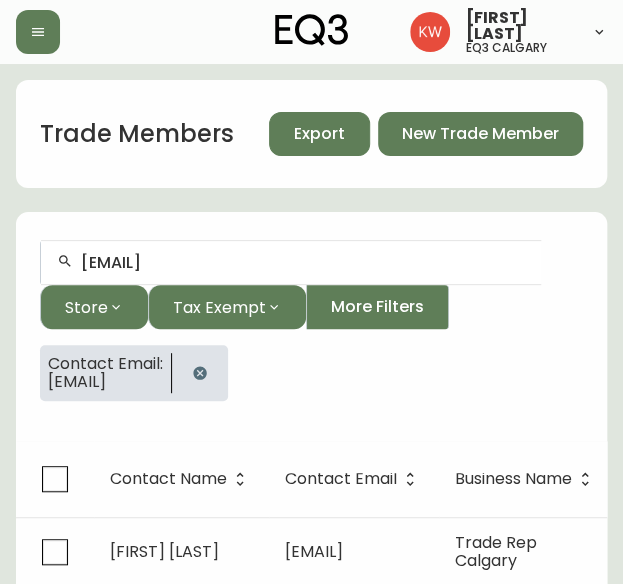 click 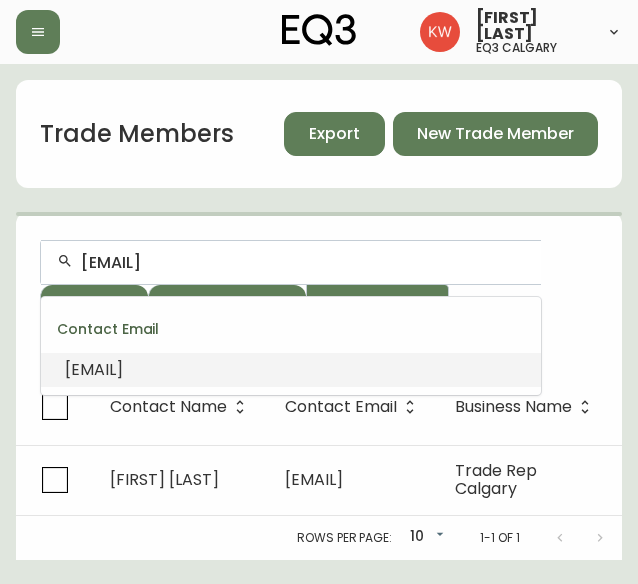 drag, startPoint x: 243, startPoint y: 256, endPoint x: -55, endPoint y: 255, distance: 298.00168 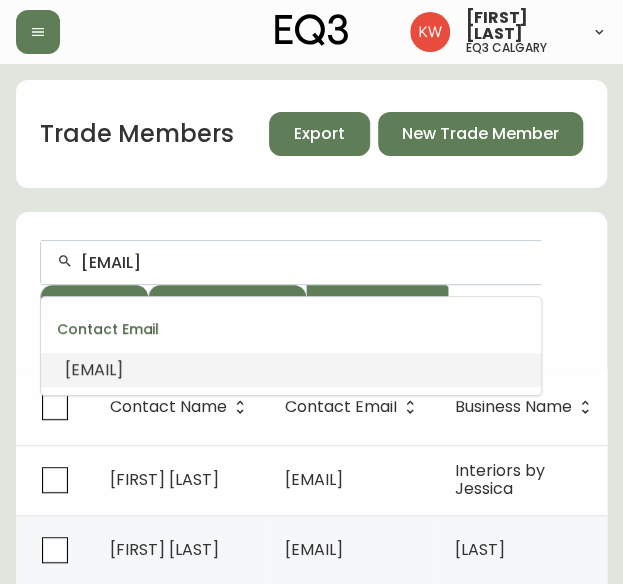 paste on "[EMAIL]" 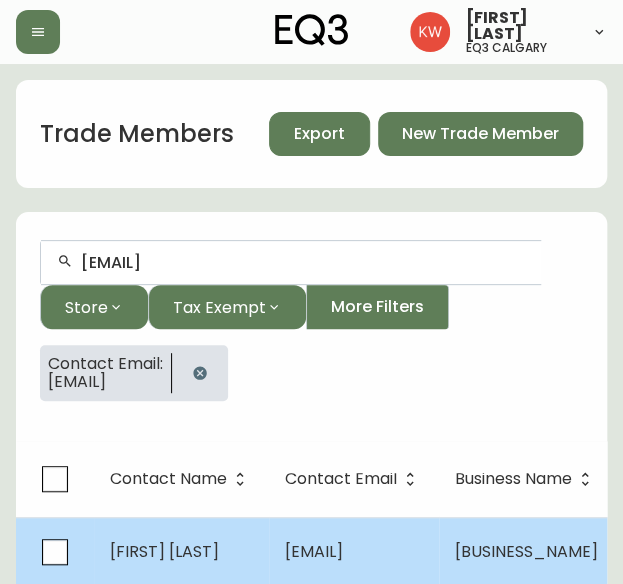 type on "[EMAIL]" 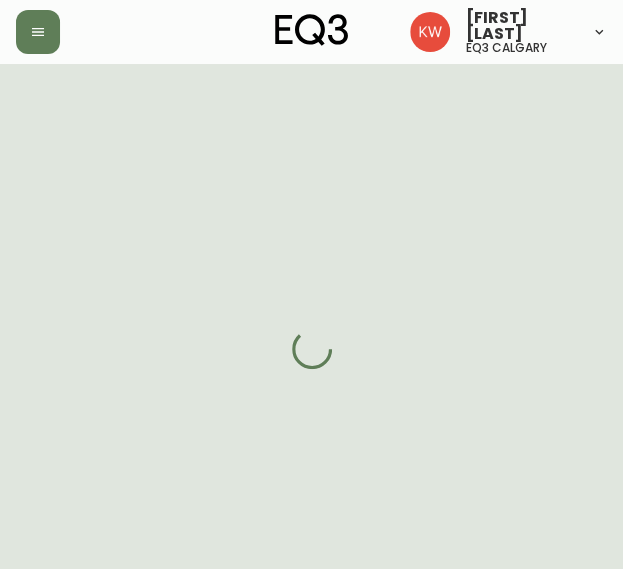 select on "AB" 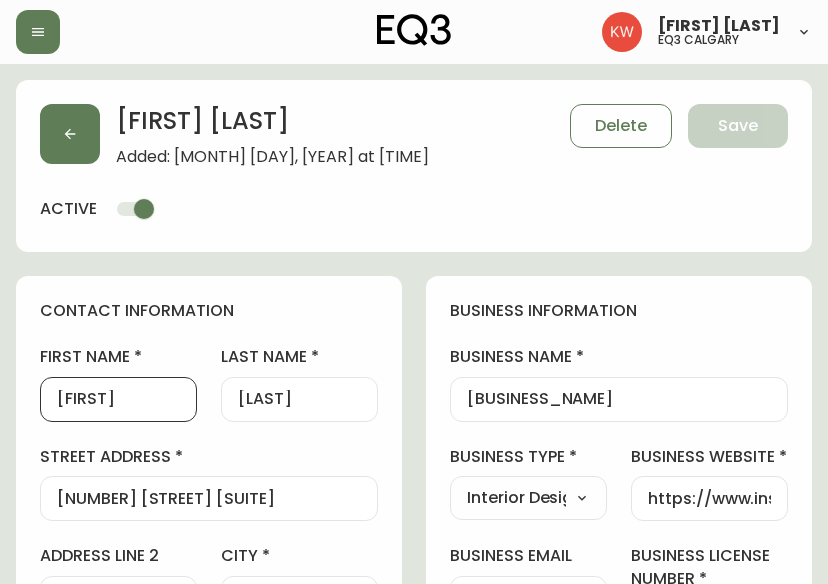 click on "[FIRST]" at bounding box center [118, 399] 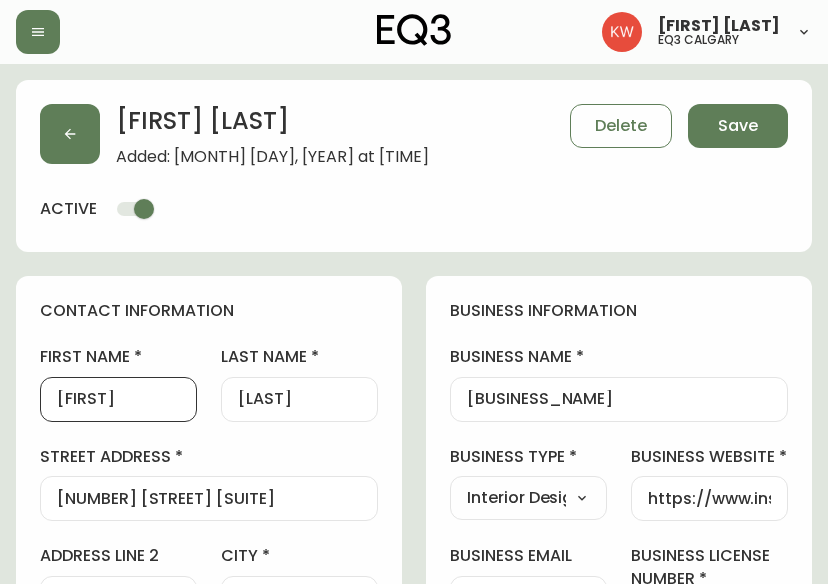 type on "[FIRST]" 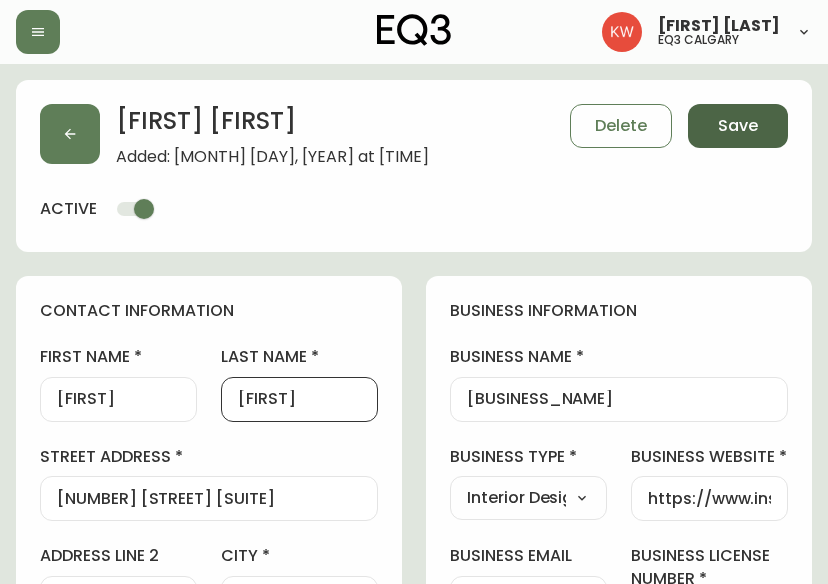 type on "[FIRST]" 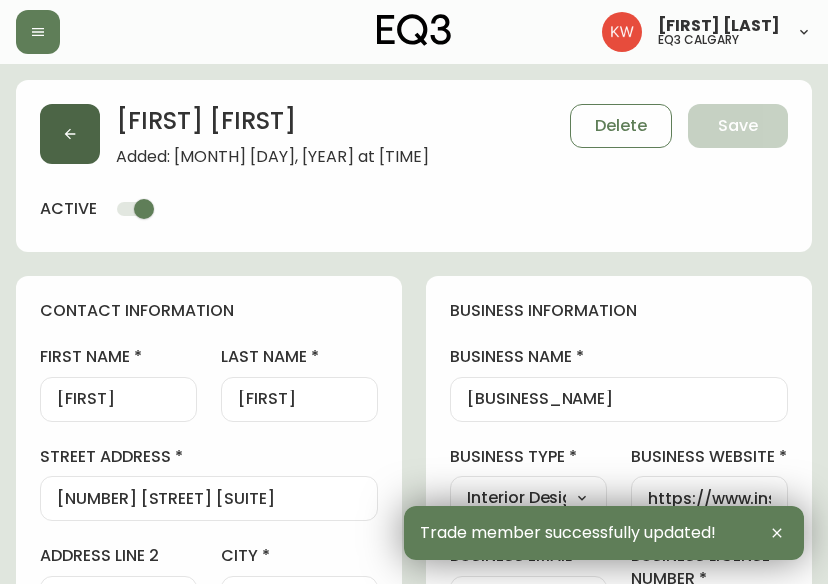 click 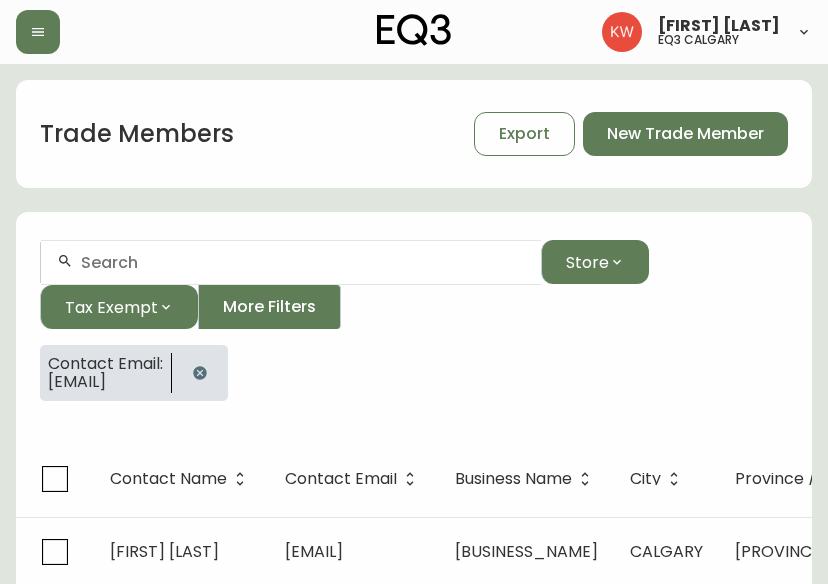 click 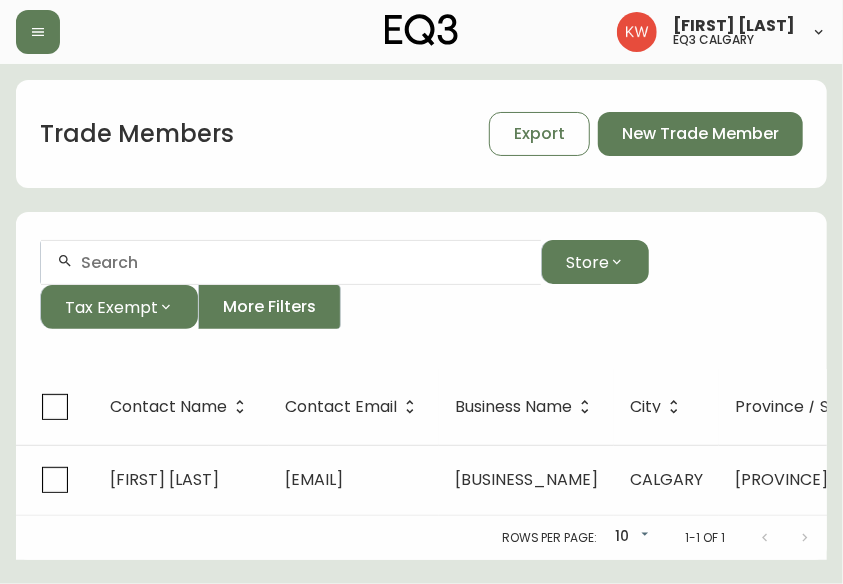 click at bounding box center [303, 262] 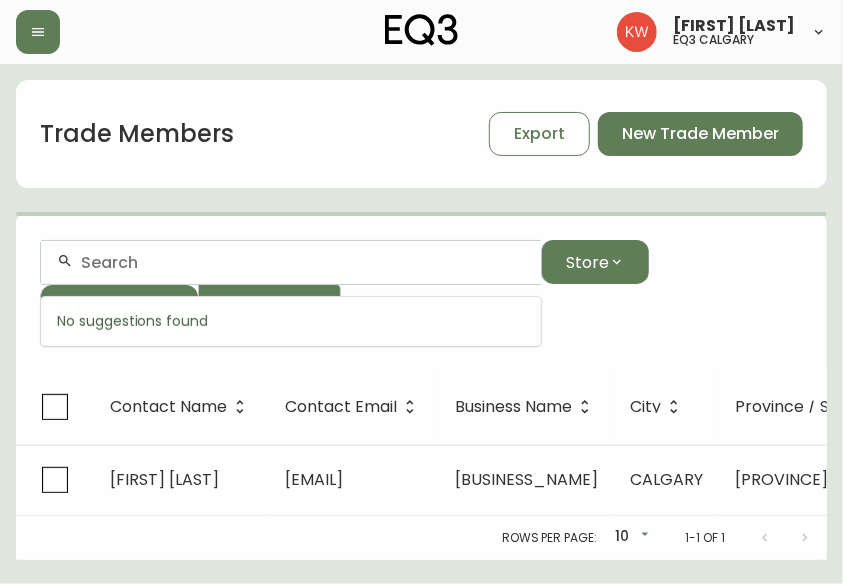 paste on "[EMAIL]" 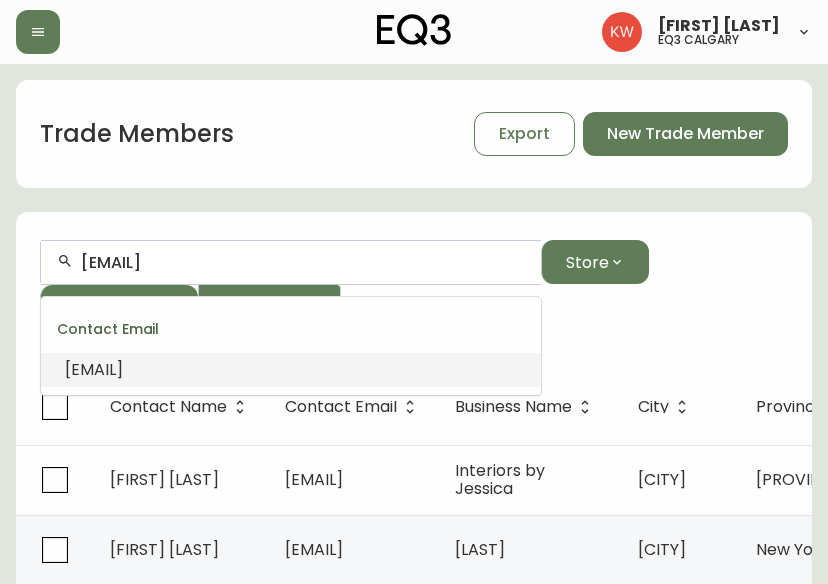 click on "[EMAIL]" at bounding box center (291, 370) 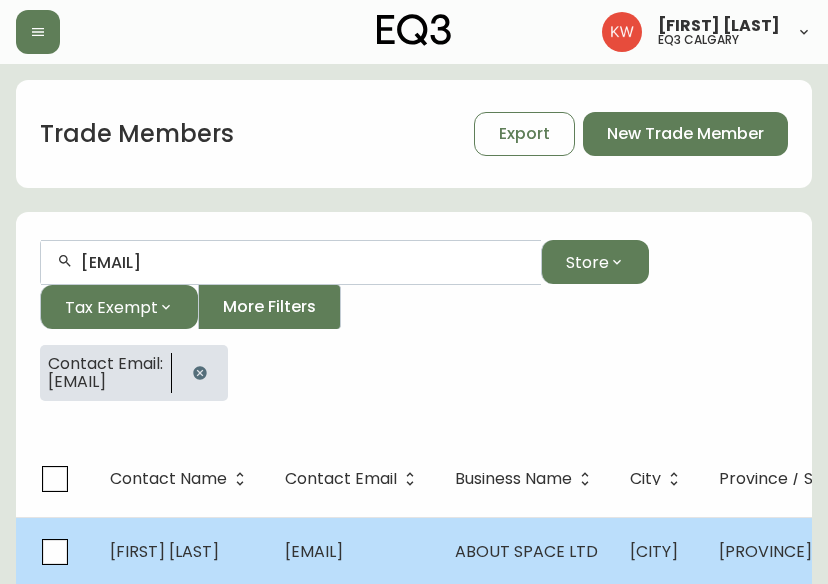 type on "[EMAIL]" 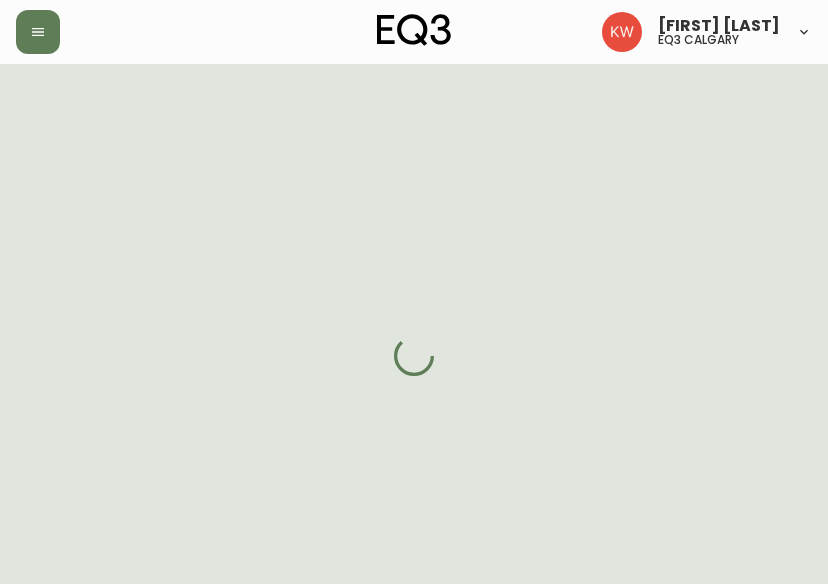 select on "AB" 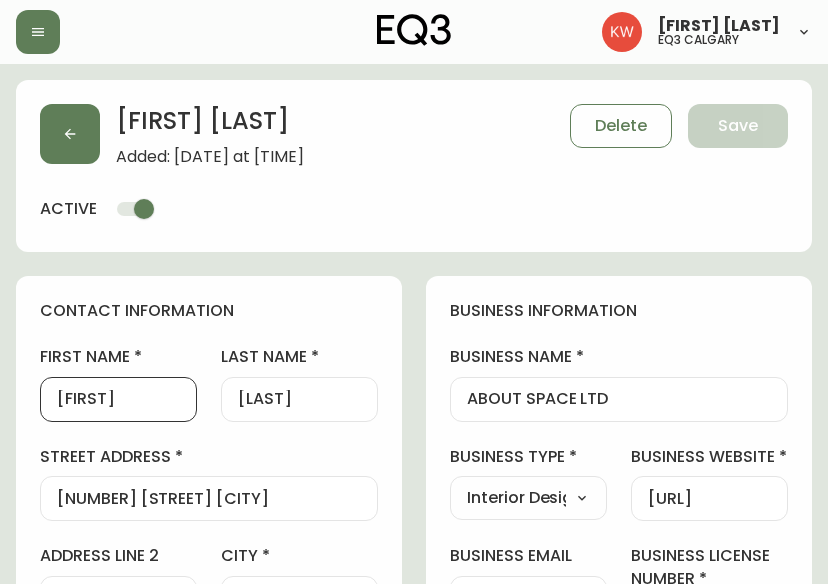 scroll, scrollTop: 0, scrollLeft: 0, axis: both 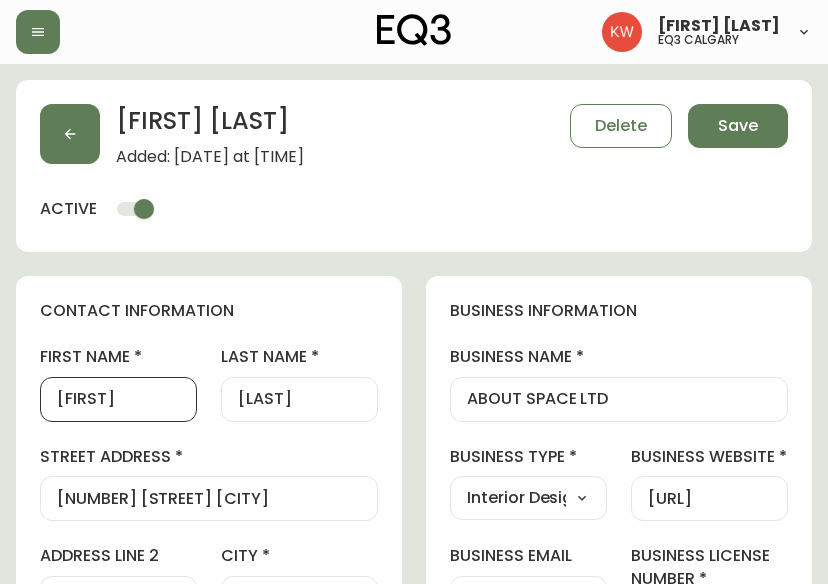 type on "[FIRST]" 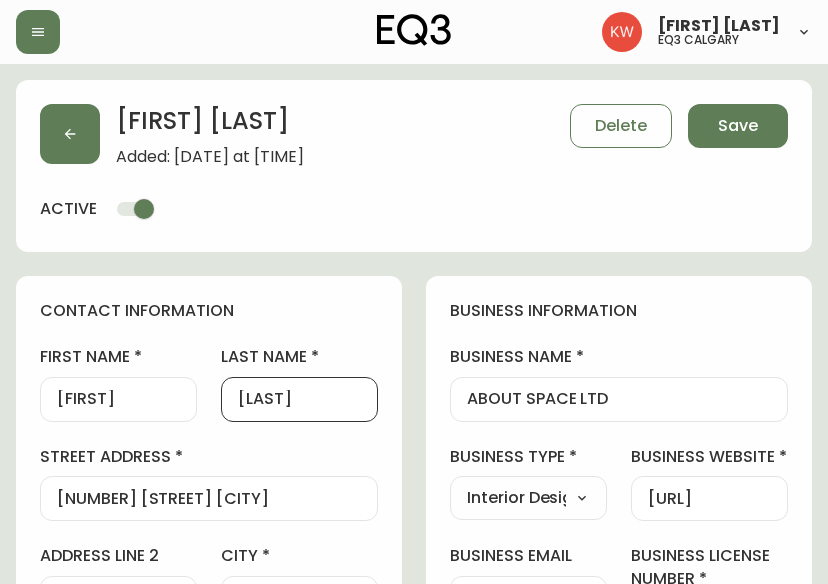 drag, startPoint x: 338, startPoint y: 403, endPoint x: 250, endPoint y: 396, distance: 88.27797 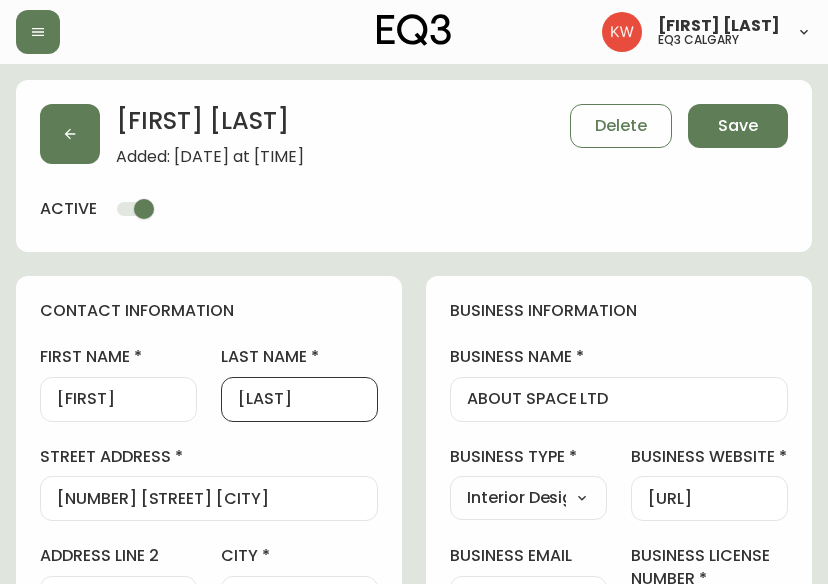 click on "[LAST]" at bounding box center (299, 399) 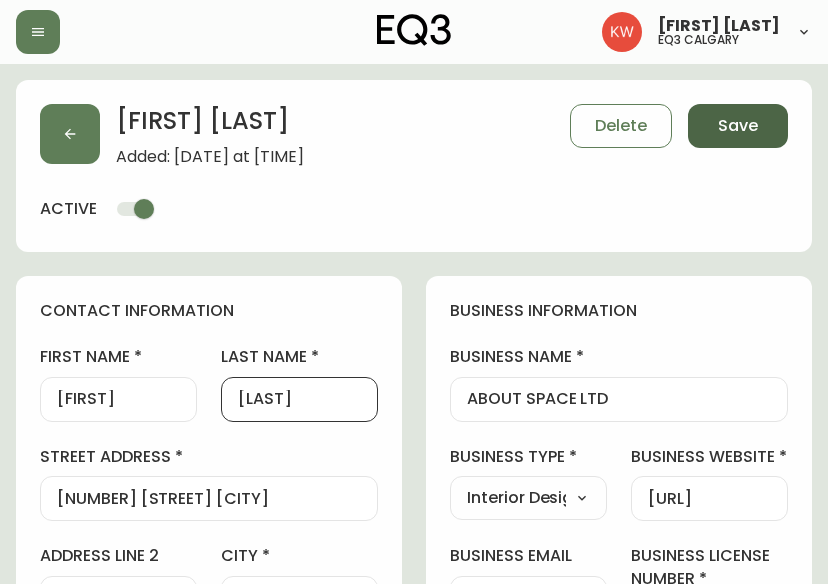 type on "[LAST]" 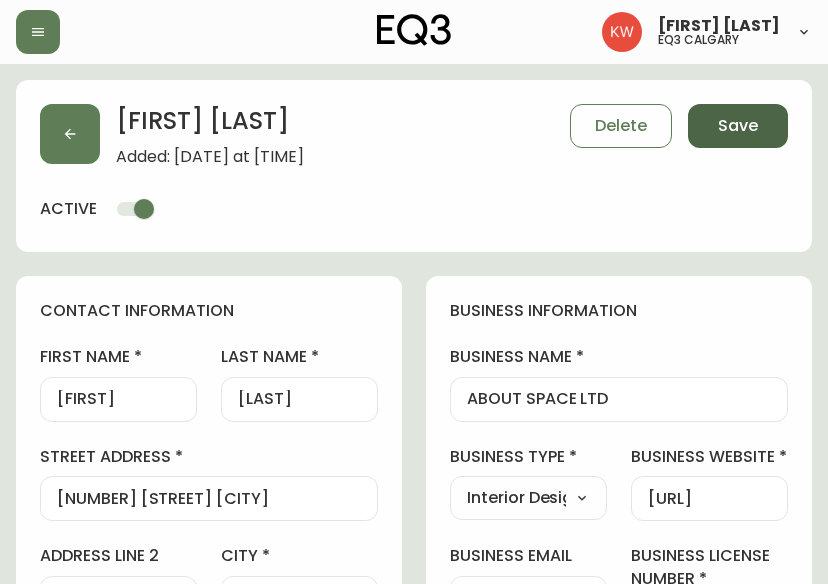 type on "Other" 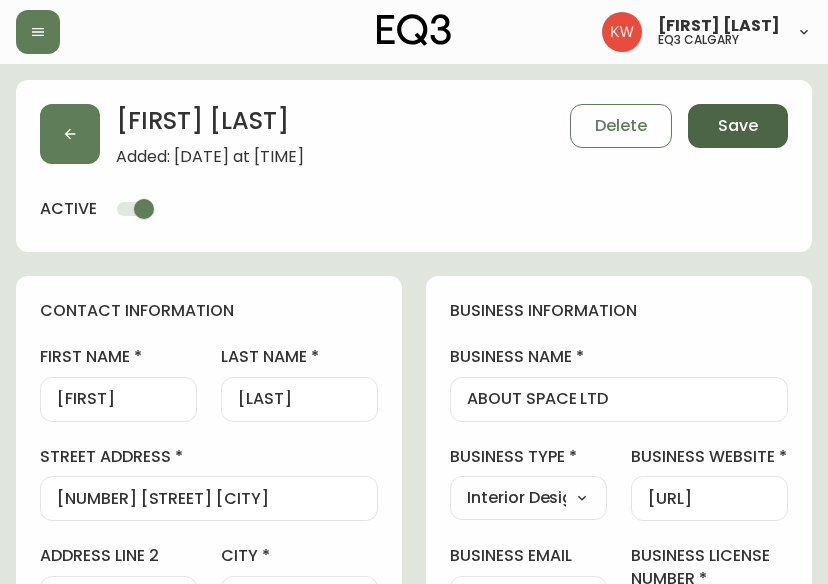 select on "Other" 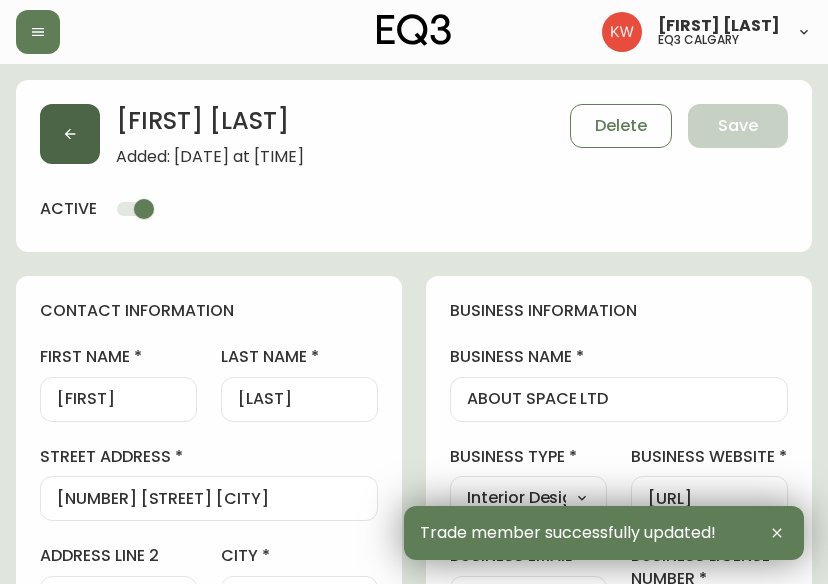 click 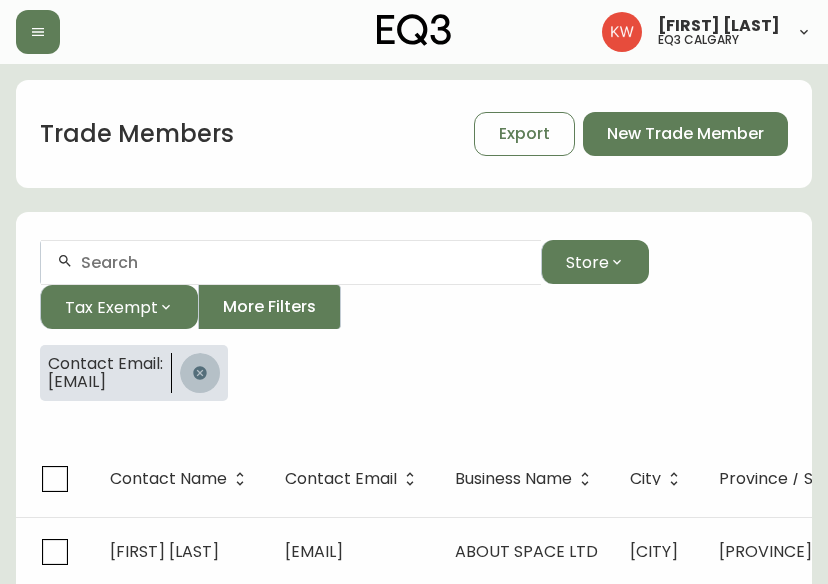 click 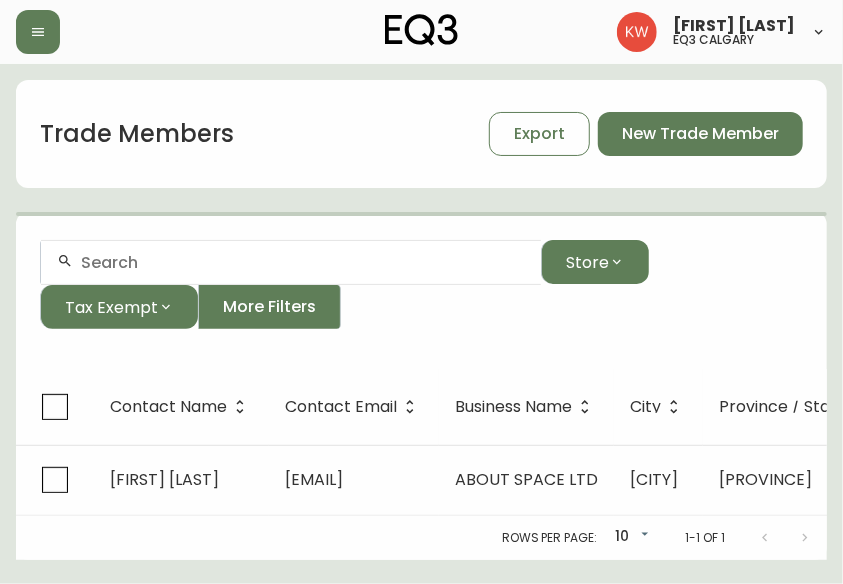 click at bounding box center [291, 262] 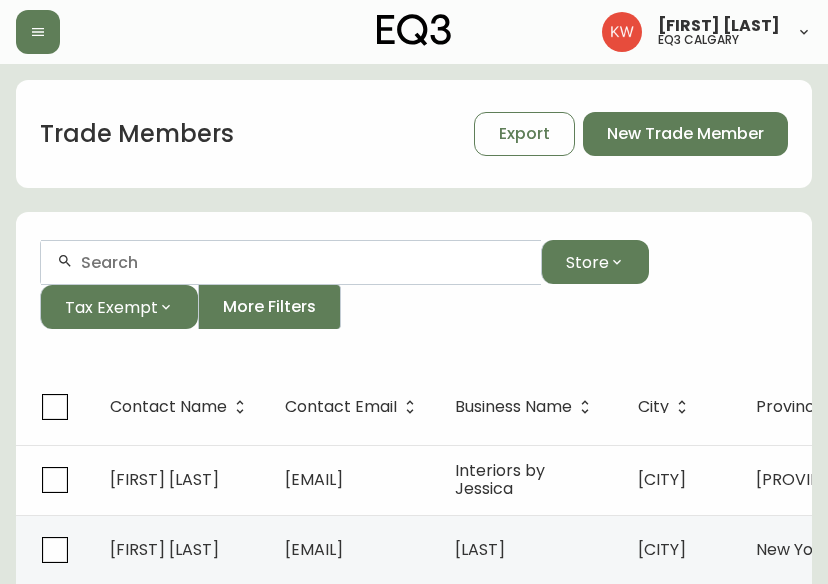 paste on "[EMAIL]" 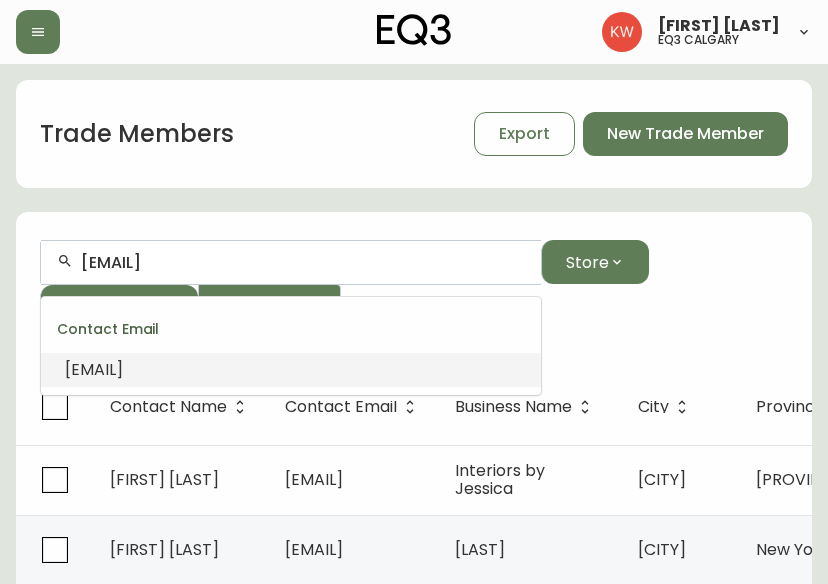 click on "[EMAIL]" at bounding box center [94, 369] 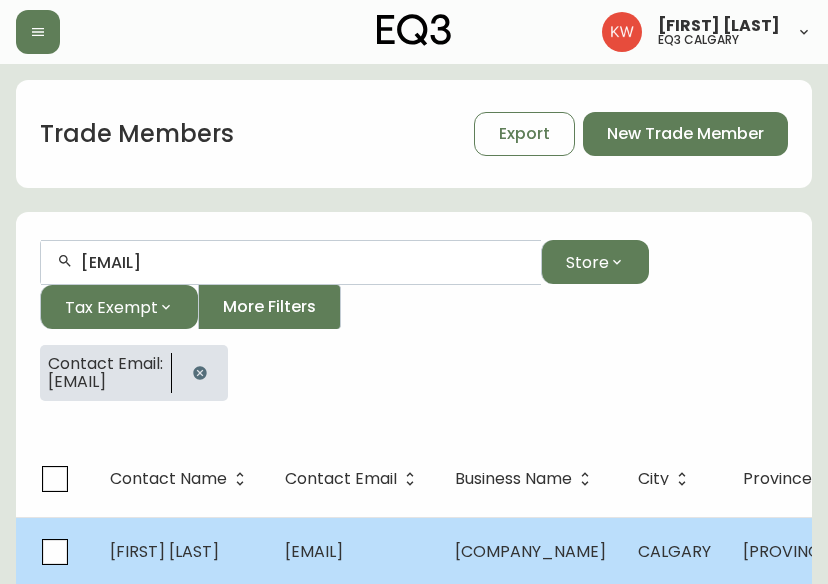 type on "[EMAIL]" 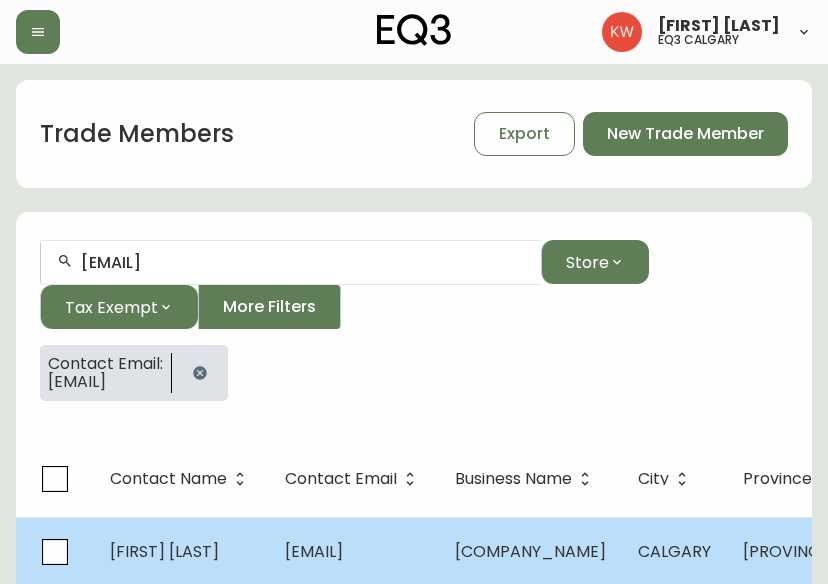 click on "[FIRST] [LAST]" at bounding box center [181, 552] 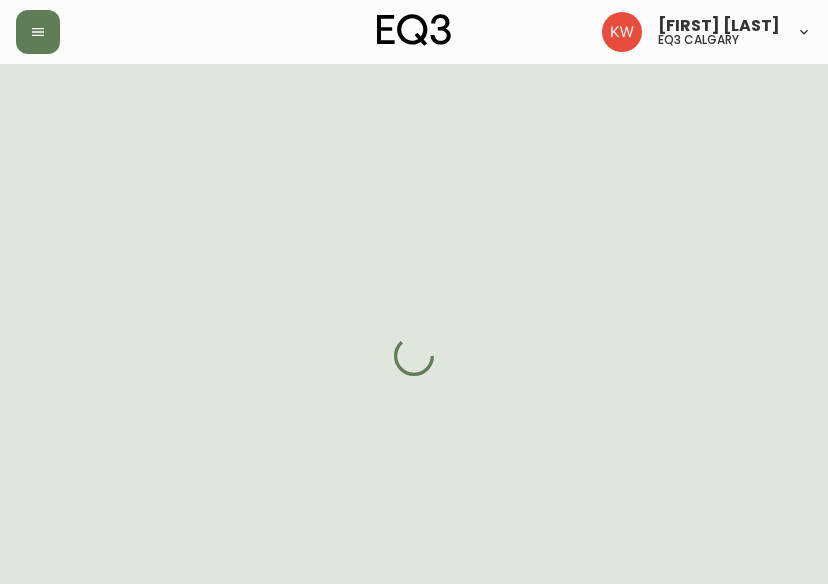 select on "AB" 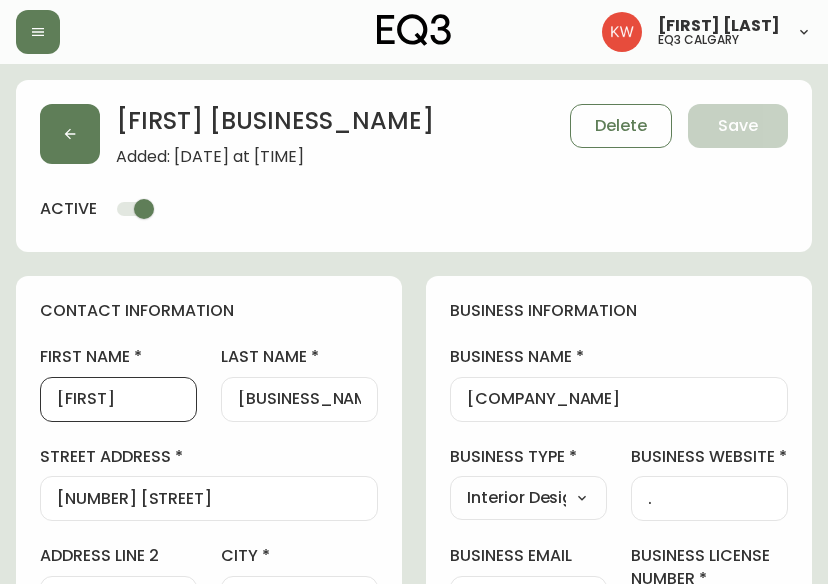 drag, startPoint x: 127, startPoint y: 399, endPoint x: 71, endPoint y: 401, distance: 56.0357 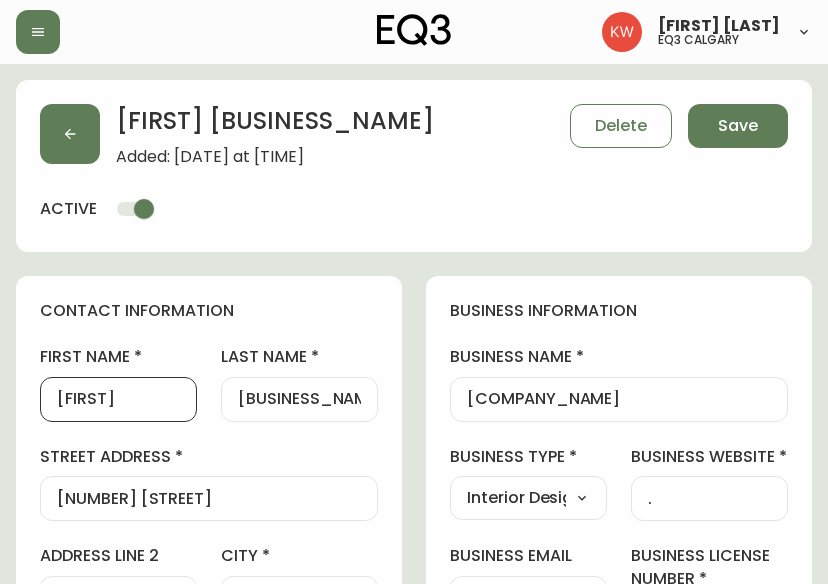 type on "[FIRST]" 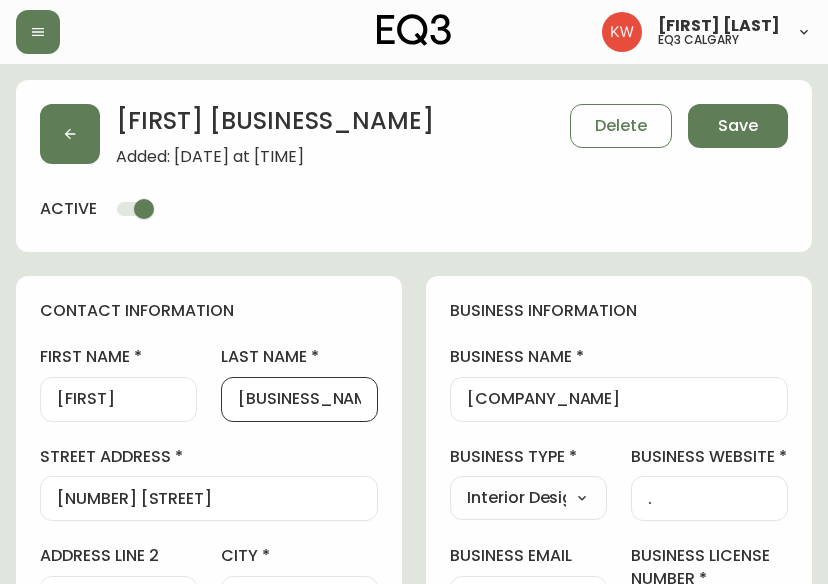 drag, startPoint x: 331, startPoint y: 401, endPoint x: 275, endPoint y: 392, distance: 56.718605 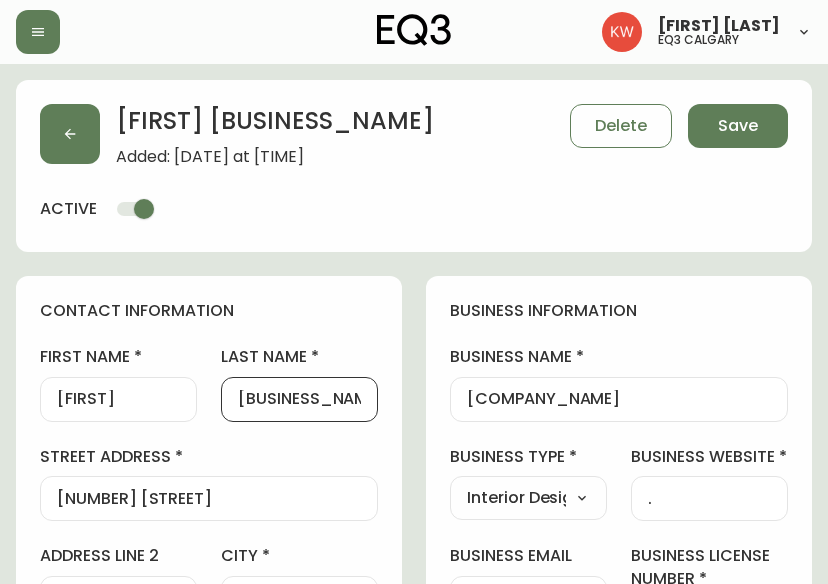 click on "[BUSINESS_NAME]" at bounding box center (299, 399) 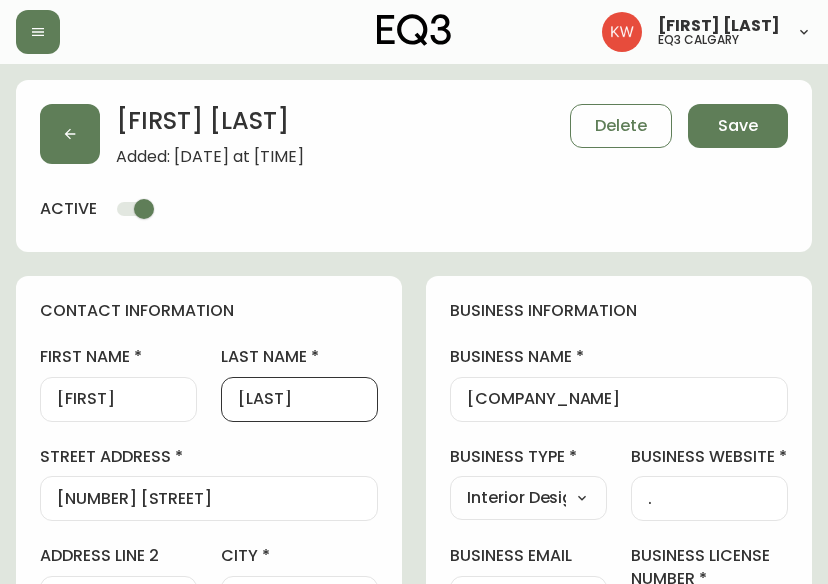 drag, startPoint x: 276, startPoint y: 399, endPoint x: 247, endPoint y: 400, distance: 29.017237 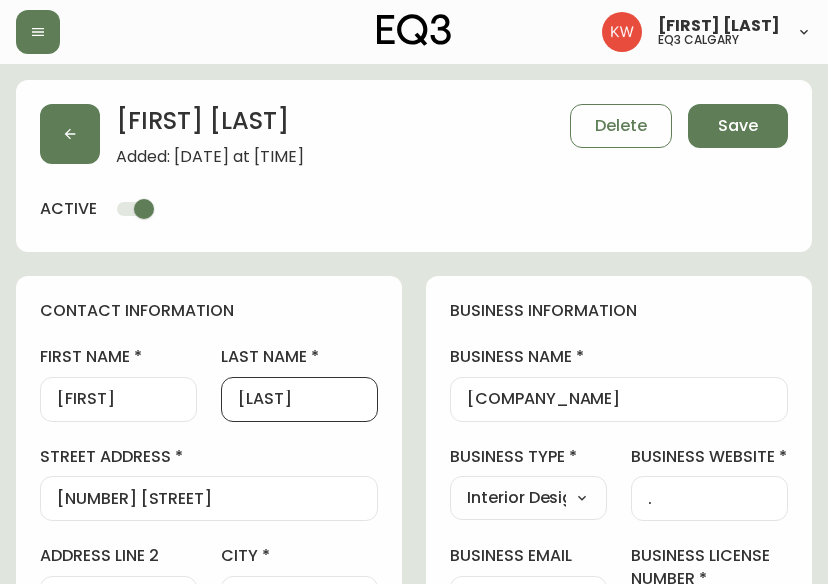 click on "[LAST]" at bounding box center (299, 399) 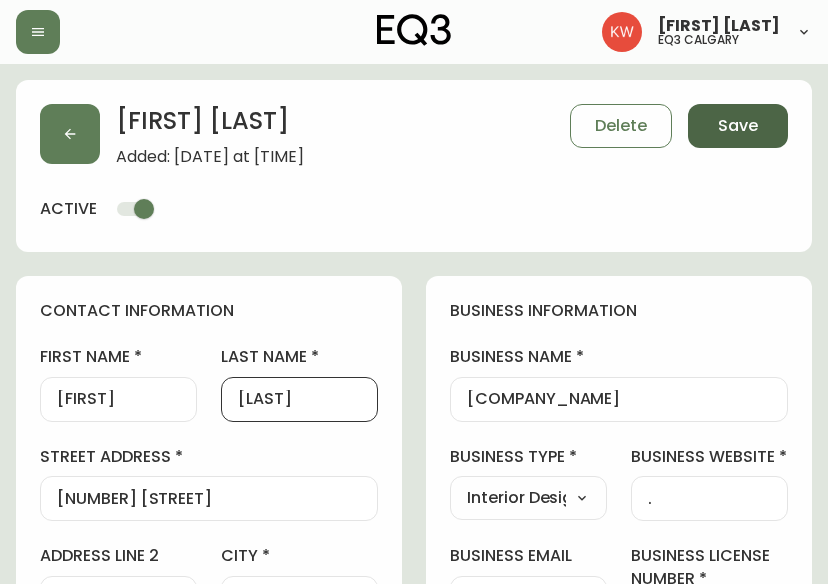 type on "[LAST]" 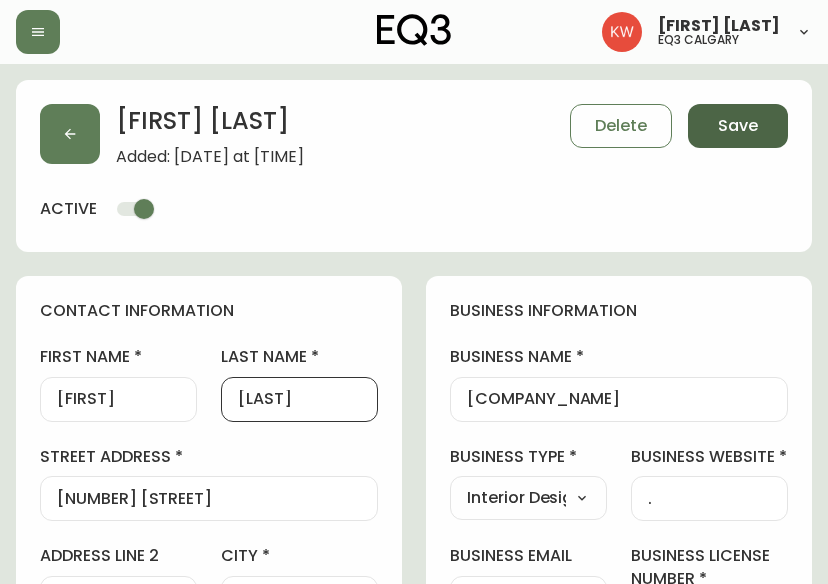 click on "Save" at bounding box center [738, 126] 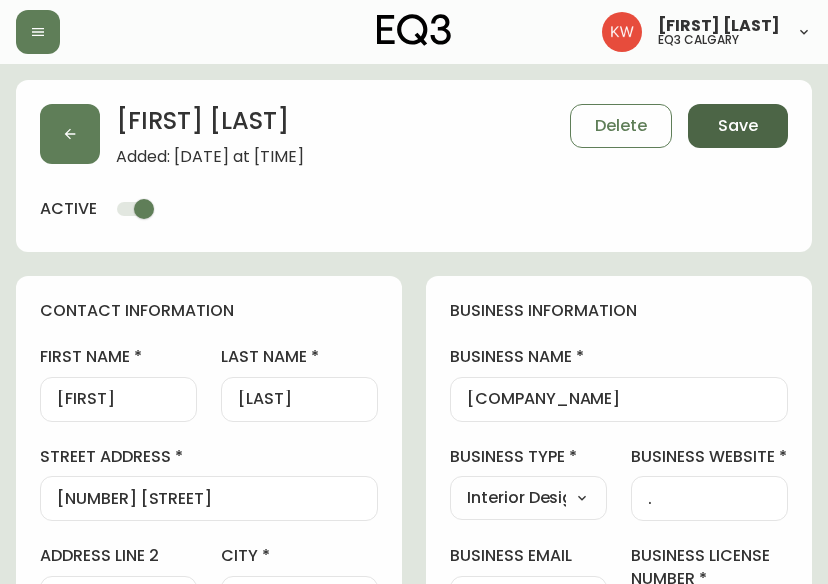 type on "Other" 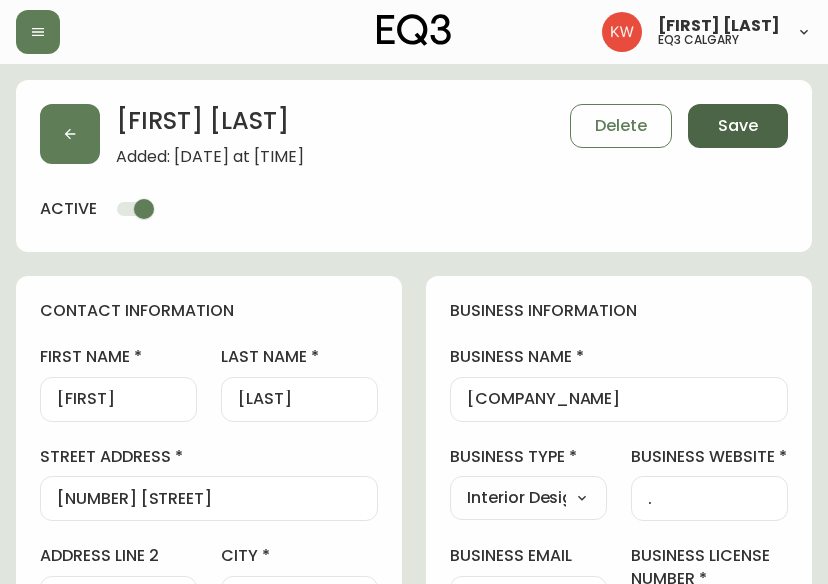 select on "Other" 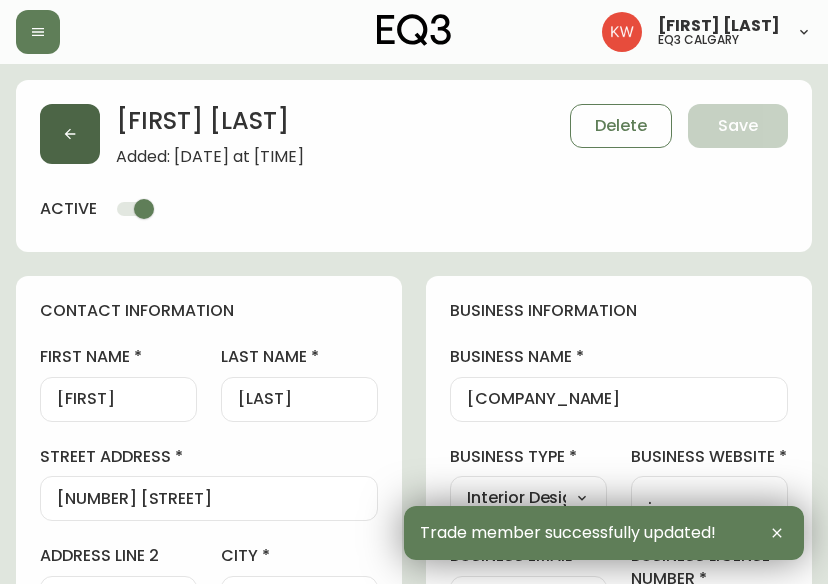 click at bounding box center [70, 134] 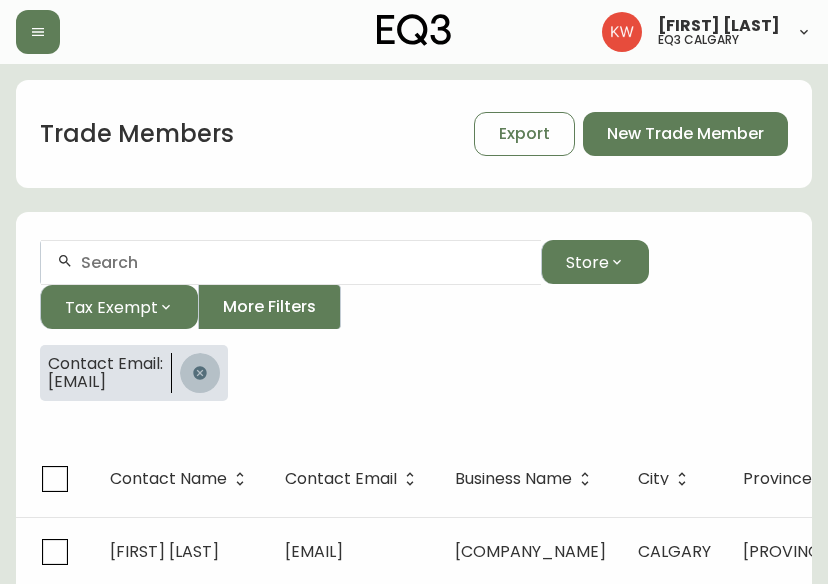 click 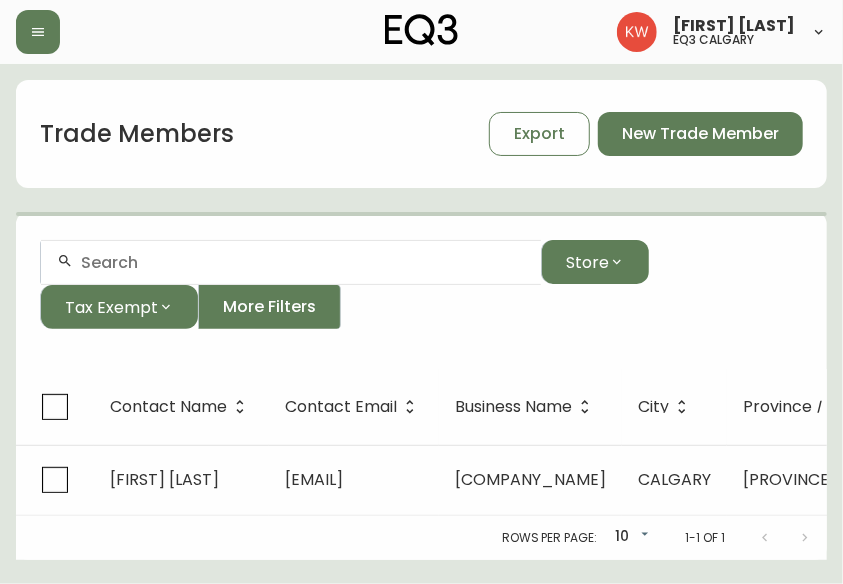 click at bounding box center (291, 262) 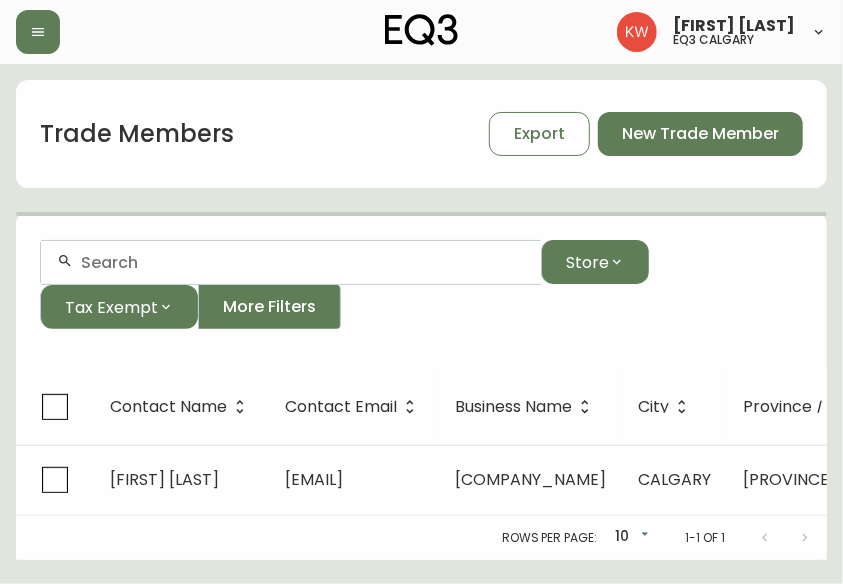 paste on "[EMAIL]" 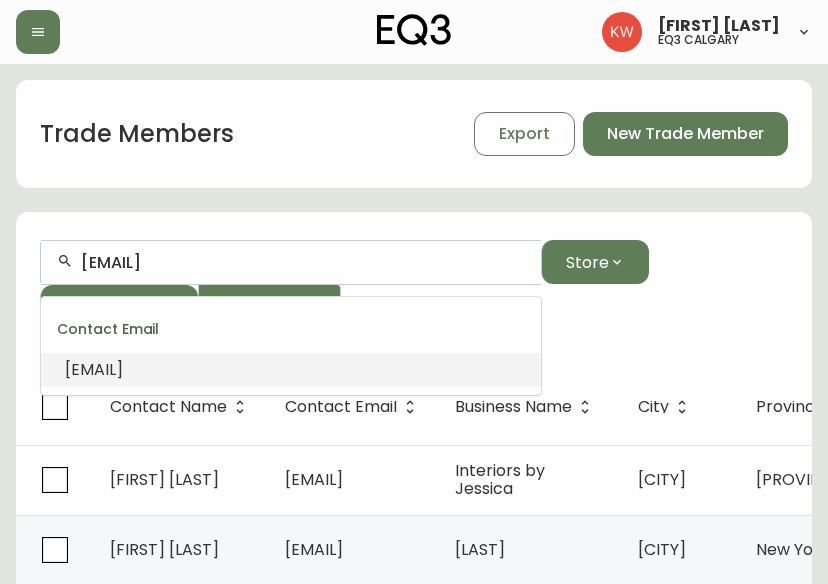 click on "[EMAIL]" at bounding box center [291, 370] 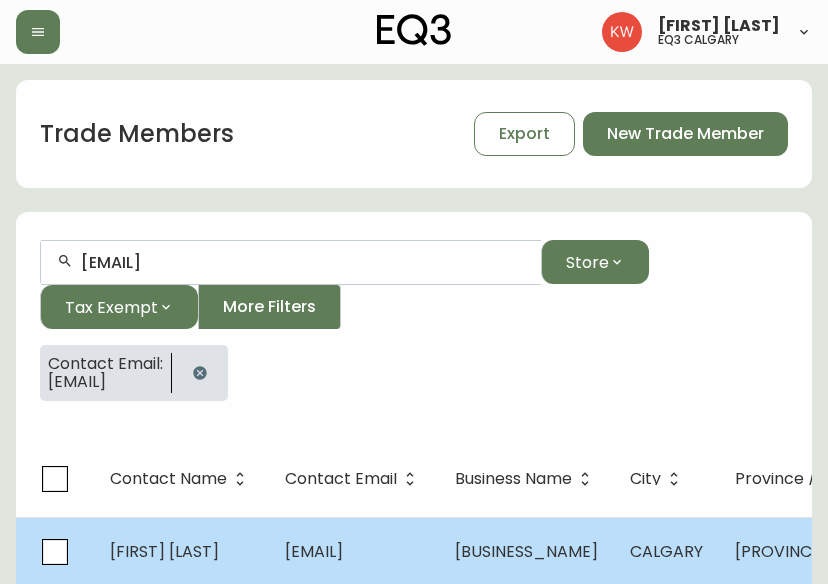 type on "[EMAIL]" 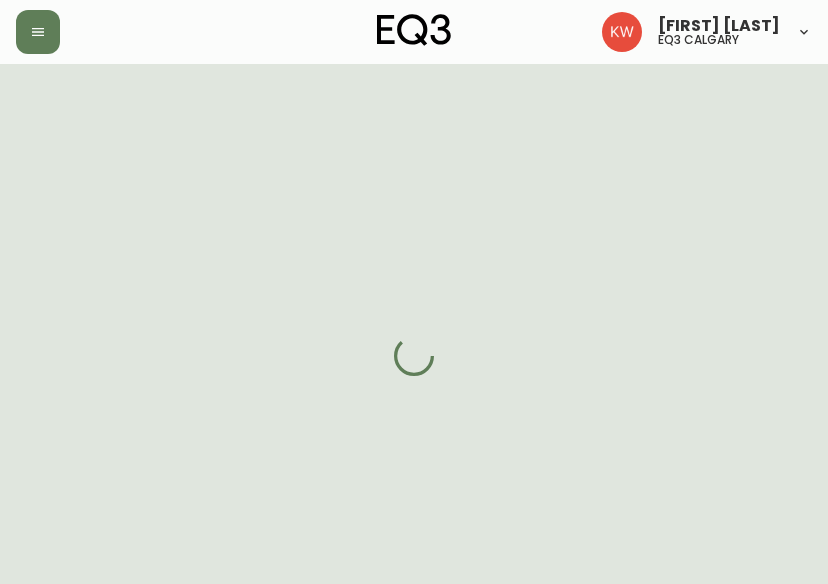 select on "AB" 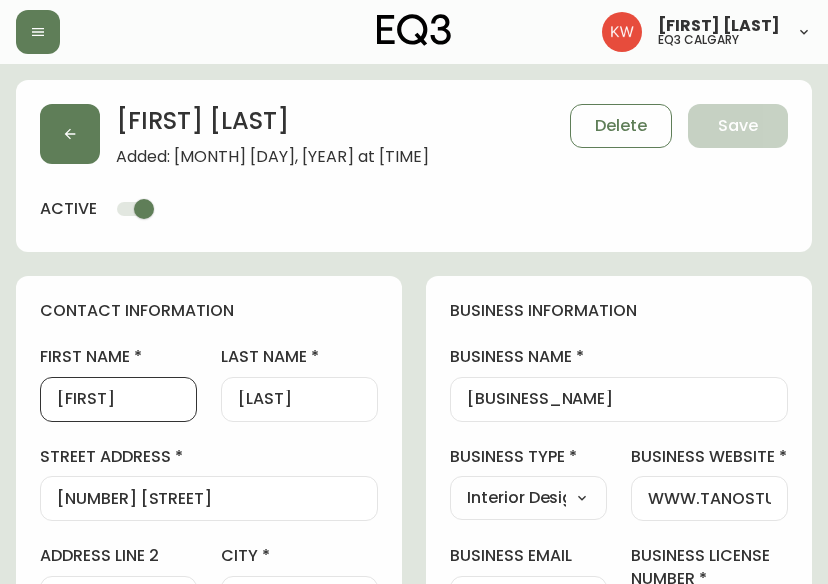 click on "[FIRST]" at bounding box center [118, 399] 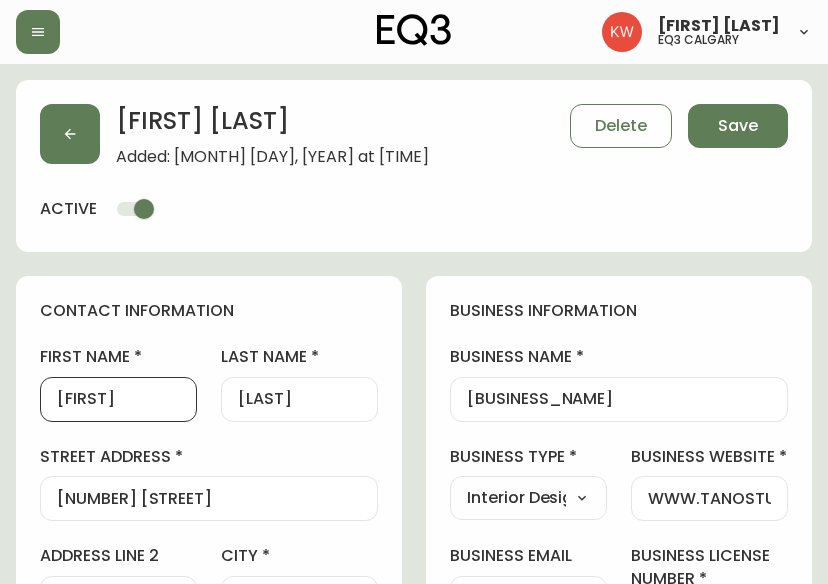 type on "[FIRST]" 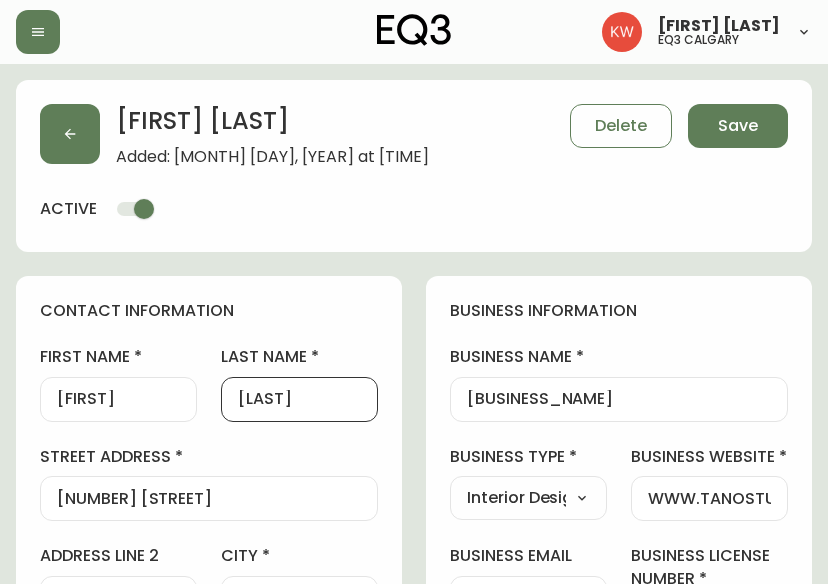 scroll, scrollTop: 0, scrollLeft: 0, axis: both 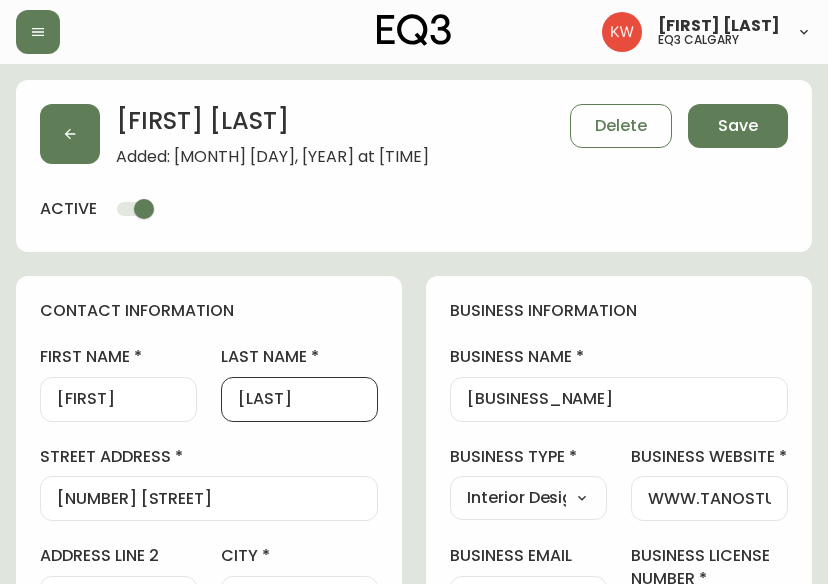 drag, startPoint x: 310, startPoint y: 395, endPoint x: 253, endPoint y: 403, distance: 57.558666 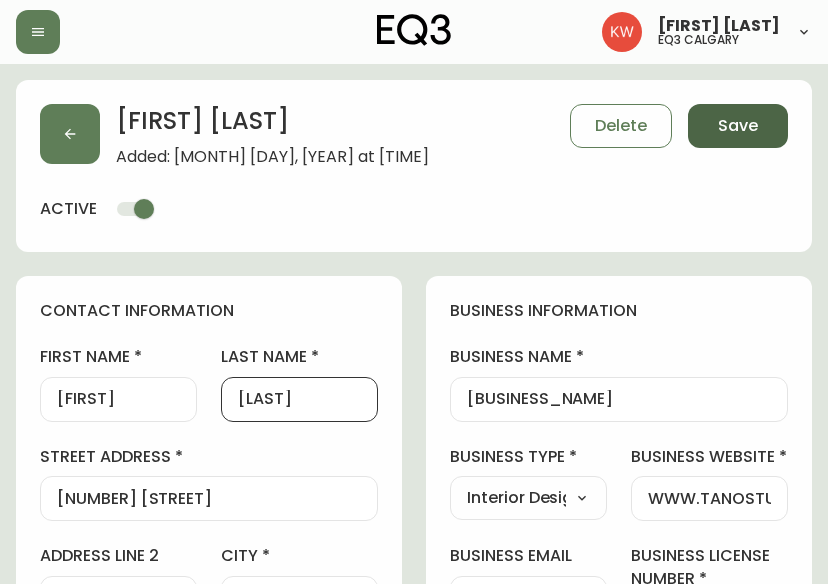 type on "[LAST]" 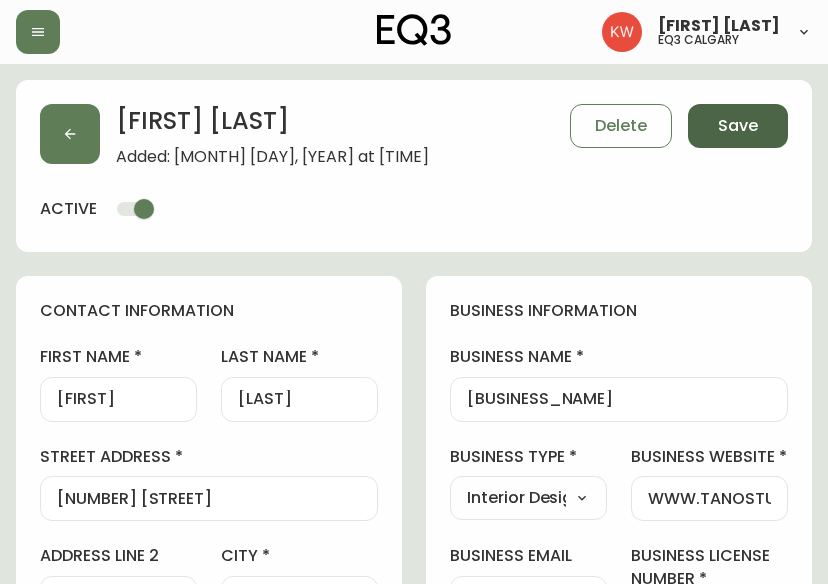 click on "Save" at bounding box center [738, 126] 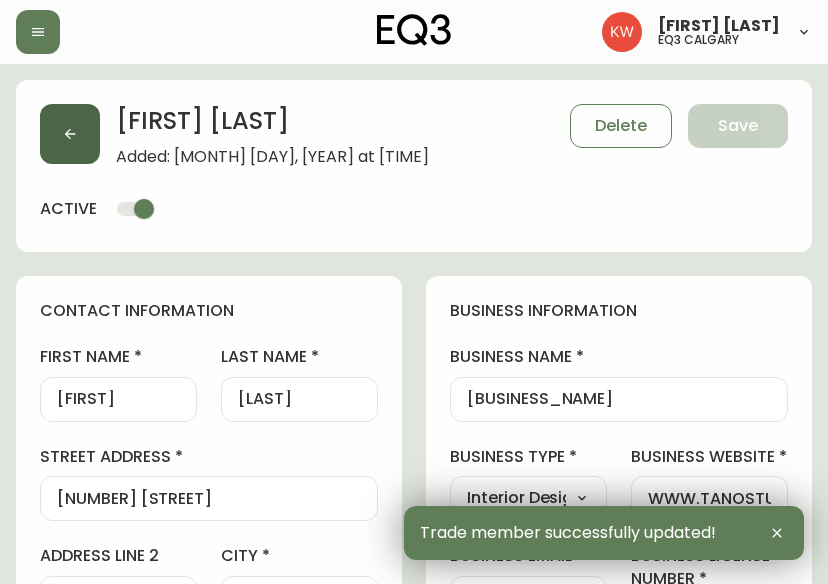 click at bounding box center [70, 134] 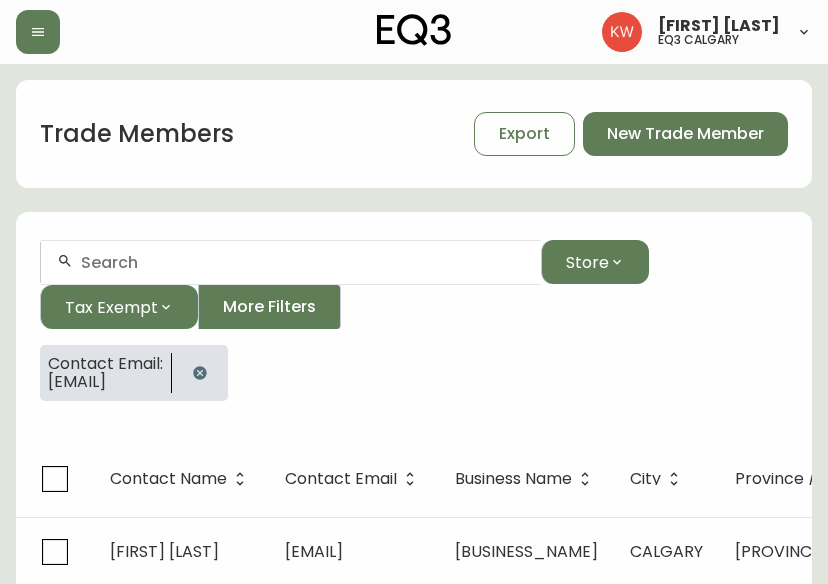 click 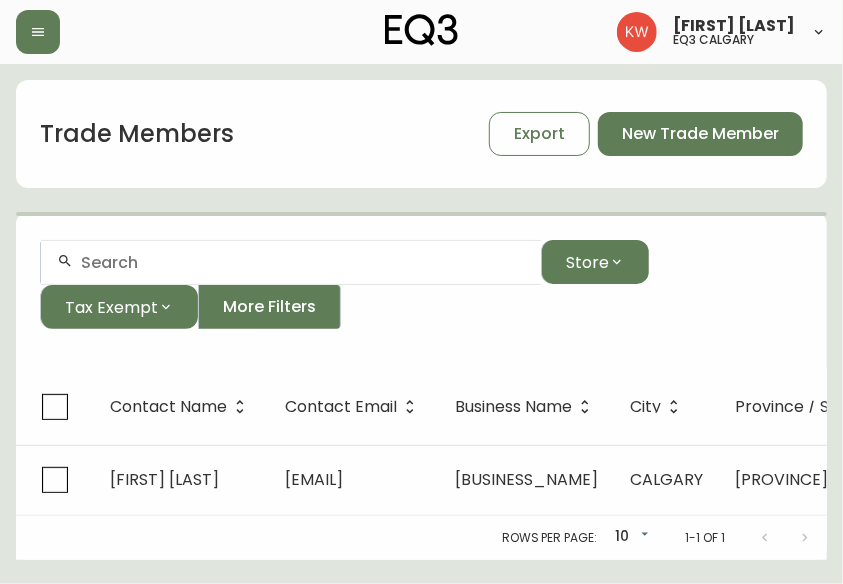 click at bounding box center [291, 262] 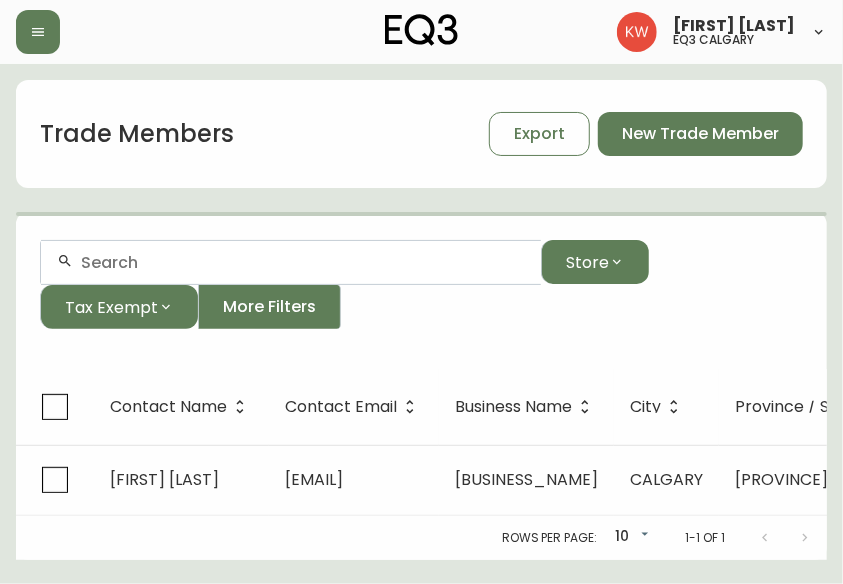 paste on "[EMAIL]" 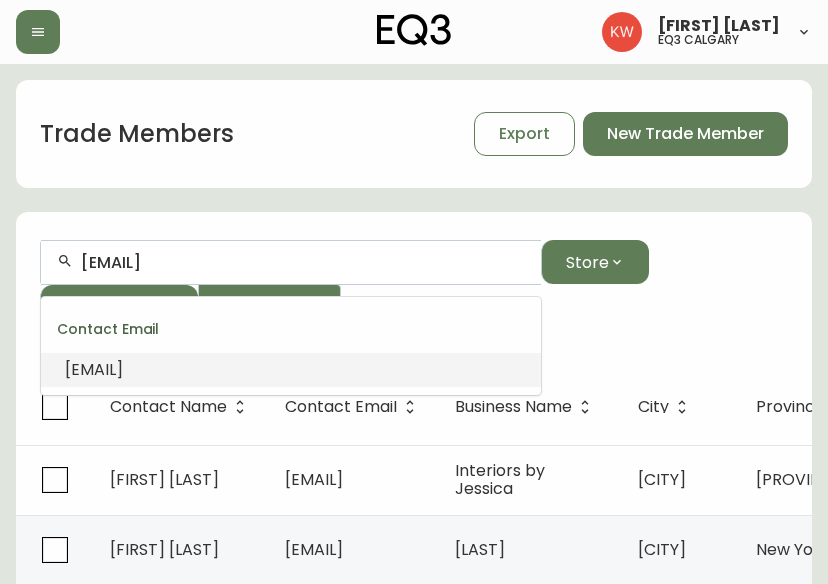click on "[EMAIL]" at bounding box center (94, 369) 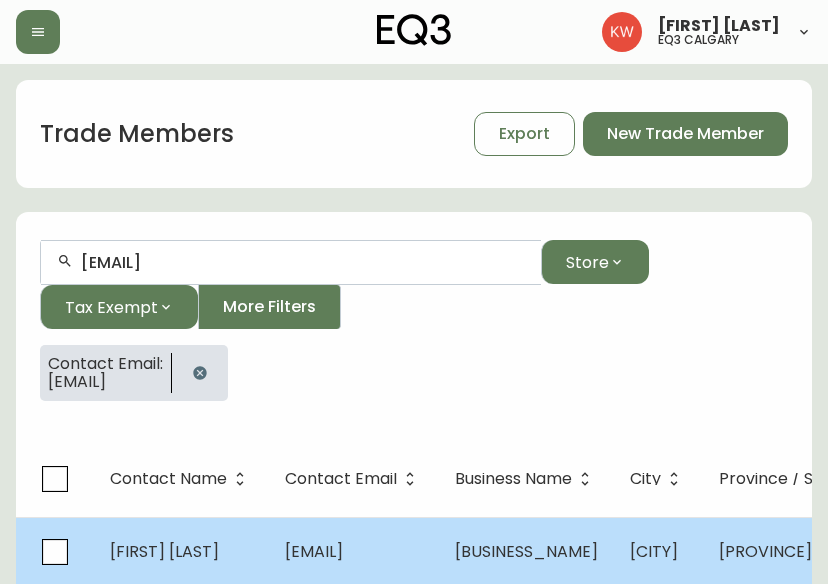 type on "[EMAIL]" 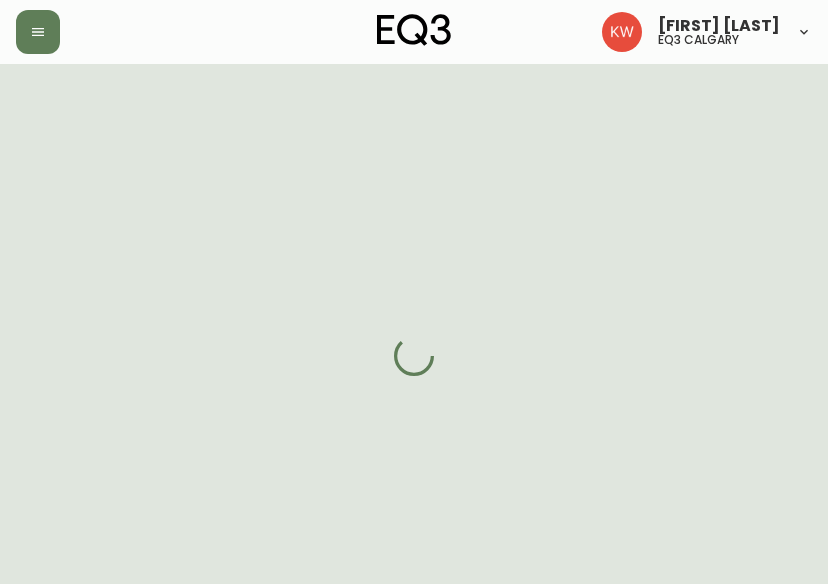select on "AB" 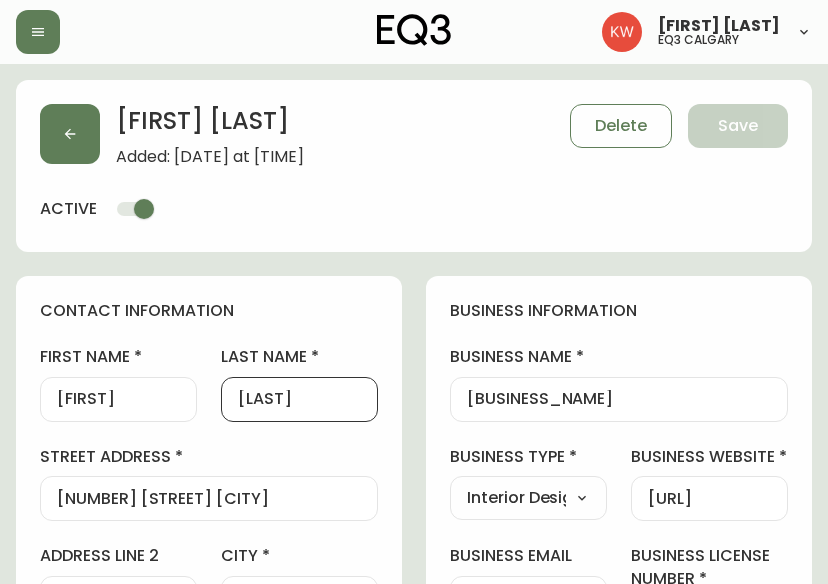 drag, startPoint x: 318, startPoint y: 392, endPoint x: 249, endPoint y: 399, distance: 69.354164 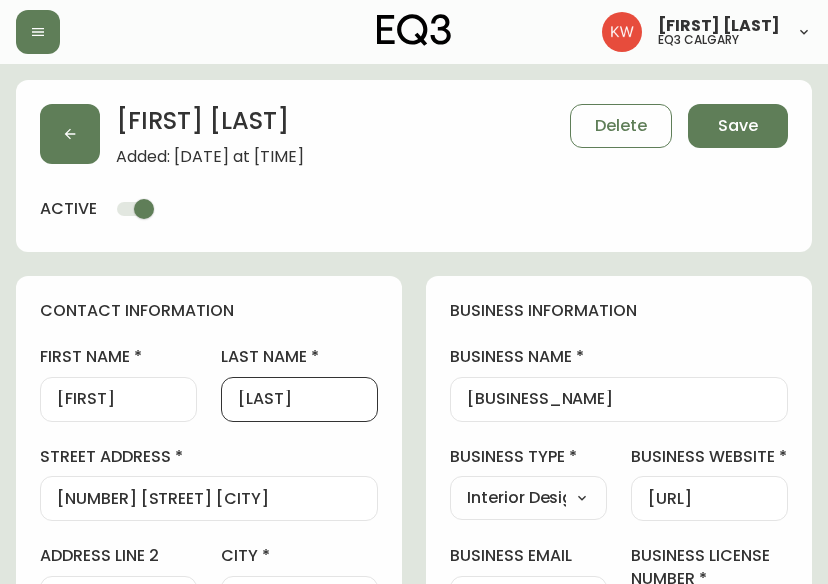 type on "[LAST]" 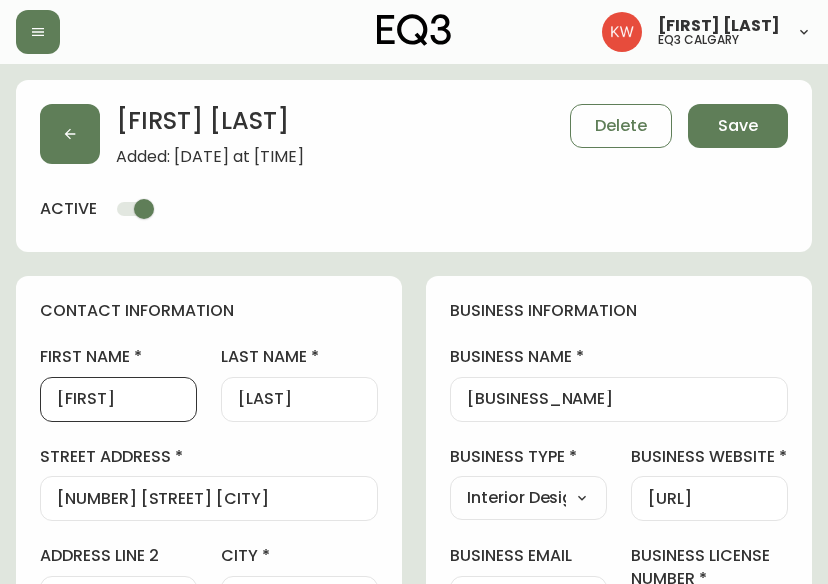 scroll, scrollTop: 0, scrollLeft: 0, axis: both 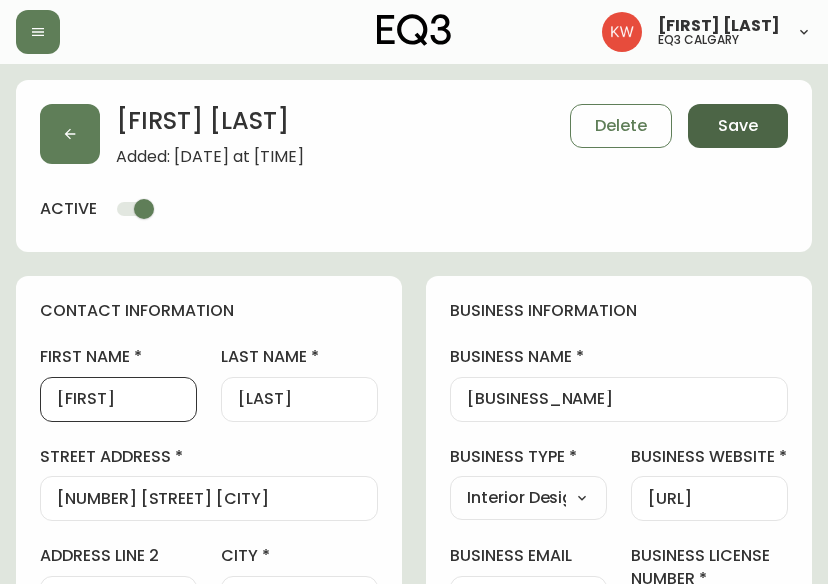 type on "[FIRST]" 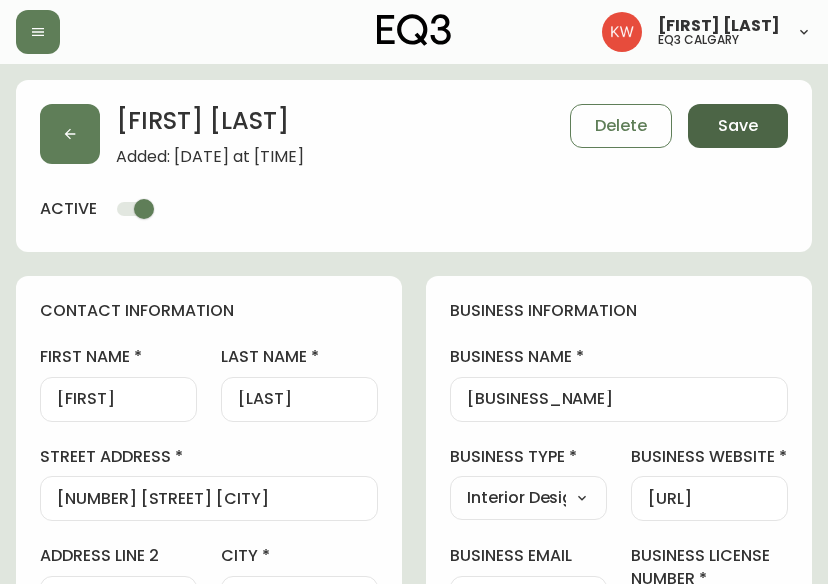 scroll, scrollTop: 0, scrollLeft: 0, axis: both 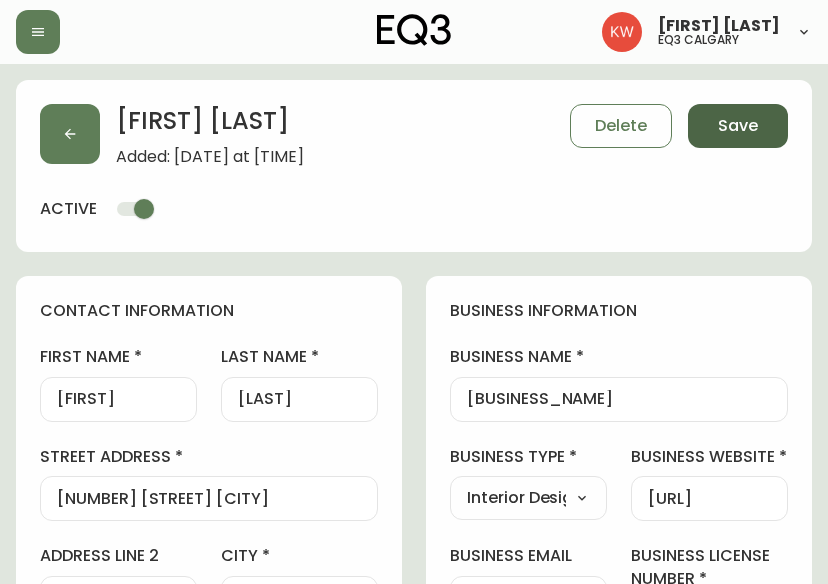 click on "Save" at bounding box center (738, 126) 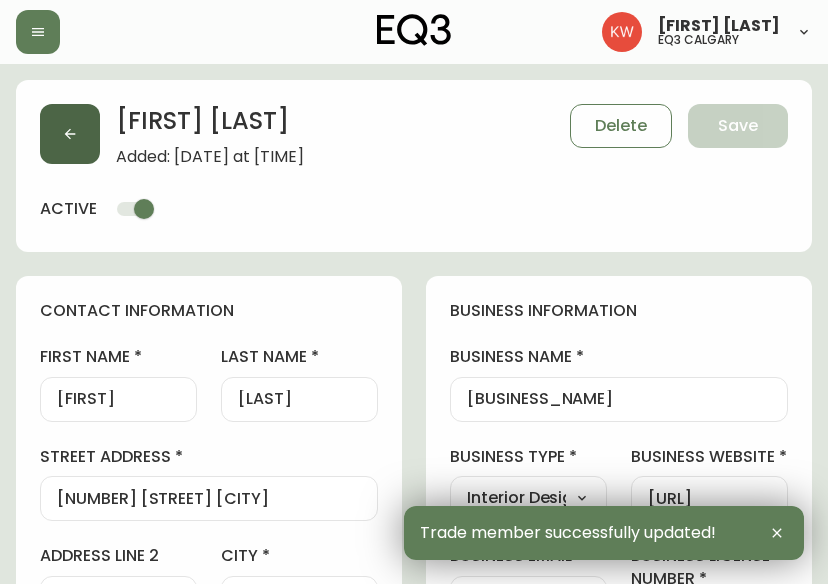 click at bounding box center (70, 134) 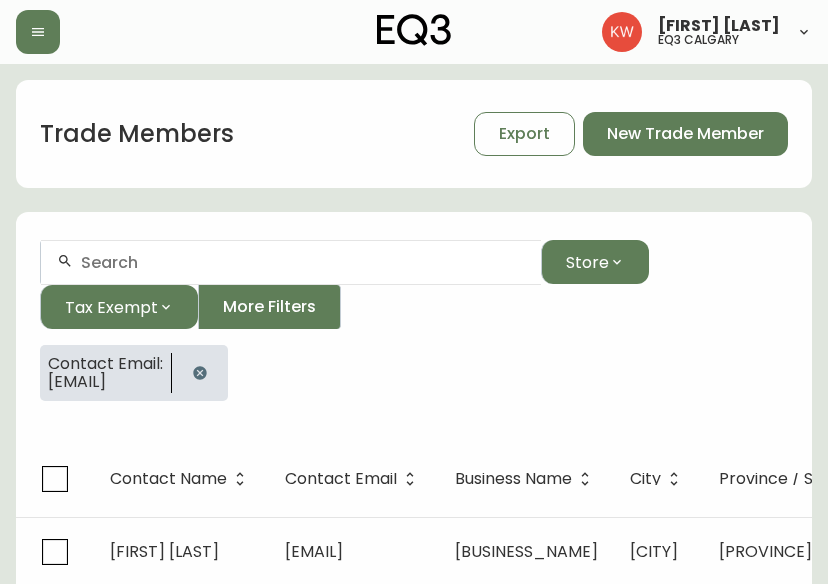 click 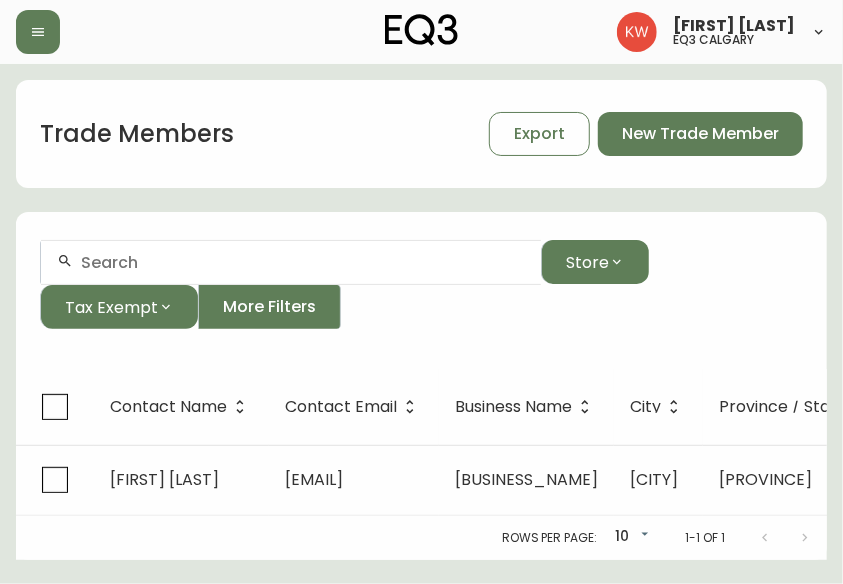 click at bounding box center [303, 262] 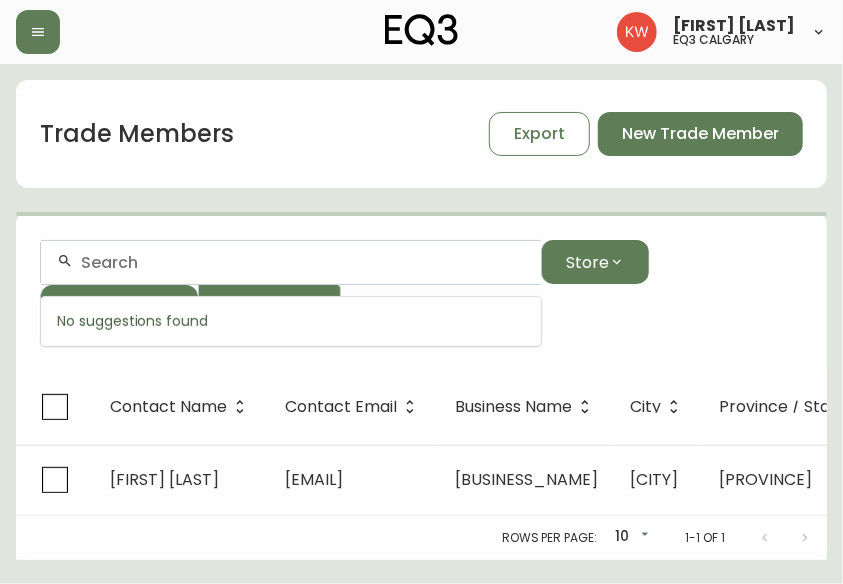 paste on "[EMAIL]" 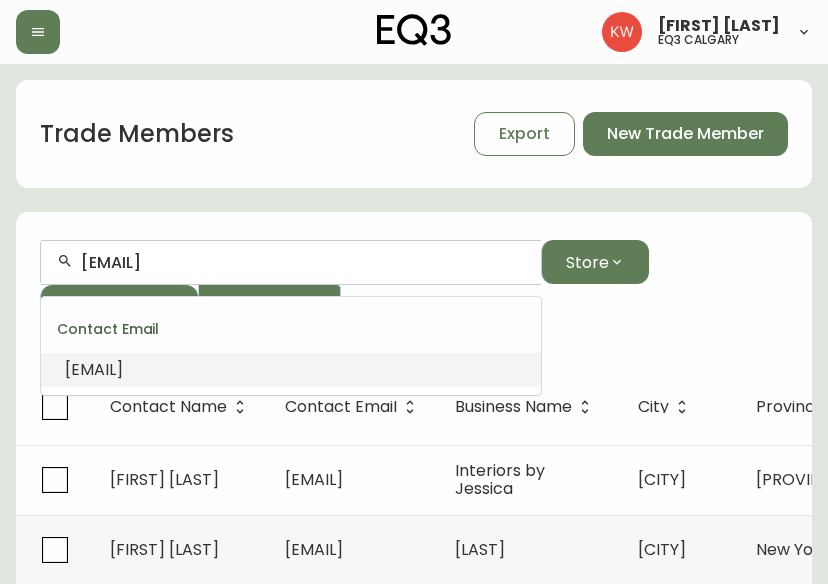 click on "[EMAIL]" at bounding box center (94, 369) 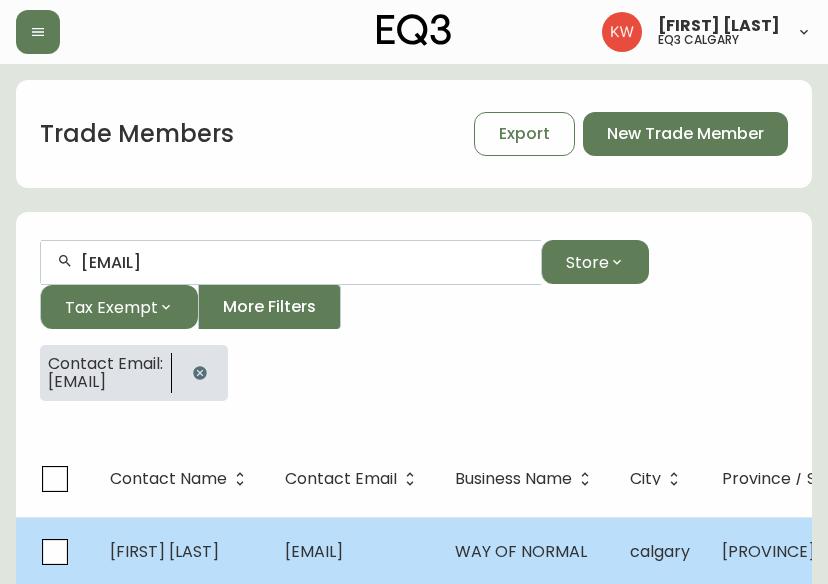 type on "[EMAIL]" 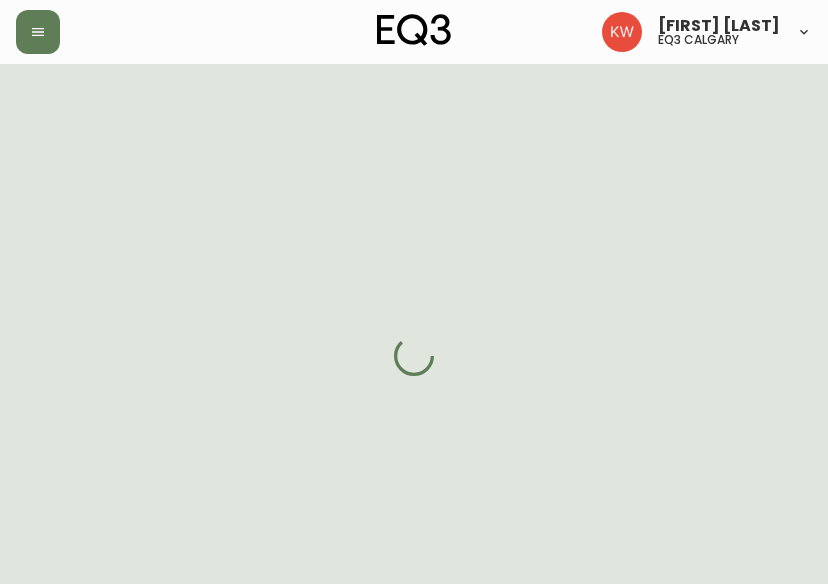 select on "AB" 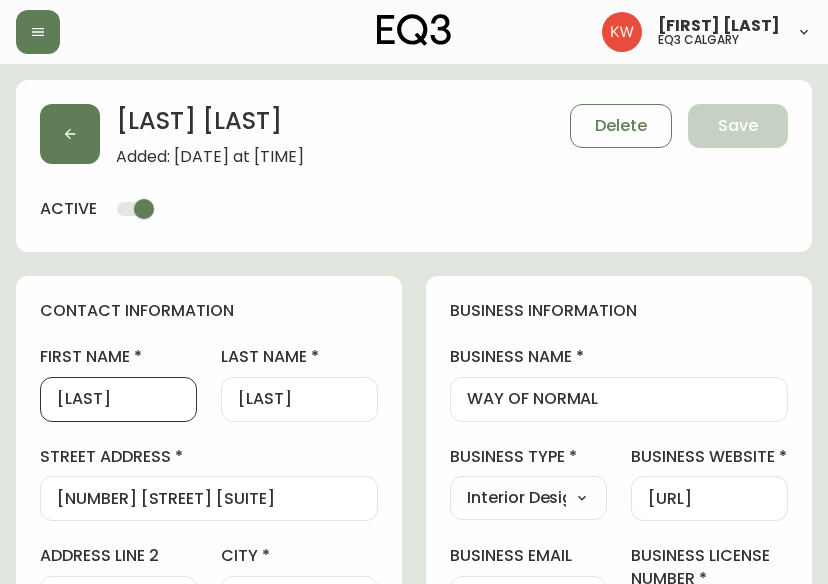 scroll, scrollTop: 0, scrollLeft: 0, axis: both 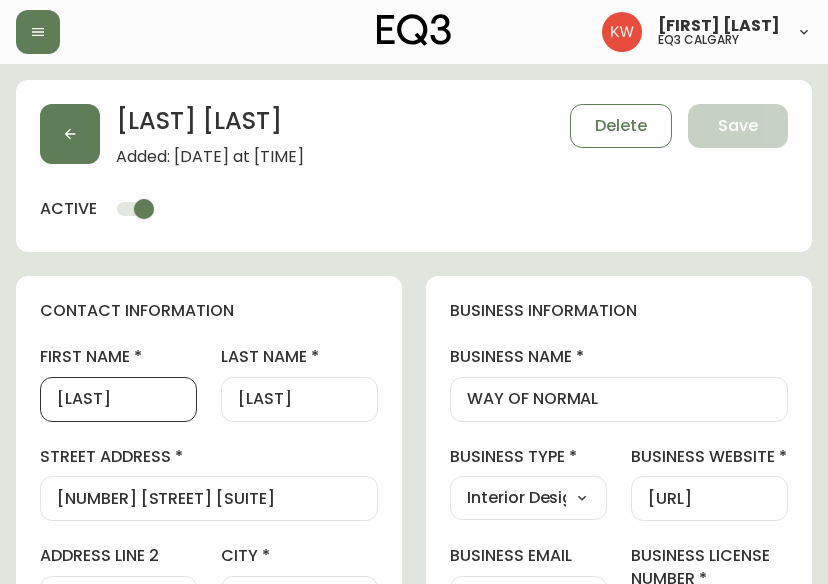 drag, startPoint x: 124, startPoint y: 399, endPoint x: 66, endPoint y: 401, distance: 58.034473 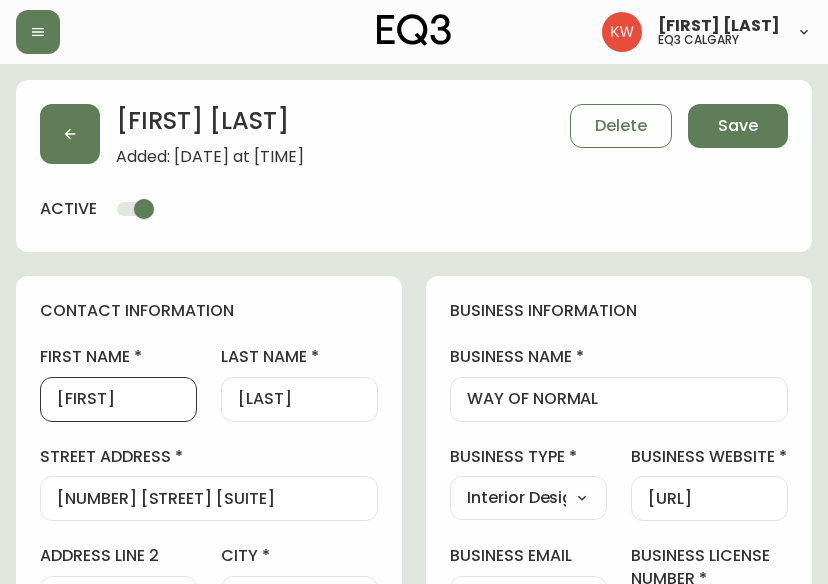 type on "[FIRST]" 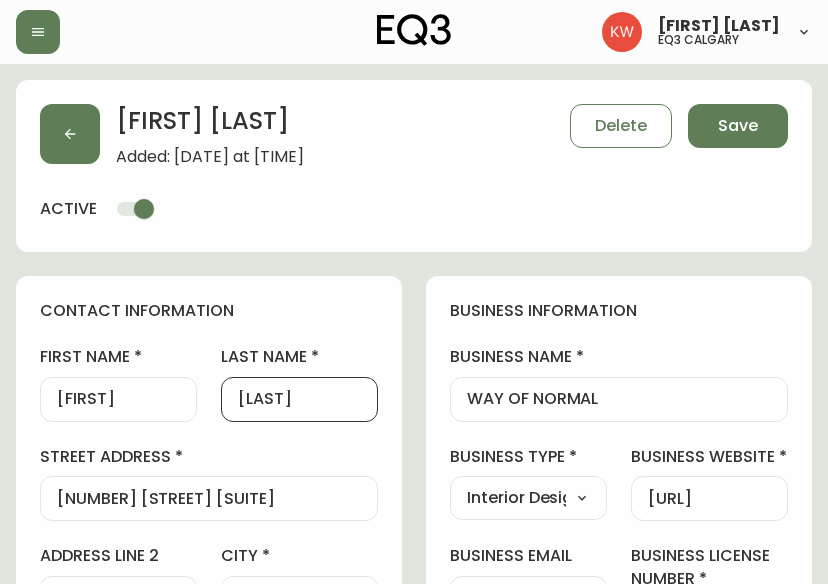 drag, startPoint x: 254, startPoint y: 398, endPoint x: 206, endPoint y: 396, distance: 48.04165 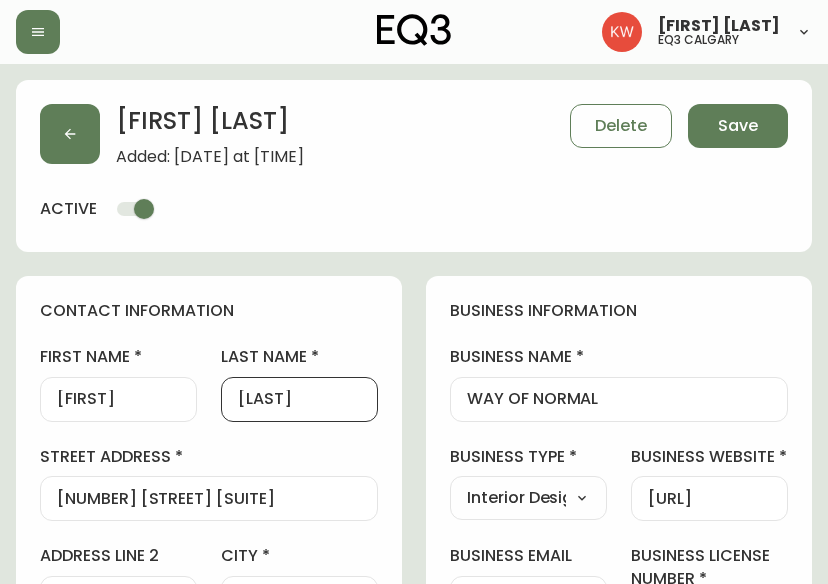 click on "[LAST]" at bounding box center (299, 399) 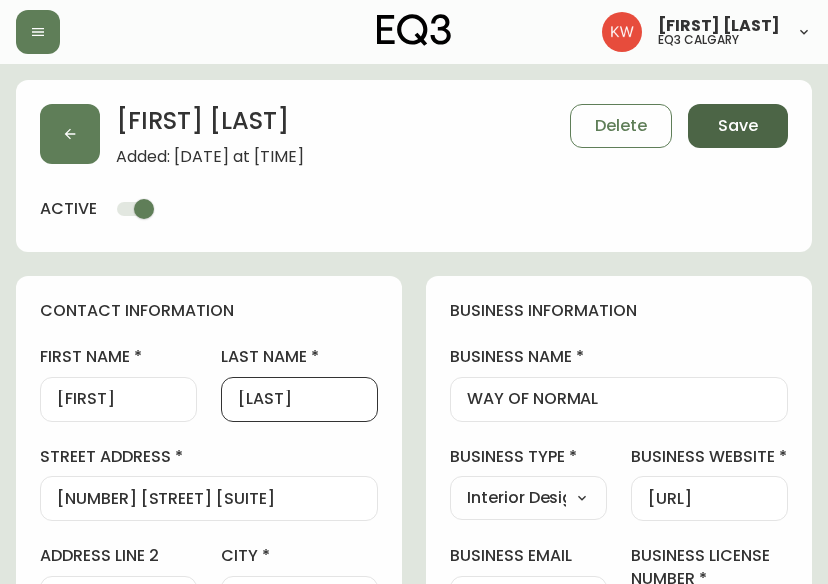 type on "[LAST]" 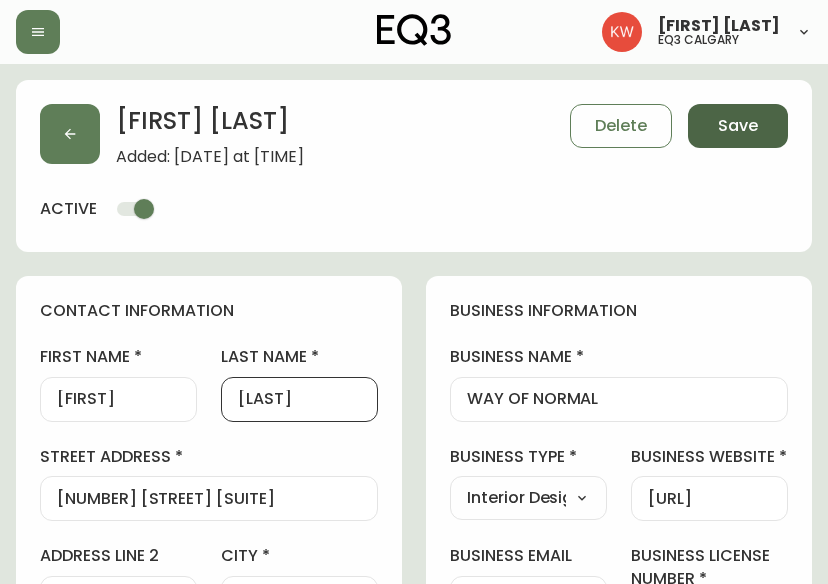 click on "Save" at bounding box center (738, 126) 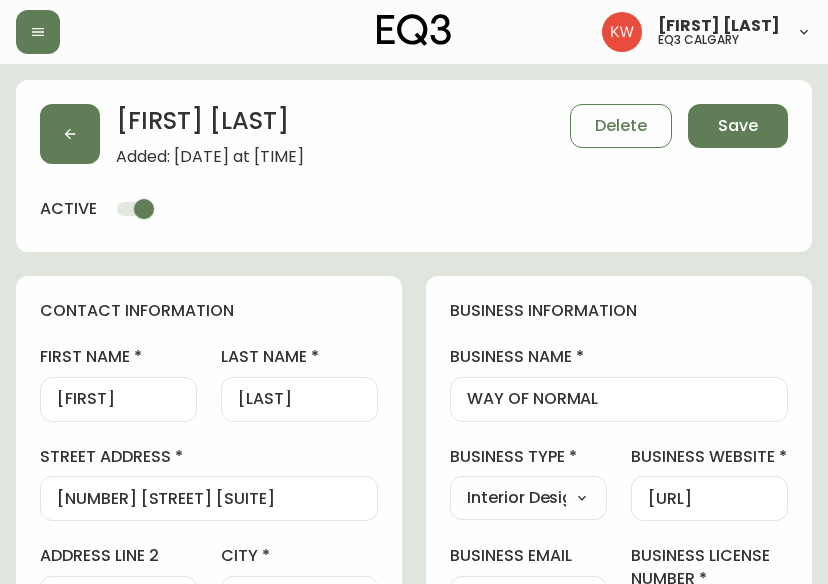 type on "Other" 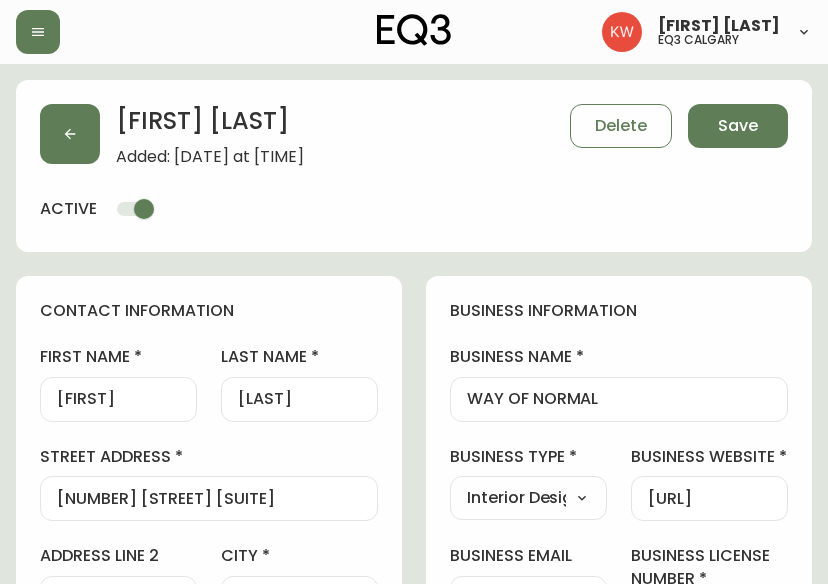 select on "Other" 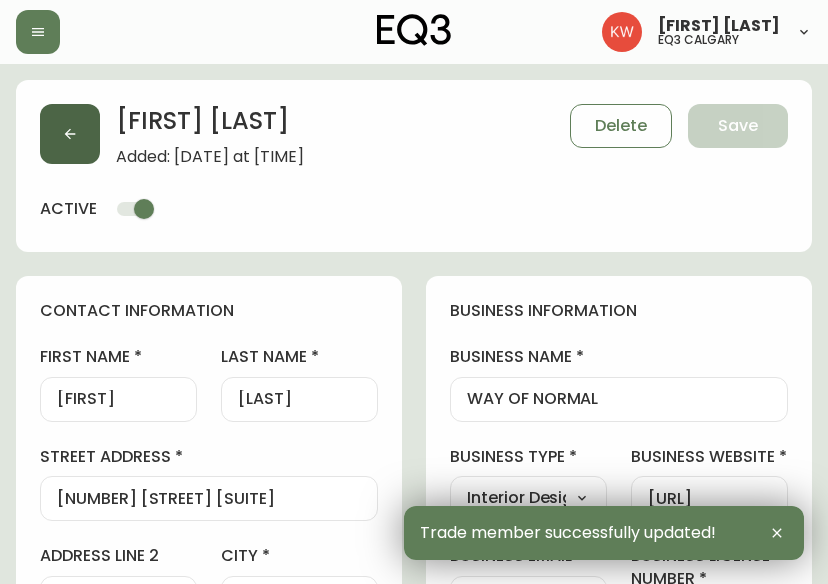 click 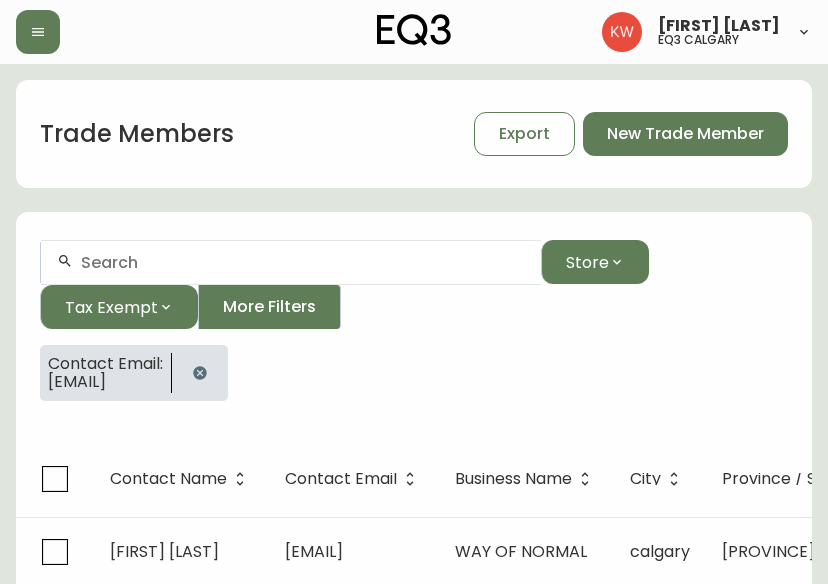click 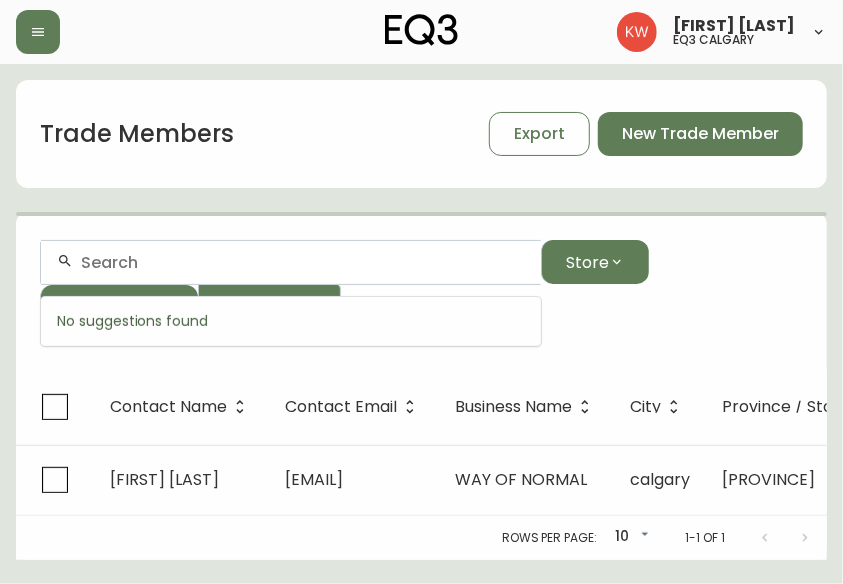 click at bounding box center [303, 262] 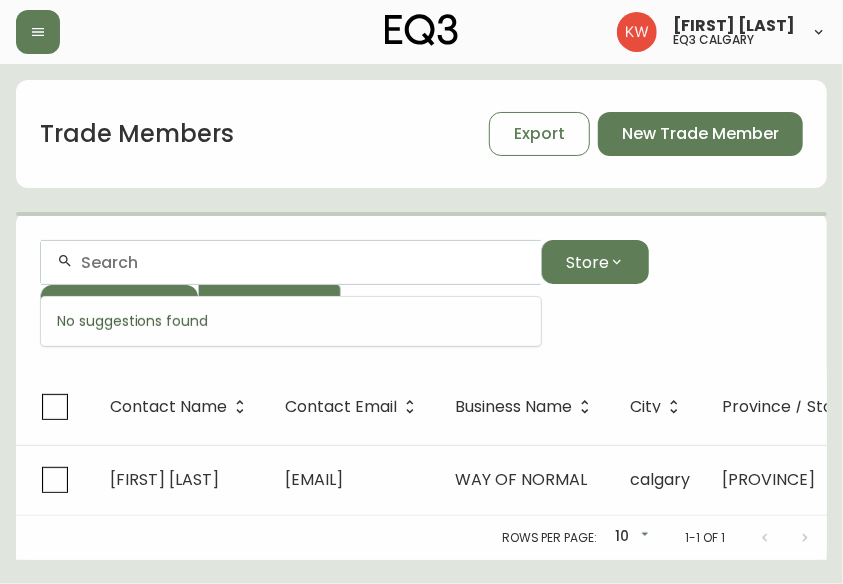 paste on "[EMAIL]" 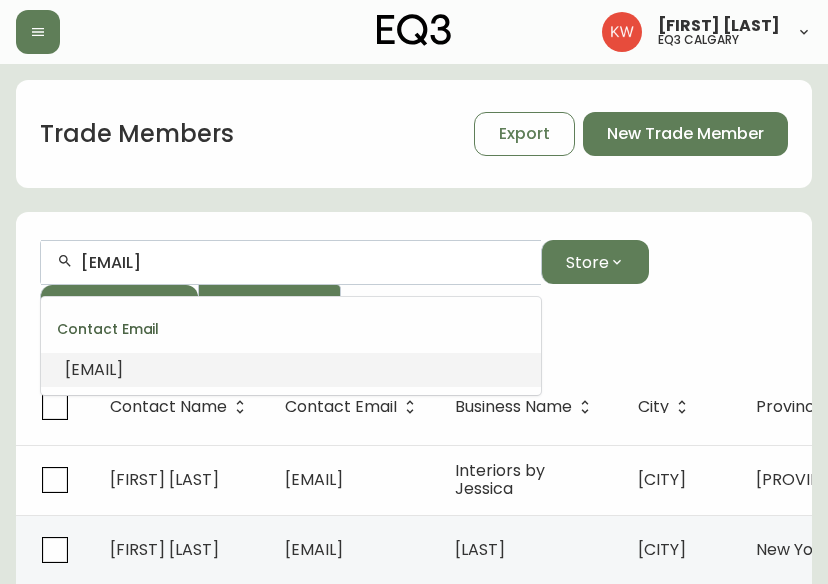 click on "[EMAIL]" at bounding box center (94, 369) 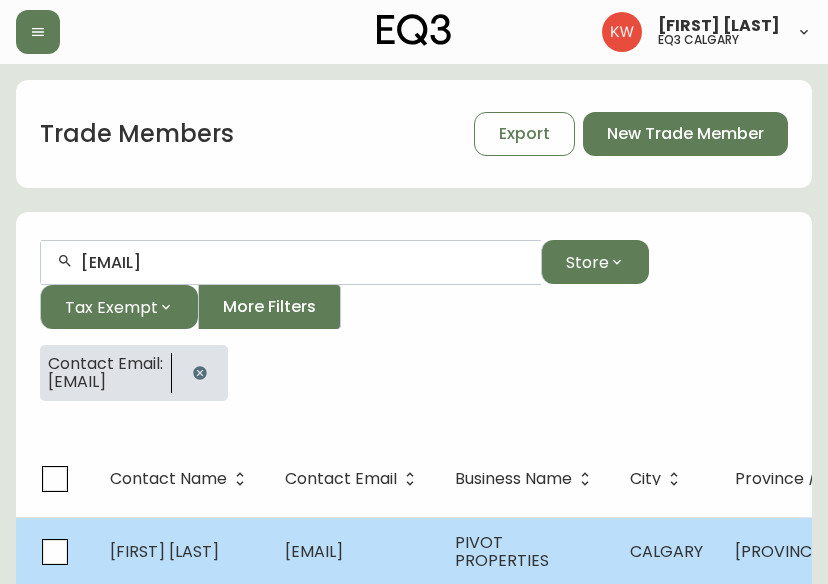 type on "[EMAIL]" 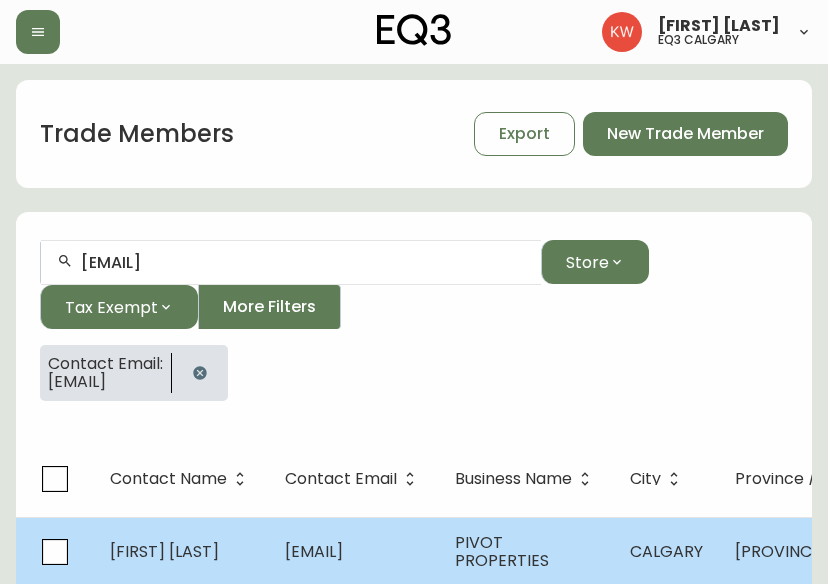 click on "[FIRST] [LAST]" at bounding box center (181, 552) 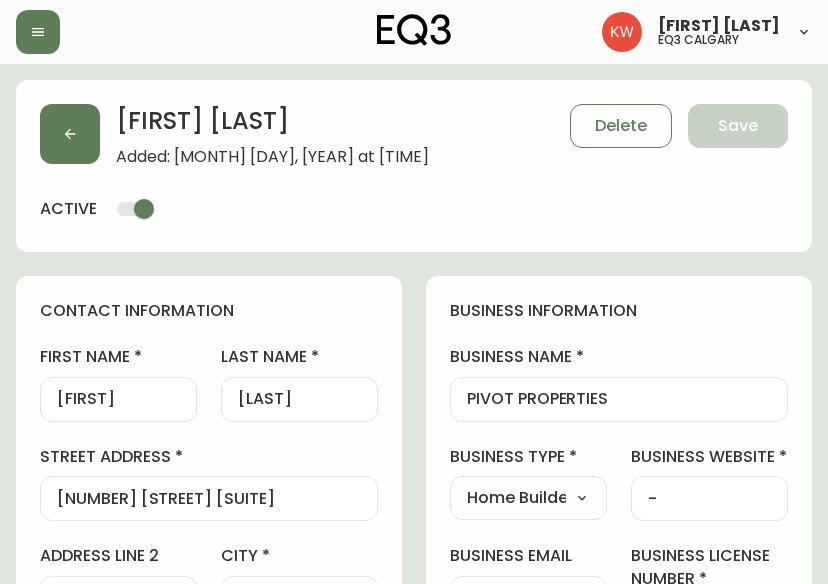 type on "EQ3 Calgary" 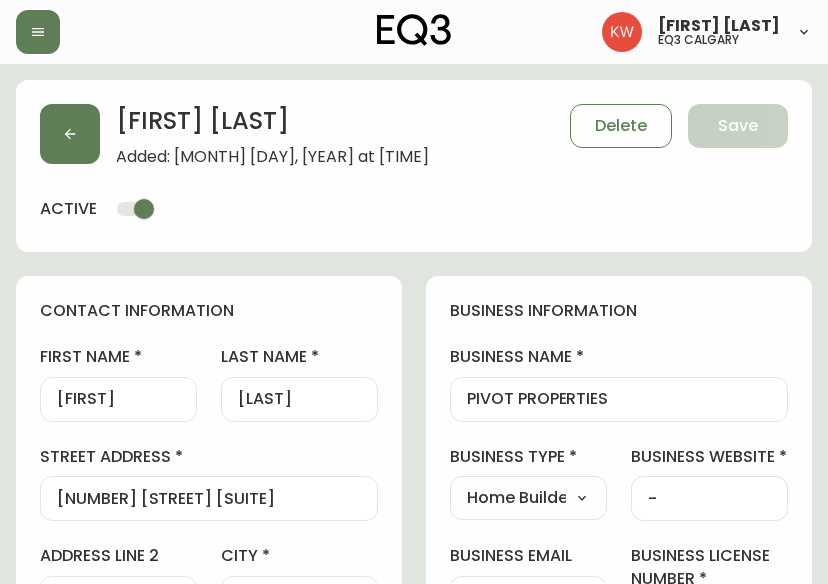 select on "cjw10z96m00006gs08l3o91tv" 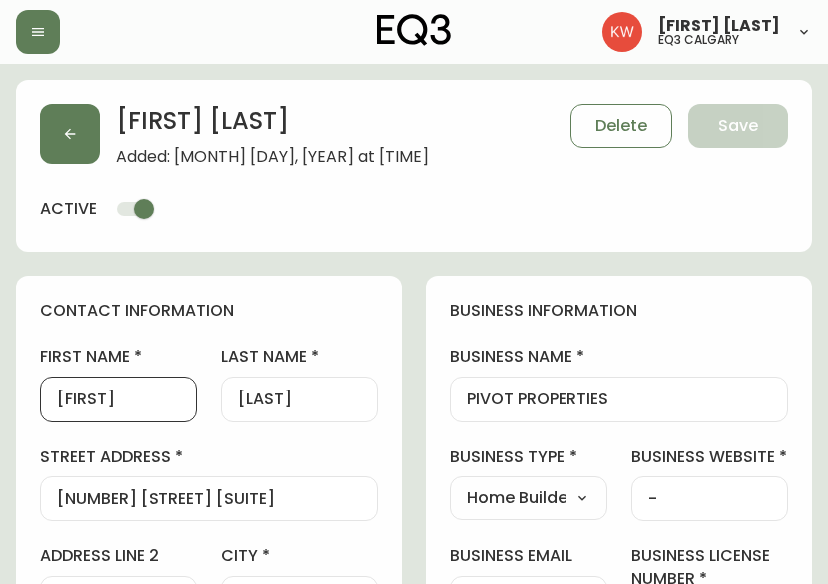 scroll, scrollTop: 0, scrollLeft: 0, axis: both 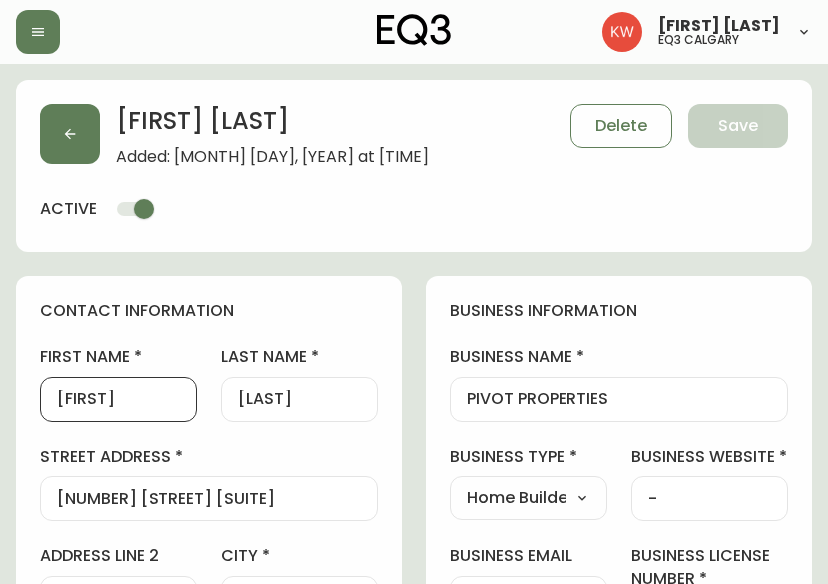 drag, startPoint x: 121, startPoint y: 402, endPoint x: 66, endPoint y: 409, distance: 55.443665 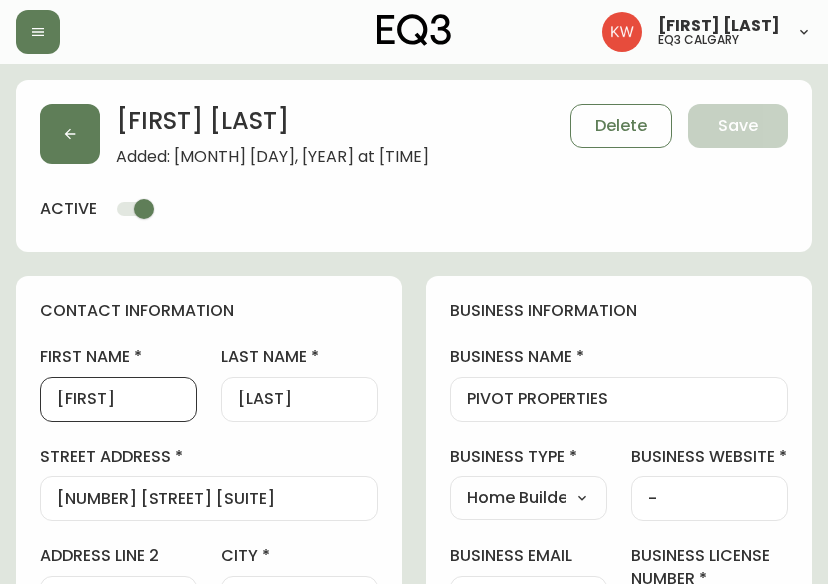 click on "[FIRST]" at bounding box center [118, 399] 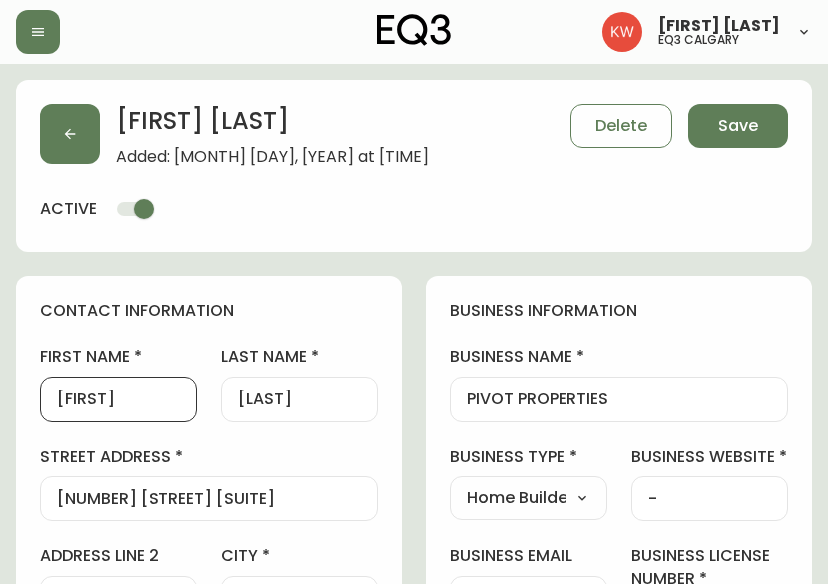 type on "[FIRST]" 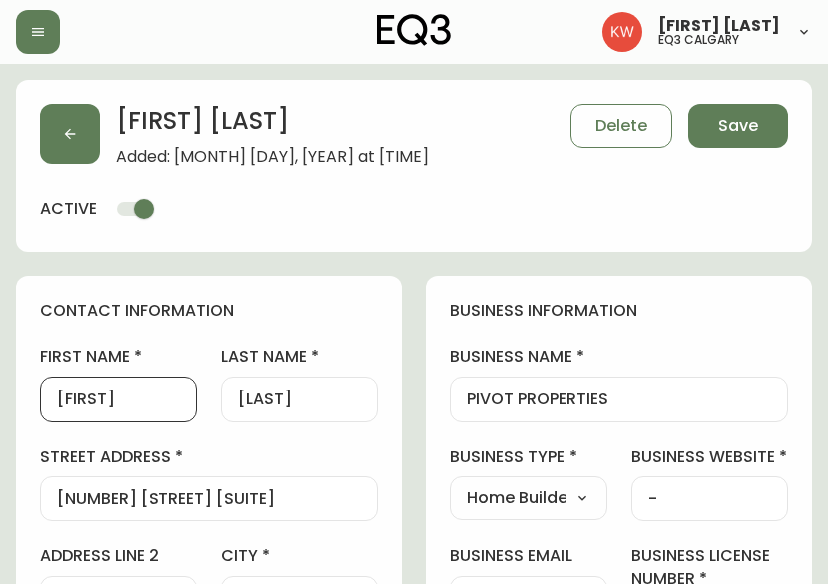 scroll, scrollTop: 0, scrollLeft: 0, axis: both 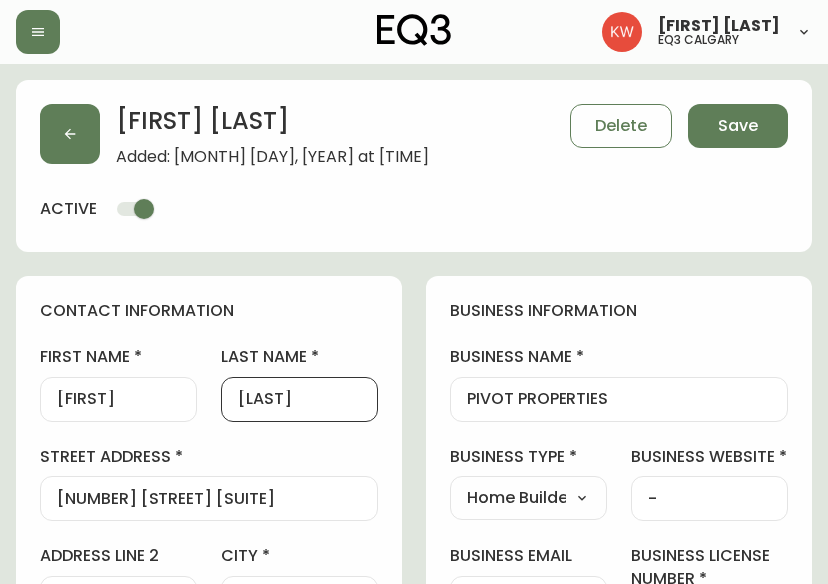 drag, startPoint x: 348, startPoint y: 395, endPoint x: 288, endPoint y: 394, distance: 60.00833 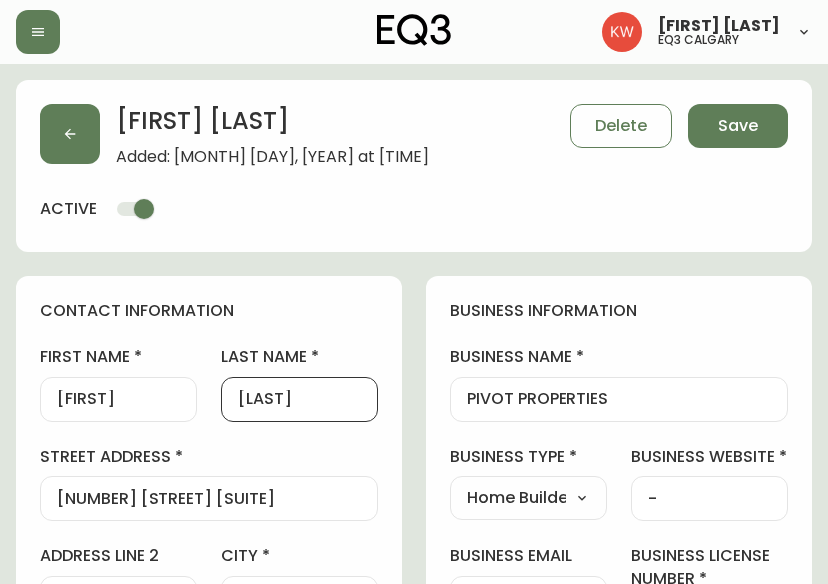 click on "[LAST]" at bounding box center (299, 399) 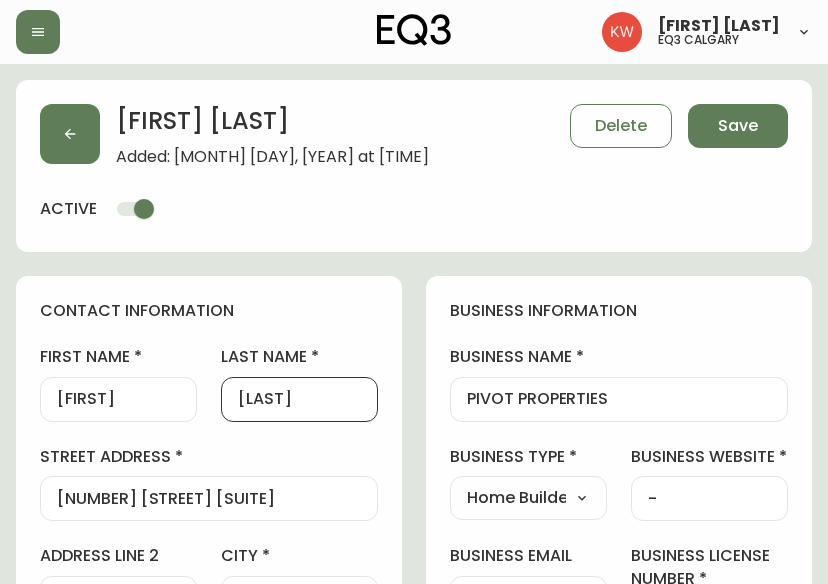 drag, startPoint x: 281, startPoint y: 394, endPoint x: 247, endPoint y: 401, distance: 34.713108 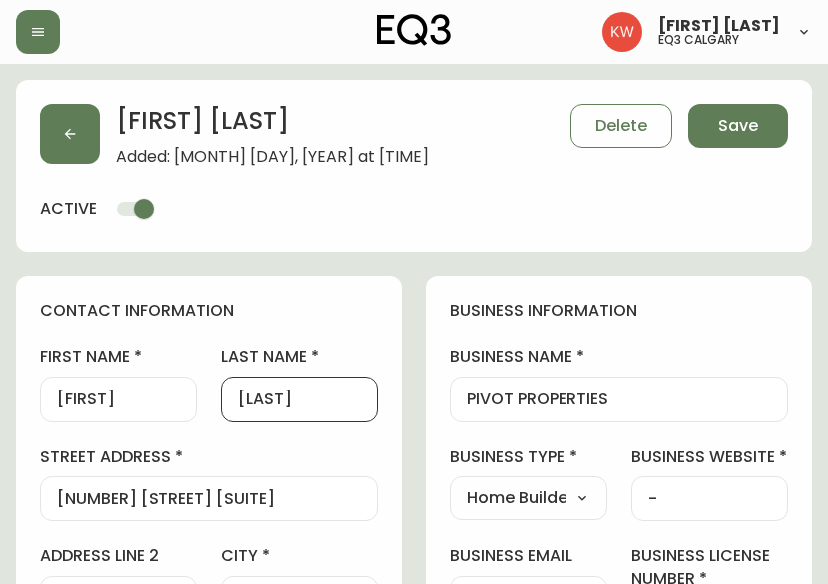 click on "[LAST]" at bounding box center [299, 399] 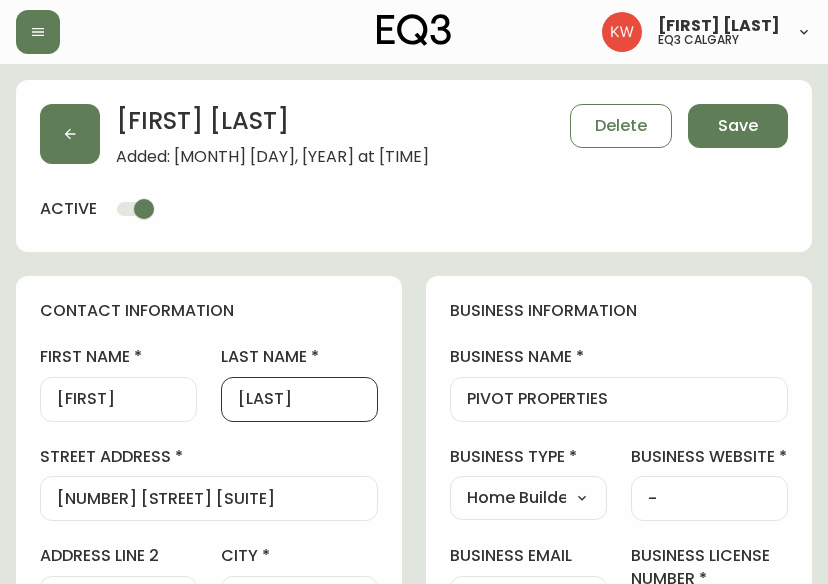 type on "[LAST]" 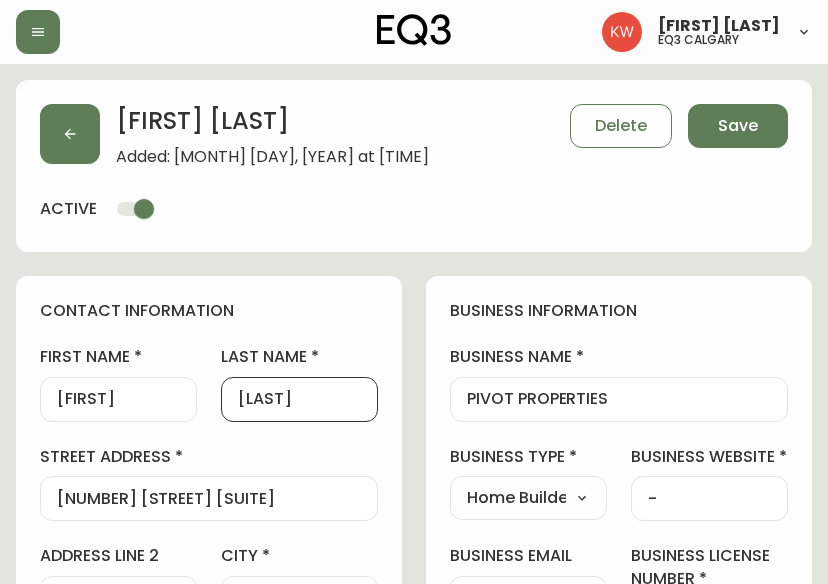 click on "[FIRST]" at bounding box center [118, 399] 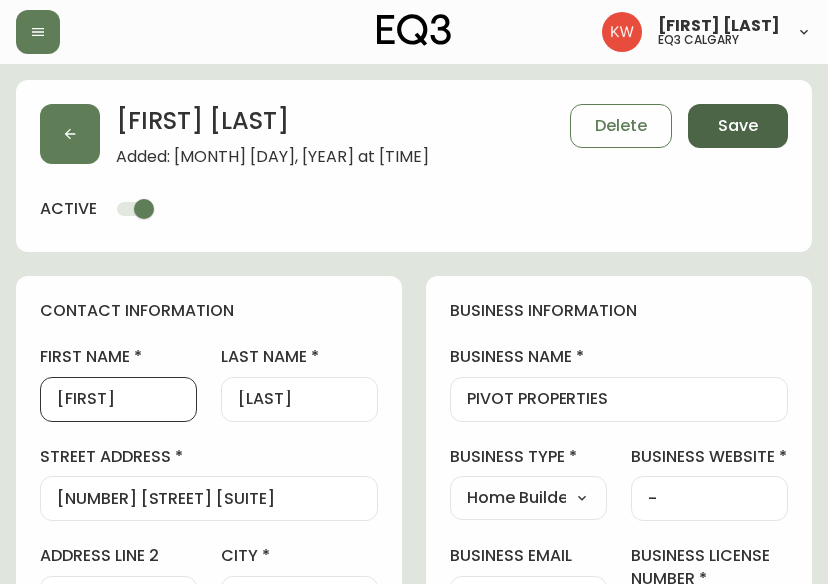 type on "[FIRST]" 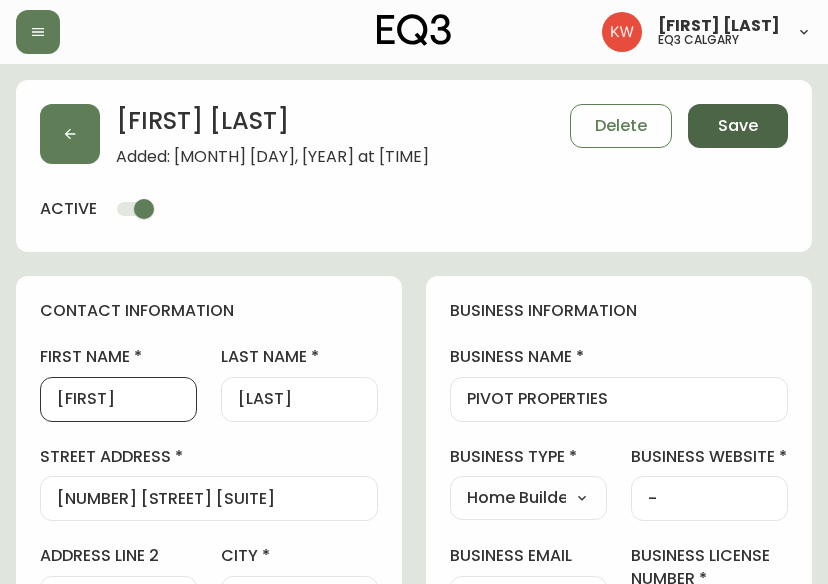 click on "Save" at bounding box center [738, 126] 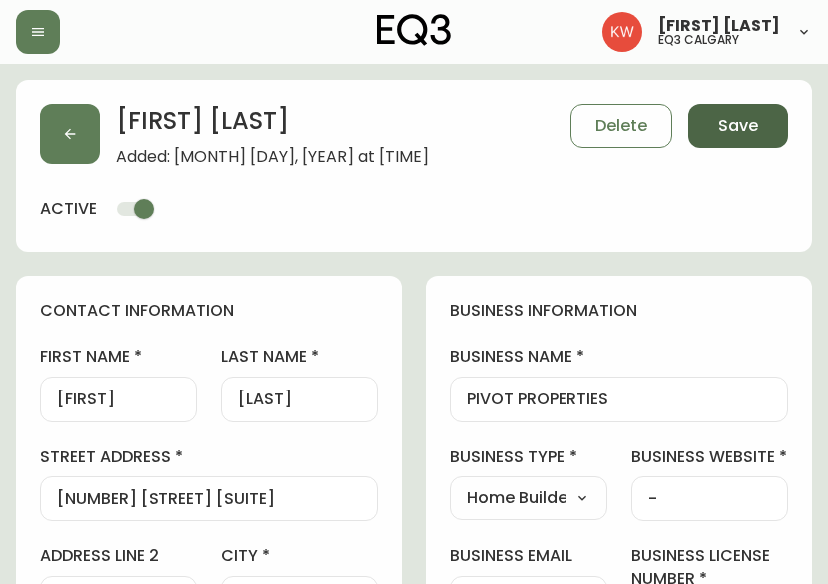 type on "Other" 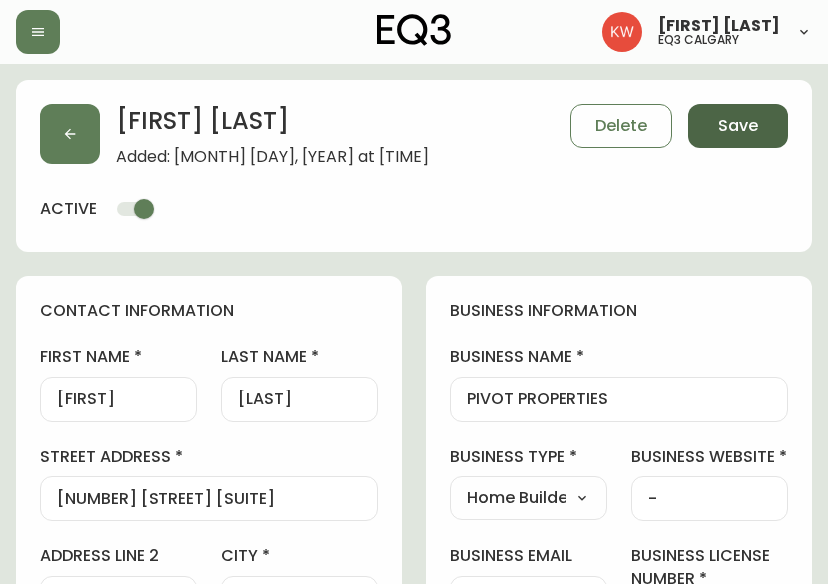 select on "Other" 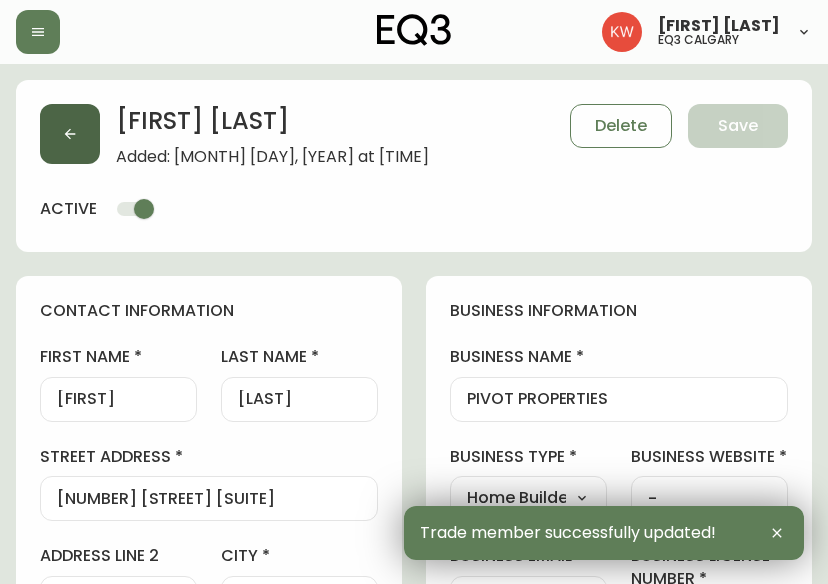 click at bounding box center [70, 134] 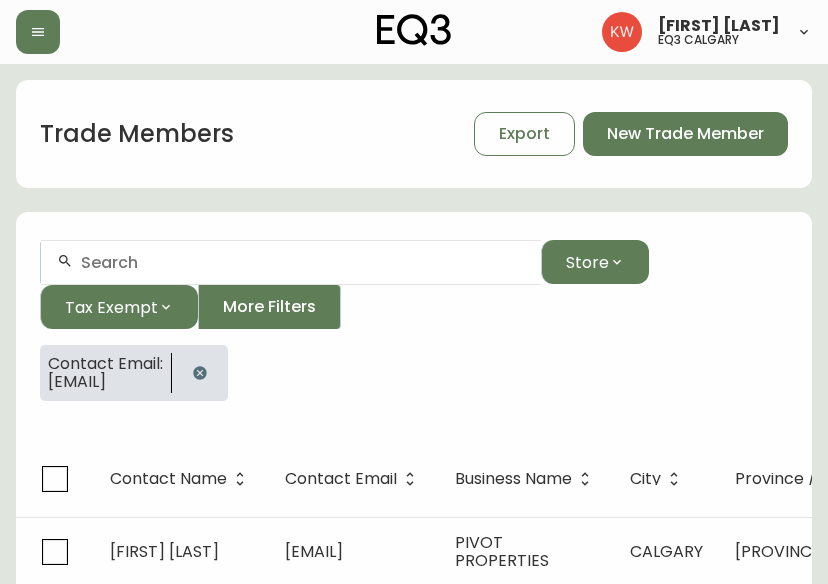 drag, startPoint x: 329, startPoint y: 371, endPoint x: 243, endPoint y: 271, distance: 131.89389 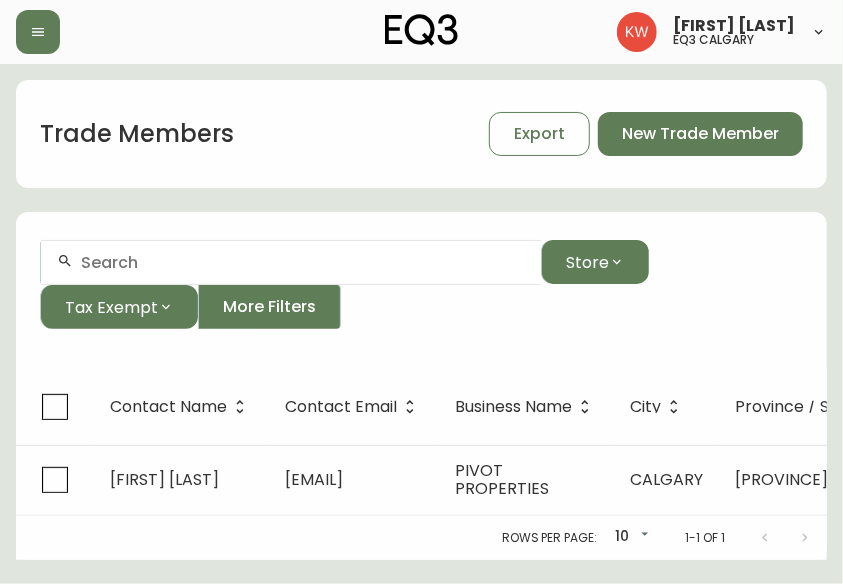 click at bounding box center (303, 262) 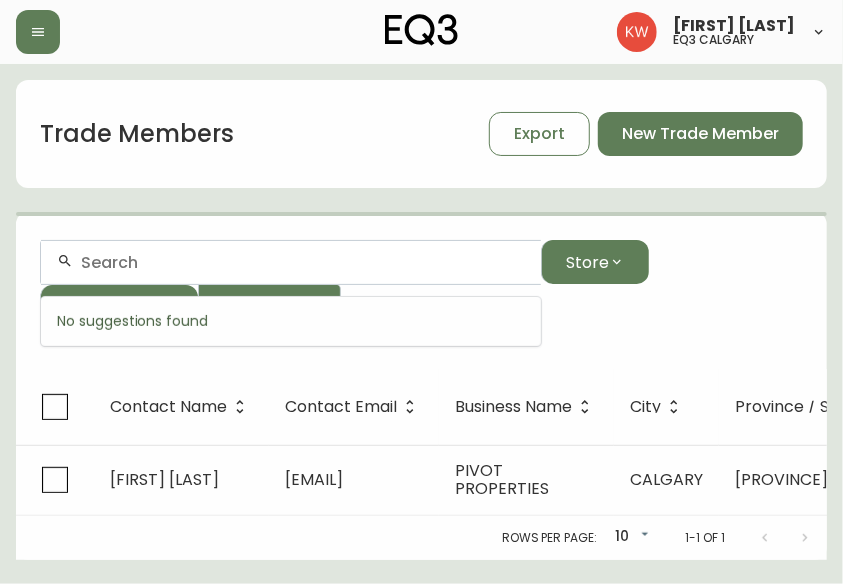 paste on "[EMAIL]" 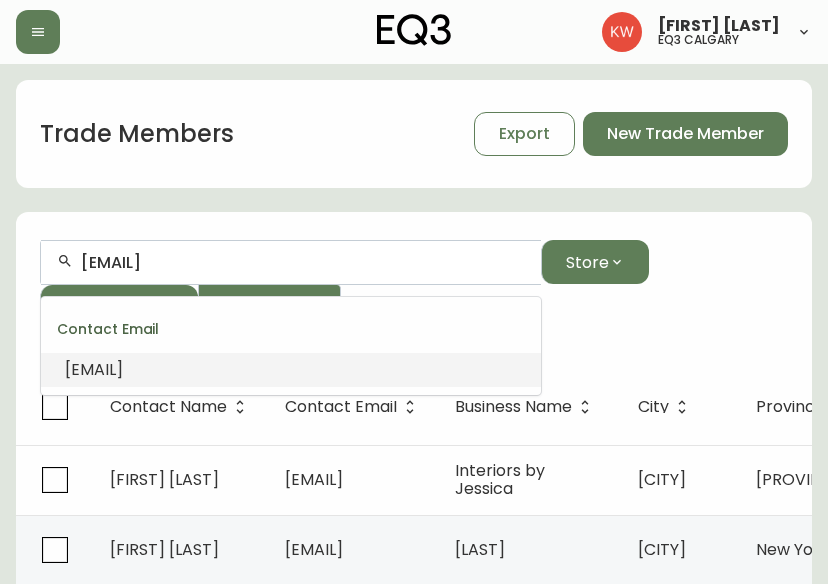 click on "[EMAIL]" at bounding box center [94, 369] 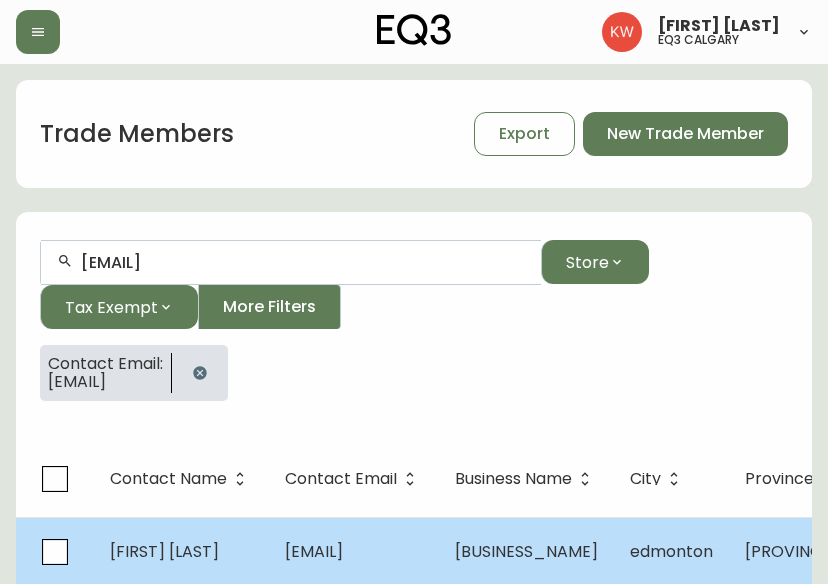 type on "[EMAIL]" 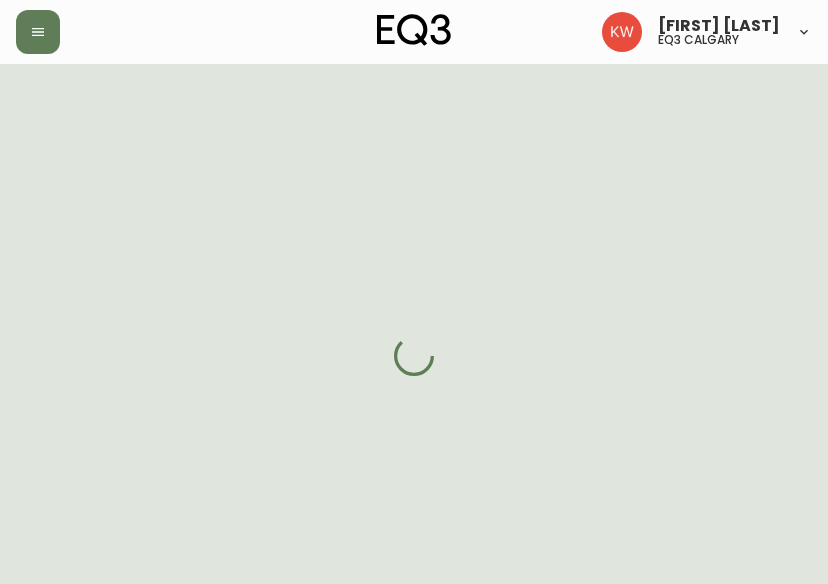 select on "AB" 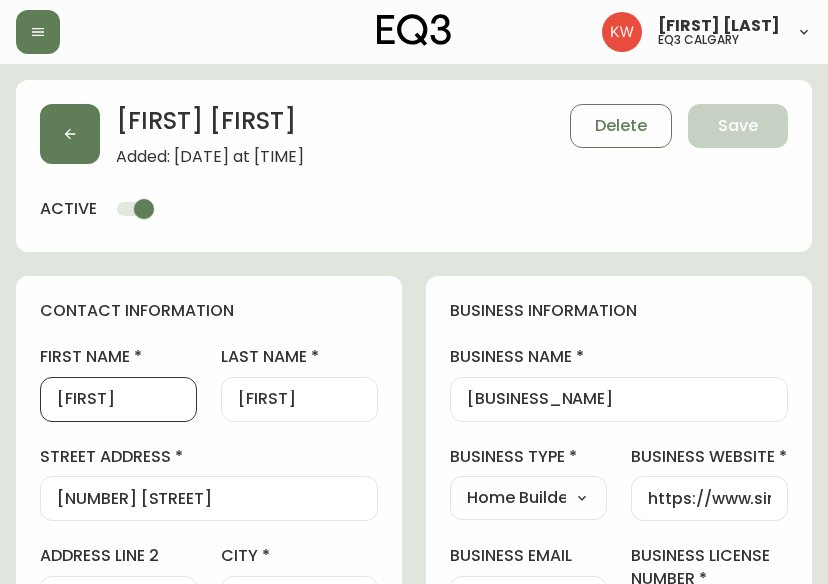 click on "[FIRST]" at bounding box center [118, 399] 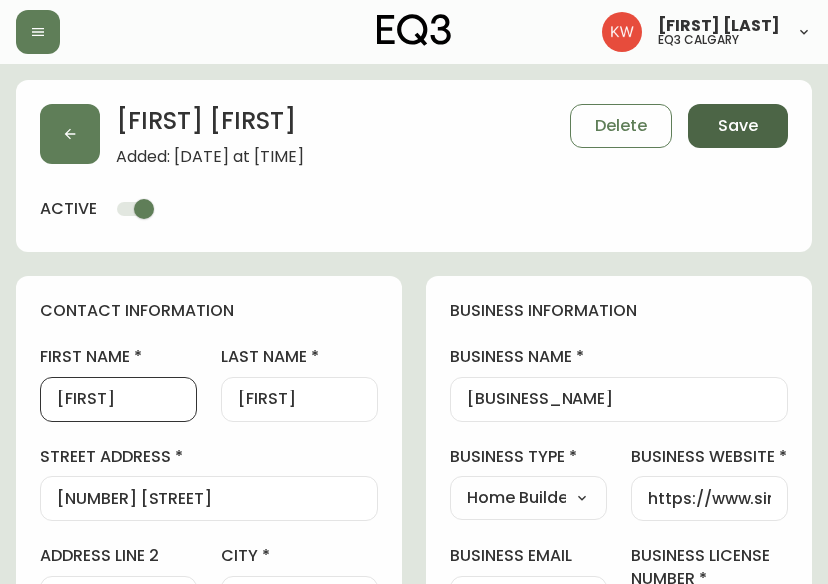 type on "[FIRST]" 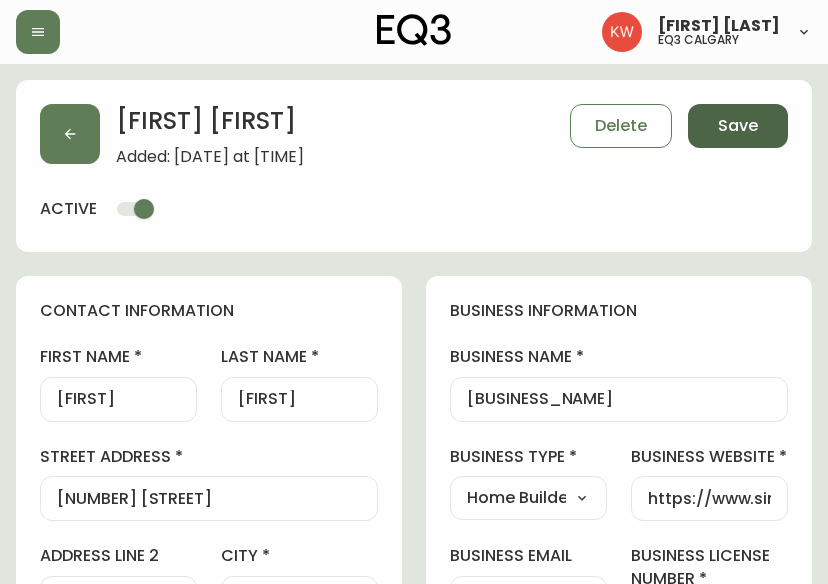click on "Save" at bounding box center (738, 126) 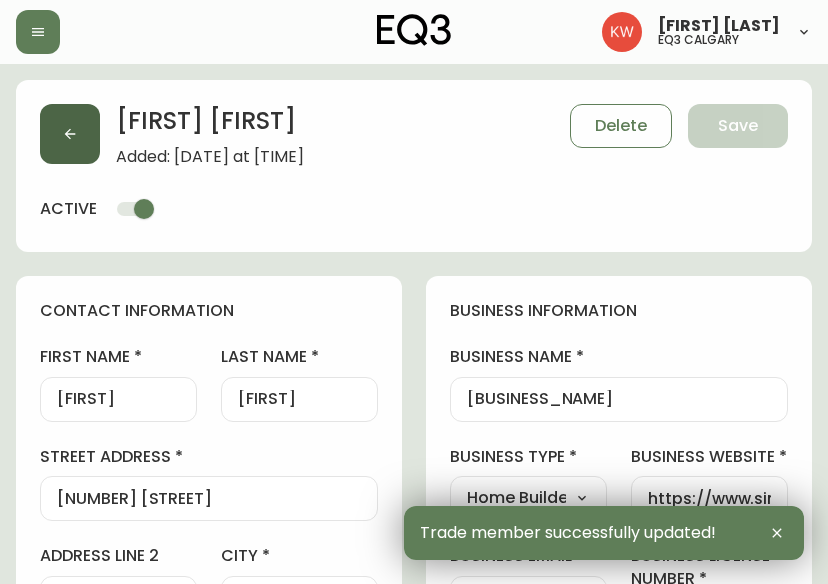 click at bounding box center (70, 134) 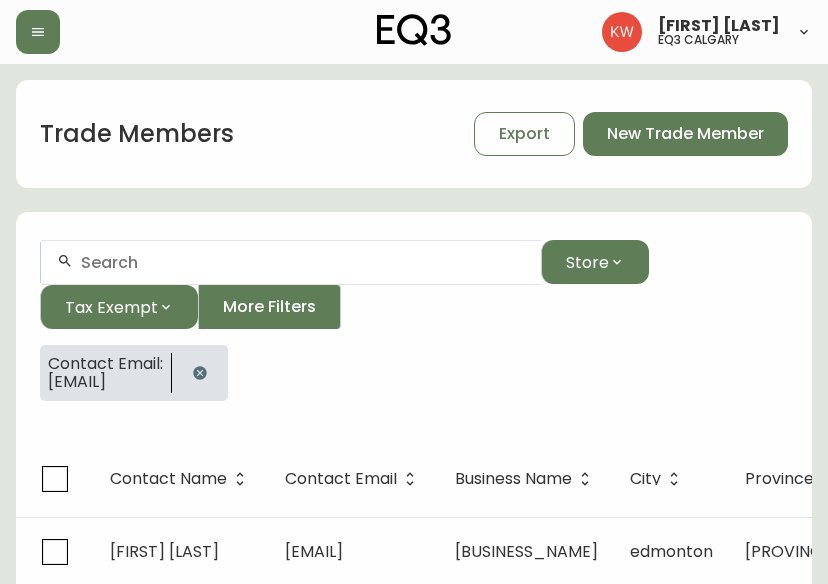 click 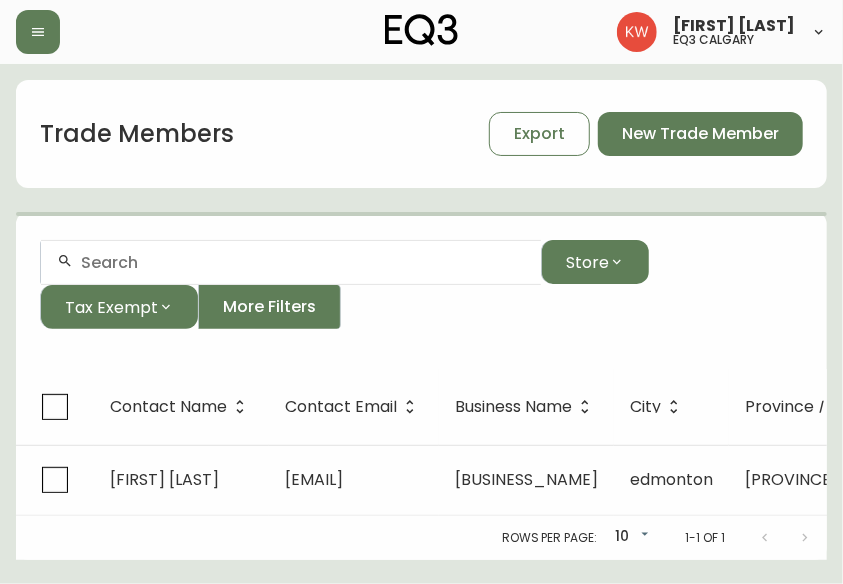 click at bounding box center (291, 262) 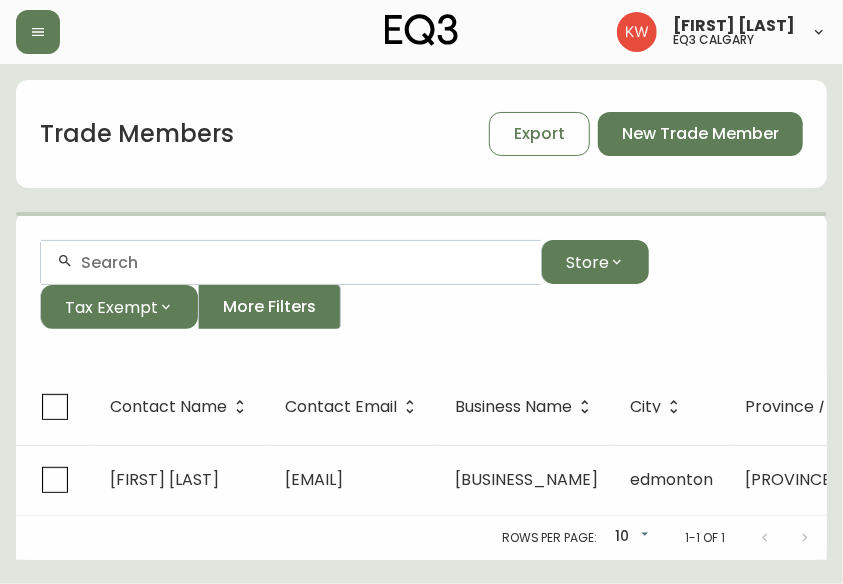 paste on "[EMAIL]" 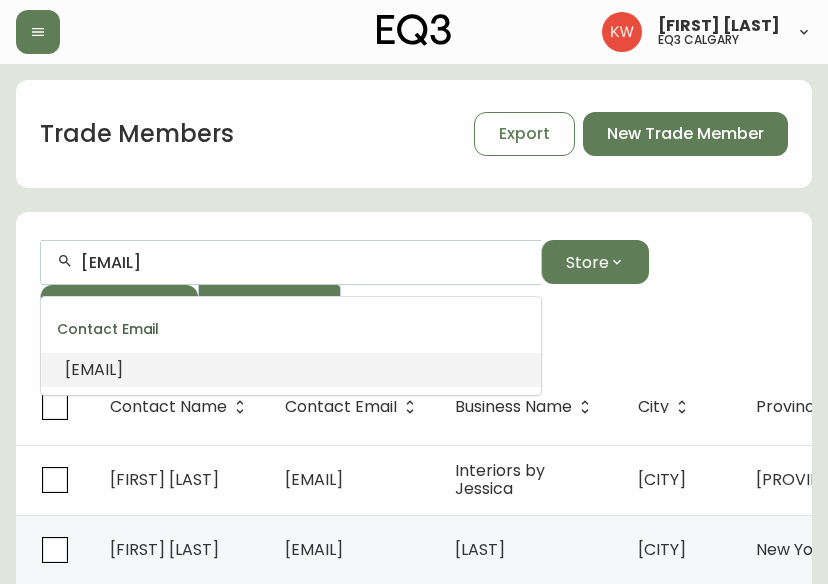 click on "[EMAIL]" at bounding box center (94, 369) 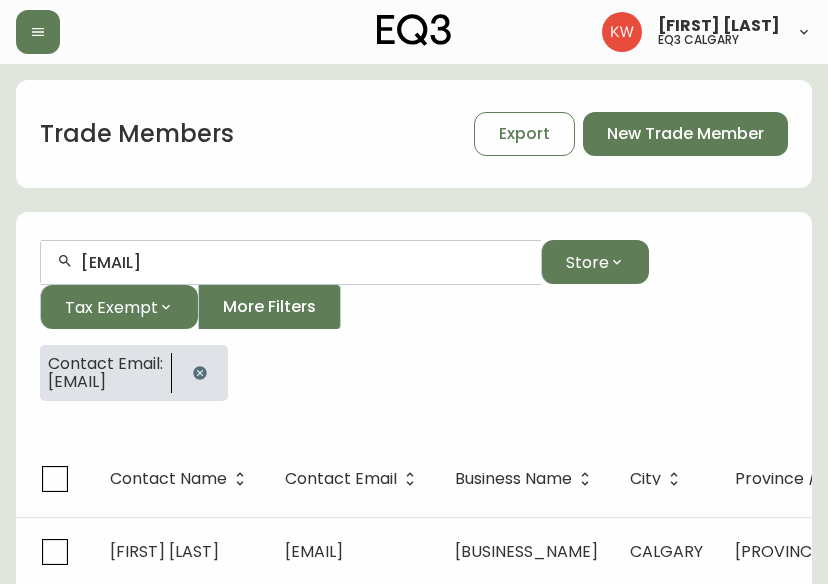 scroll, scrollTop: 62, scrollLeft: 0, axis: vertical 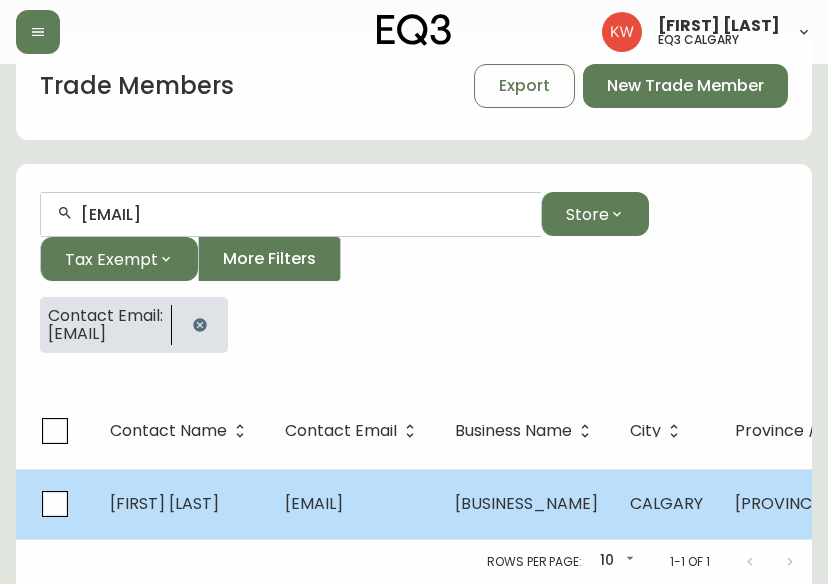 type on "[EMAIL]" 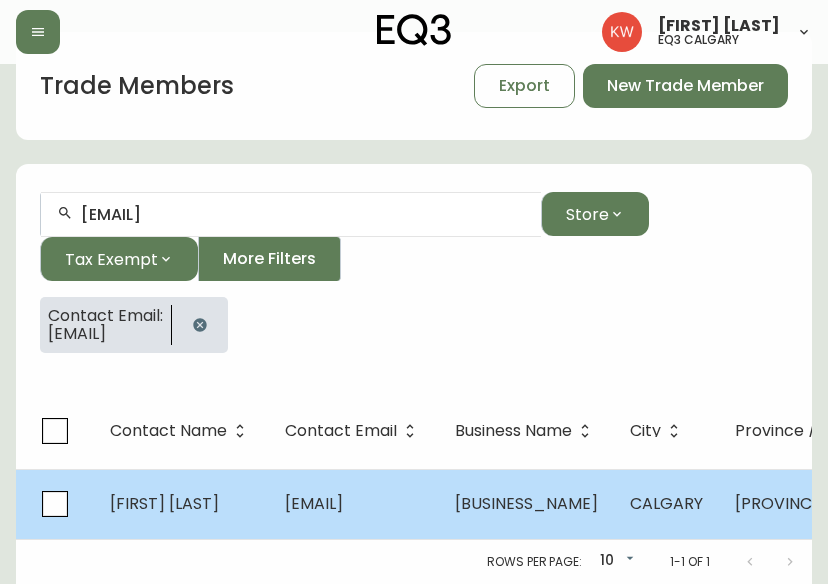 click on "[FIRST] [LAST]" at bounding box center (164, 503) 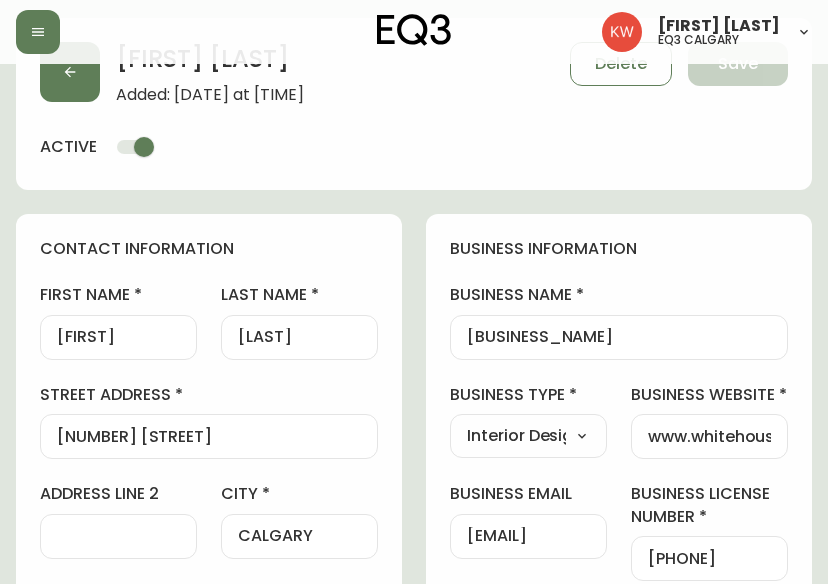 type on "EQ3 Calgary" 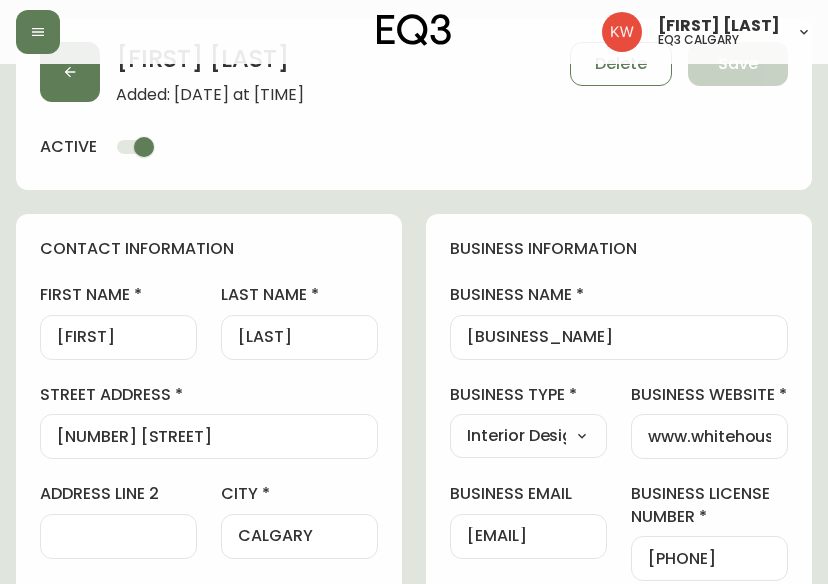 select on "cjw10z96m00006gs08l3o91tv" 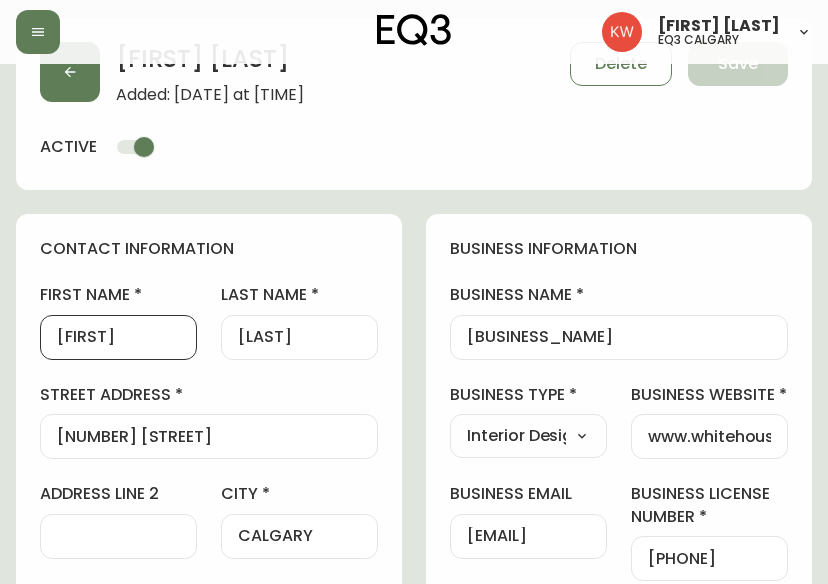click on "[FIRST]" at bounding box center (118, 337) 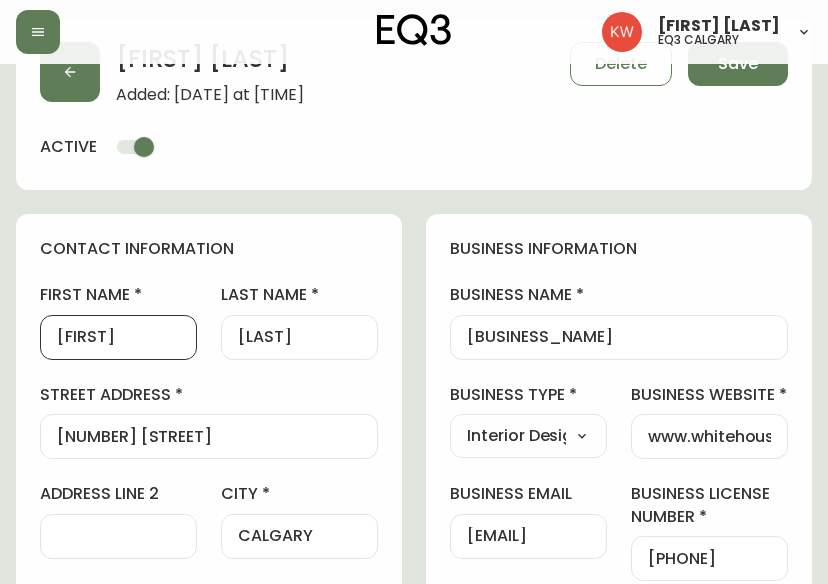 type on "[FIRST]" 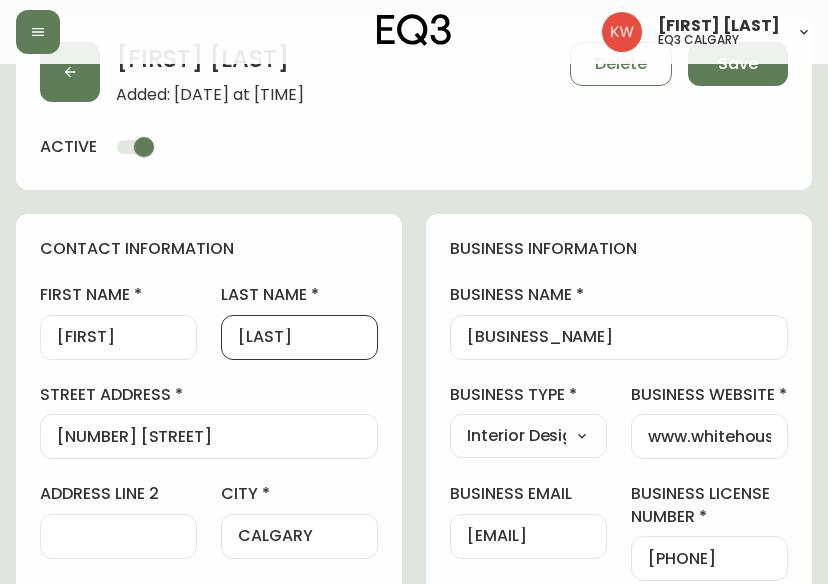 scroll, scrollTop: 0, scrollLeft: 0, axis: both 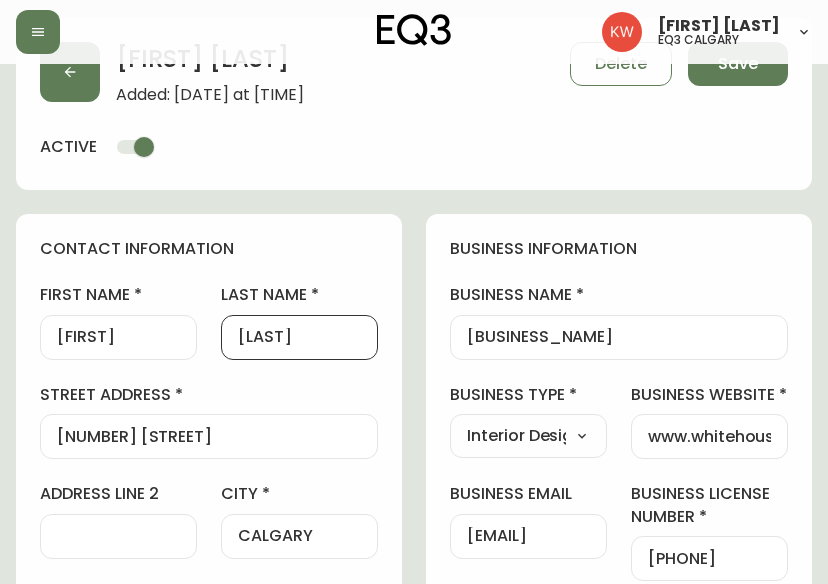 drag, startPoint x: 355, startPoint y: 333, endPoint x: 246, endPoint y: 336, distance: 109.041275 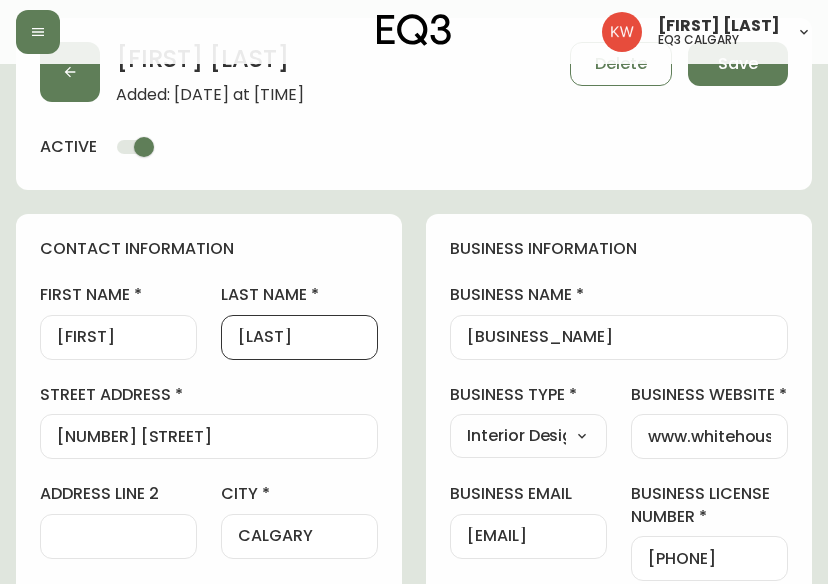 scroll, scrollTop: 0, scrollLeft: 0, axis: both 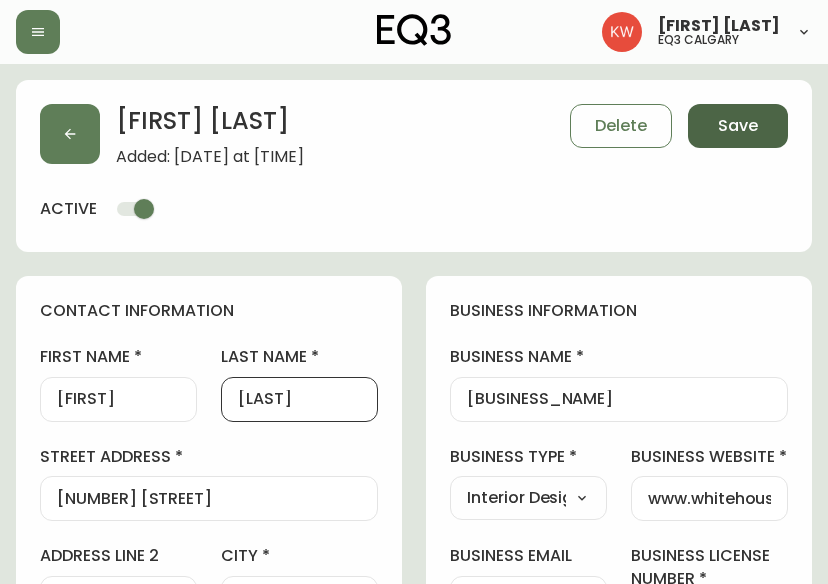 type on "[LAST]" 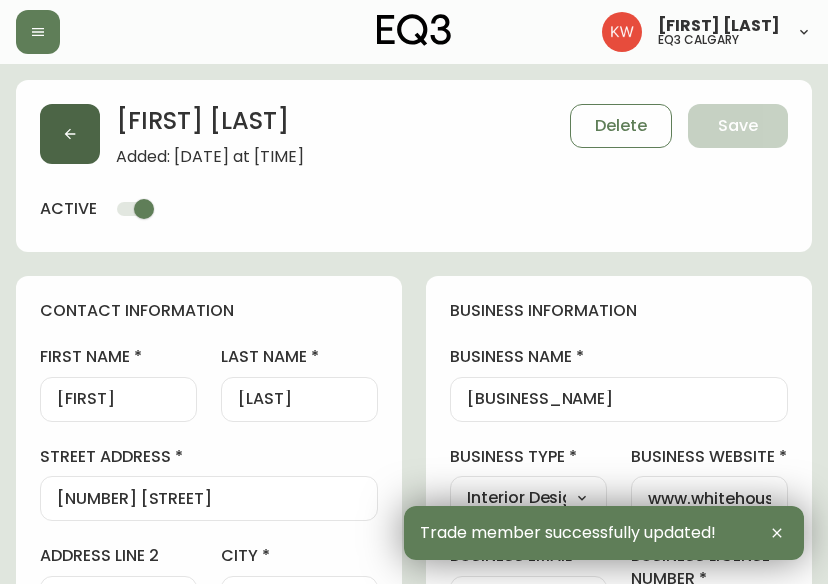click 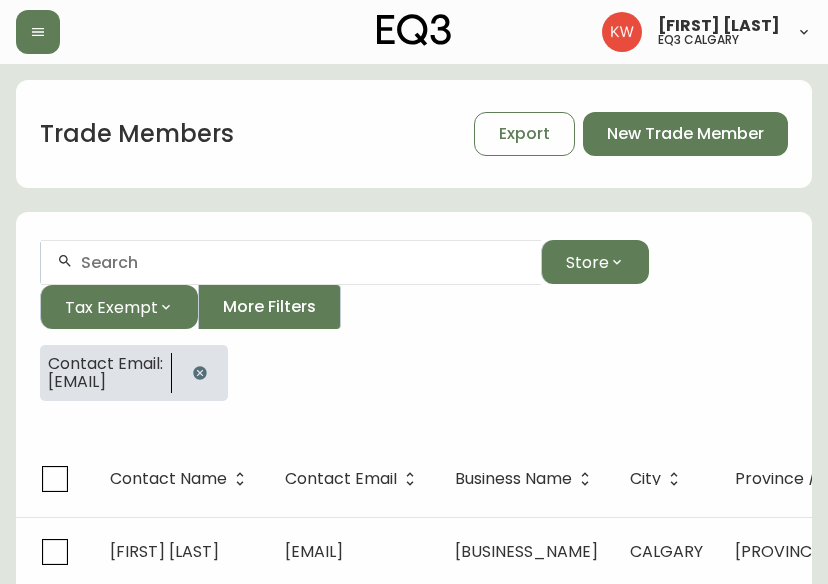 click 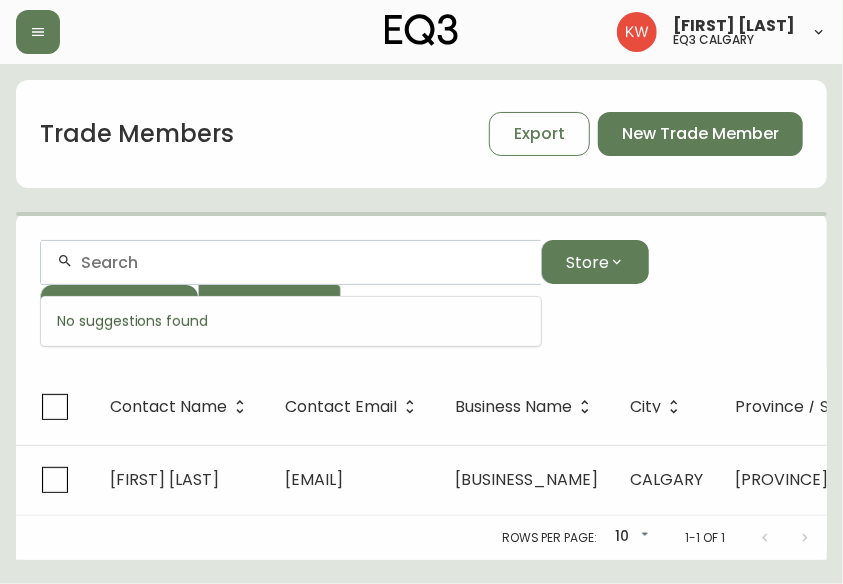 click at bounding box center [303, 262] 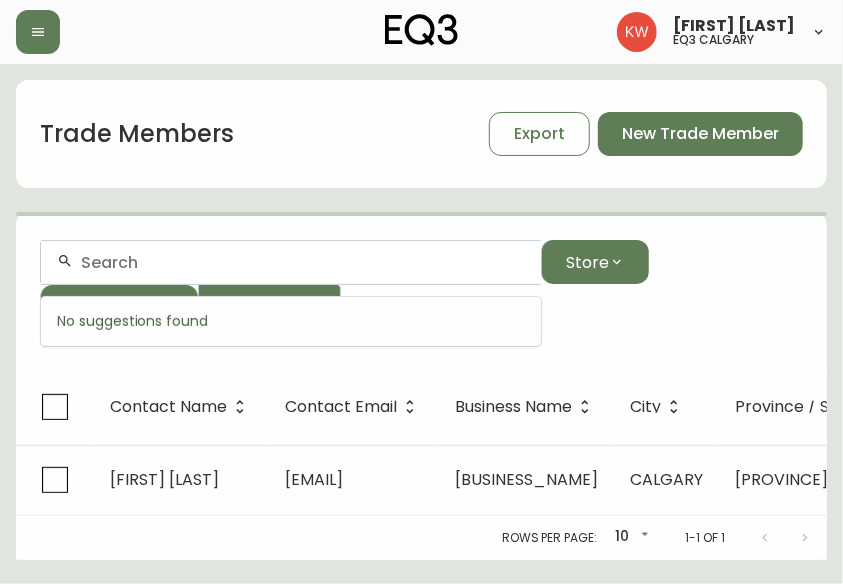 paste on "[EMAIL]" 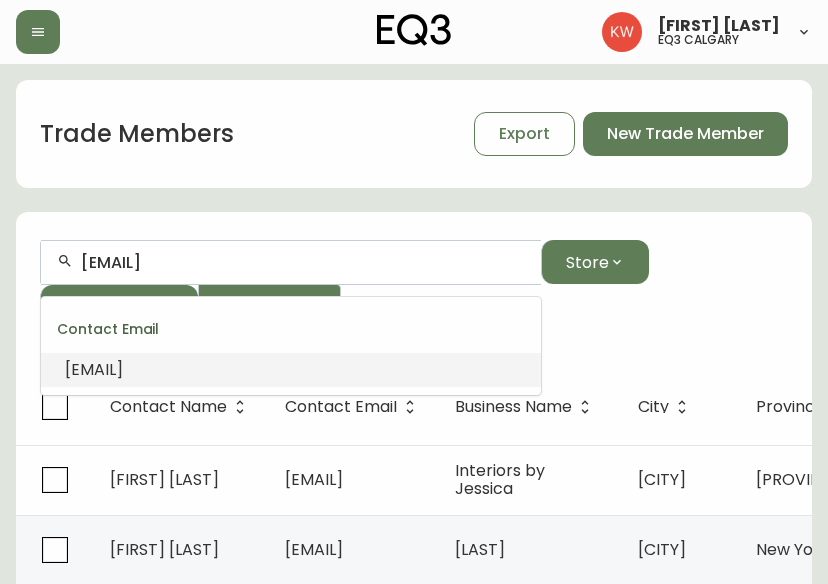 click on "[EMAIL]" at bounding box center [94, 369] 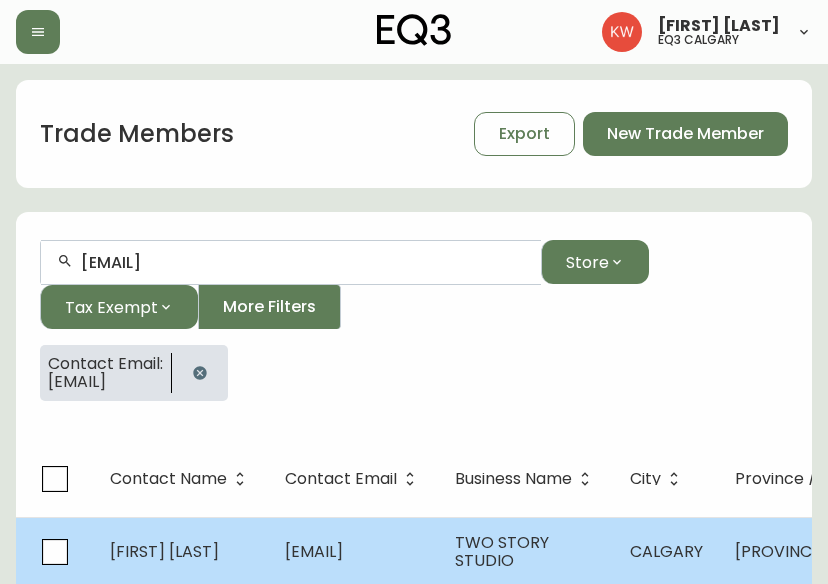 type on "[EMAIL]" 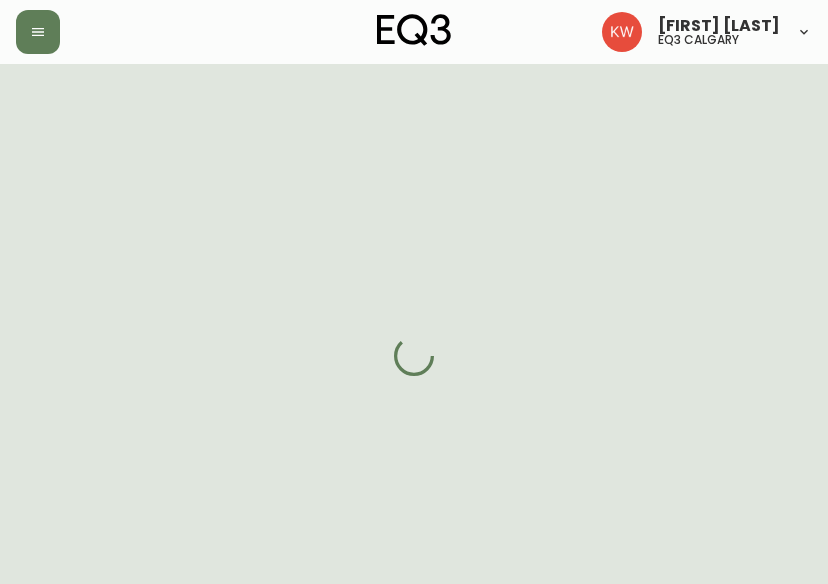 select on "AB" 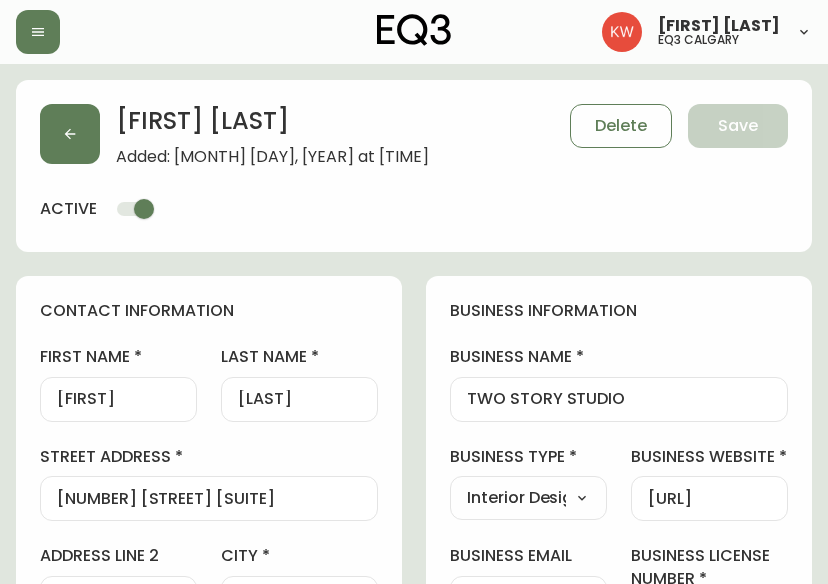 type on "EQ3 Calgary" 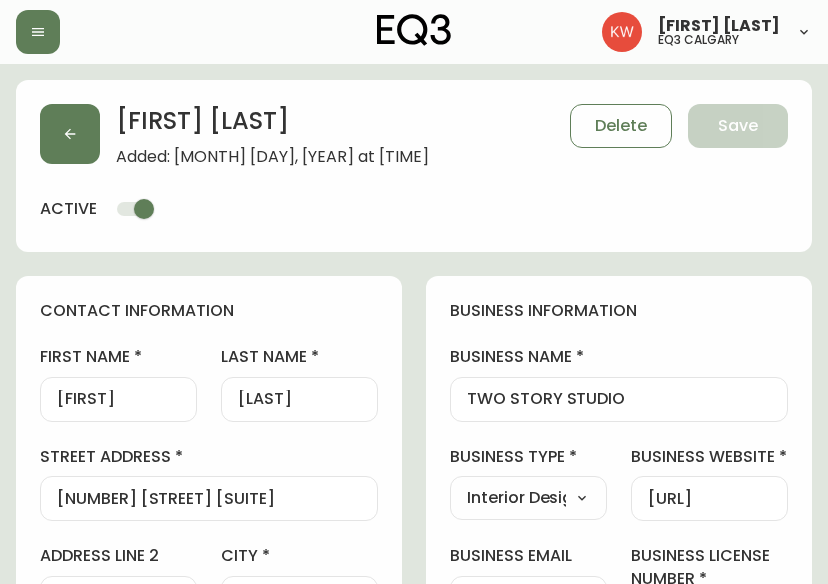 select on "cjw10z96m00006gs08l3o91tv" 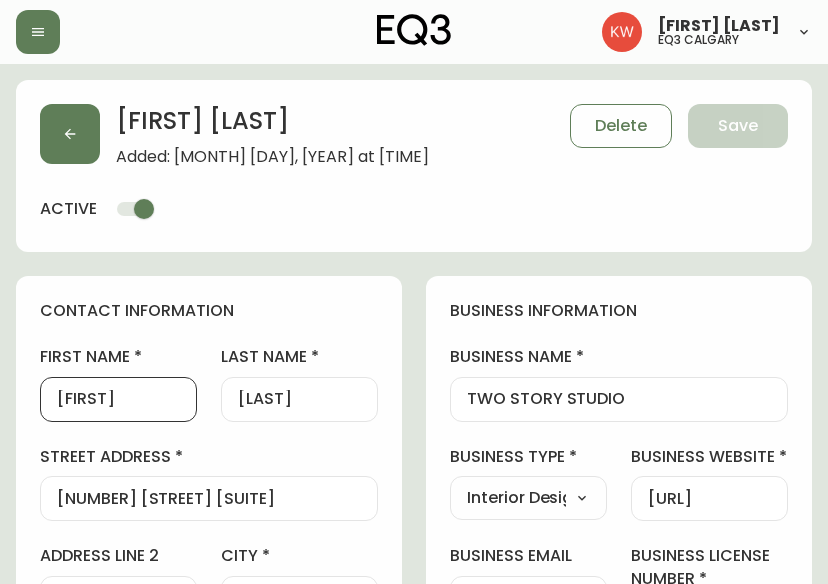 scroll, scrollTop: 0, scrollLeft: 0, axis: both 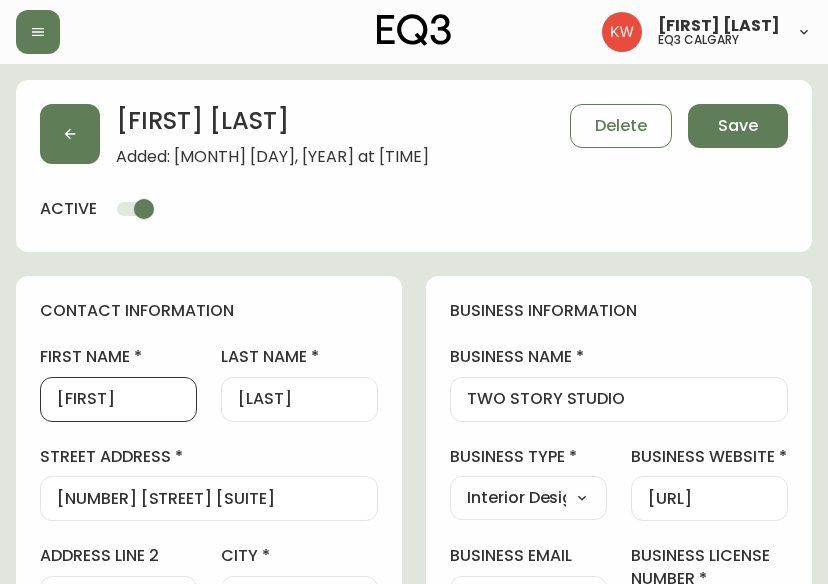 type on "[FIRST]" 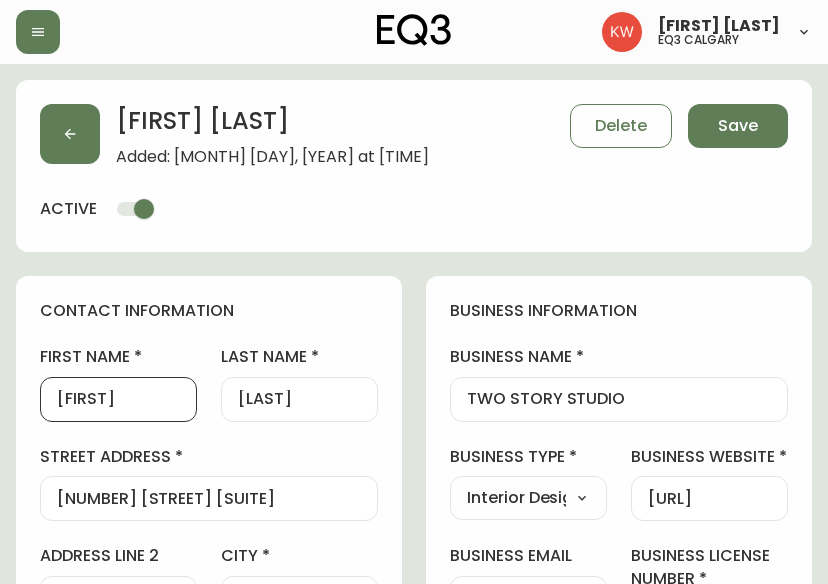 scroll, scrollTop: 0, scrollLeft: 0, axis: both 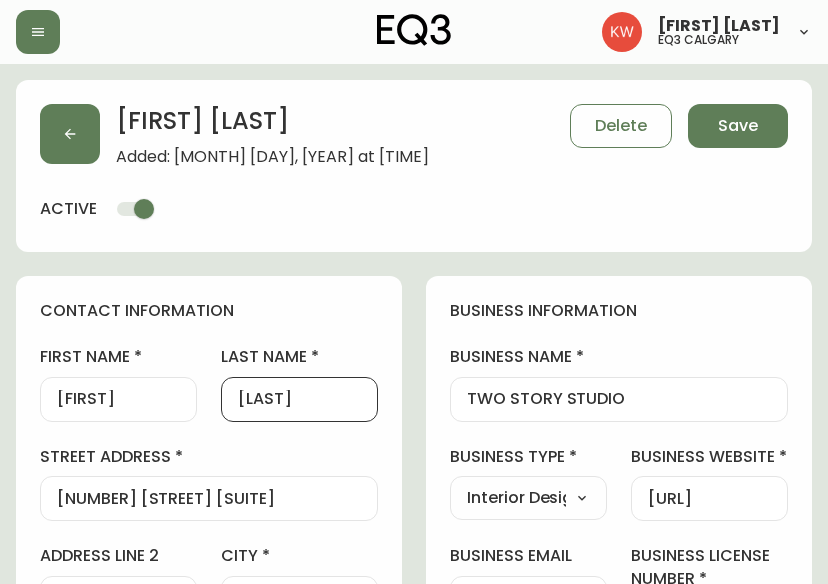 drag, startPoint x: 316, startPoint y: 393, endPoint x: 252, endPoint y: 395, distance: 64.03124 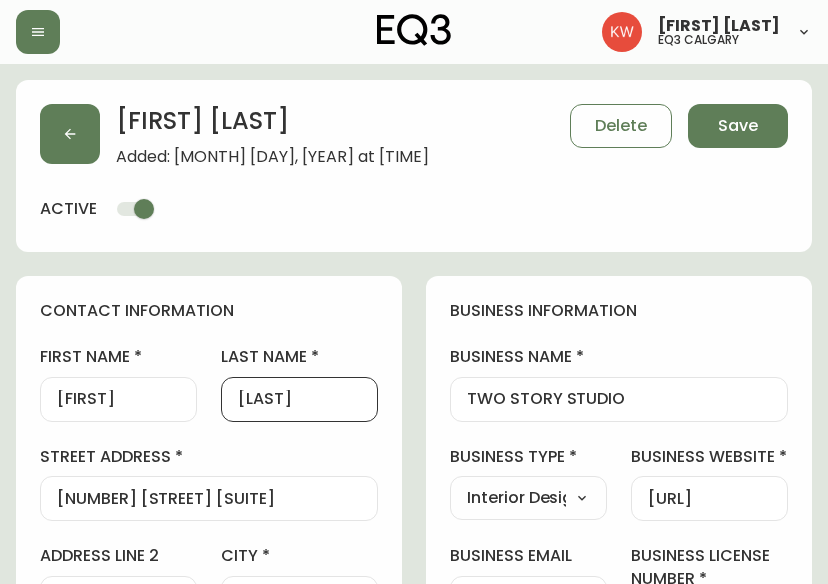 click on "[LAST]" at bounding box center (299, 399) 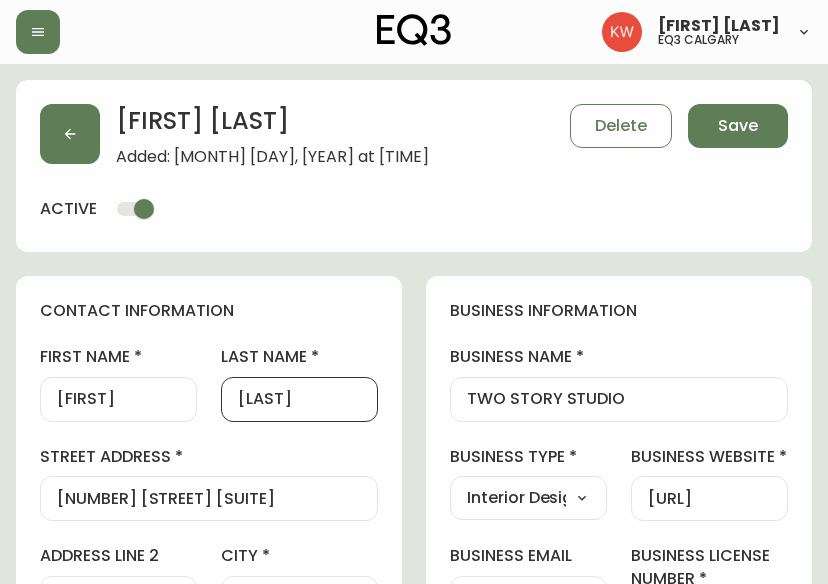type on "[LAST]" 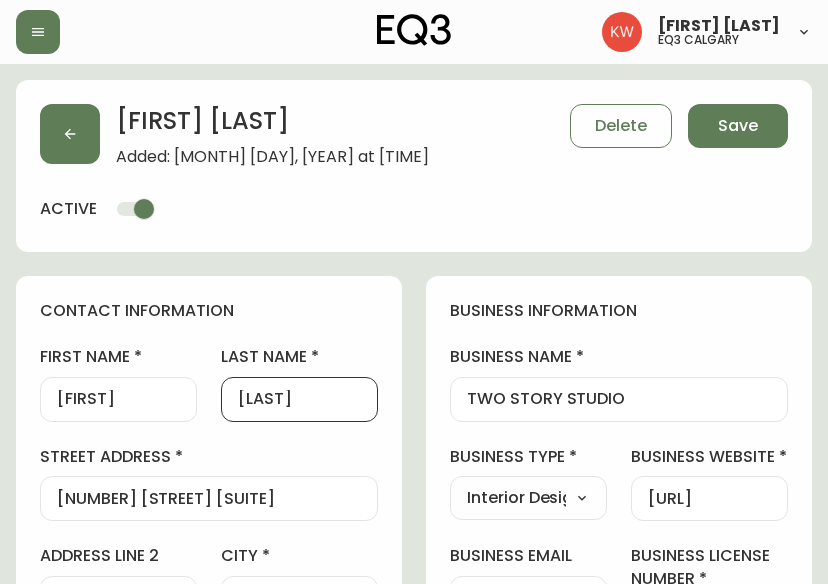 click on "[FIRST]" at bounding box center (118, 399) 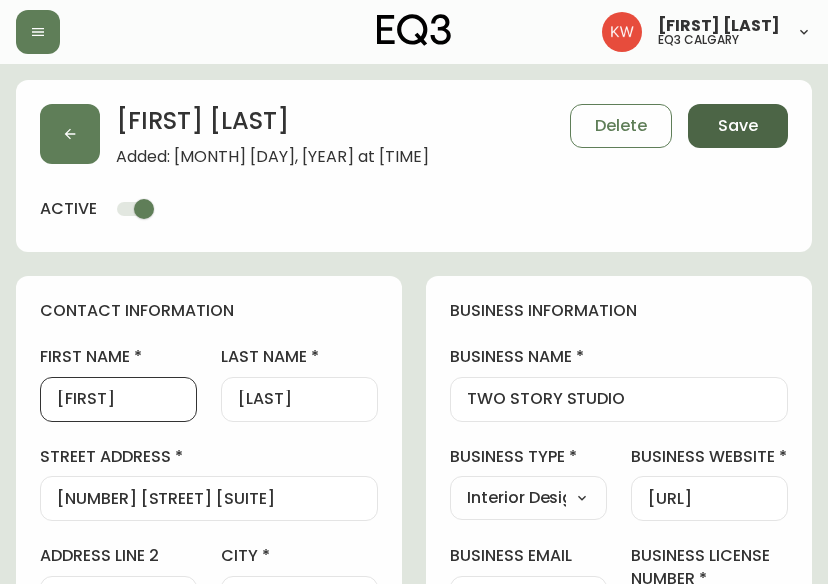 type on "[FIRST]" 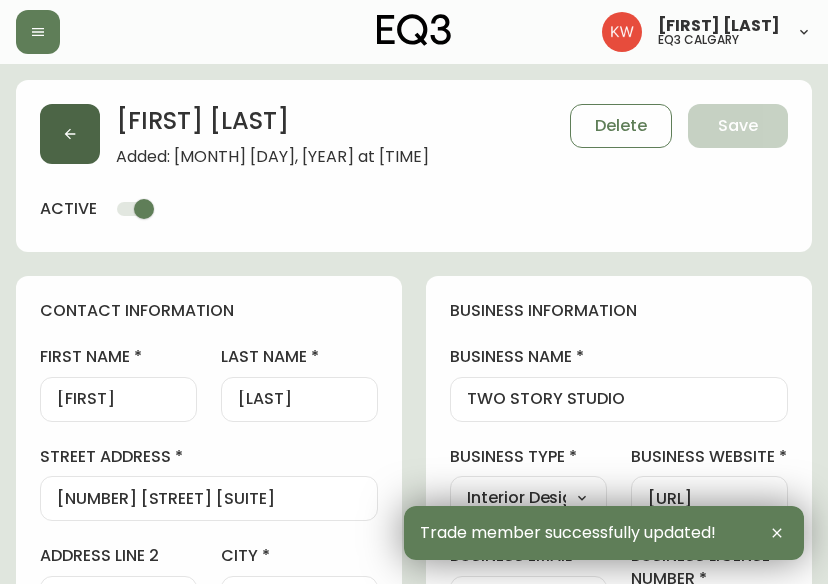 click at bounding box center (70, 134) 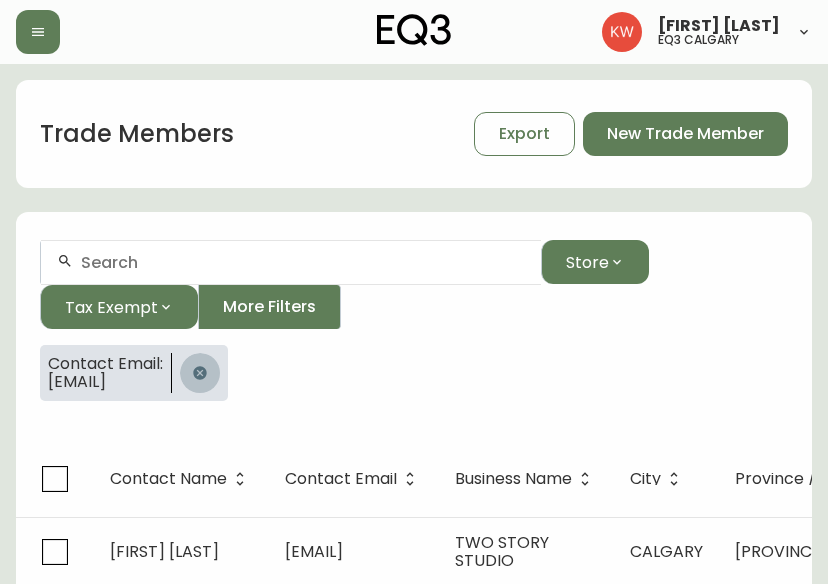 click 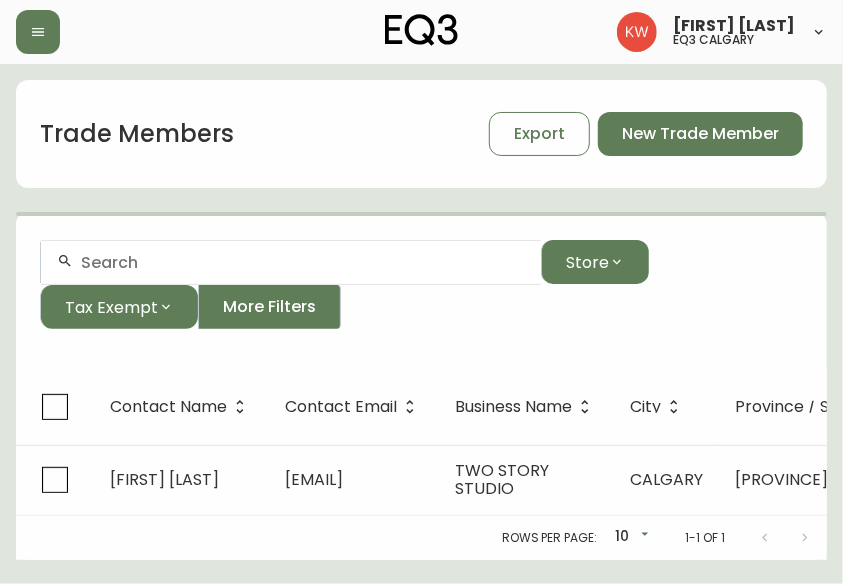 click at bounding box center [303, 262] 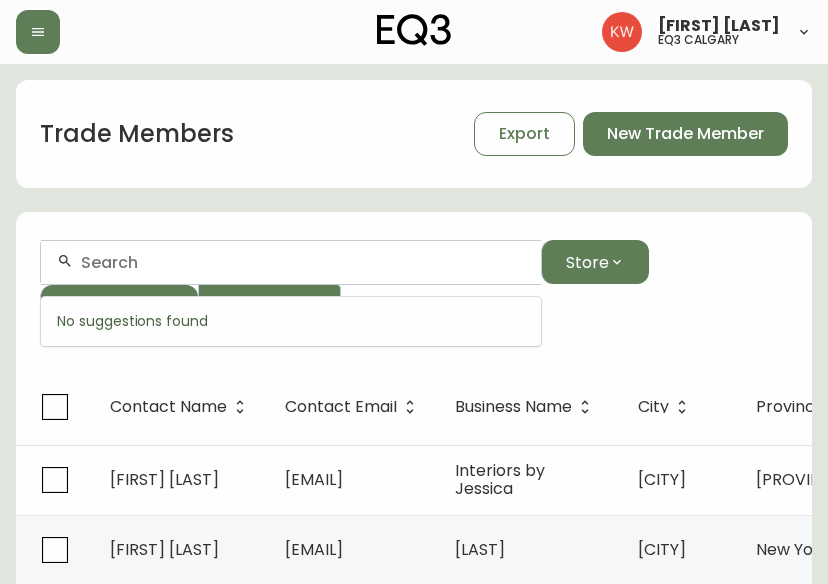 paste on "[EMAIL]" 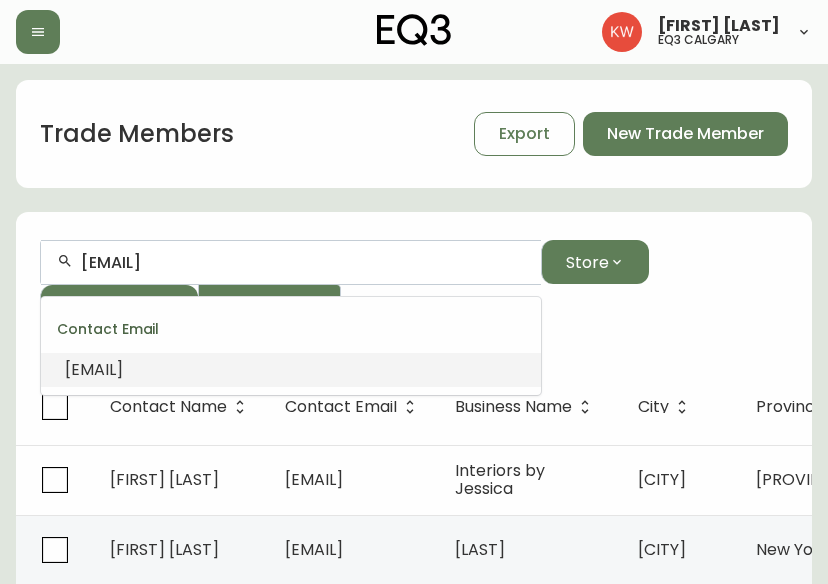 click on "[EMAIL]" at bounding box center (94, 369) 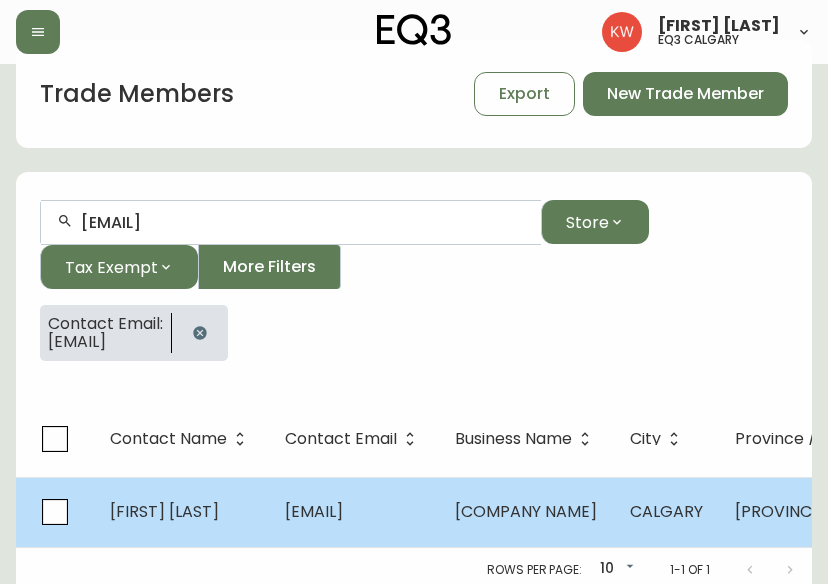 scroll, scrollTop: 62, scrollLeft: 0, axis: vertical 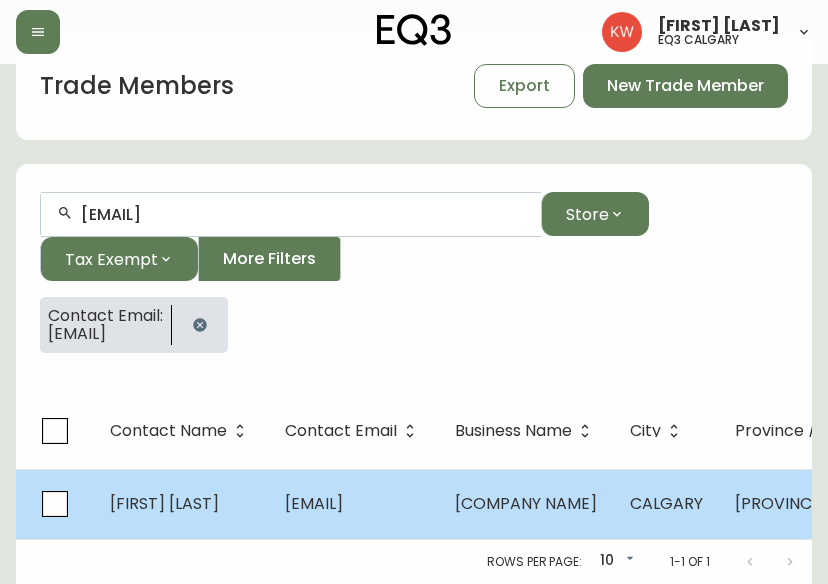 type on "[EMAIL]" 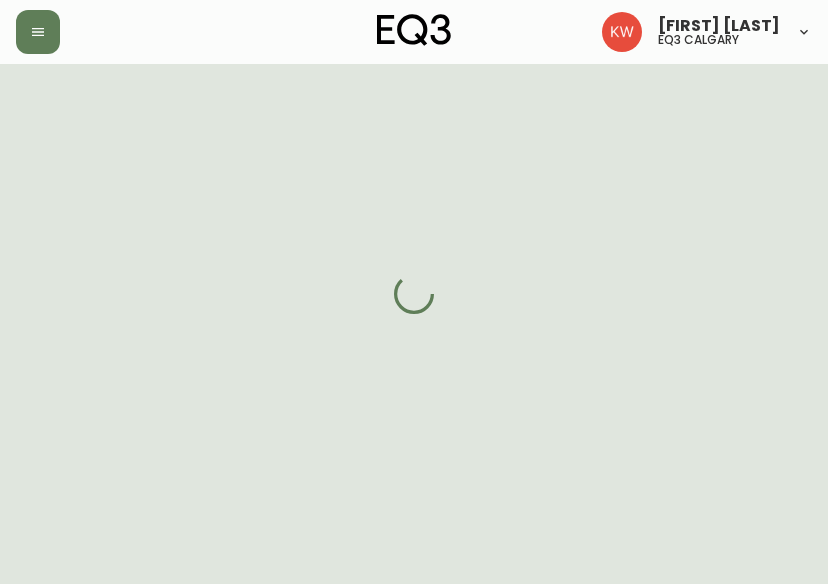 select on "AB" 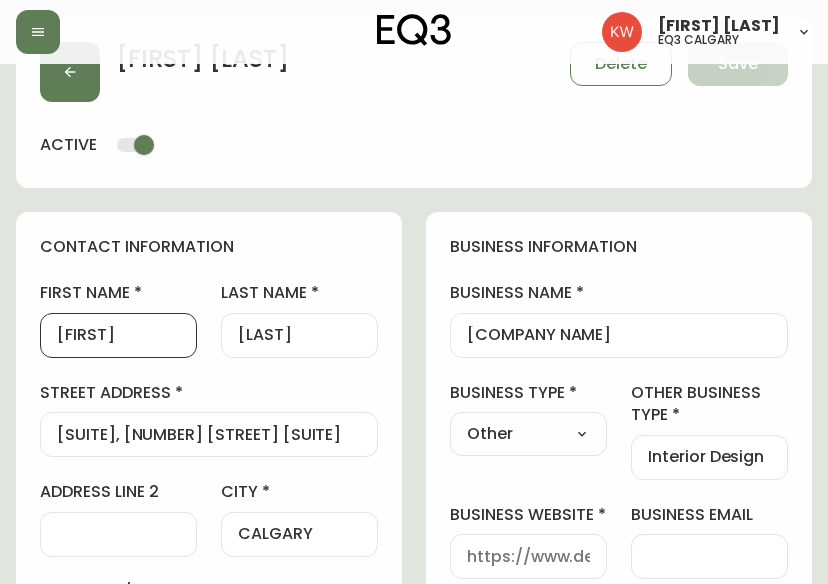 scroll, scrollTop: 0, scrollLeft: 0, axis: both 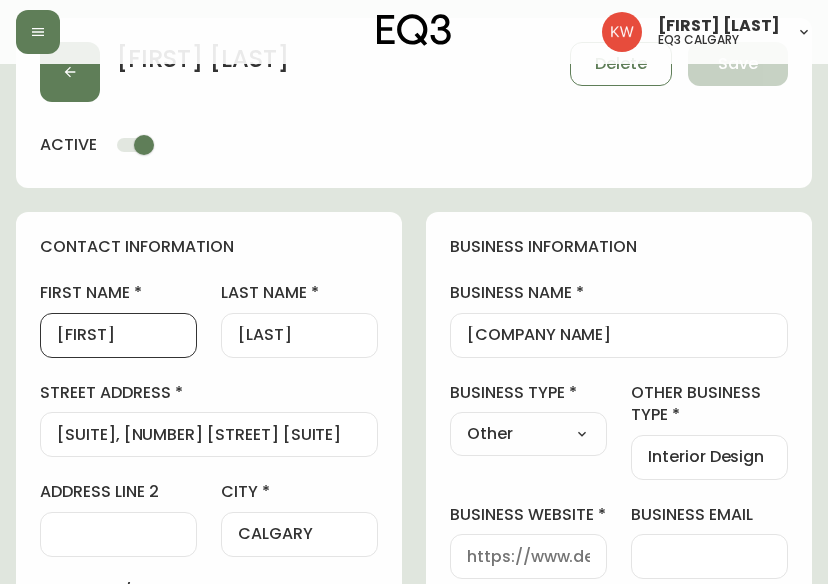 drag, startPoint x: 140, startPoint y: 329, endPoint x: 67, endPoint y: 337, distance: 73.43705 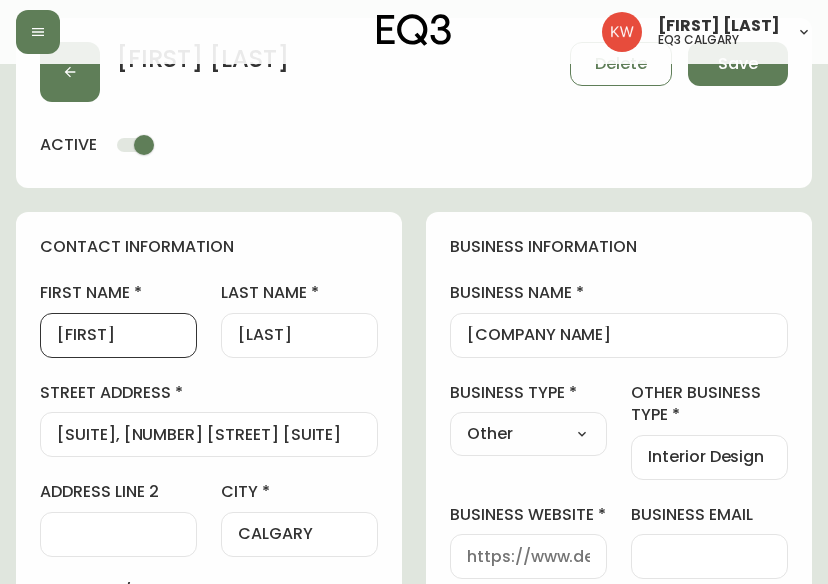 type on "[FIRST]" 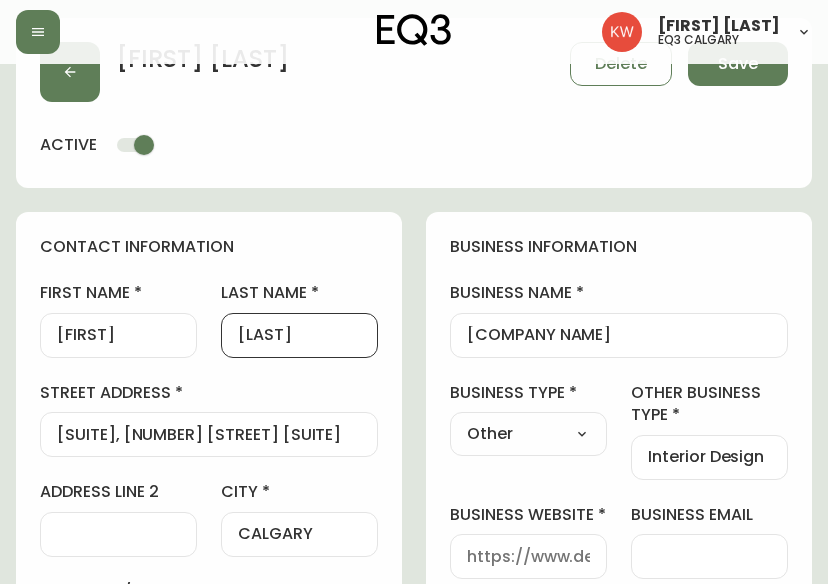 click on "[LAST]" at bounding box center (299, 335) 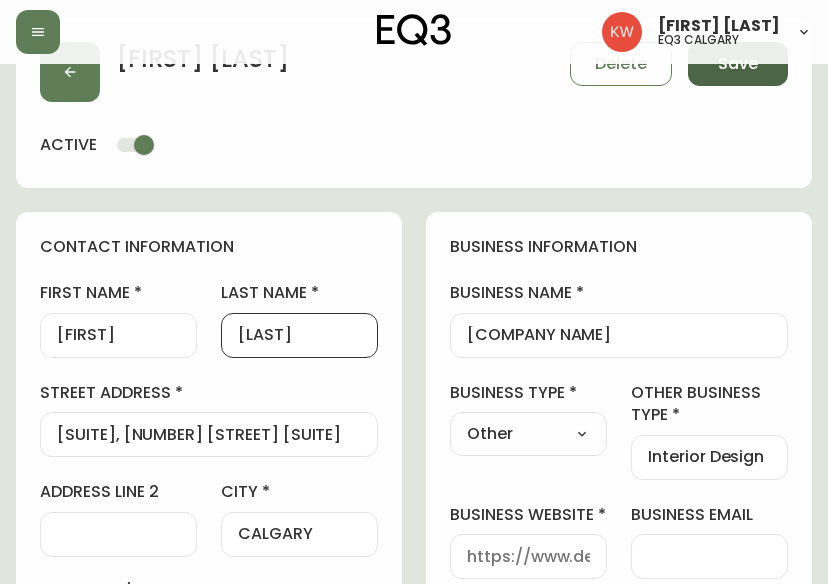 type on "[LAST]" 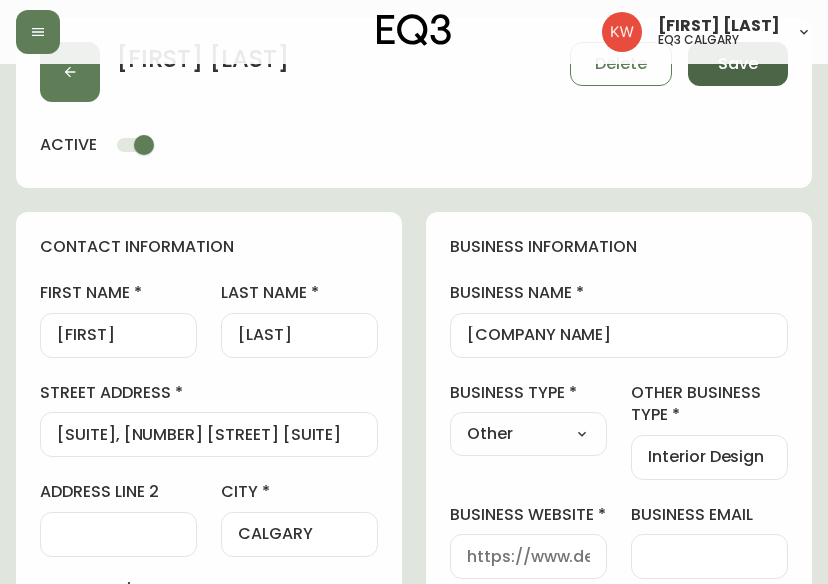 click on "Save" at bounding box center (738, 64) 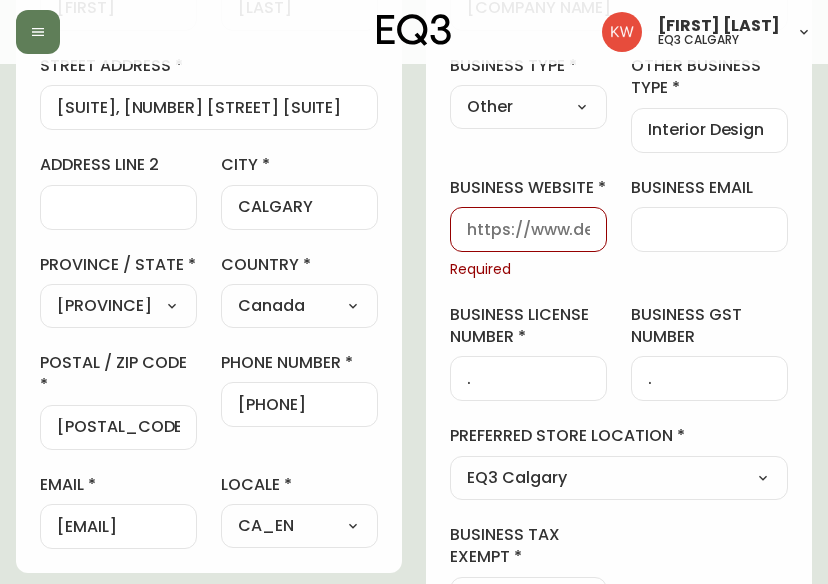 scroll, scrollTop: 462, scrollLeft: 0, axis: vertical 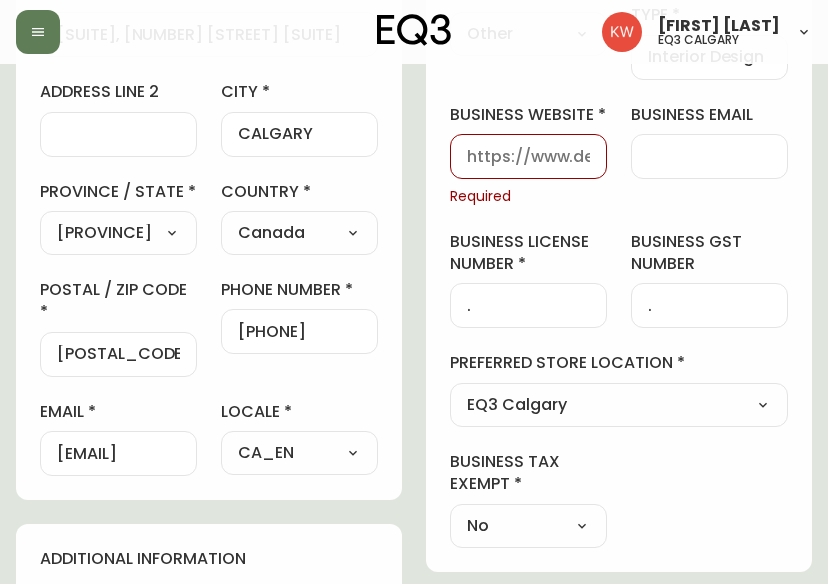 click on "business website" at bounding box center (528, 156) 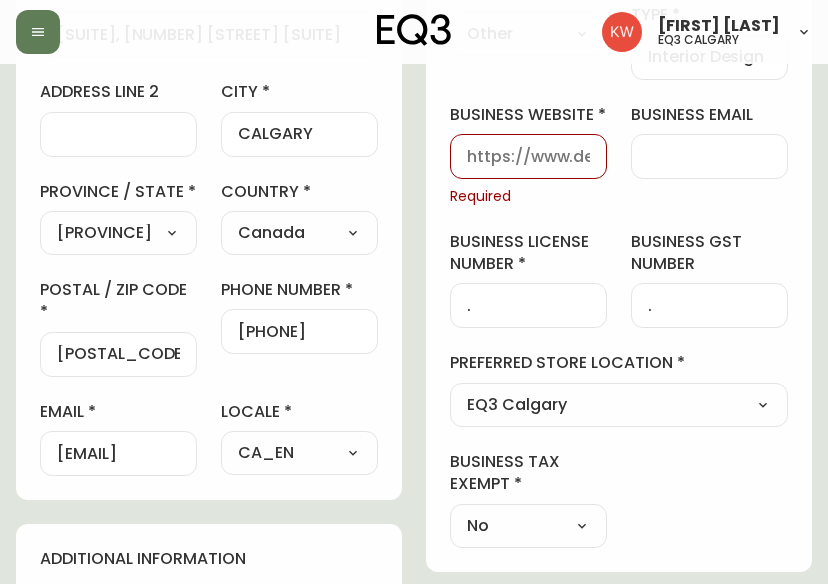 type on "www.eq3.com" 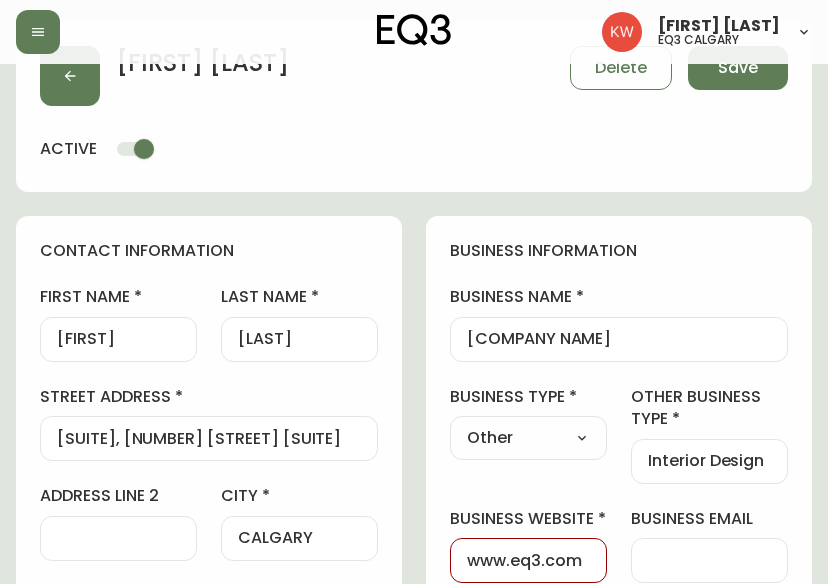 scroll, scrollTop: 0, scrollLeft: 0, axis: both 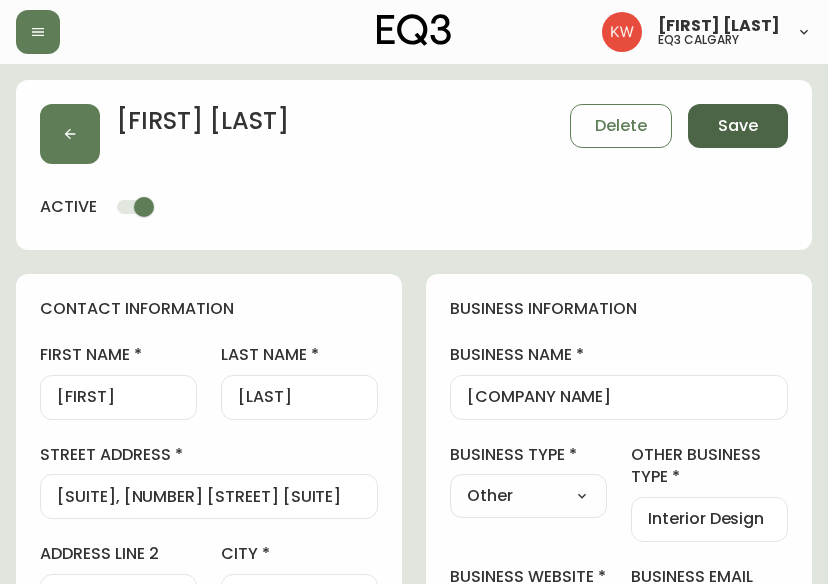 click on "Save" at bounding box center [738, 126] 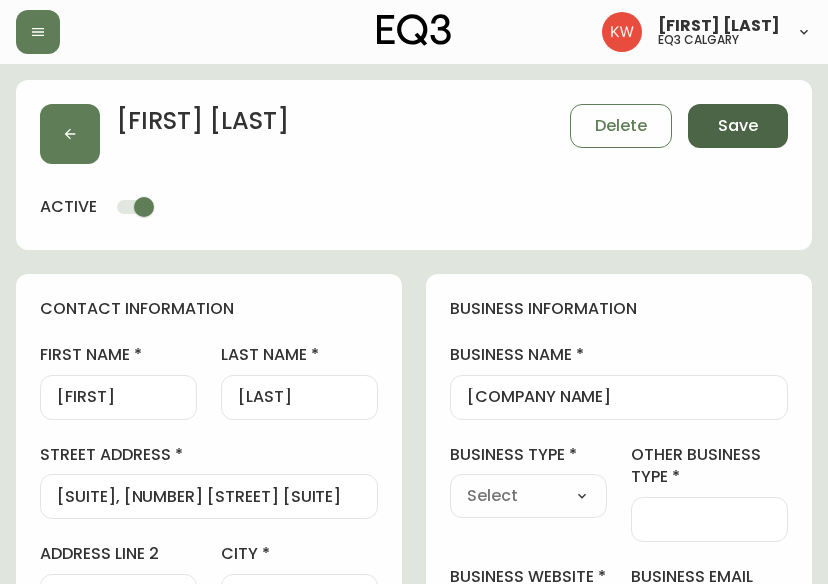 select 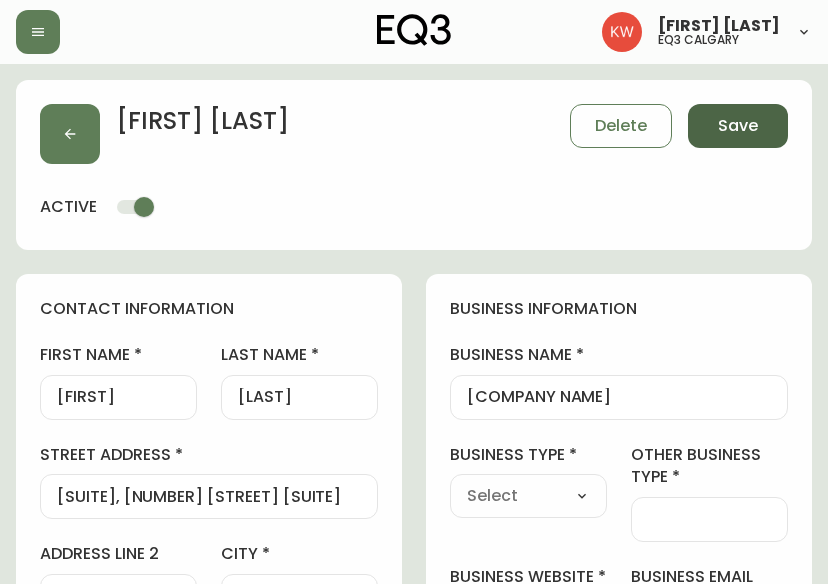 type on "Other" 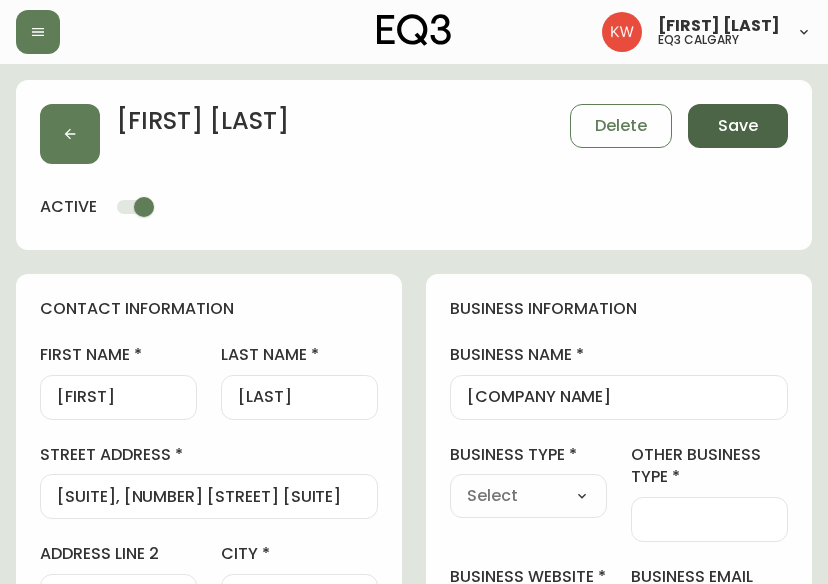 select on "Other" 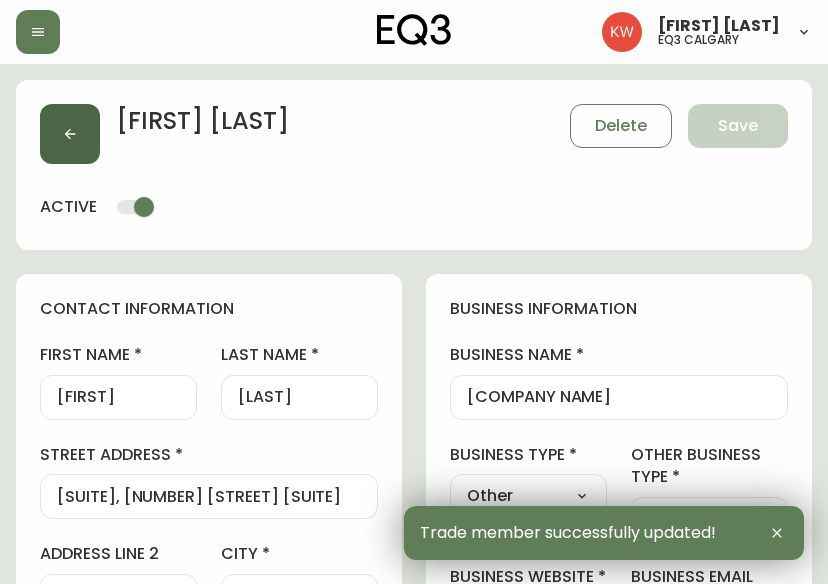 click at bounding box center (70, 134) 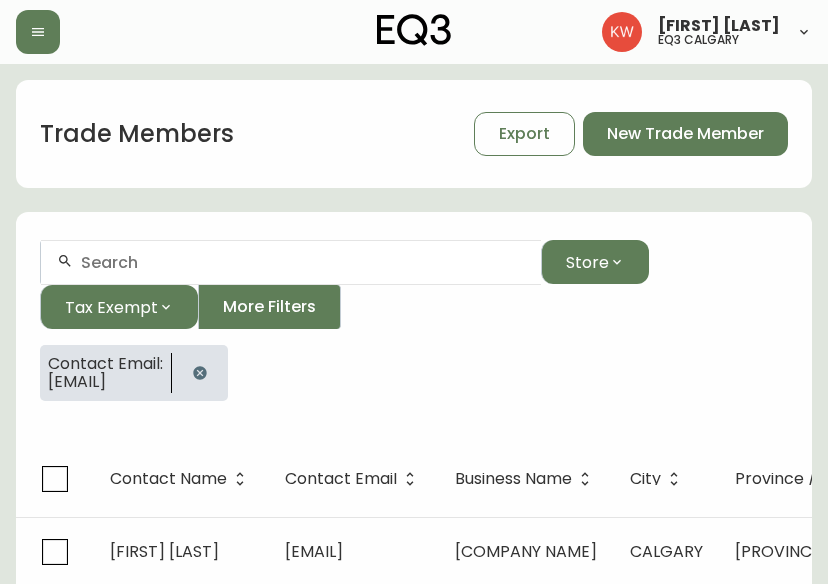 click 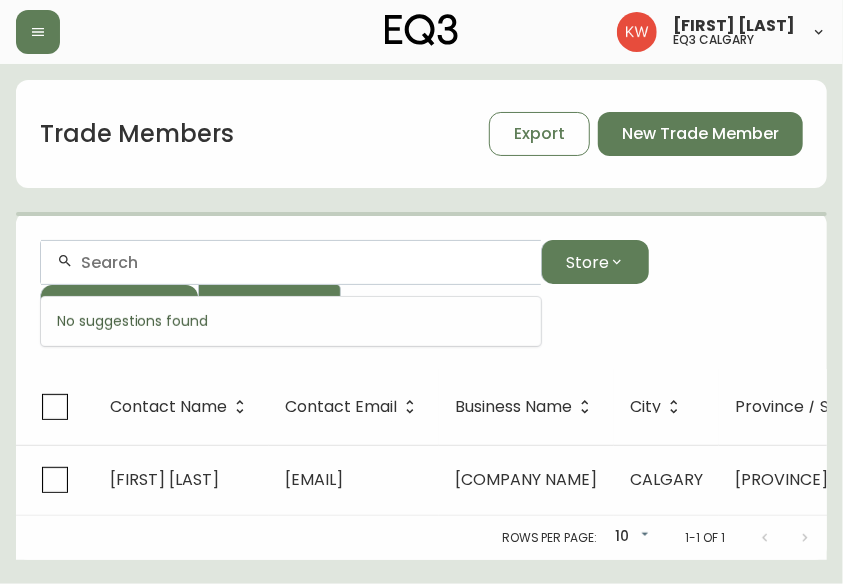 click at bounding box center [303, 262] 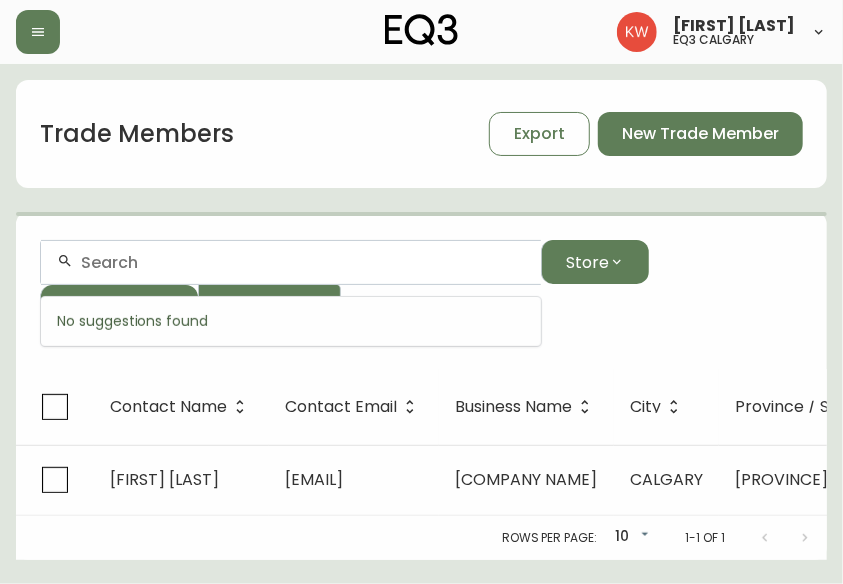 paste on "[EMAIL]" 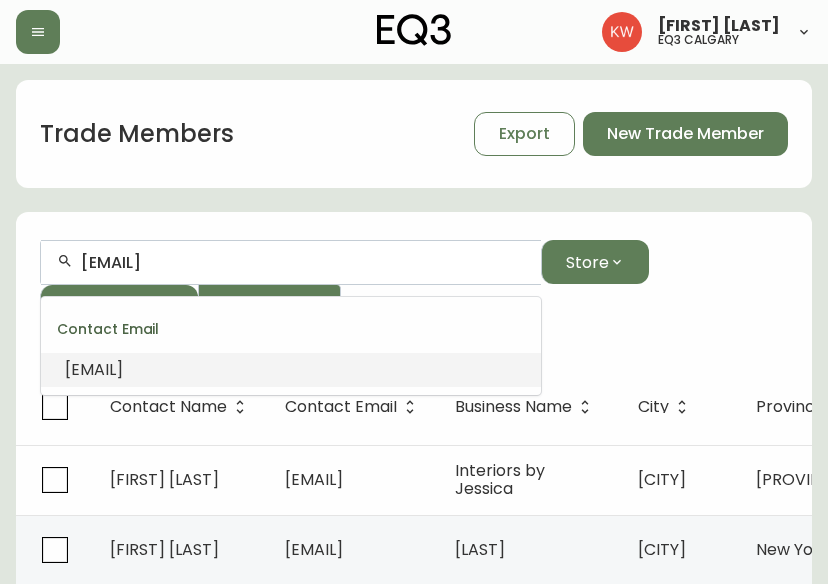 click on "[EMAIL]" at bounding box center [94, 369] 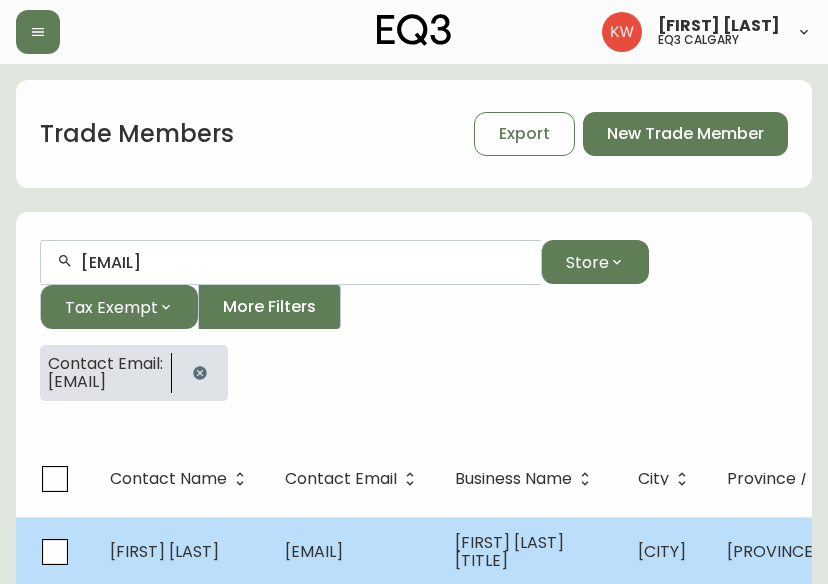 type on "[EMAIL]" 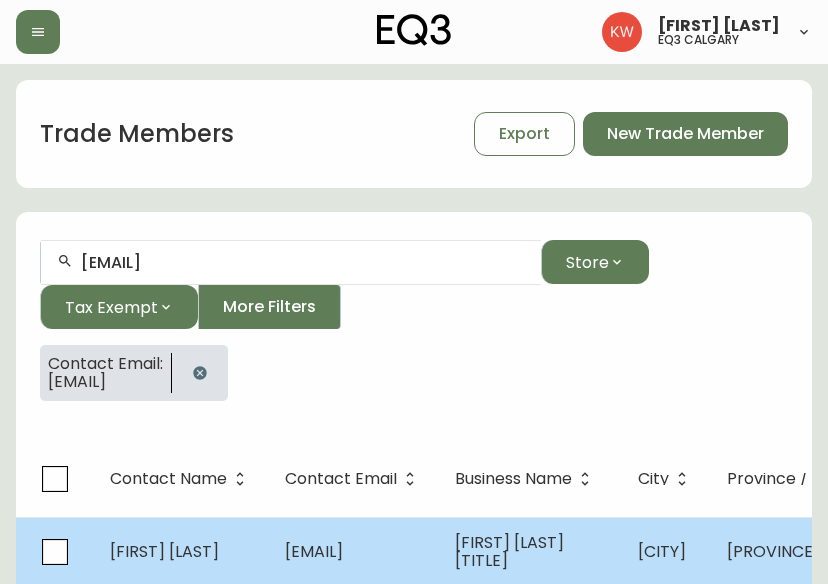click on "[EMAIL]" at bounding box center [314, 551] 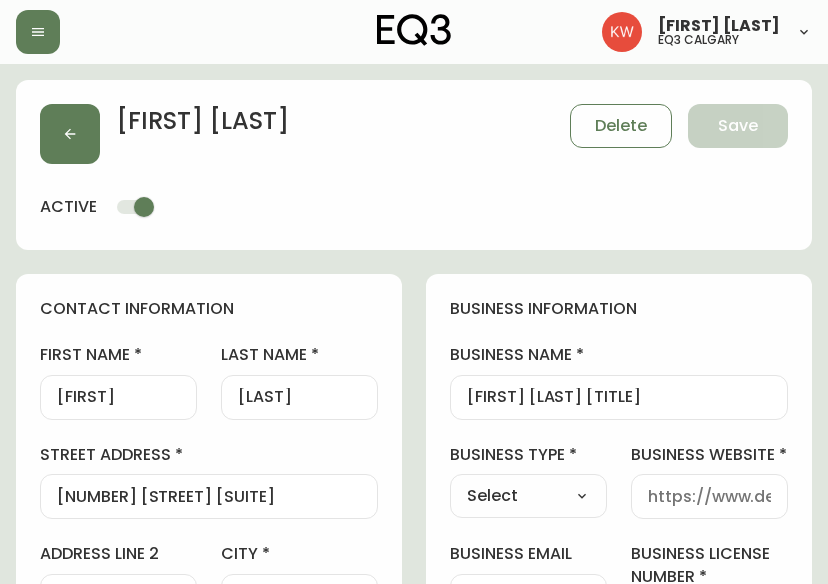 type on "EQ3 Calgary" 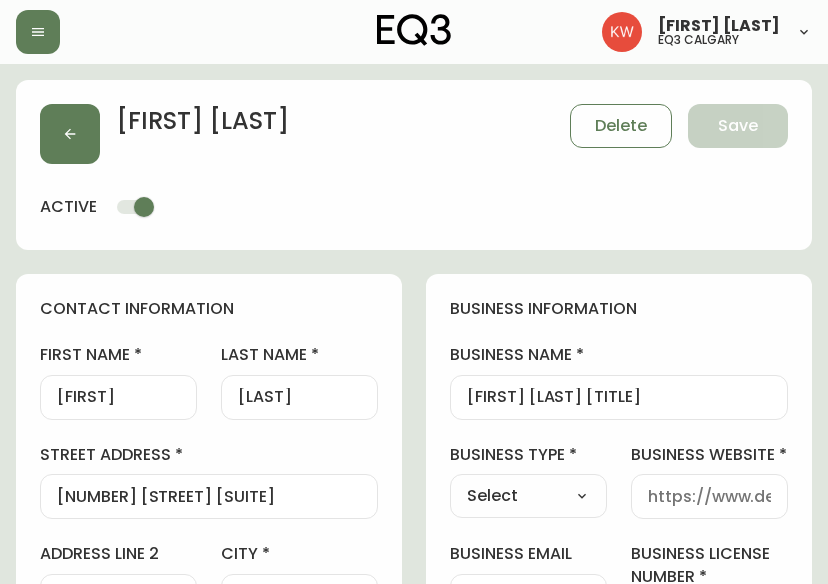 select on "cjw10z96m00006gs08l3o91tv" 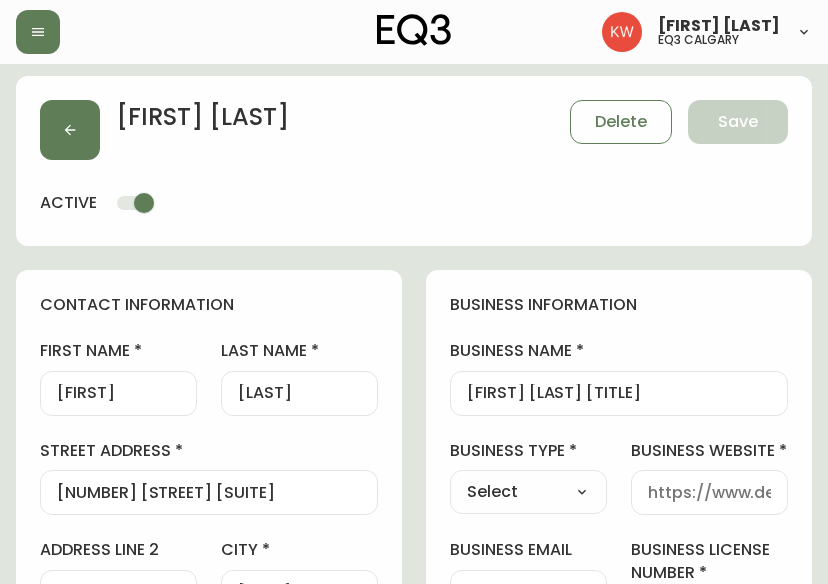 scroll, scrollTop: 0, scrollLeft: 0, axis: both 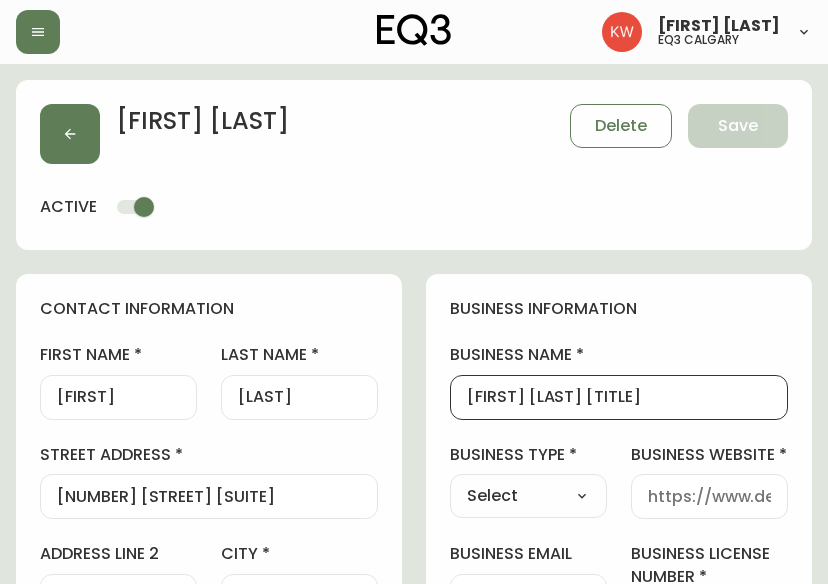 drag, startPoint x: 761, startPoint y: 396, endPoint x: 447, endPoint y: 407, distance: 314.19263 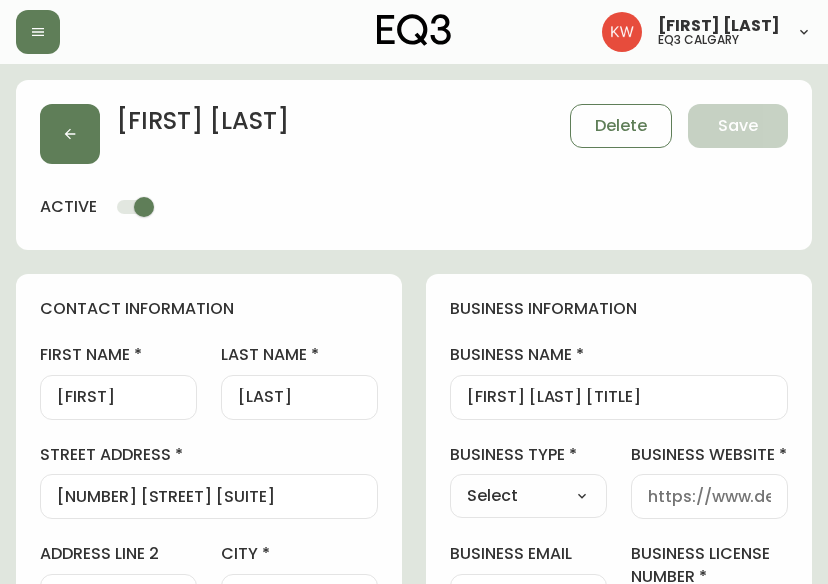 scroll, scrollTop: 0, scrollLeft: 0, axis: both 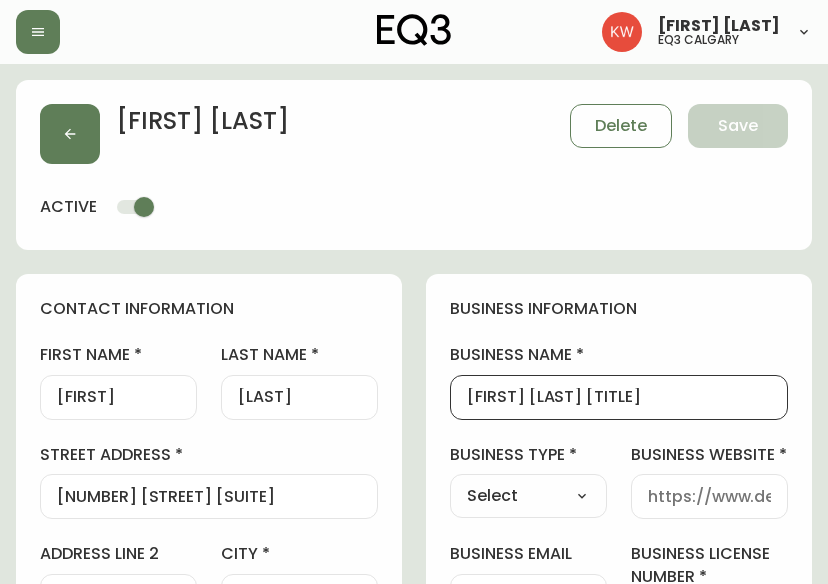 click on "business website" at bounding box center [709, 496] 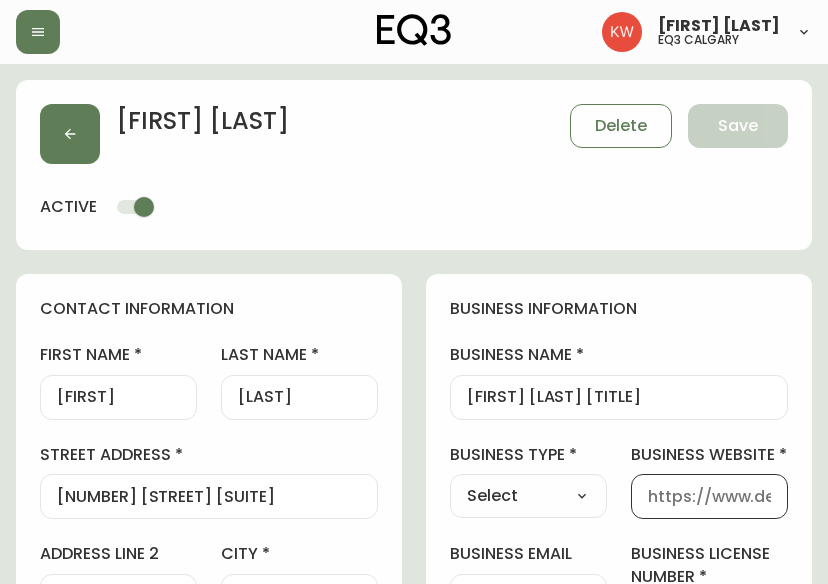 paste on "[URL]" 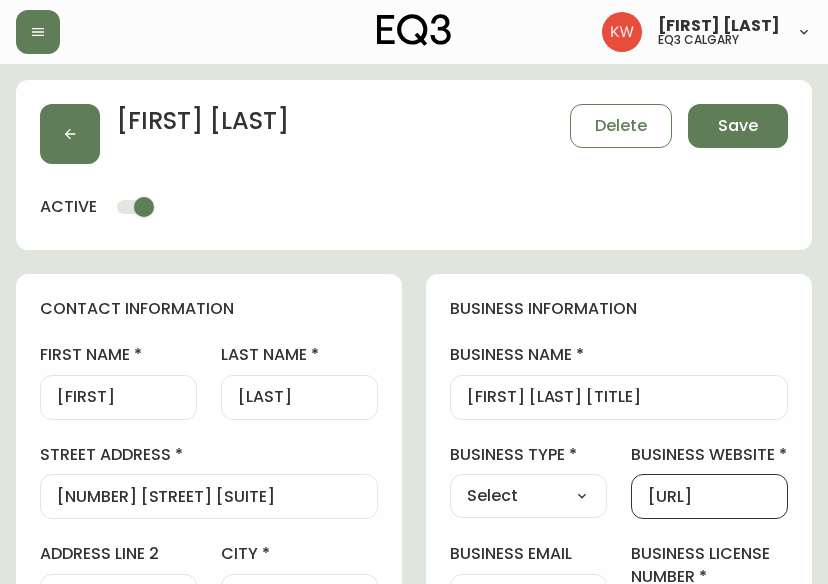 scroll, scrollTop: 0, scrollLeft: 187, axis: horizontal 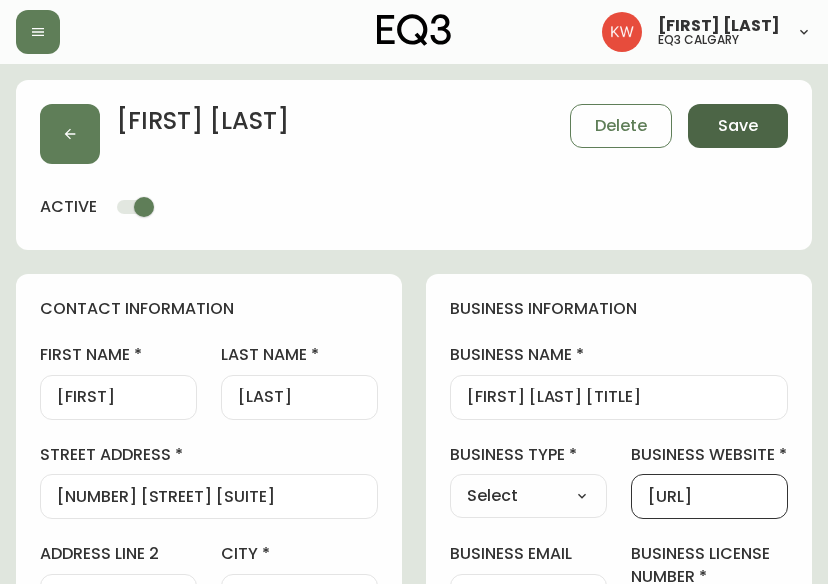 type on "[URL]" 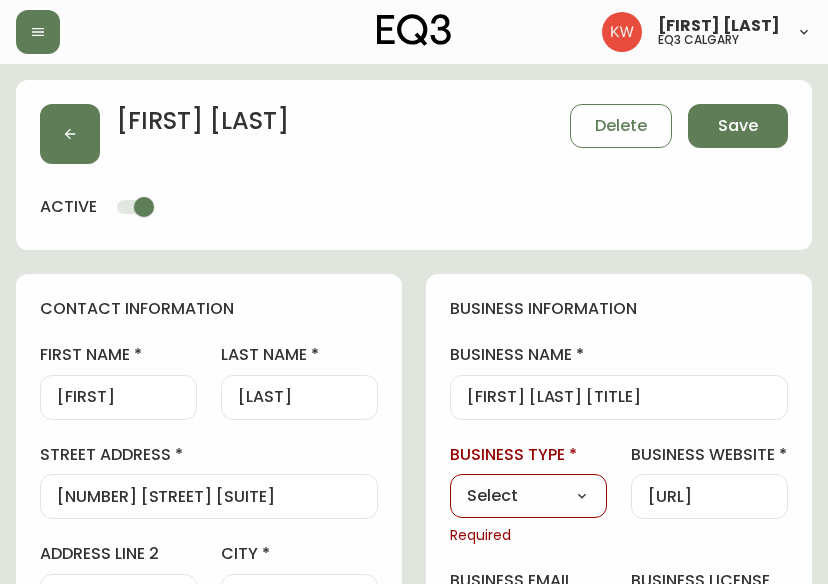 click on "Select Interior Designer Architect Home Builder Contractor Real Estate Agent Hospitality Other" at bounding box center (528, 496) 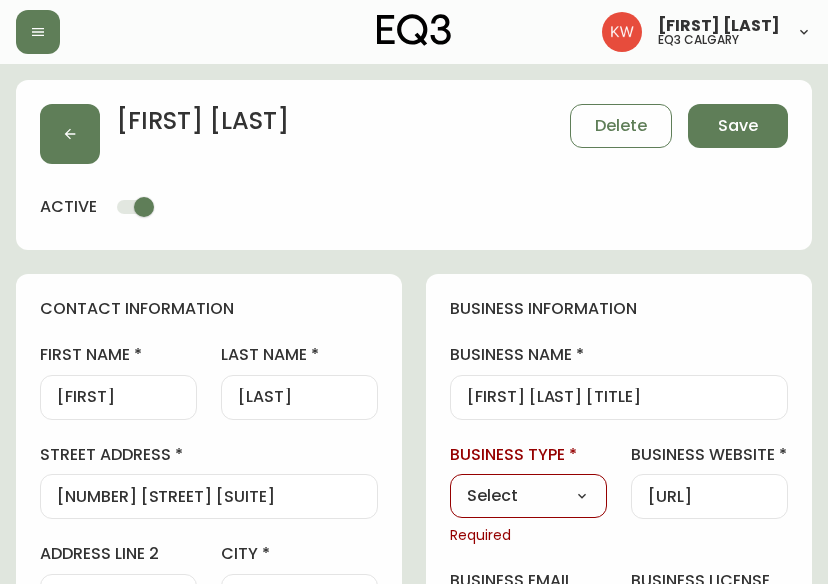 select on "Interior Designer" 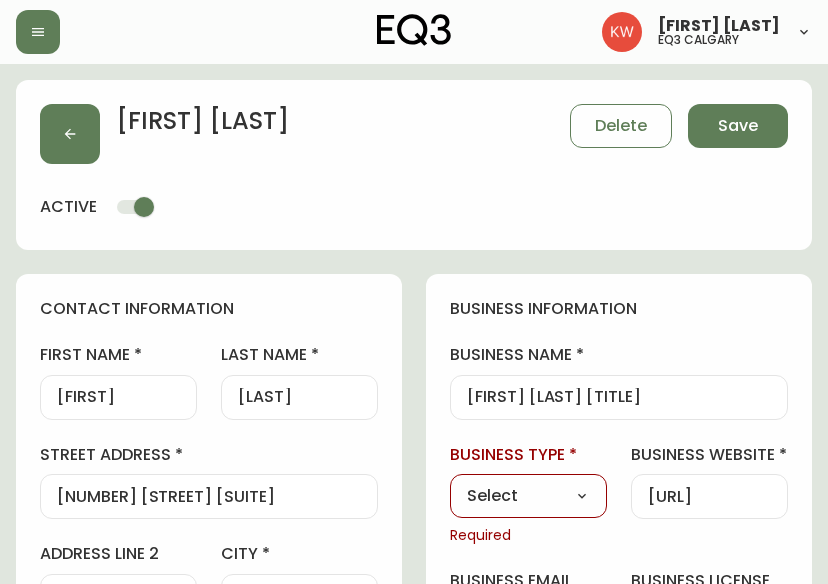 click on "Select Interior Designer Architect Home Builder Contractor Real Estate Agent Hospitality Other" at bounding box center [528, 496] 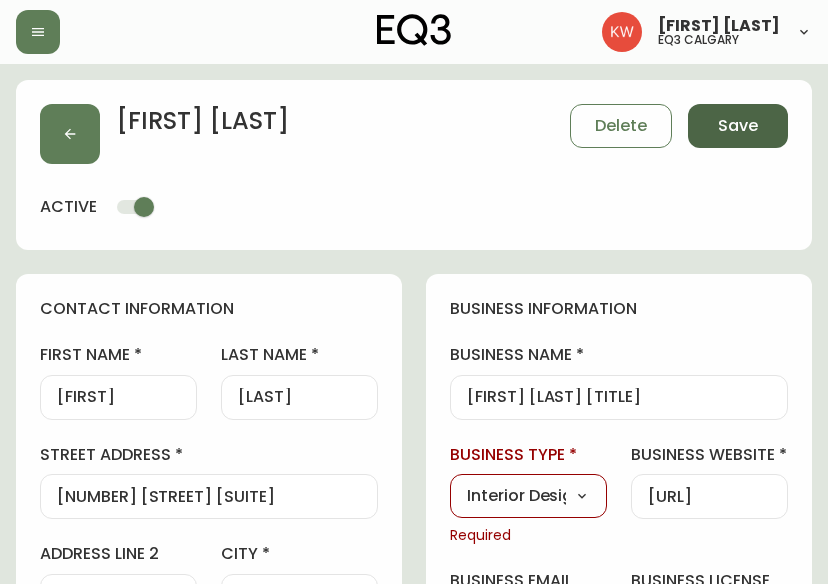click on "Save" at bounding box center (738, 126) 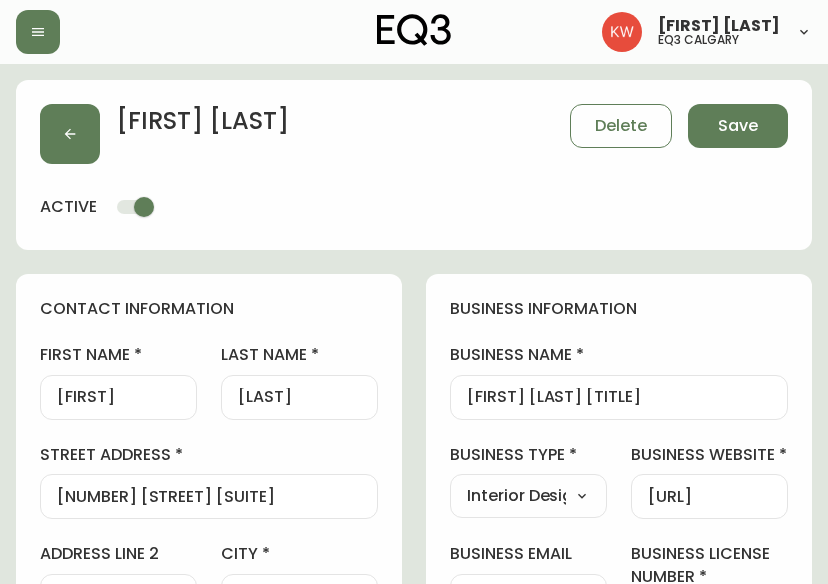 type on "Other" 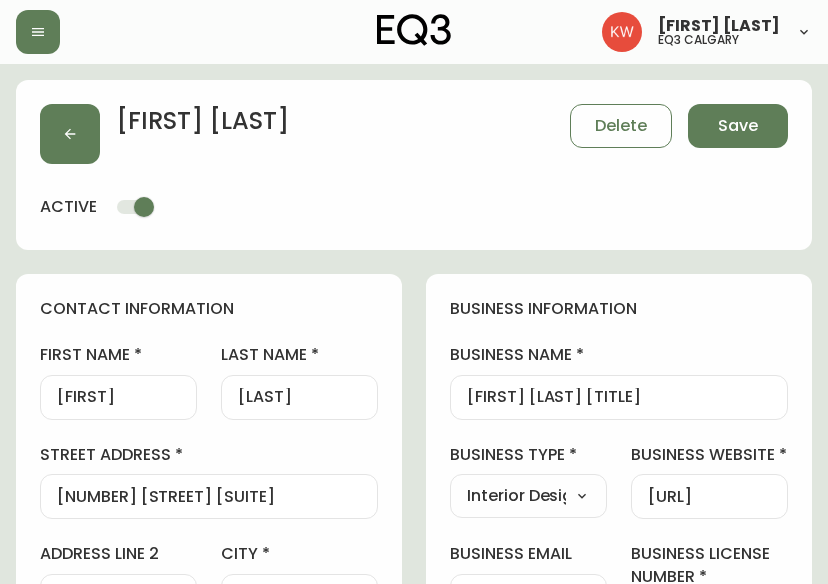 type 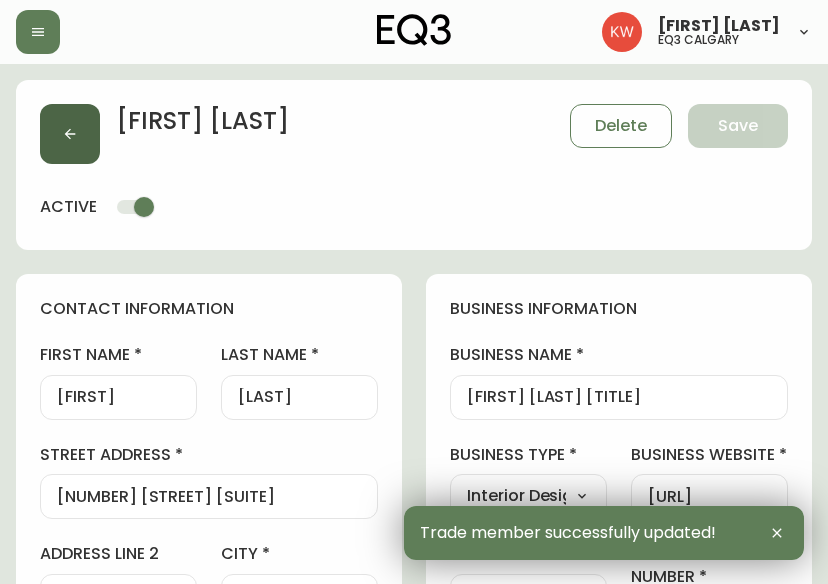 click at bounding box center (70, 134) 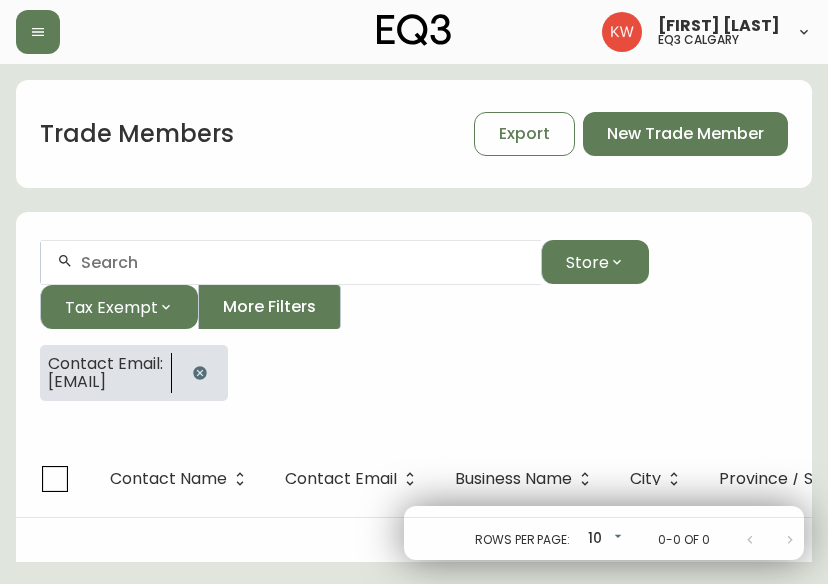 scroll, scrollTop: 0, scrollLeft: 0, axis: both 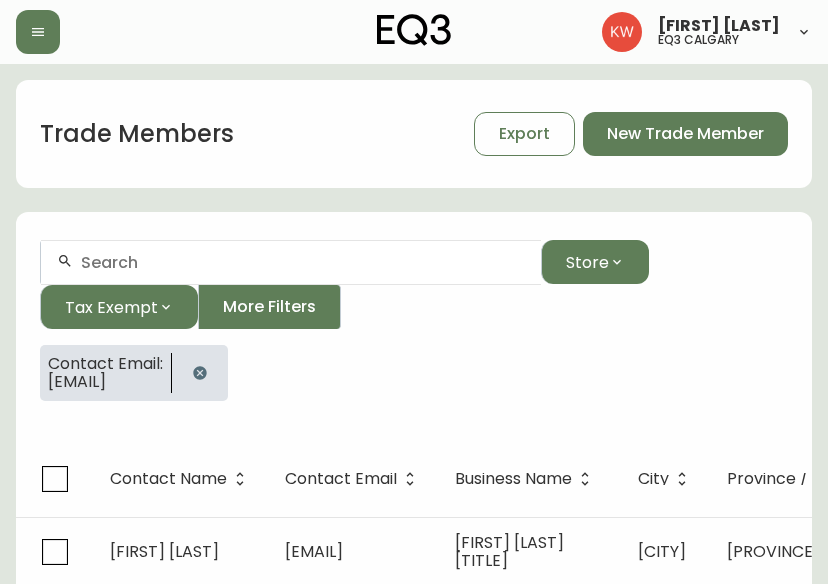 drag, startPoint x: 250, startPoint y: 372, endPoint x: 248, endPoint y: 361, distance: 11.18034 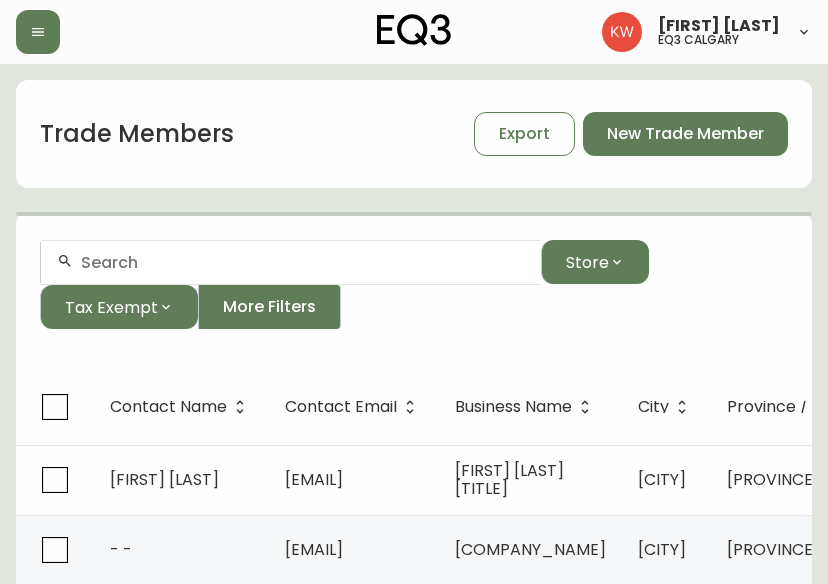 click at bounding box center (303, 262) 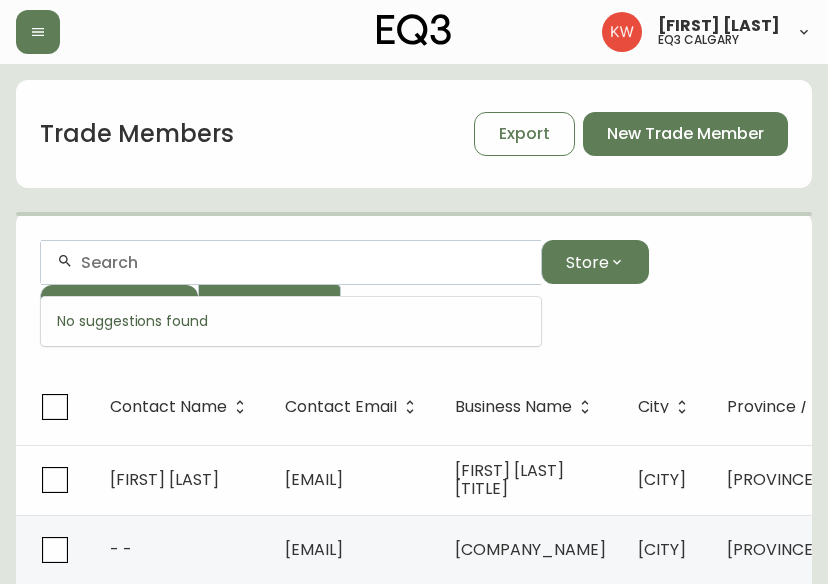 paste on "[EMAIL]" 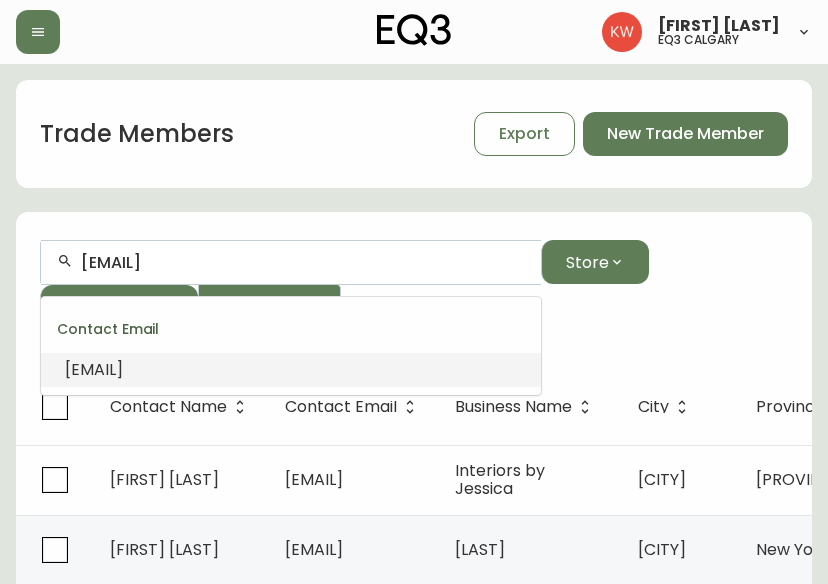 click on "[EMAIL]" at bounding box center [94, 369] 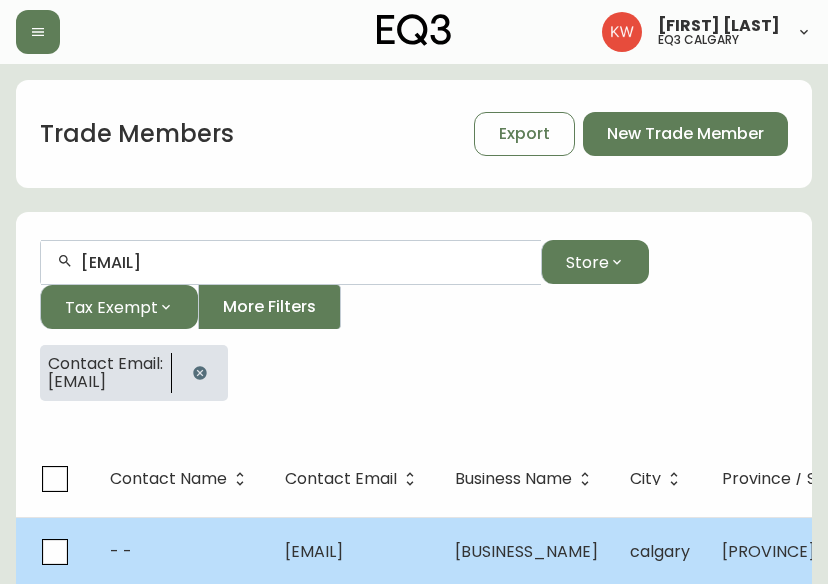 click on "- -" at bounding box center [181, 552] 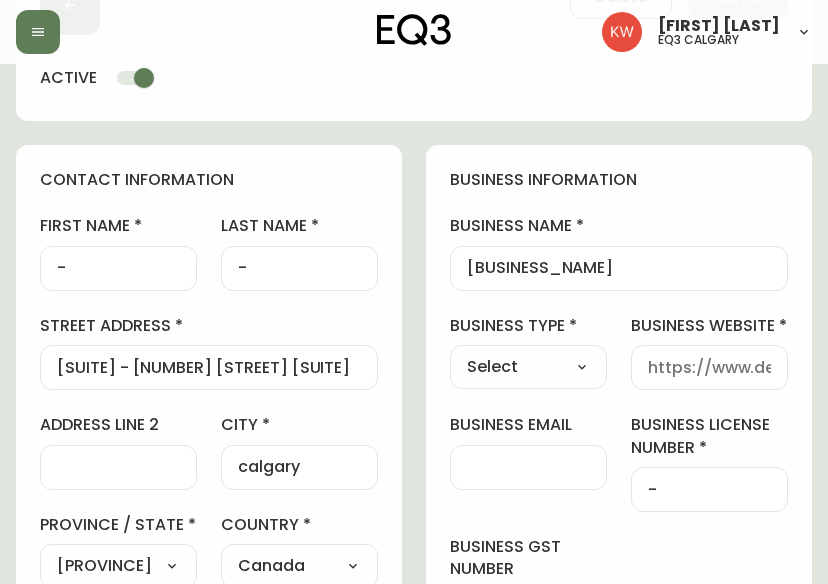 scroll, scrollTop: 0, scrollLeft: 0, axis: both 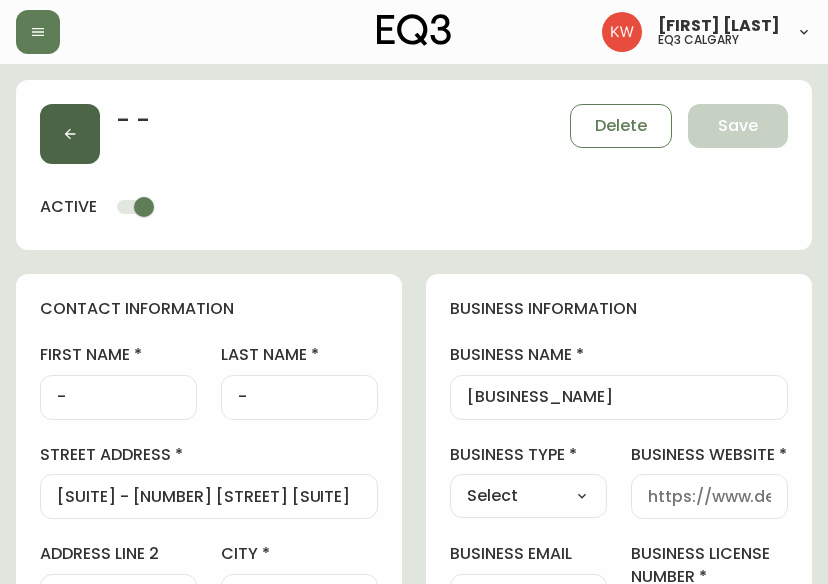 click at bounding box center [70, 134] 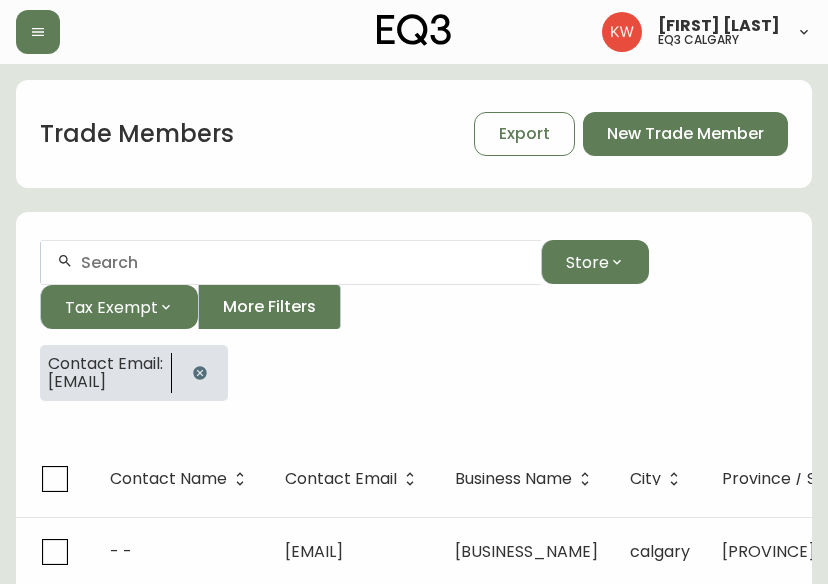 drag, startPoint x: 292, startPoint y: 372, endPoint x: 270, endPoint y: 353, distance: 29.068884 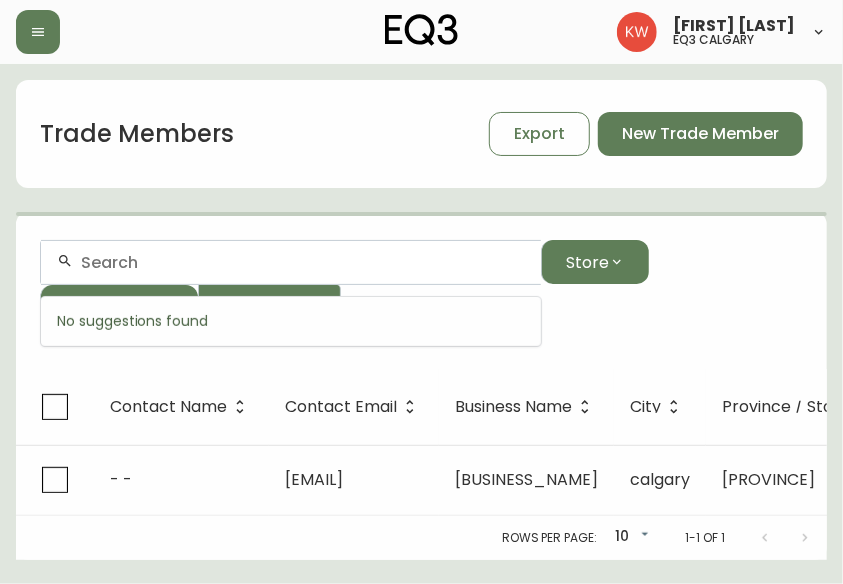 click at bounding box center [303, 262] 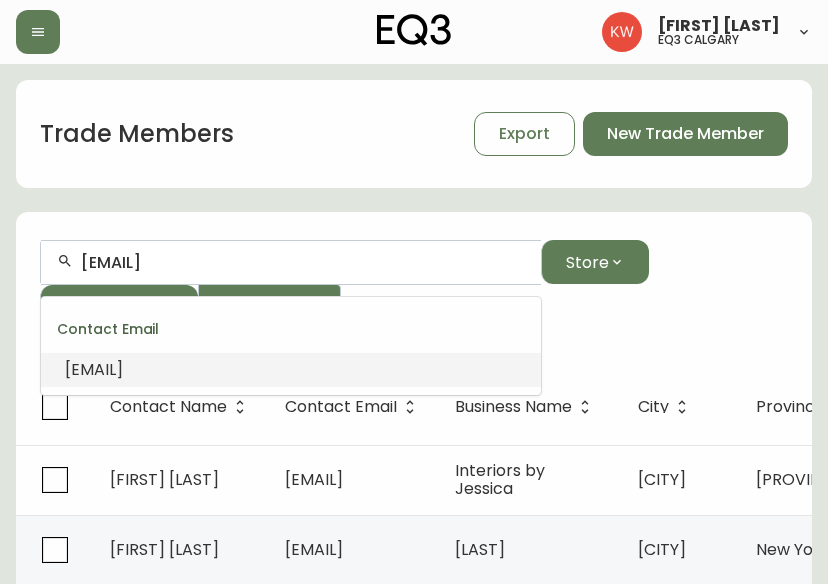 click on "[EMAIL]" at bounding box center [94, 369] 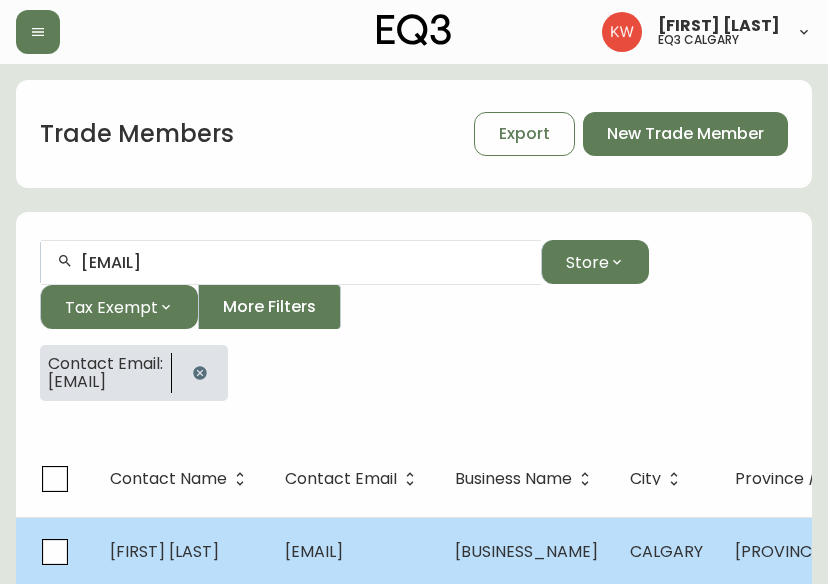 click on "[EMAIL]" at bounding box center [354, 552] 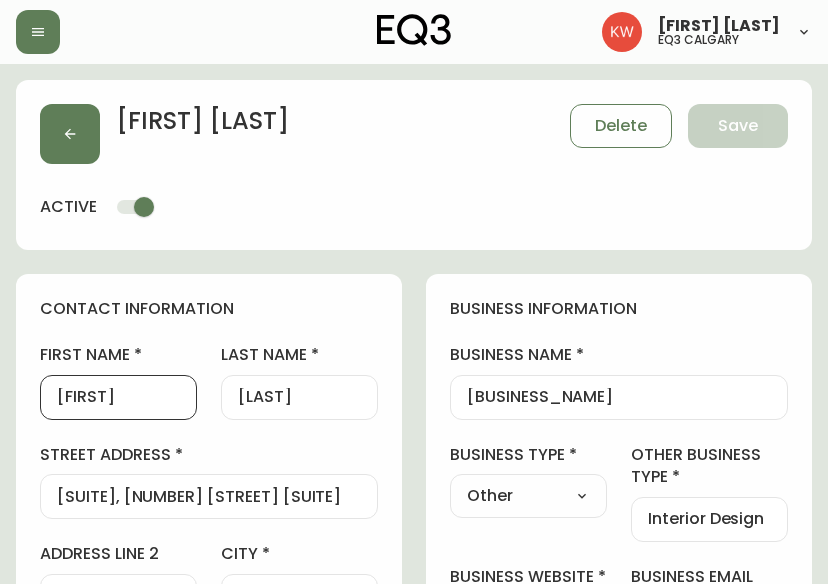 scroll, scrollTop: 0, scrollLeft: 0, axis: both 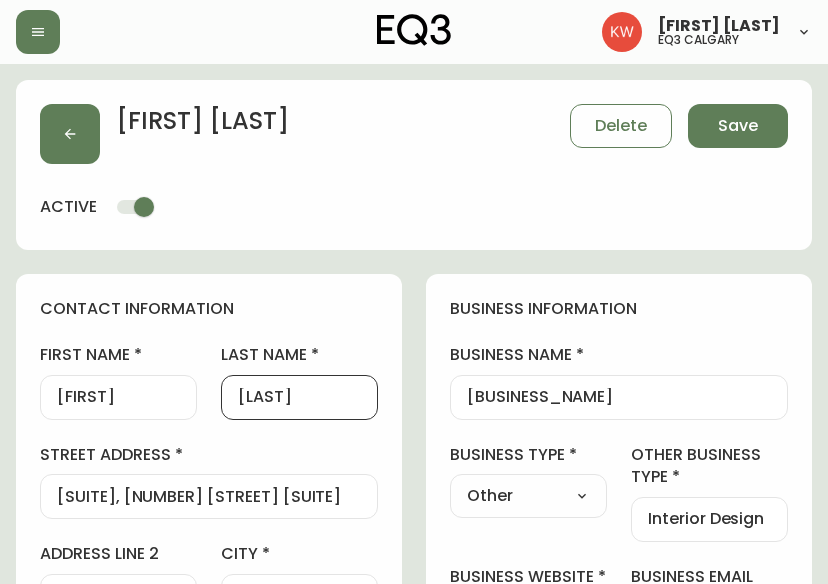 drag, startPoint x: 322, startPoint y: 394, endPoint x: 242, endPoint y: 400, distance: 80.224686 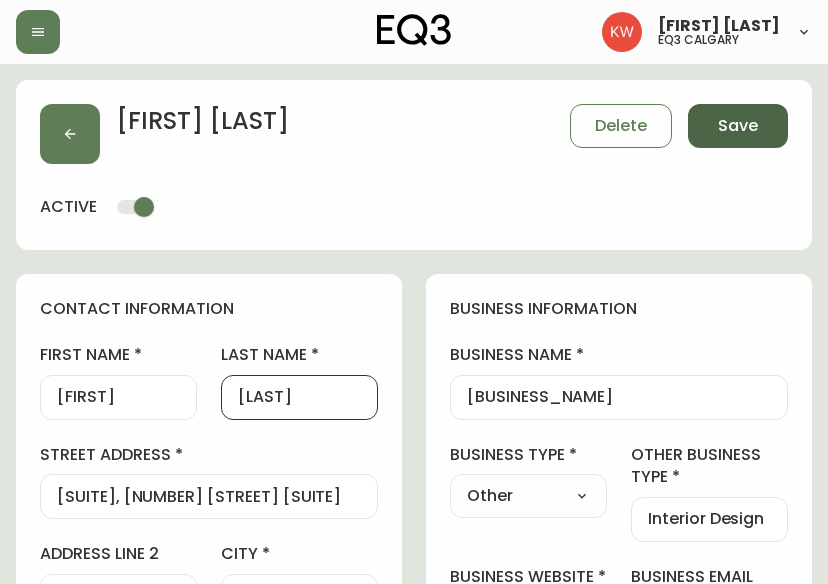 click on "Save" at bounding box center (738, 126) 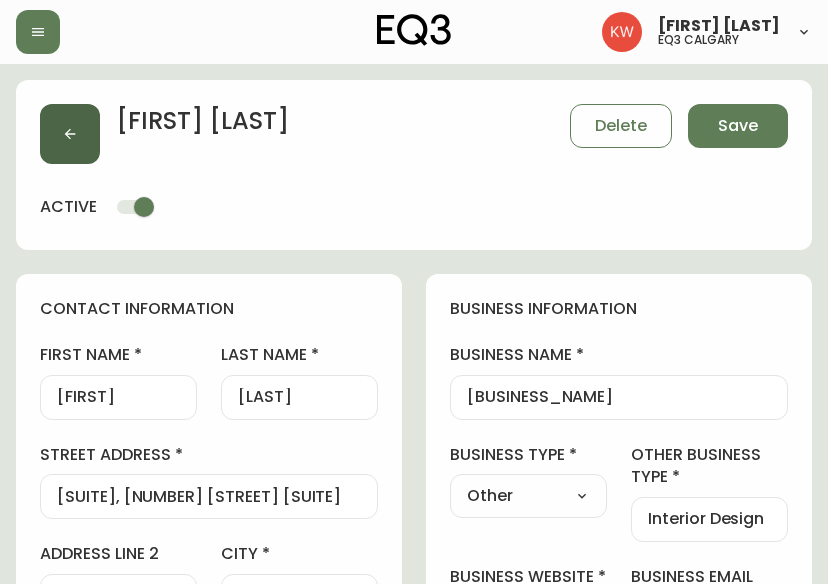 click 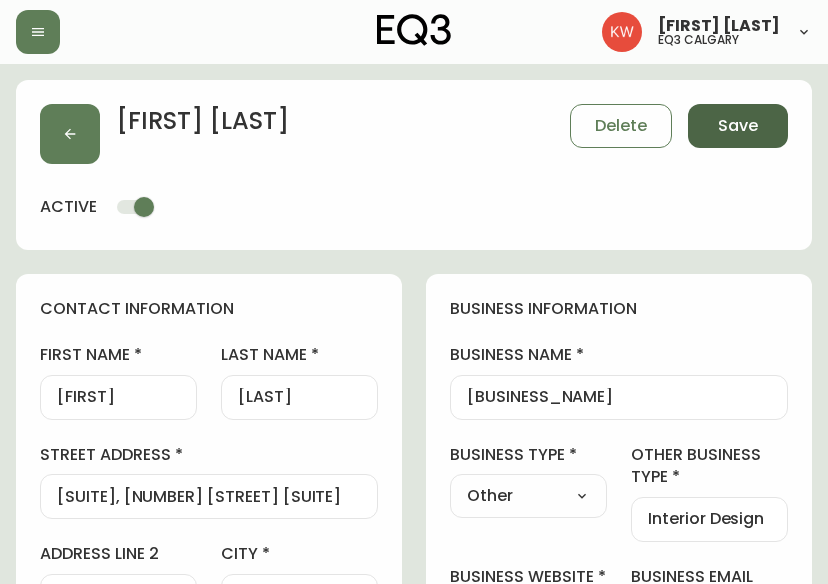 click on "Save" at bounding box center [738, 126] 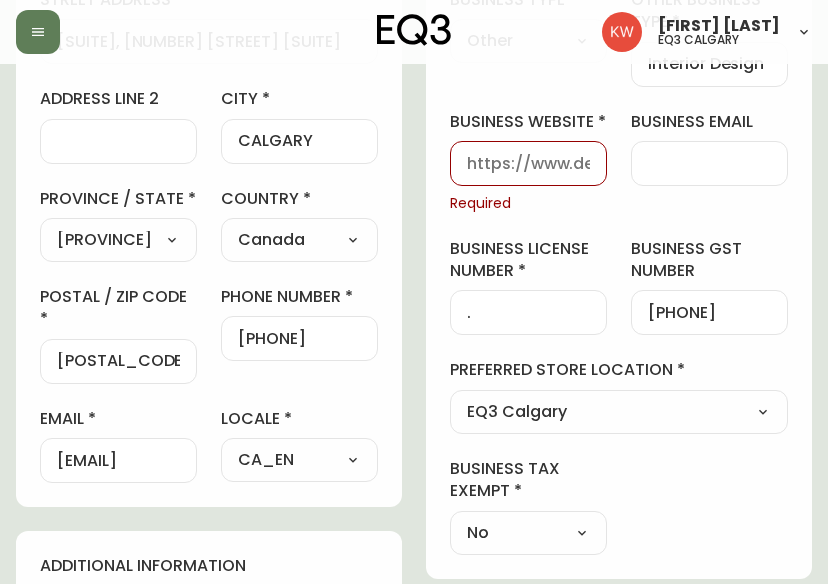 scroll, scrollTop: 444, scrollLeft: 0, axis: vertical 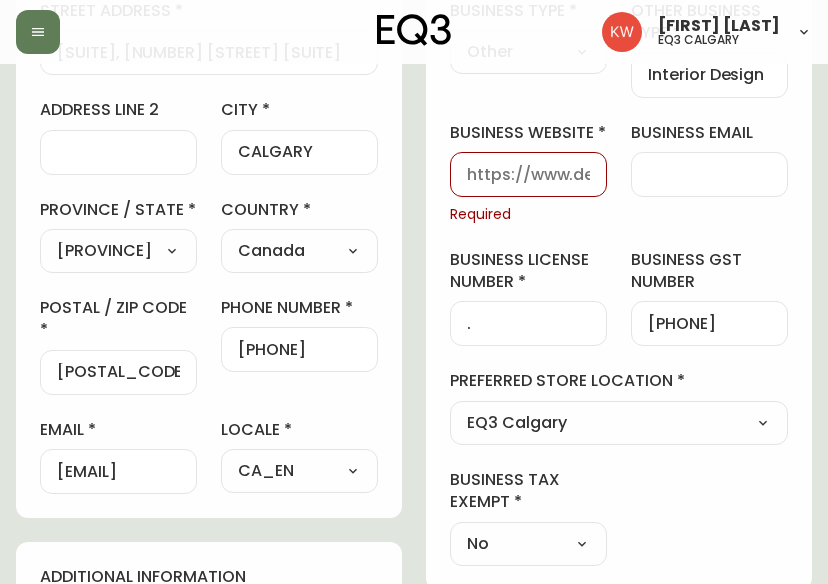 click on "business website" at bounding box center (528, 174) 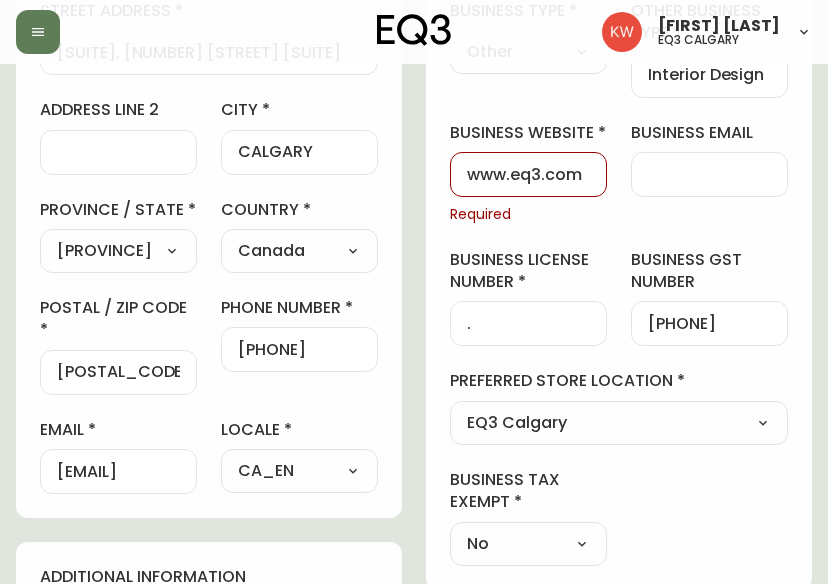 scroll, scrollTop: 0, scrollLeft: 0, axis: both 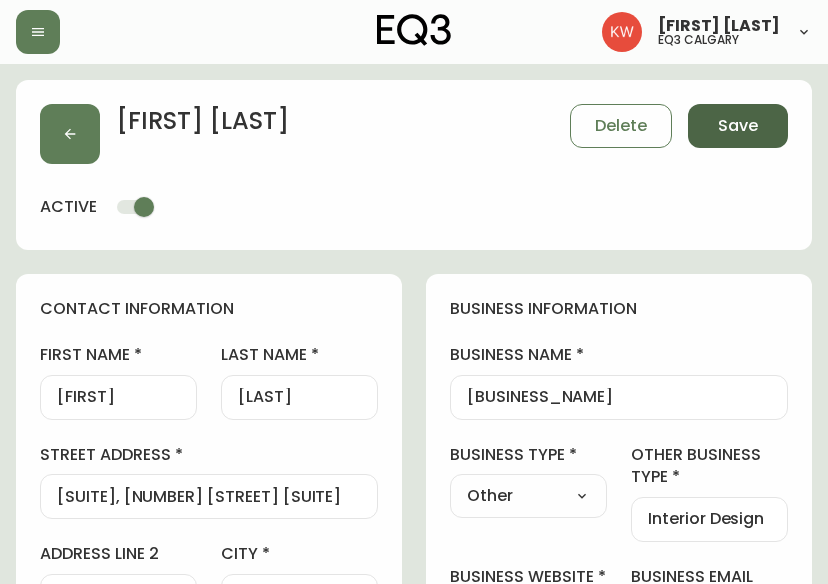 click on "Save" at bounding box center (738, 126) 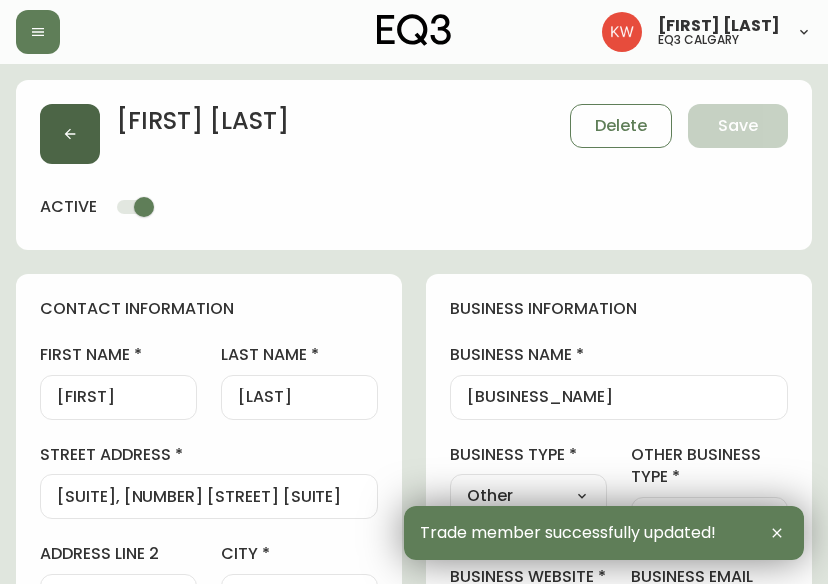 click at bounding box center (70, 134) 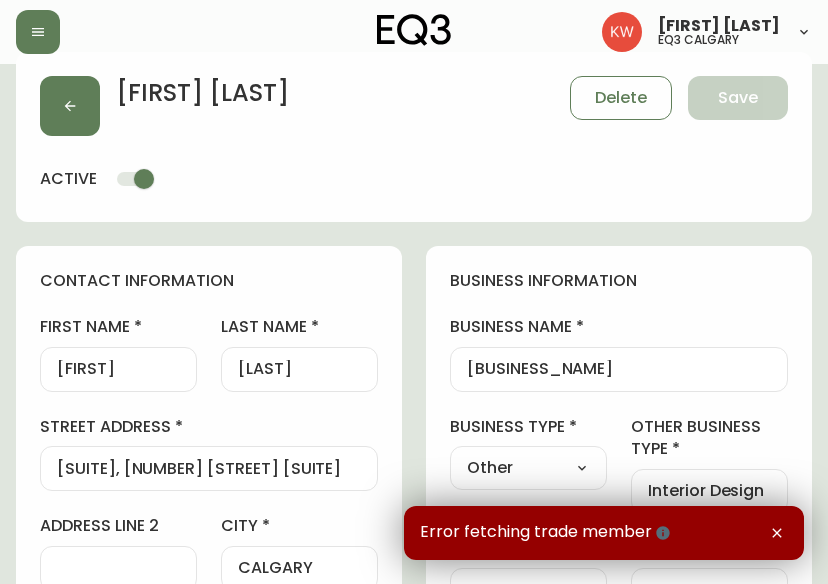 scroll, scrollTop: 0, scrollLeft: 0, axis: both 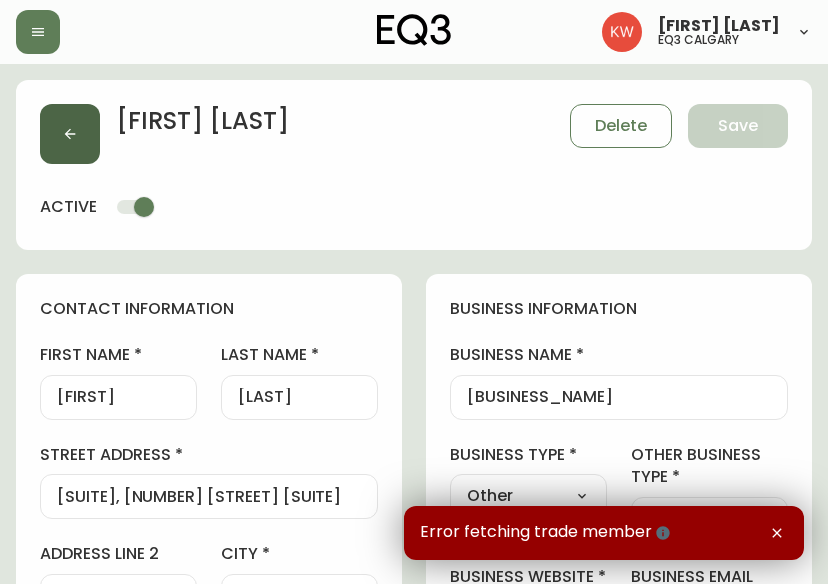 click 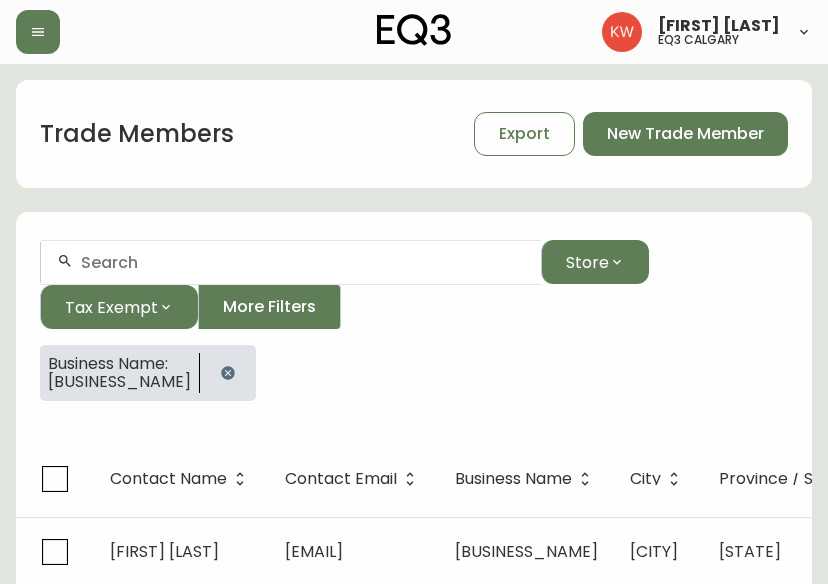 click 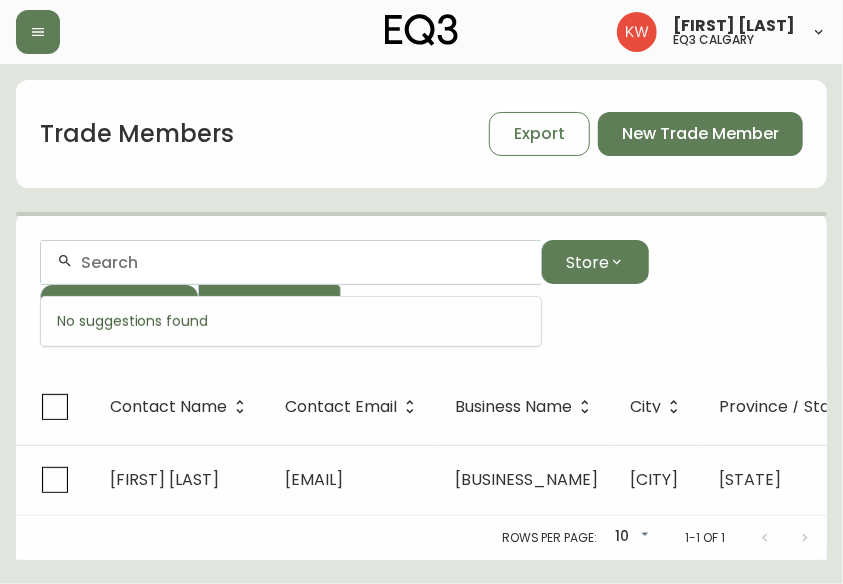 click at bounding box center (303, 262) 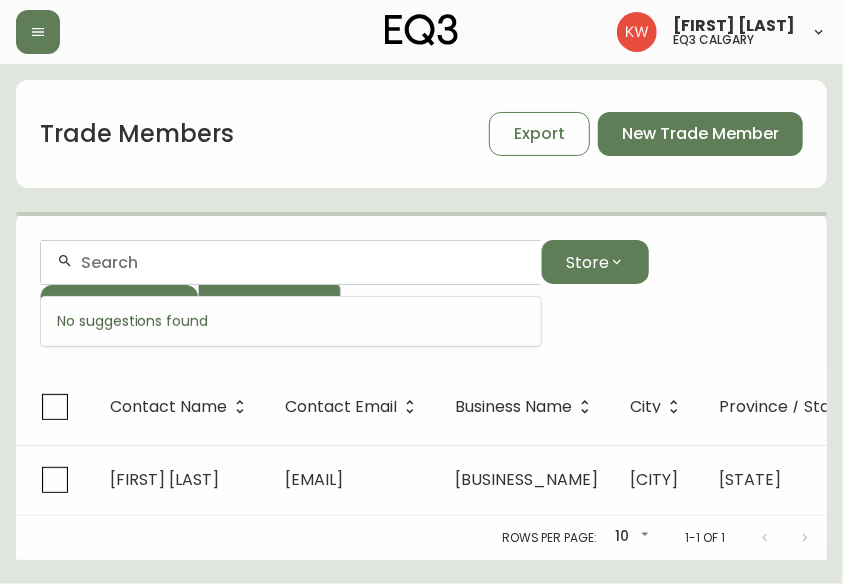 paste on "[EMAIL]" 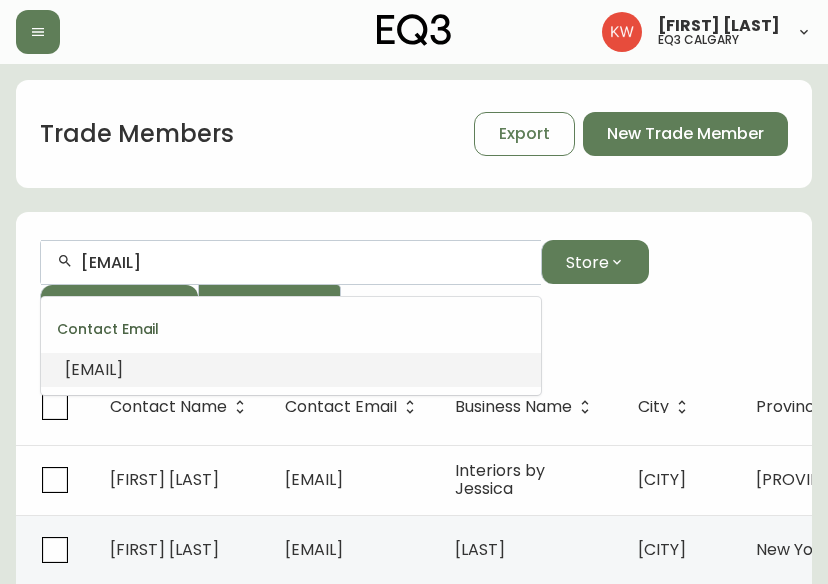 click on "[EMAIL]" at bounding box center (94, 369) 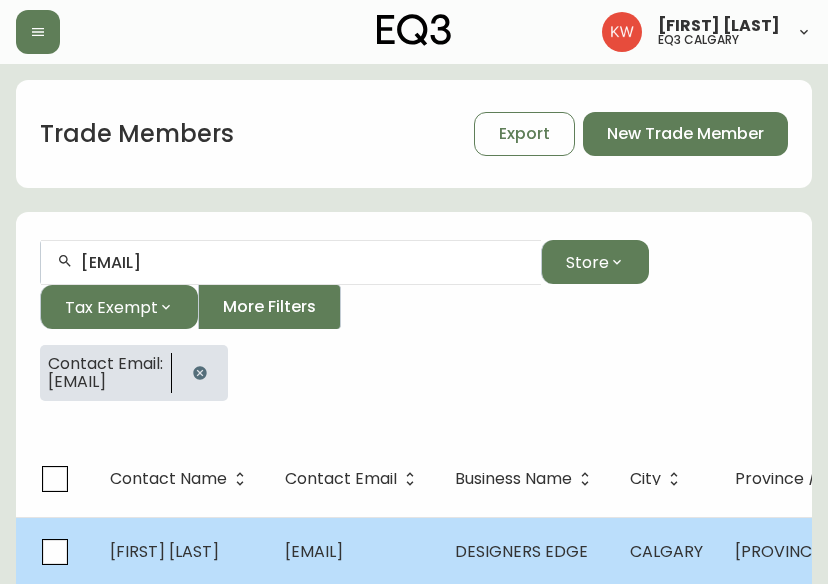 click on "[FIRST] [LAST]" at bounding box center (181, 552) 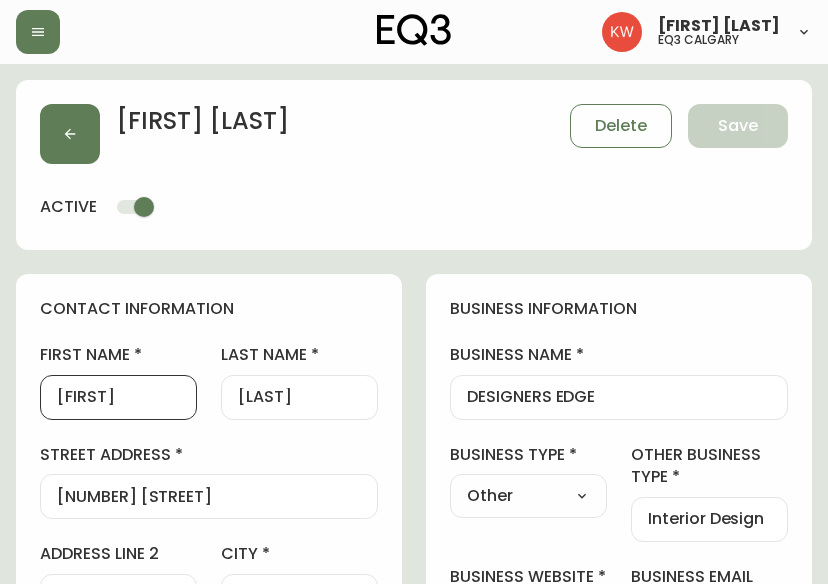 drag, startPoint x: 134, startPoint y: 395, endPoint x: 72, endPoint y: 399, distance: 62.1289 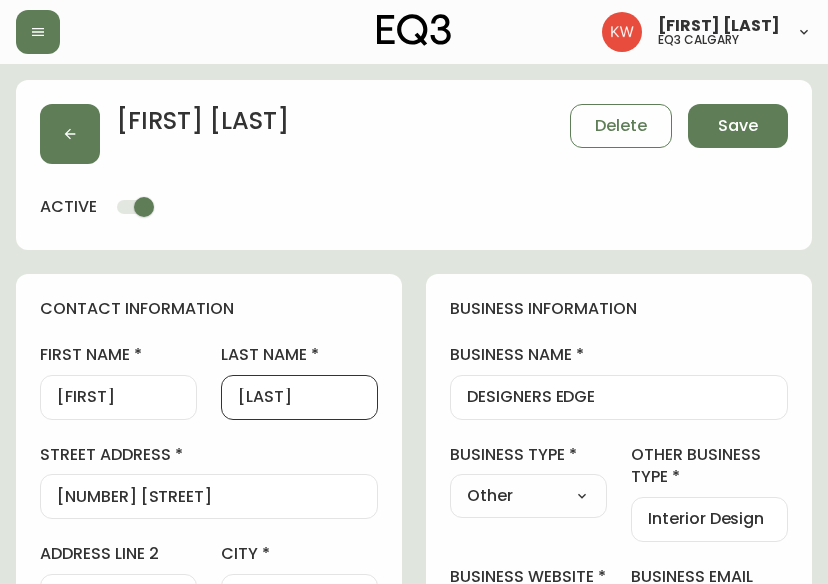 scroll, scrollTop: 0, scrollLeft: 0, axis: both 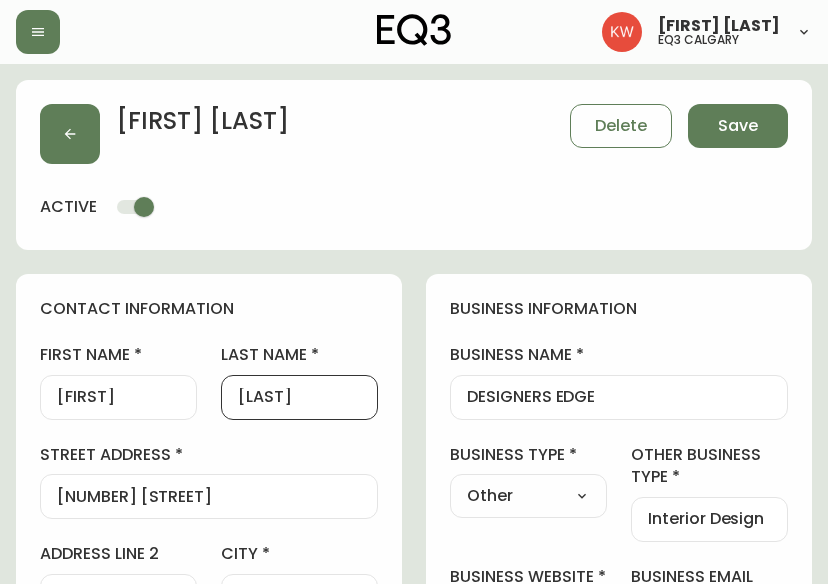drag, startPoint x: 240, startPoint y: 392, endPoint x: 197, endPoint y: 403, distance: 44.38468 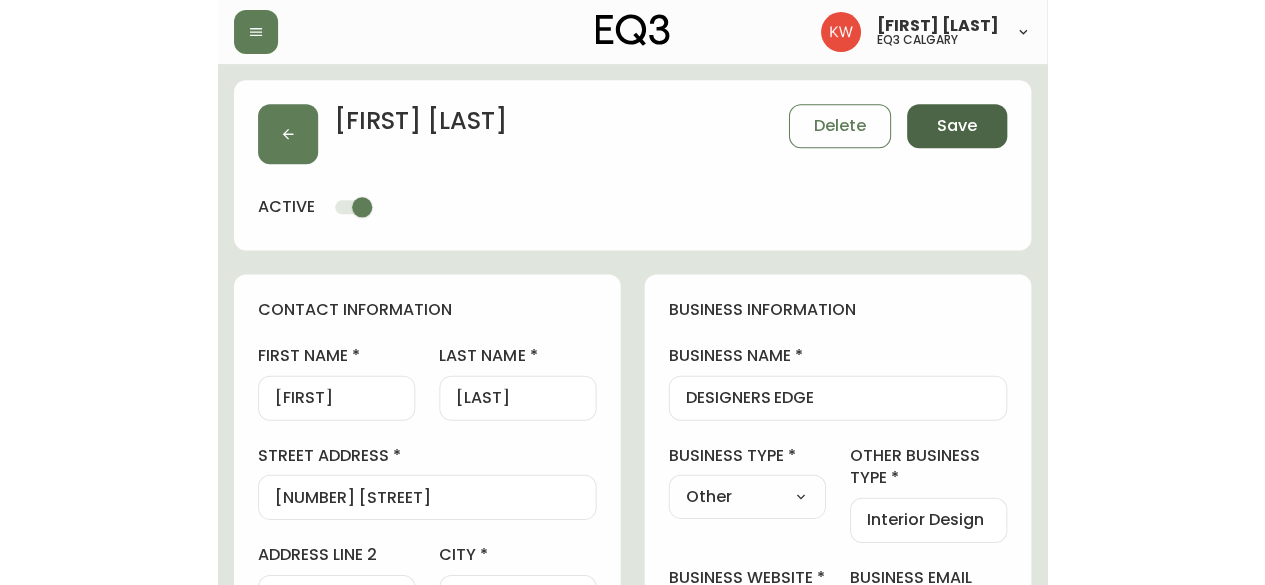 scroll, scrollTop: 0, scrollLeft: 0, axis: both 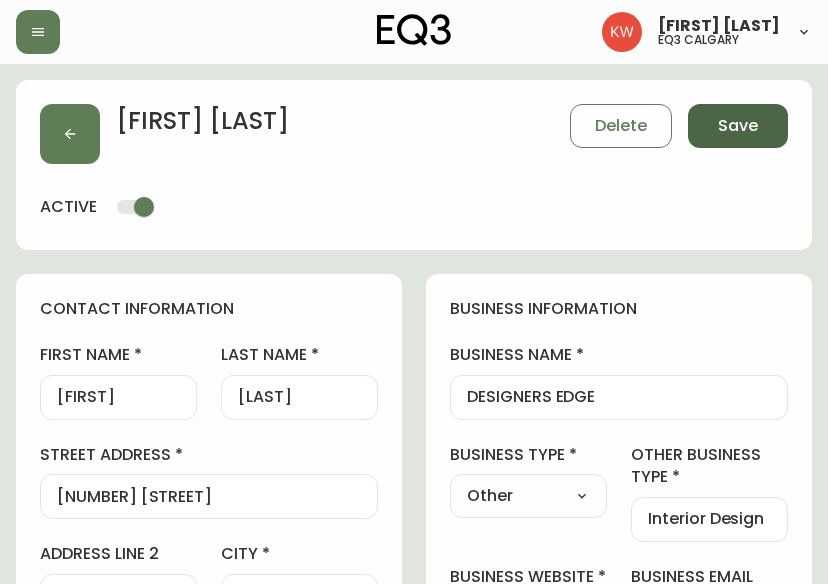 click on "Save" at bounding box center (738, 126) 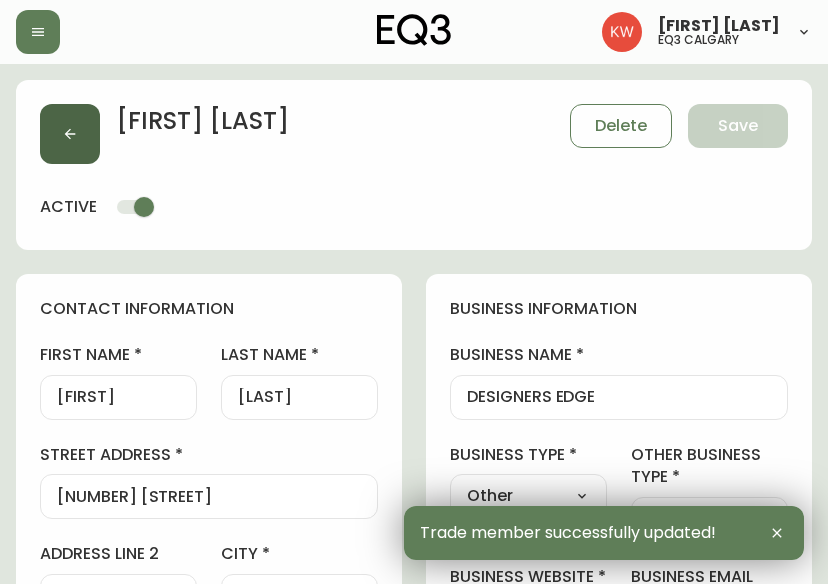 click at bounding box center (70, 134) 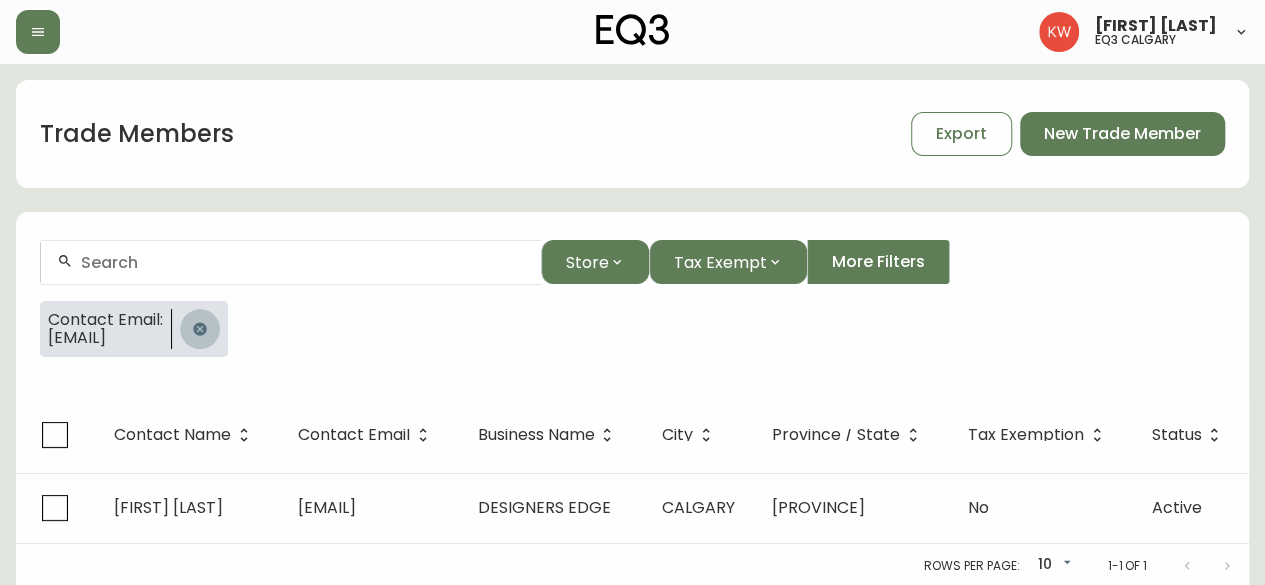 click 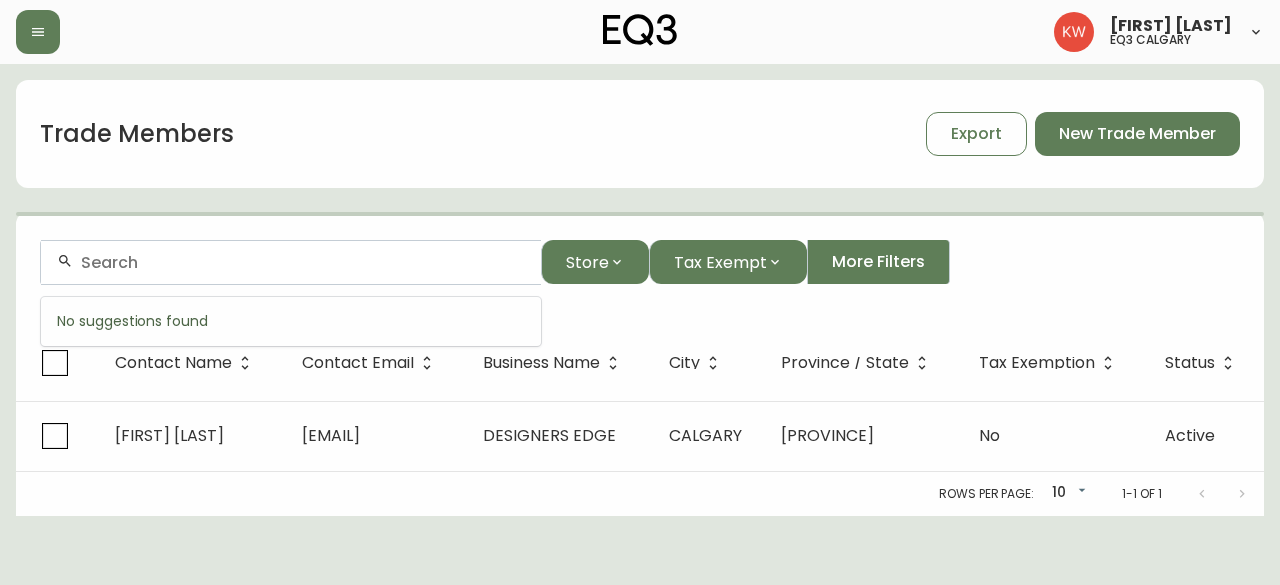 click at bounding box center (303, 262) 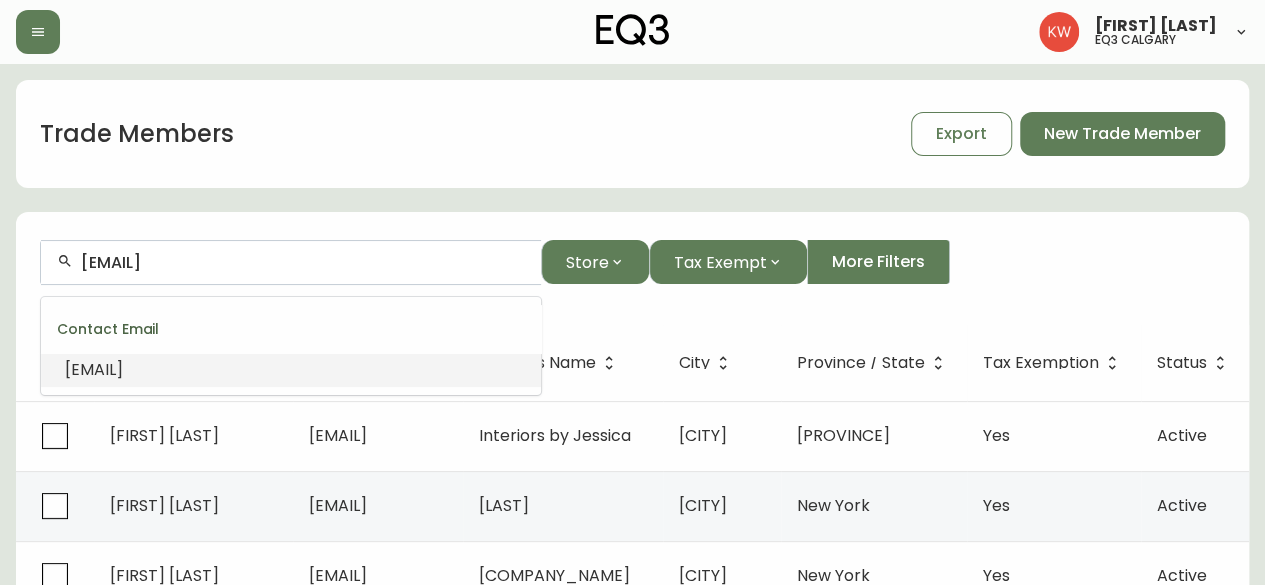 click on "[EMAIL]" at bounding box center [94, 369] 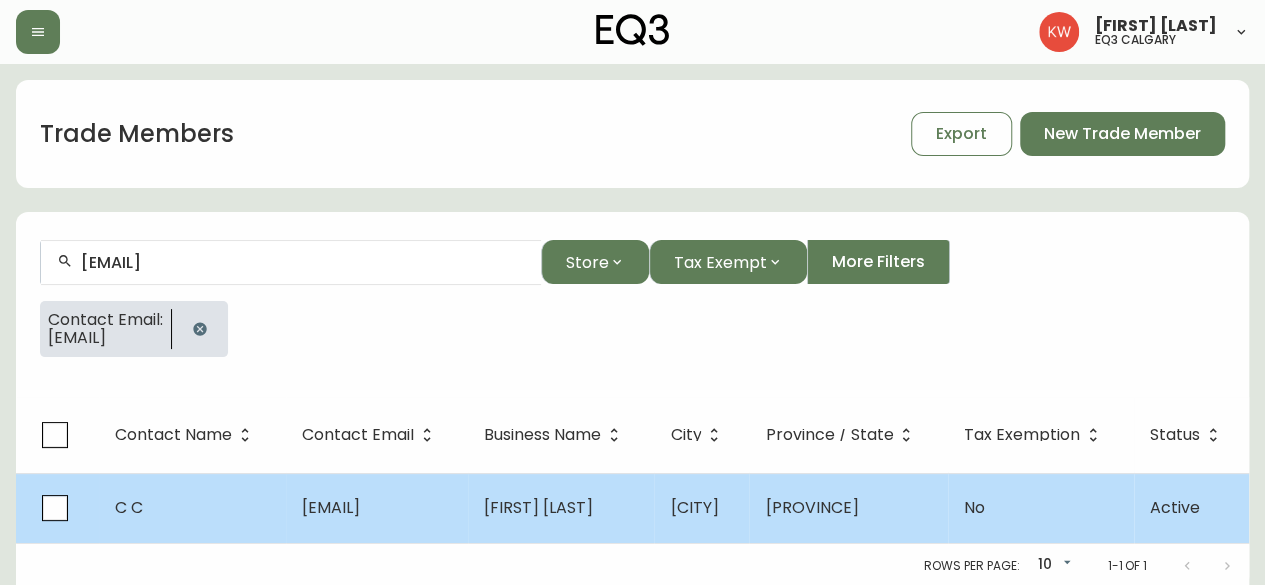 click on "C C" at bounding box center [192, 508] 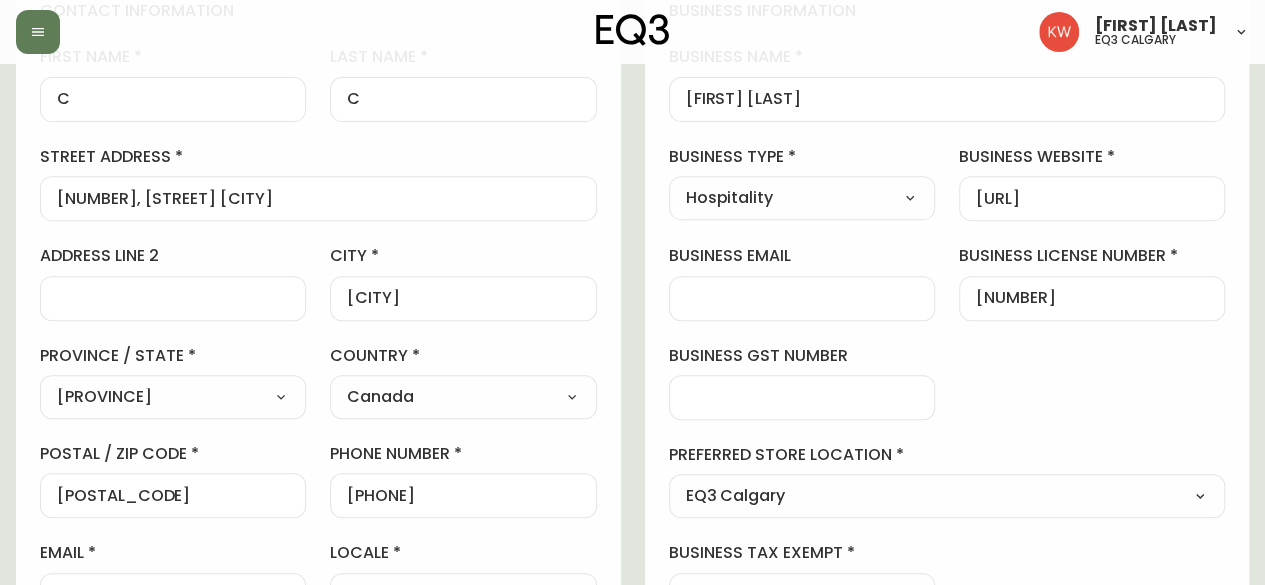 scroll, scrollTop: 200, scrollLeft: 0, axis: vertical 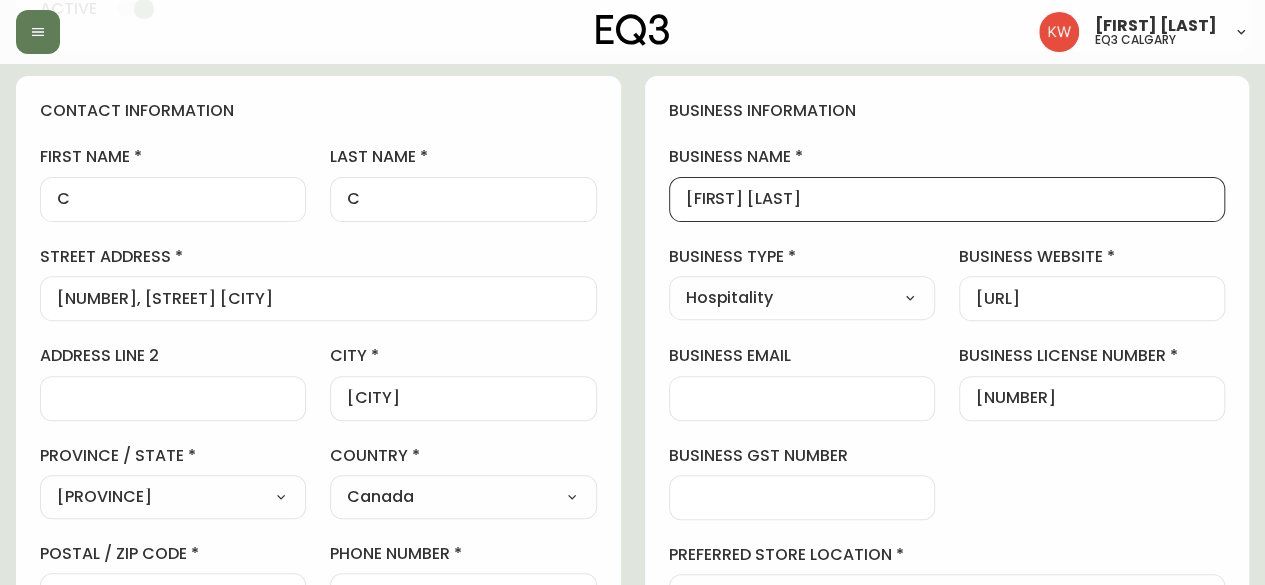 drag, startPoint x: 725, startPoint y: 203, endPoint x: 654, endPoint y: 201, distance: 71.02816 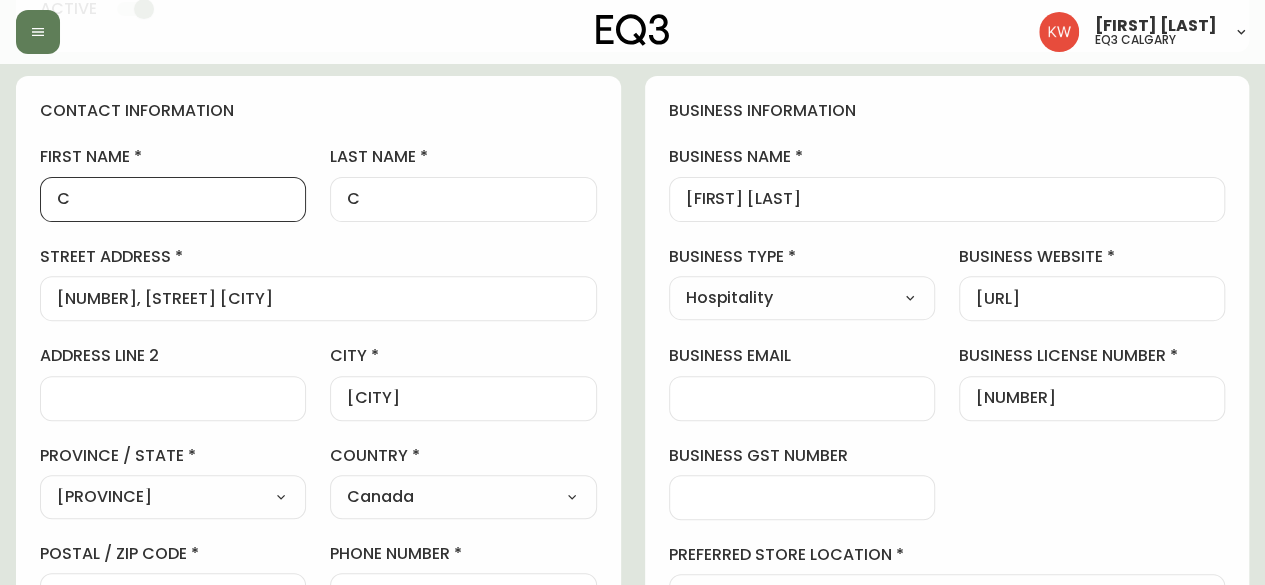 drag, startPoint x: 128, startPoint y: 204, endPoint x: 0, endPoint y: 204, distance: 128 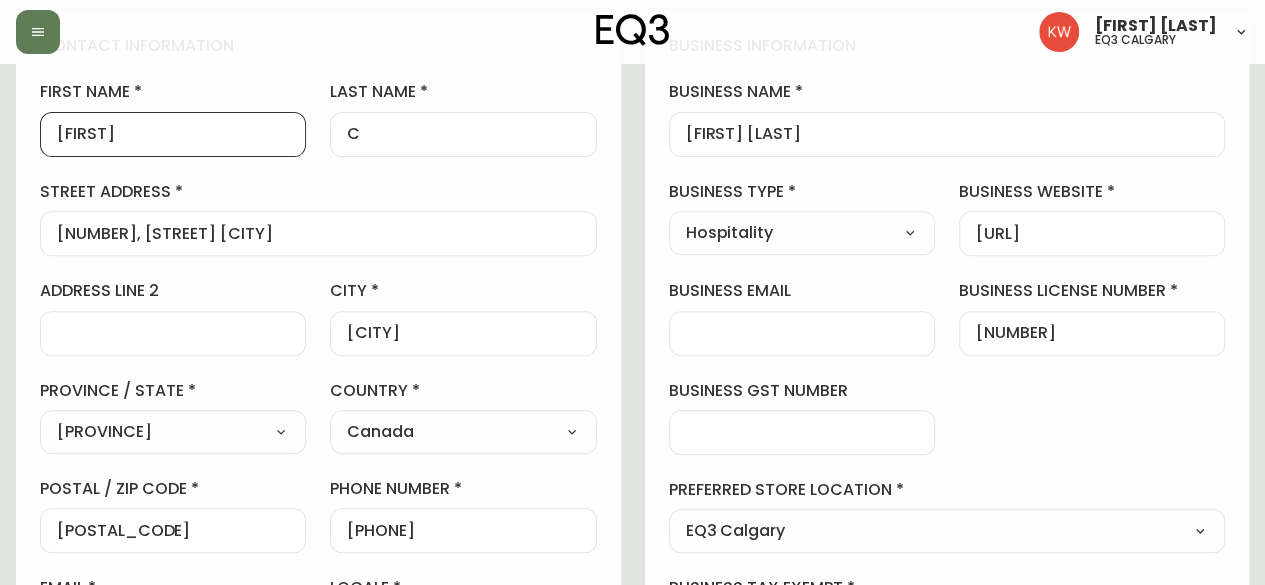 scroll, scrollTop: 200, scrollLeft: 0, axis: vertical 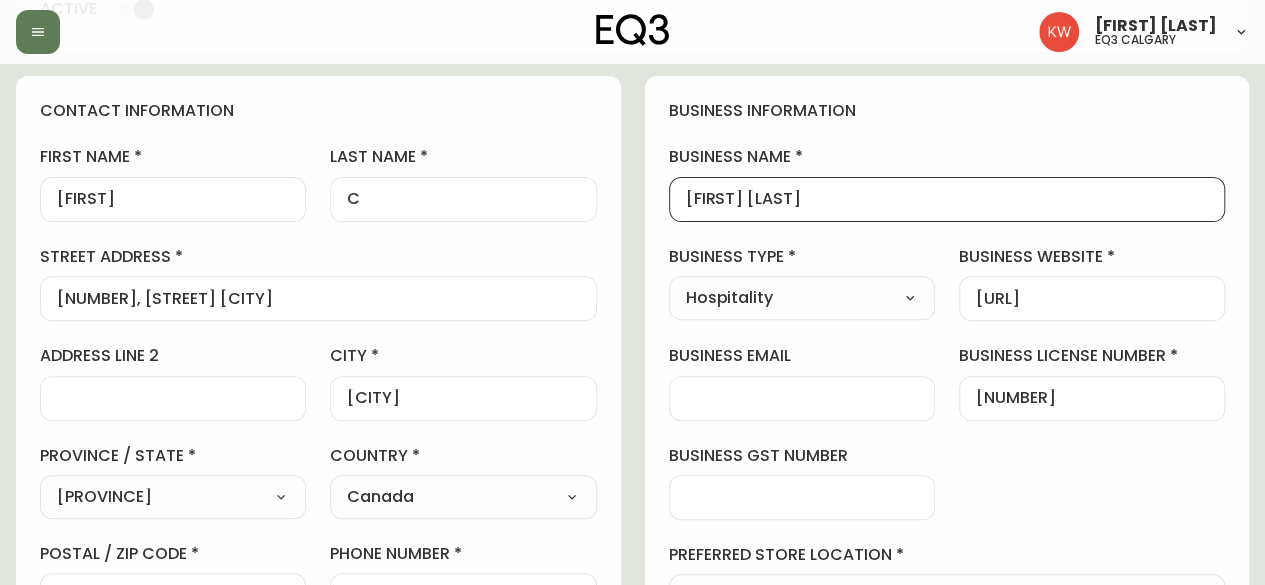 drag, startPoint x: 795, startPoint y: 195, endPoint x: 728, endPoint y: 195, distance: 67 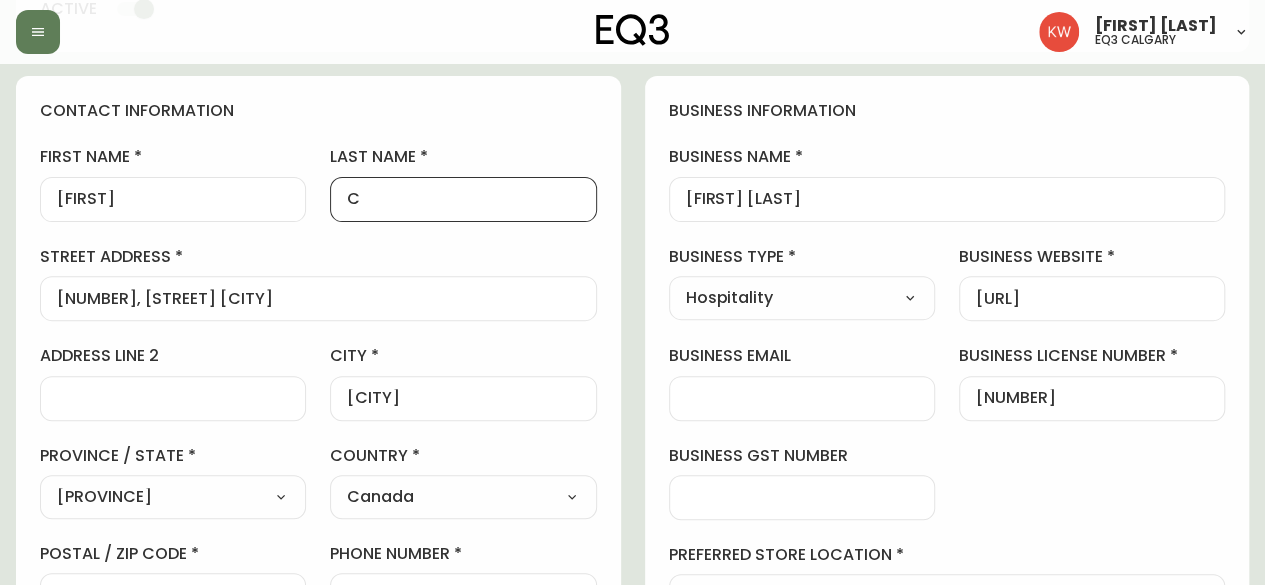 drag, startPoint x: 406, startPoint y: 195, endPoint x: 268, endPoint y: 203, distance: 138.23169 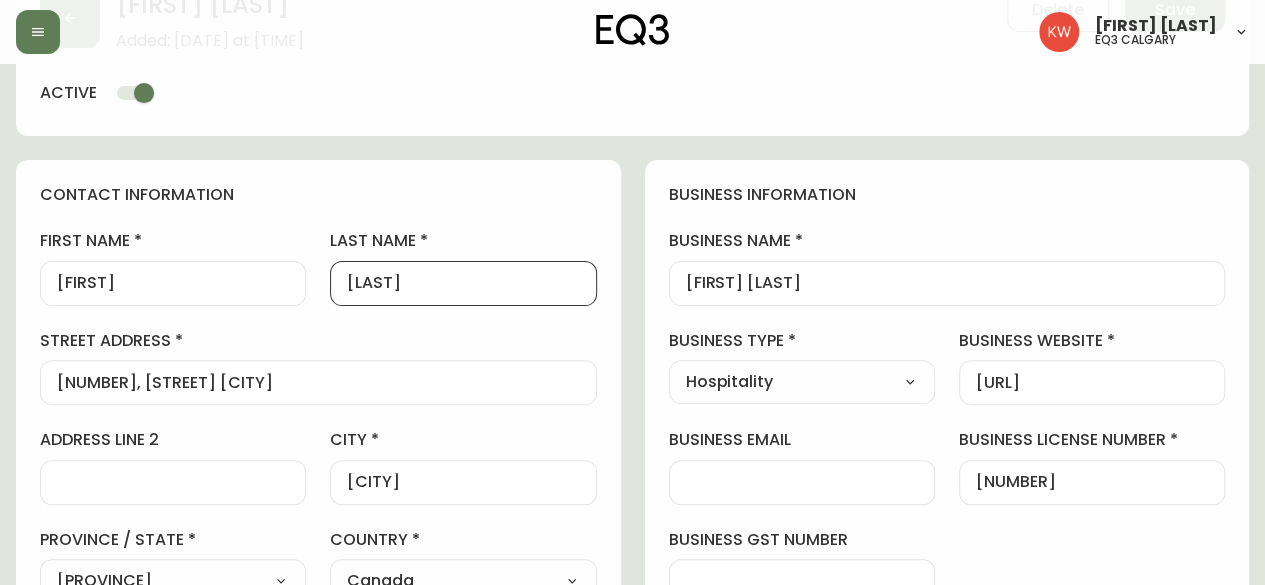 scroll, scrollTop: 0, scrollLeft: 0, axis: both 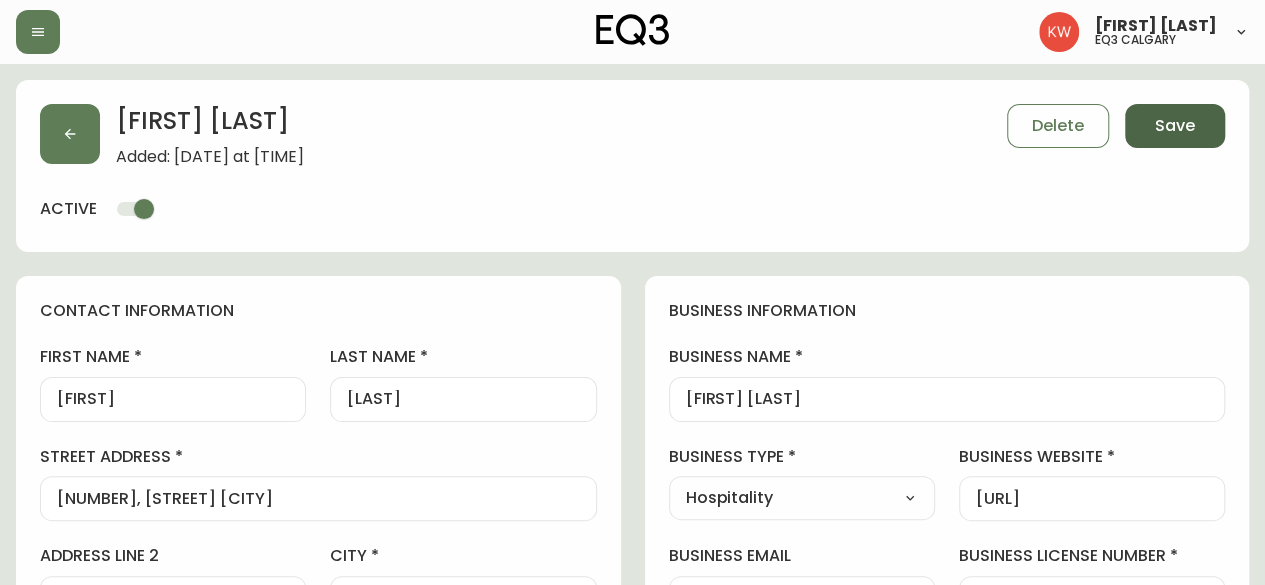 click on "Save" at bounding box center [1175, 126] 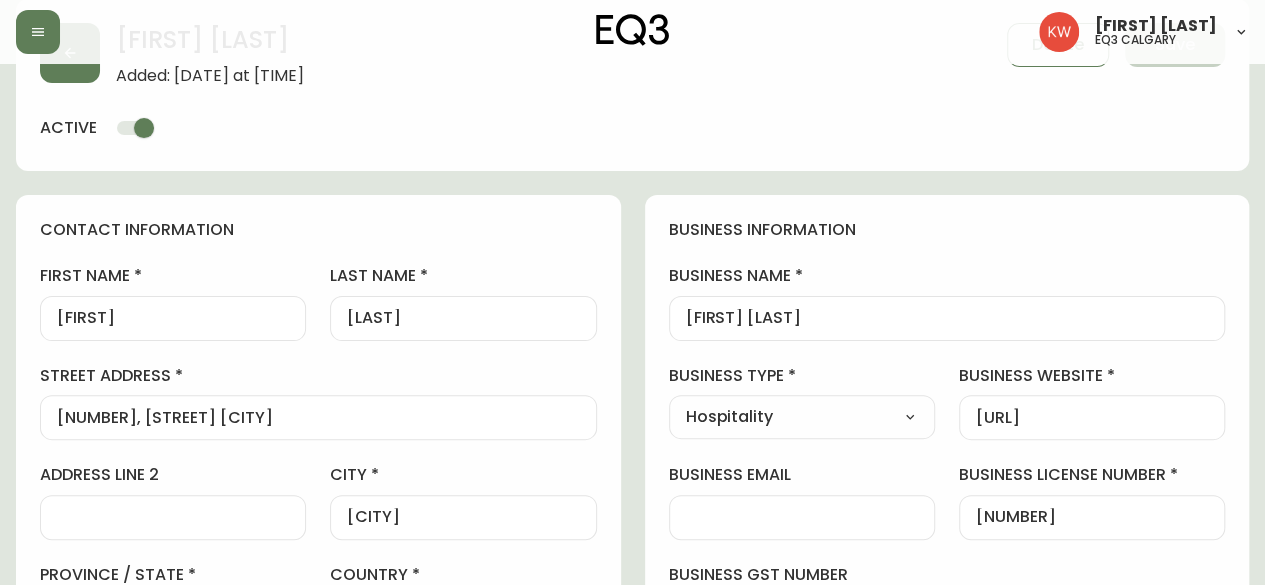 scroll, scrollTop: 0, scrollLeft: 0, axis: both 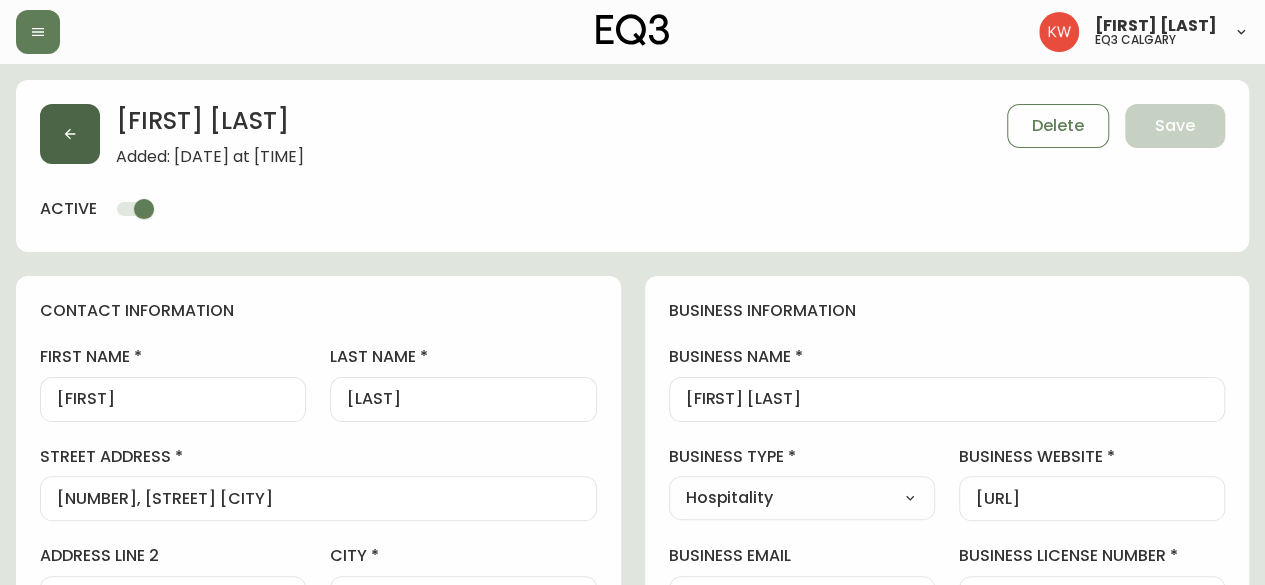 click at bounding box center (70, 134) 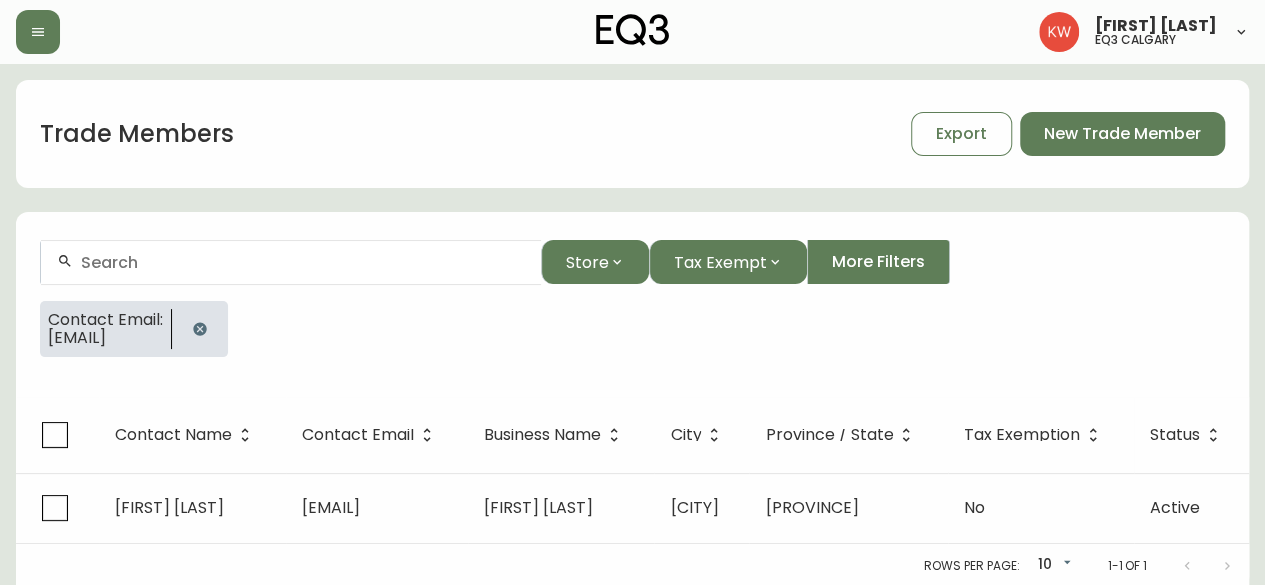 click 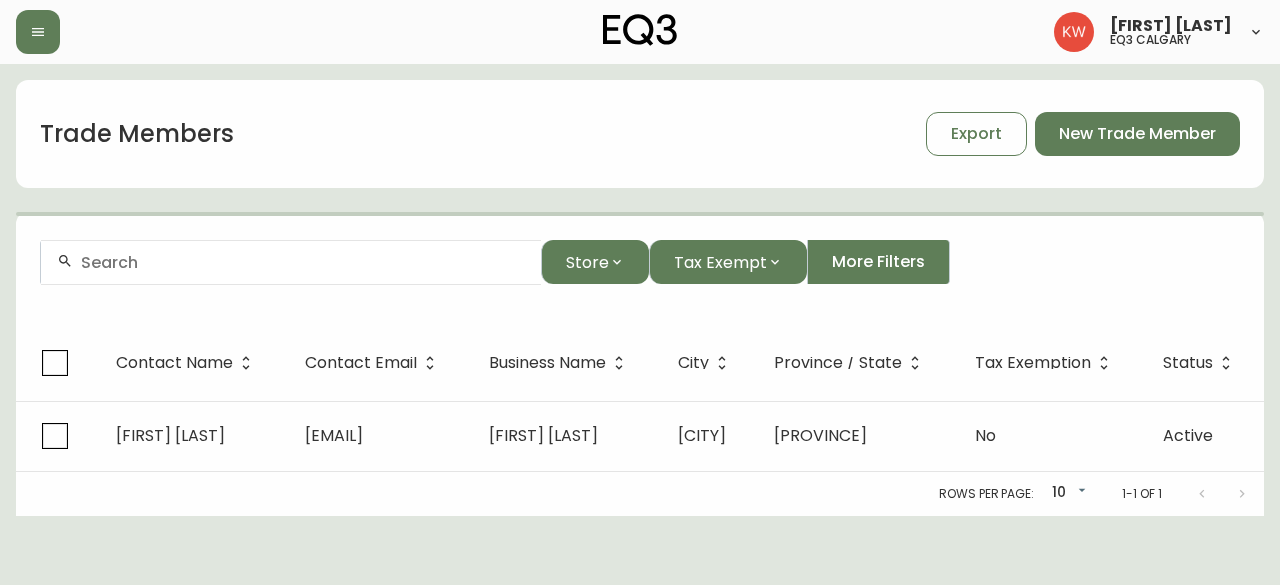 click at bounding box center [303, 262] 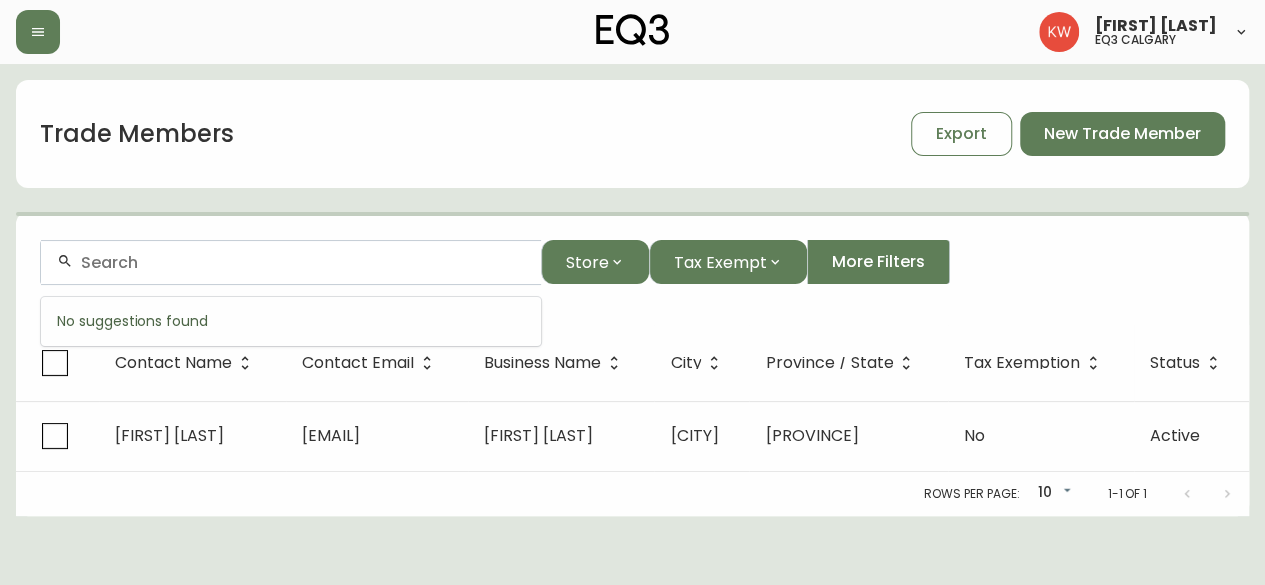 paste on "[EMAIL]" 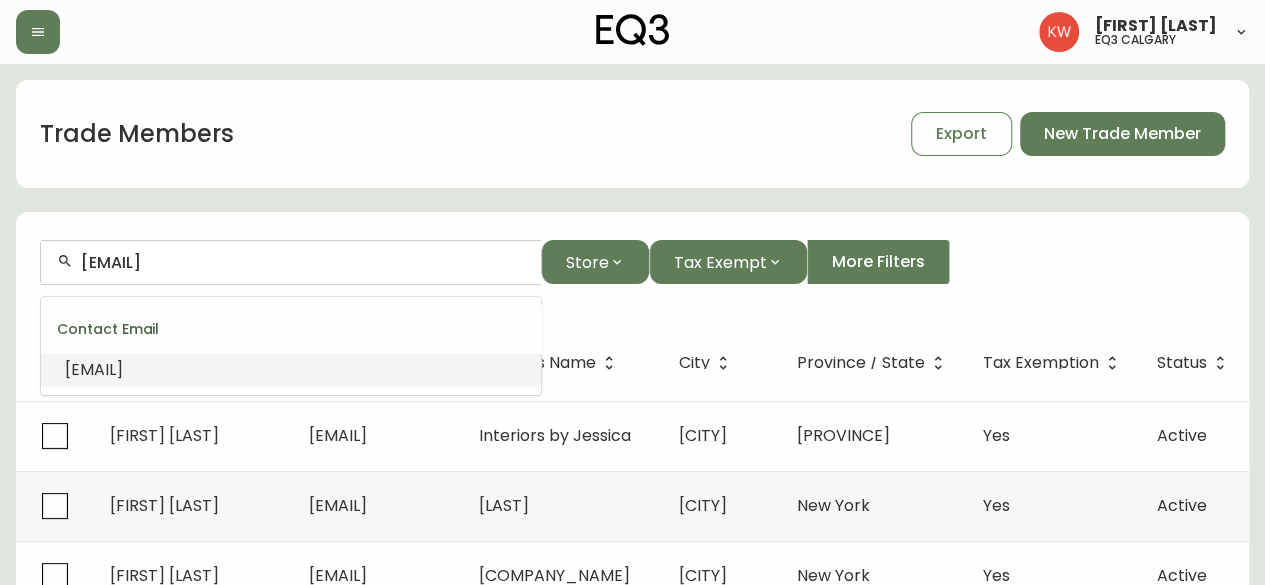 click on "[EMAIL]" at bounding box center (94, 369) 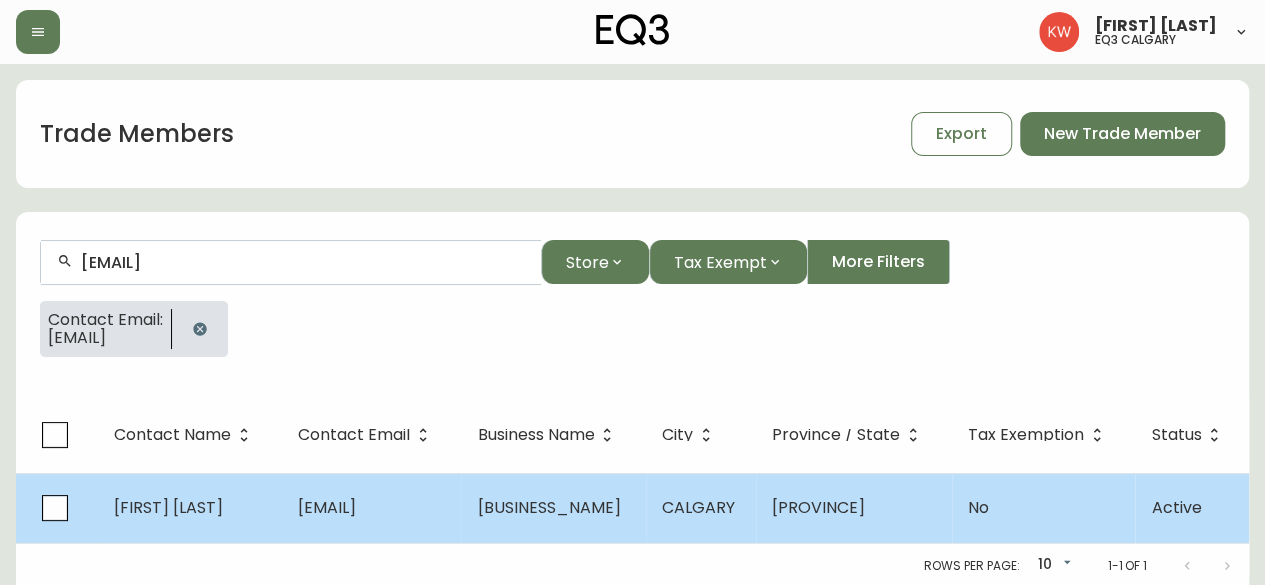 click on "[BUSINESS_NAME]" at bounding box center [548, 507] 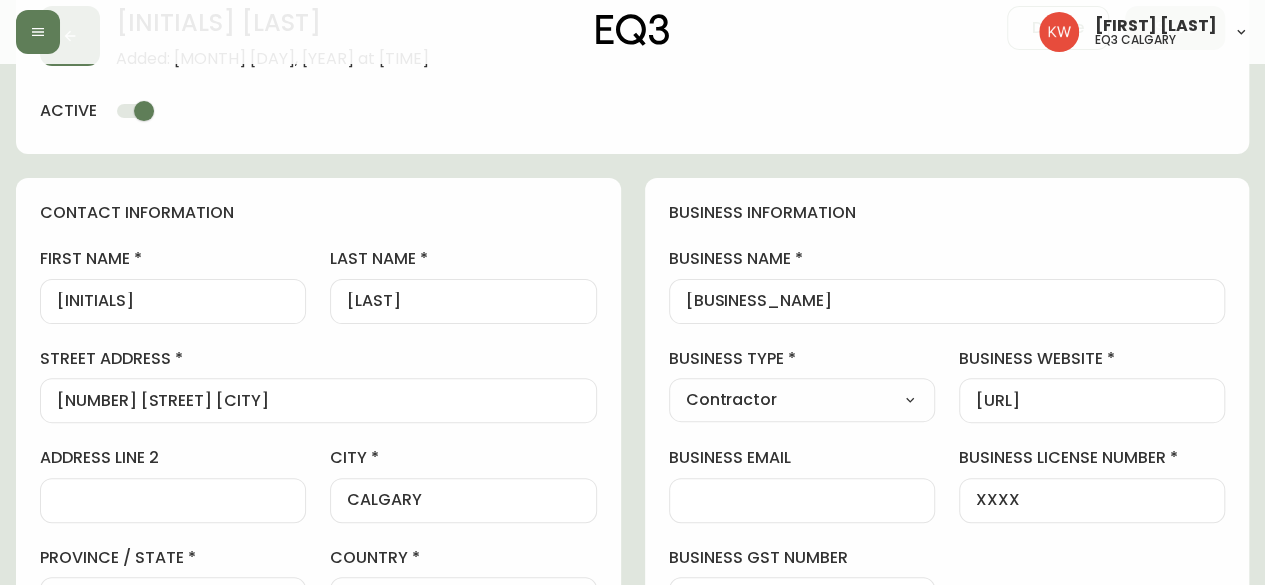 scroll, scrollTop: 0, scrollLeft: 0, axis: both 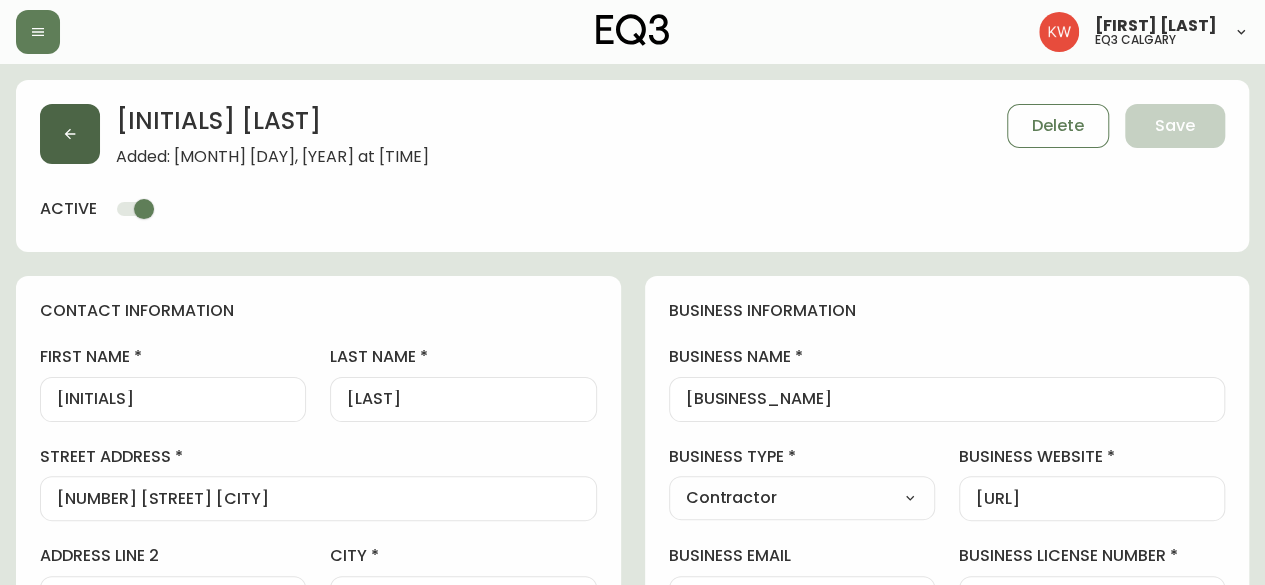click at bounding box center [70, 134] 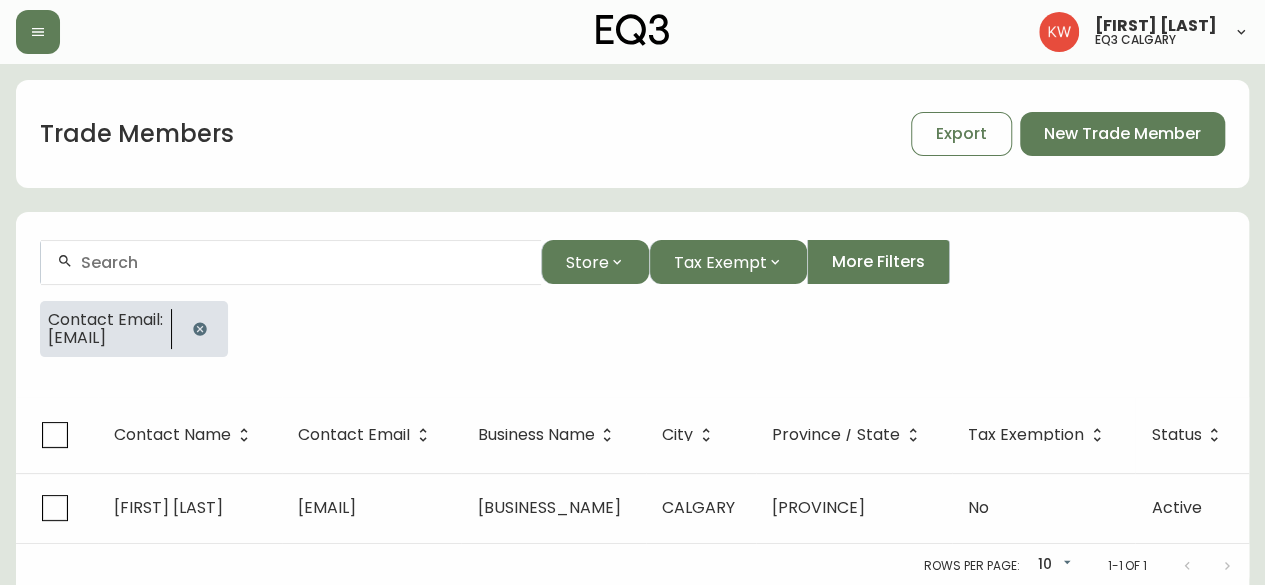 click 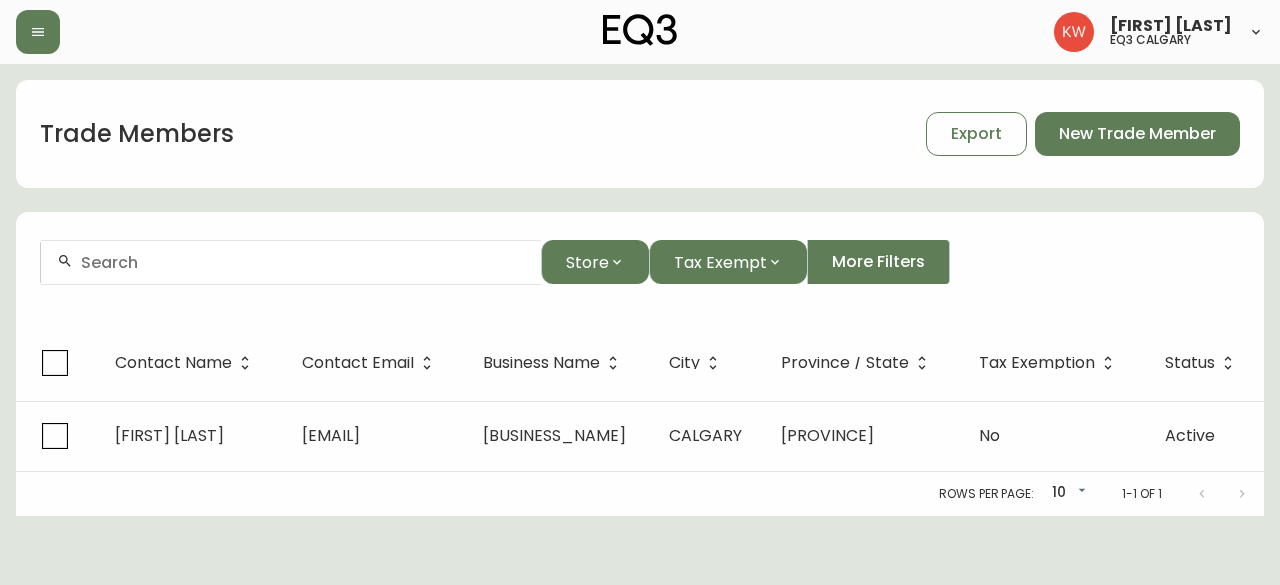 click at bounding box center (303, 262) 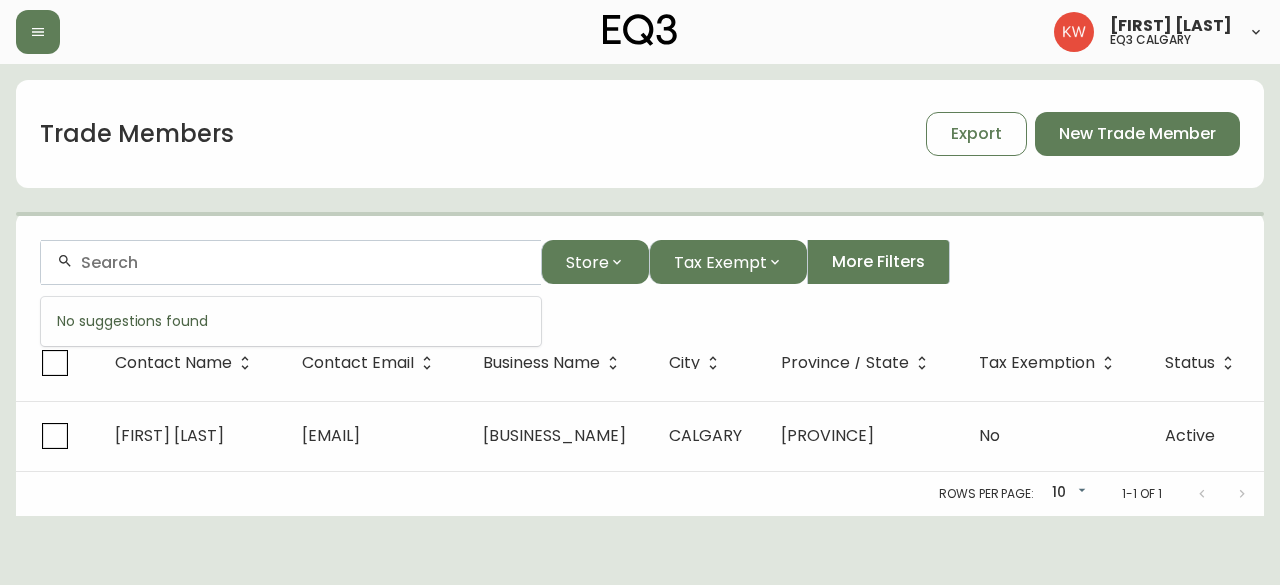 paste on "[NUMBER] [STREET] [CITY]" 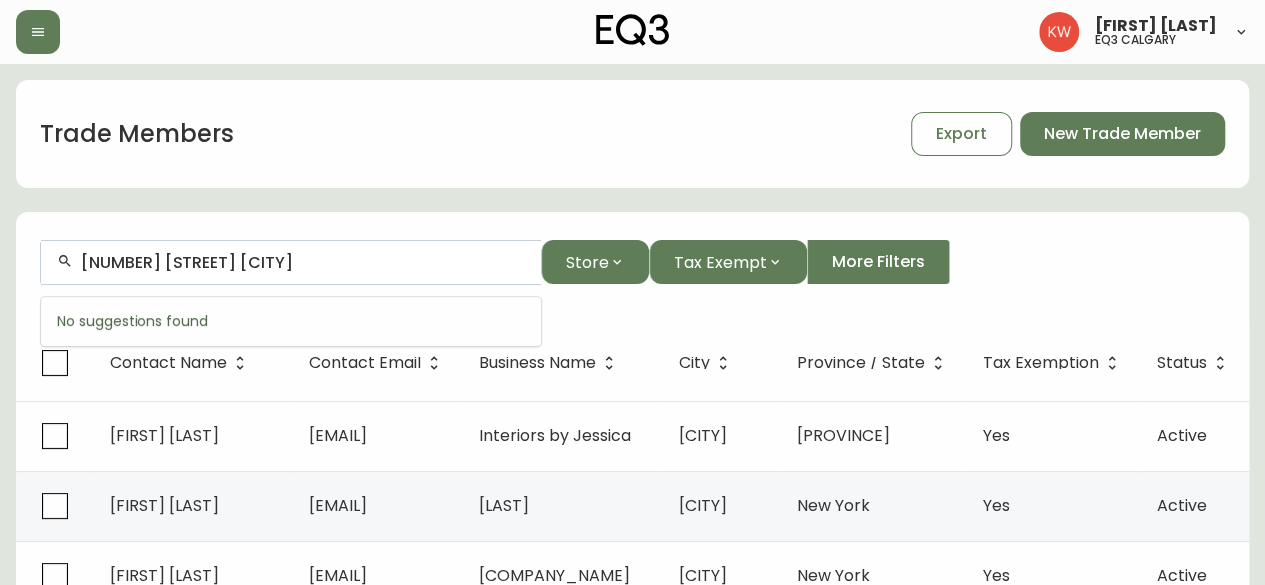 click on "[NUMBER] [STREET] [CITY]" at bounding box center [303, 262] 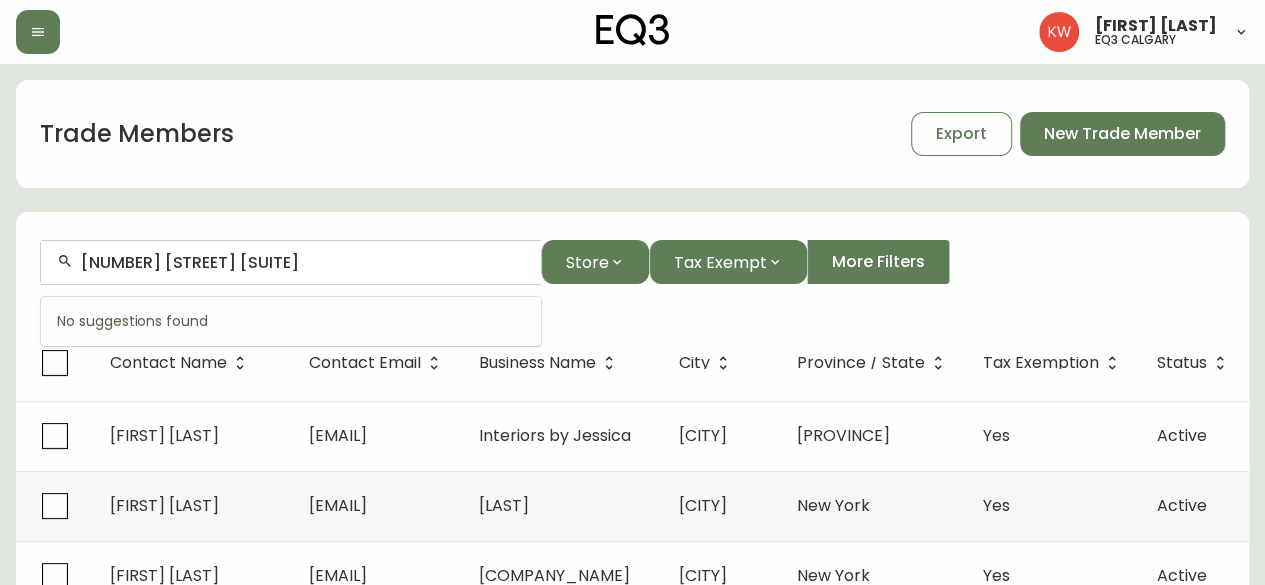 scroll, scrollTop: 0, scrollLeft: 0, axis: both 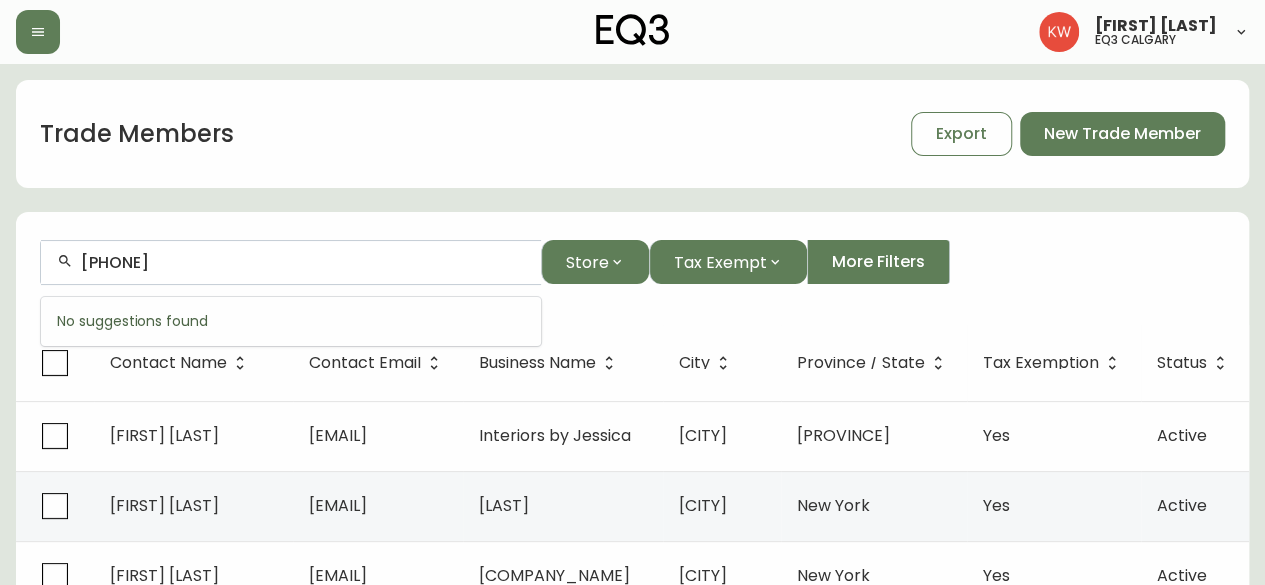 click on "[PHONE]" at bounding box center (303, 262) 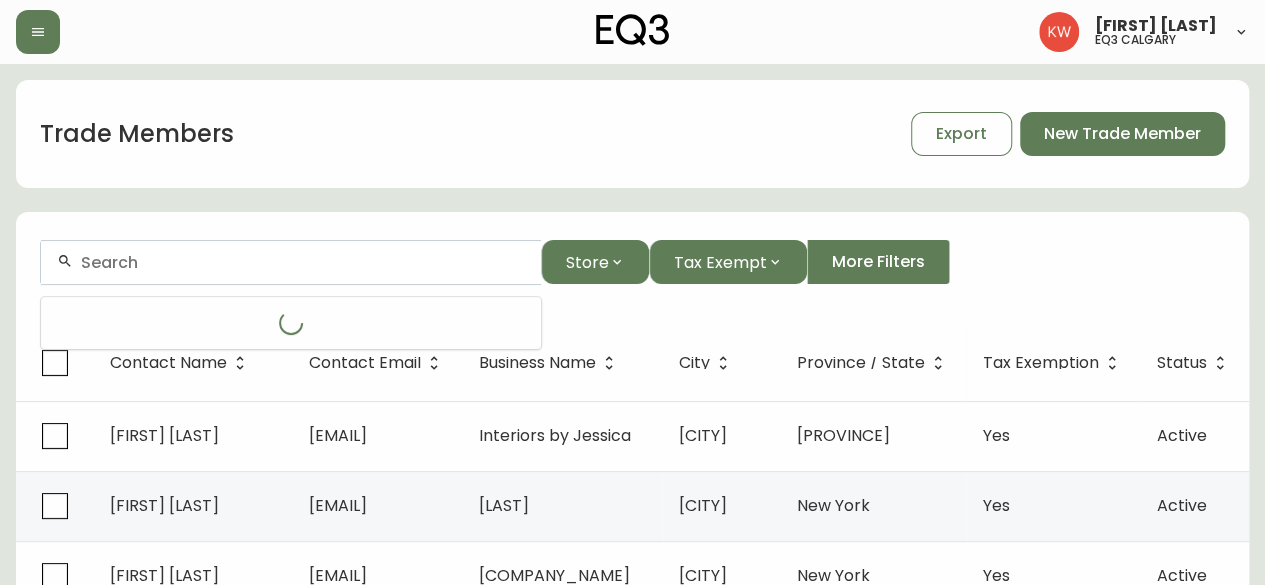 click at bounding box center (303, 262) 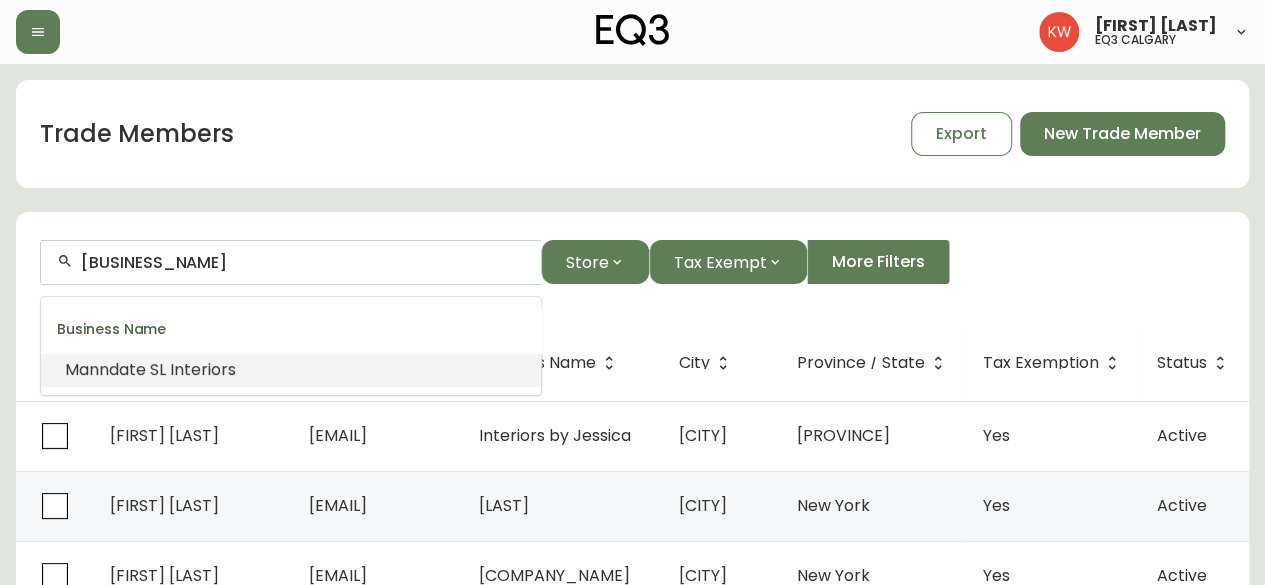 click on "Manndate" at bounding box center [105, 369] 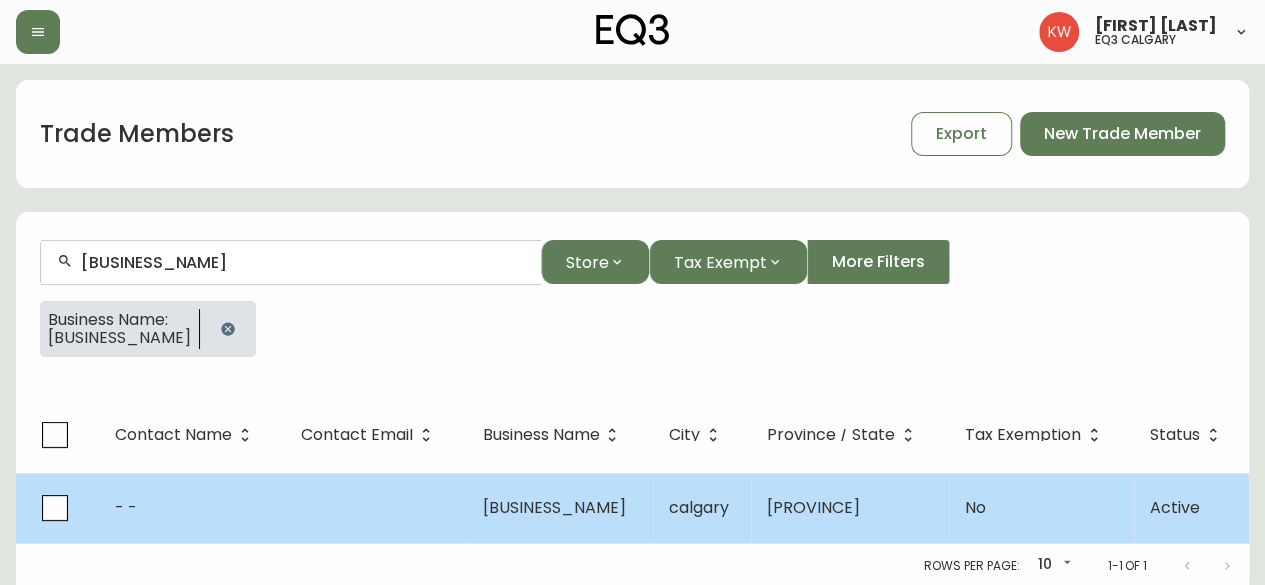 click on "- -" at bounding box center (192, 508) 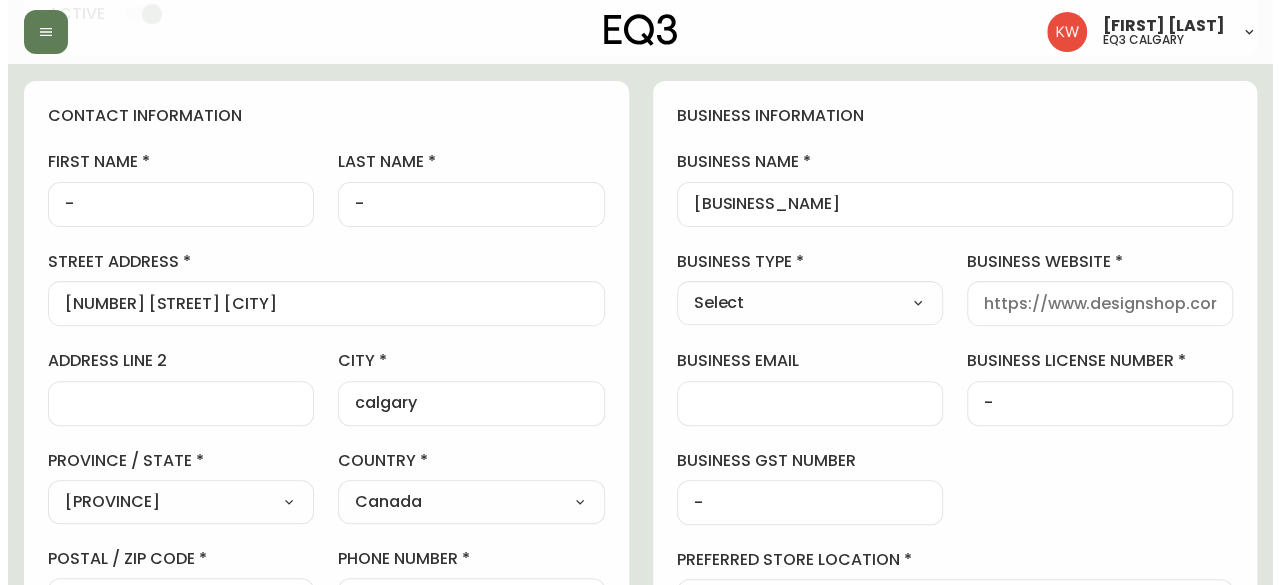 scroll, scrollTop: 12, scrollLeft: 0, axis: vertical 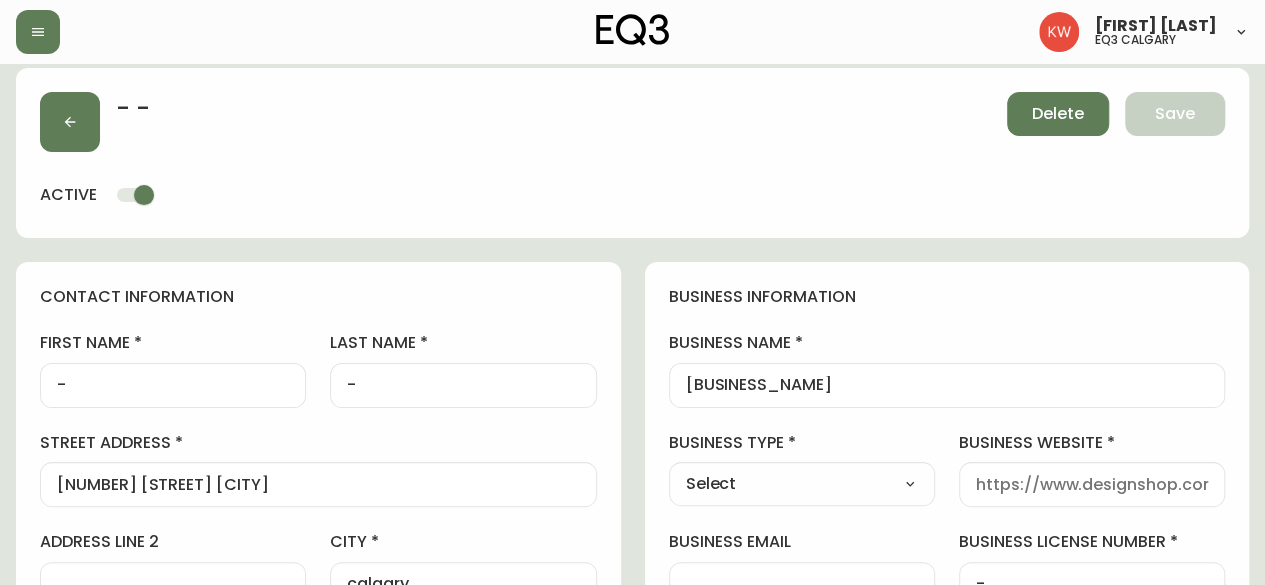 click on "Delete" at bounding box center [1058, 114] 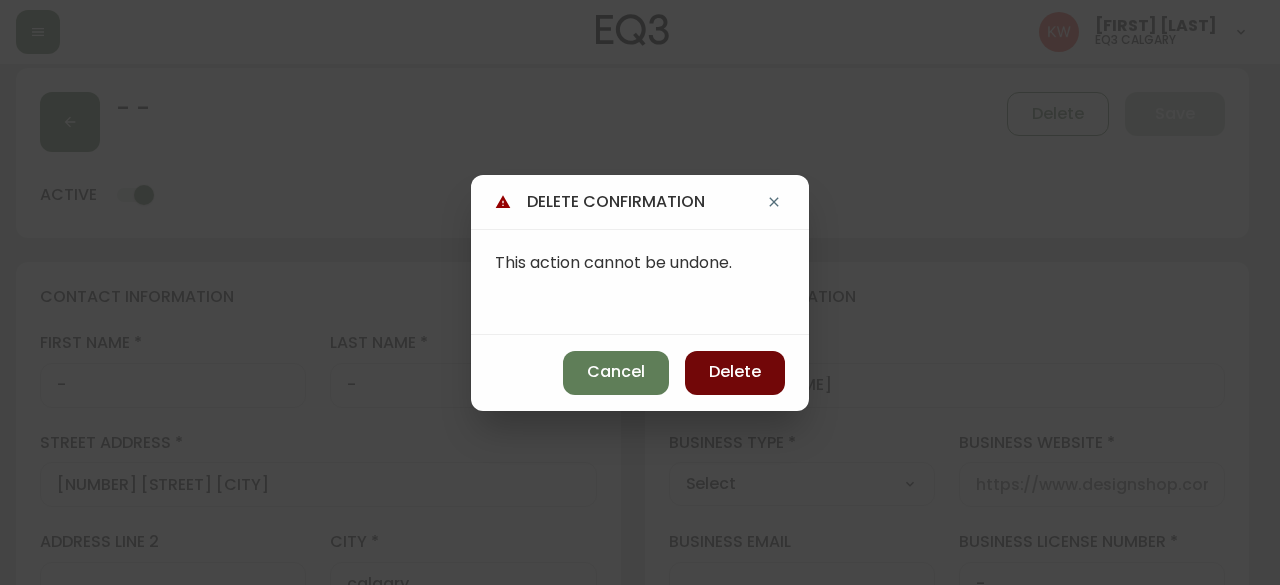 click on "Delete" at bounding box center (735, 372) 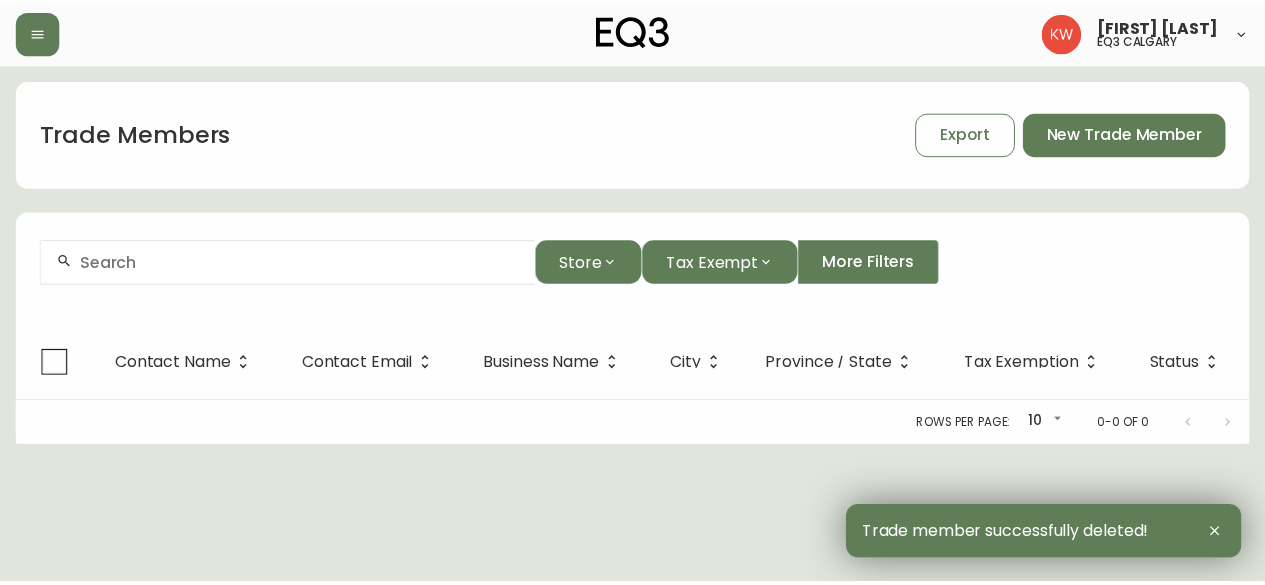 scroll, scrollTop: 0, scrollLeft: 0, axis: both 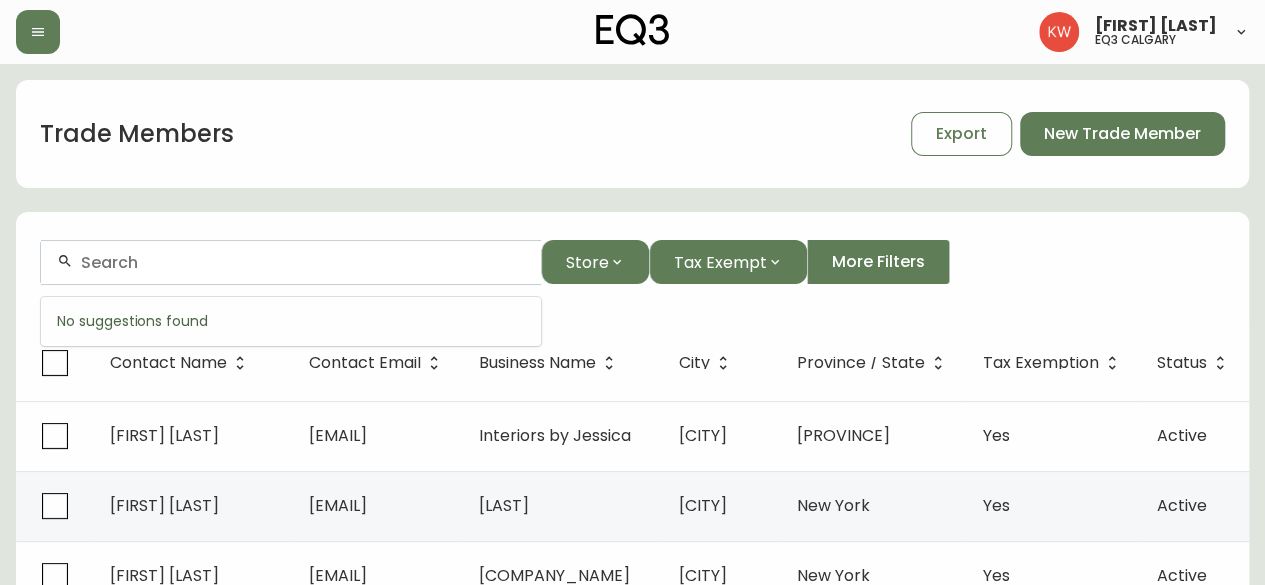 click at bounding box center [303, 262] 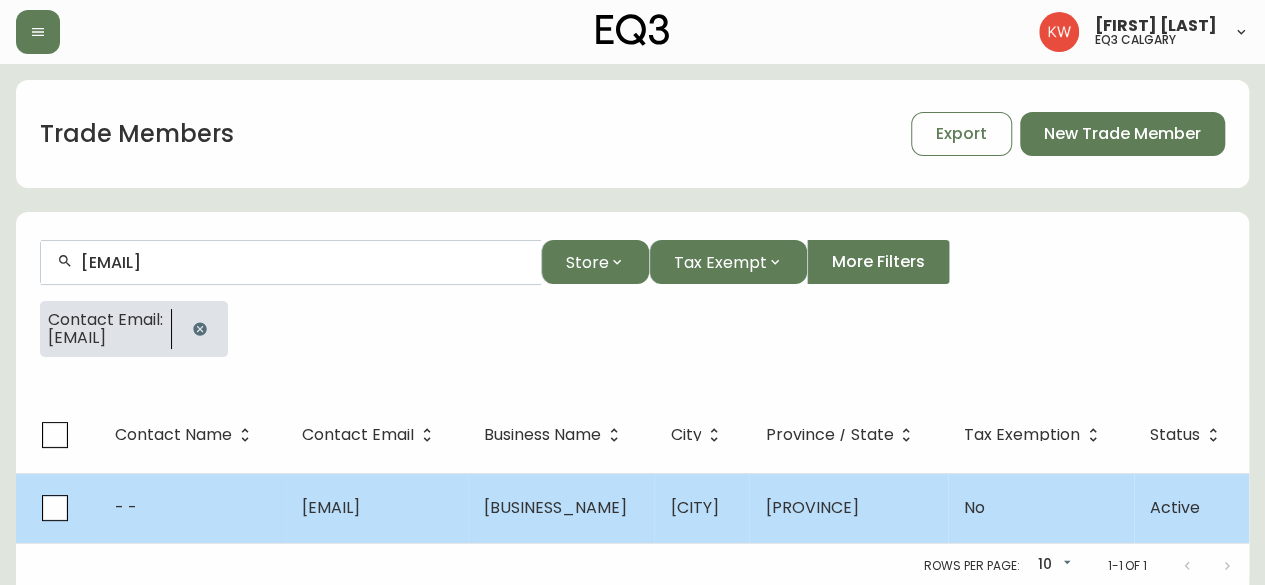 click on "[EMAIL]" at bounding box center [331, 507] 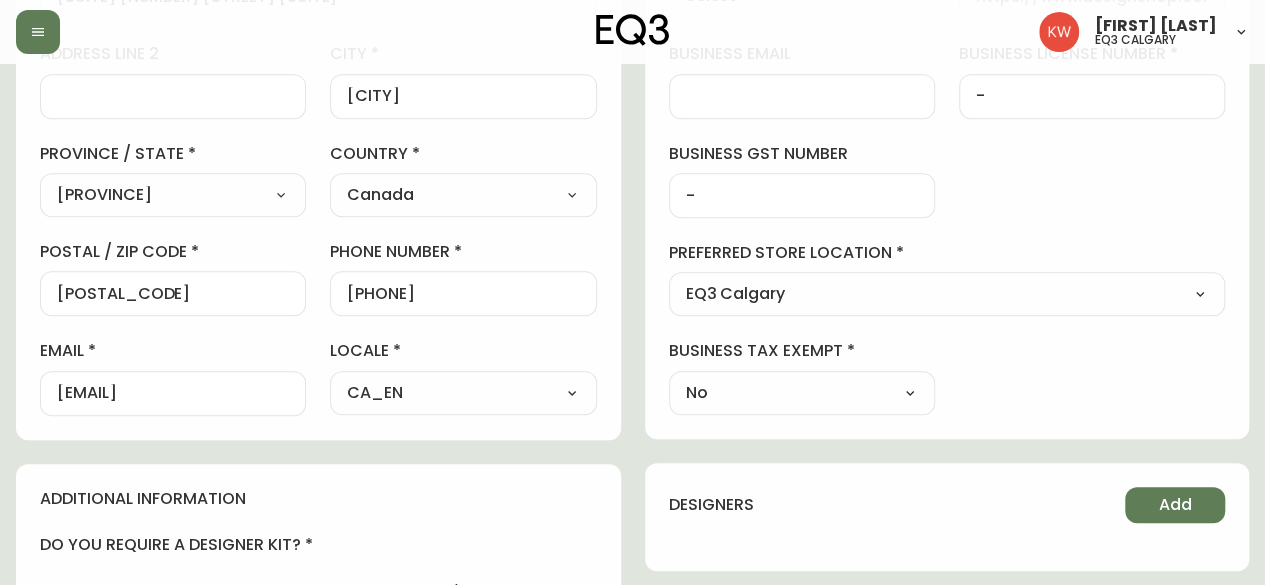 scroll, scrollTop: 200, scrollLeft: 0, axis: vertical 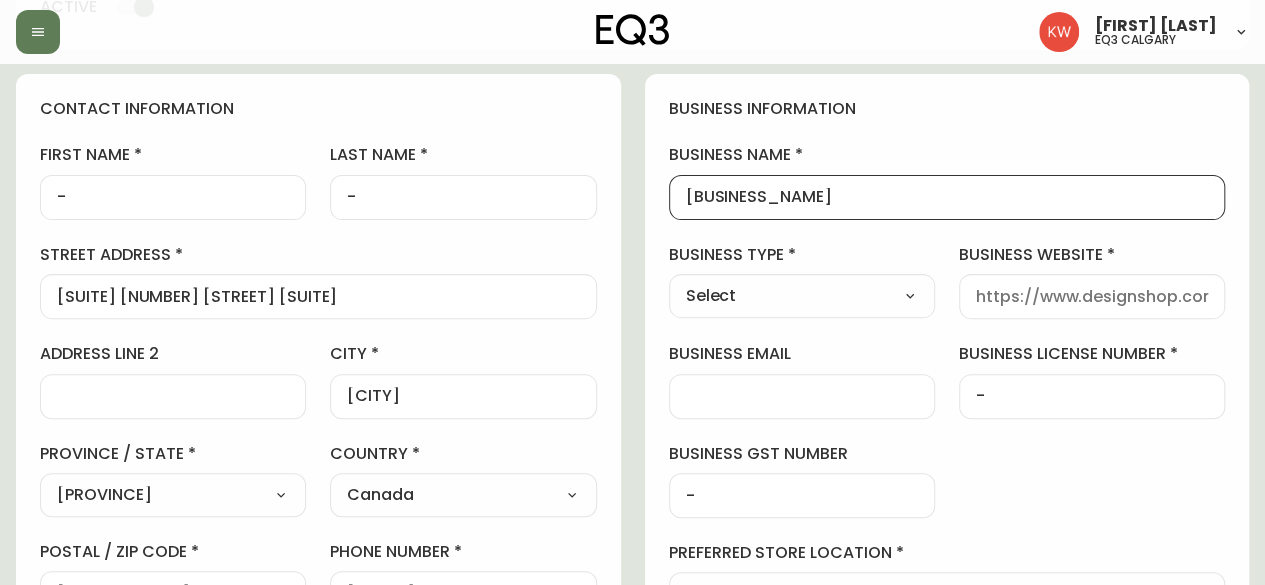 drag, startPoint x: 869, startPoint y: 201, endPoint x: 630, endPoint y: 198, distance: 239.01883 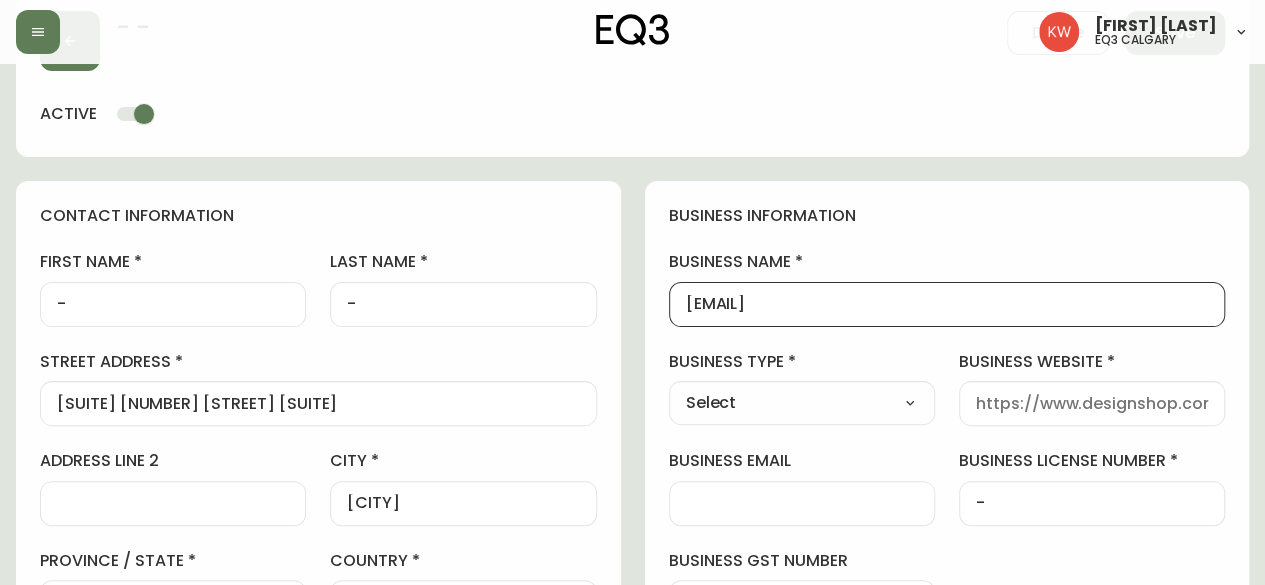 scroll, scrollTop: 0, scrollLeft: 0, axis: both 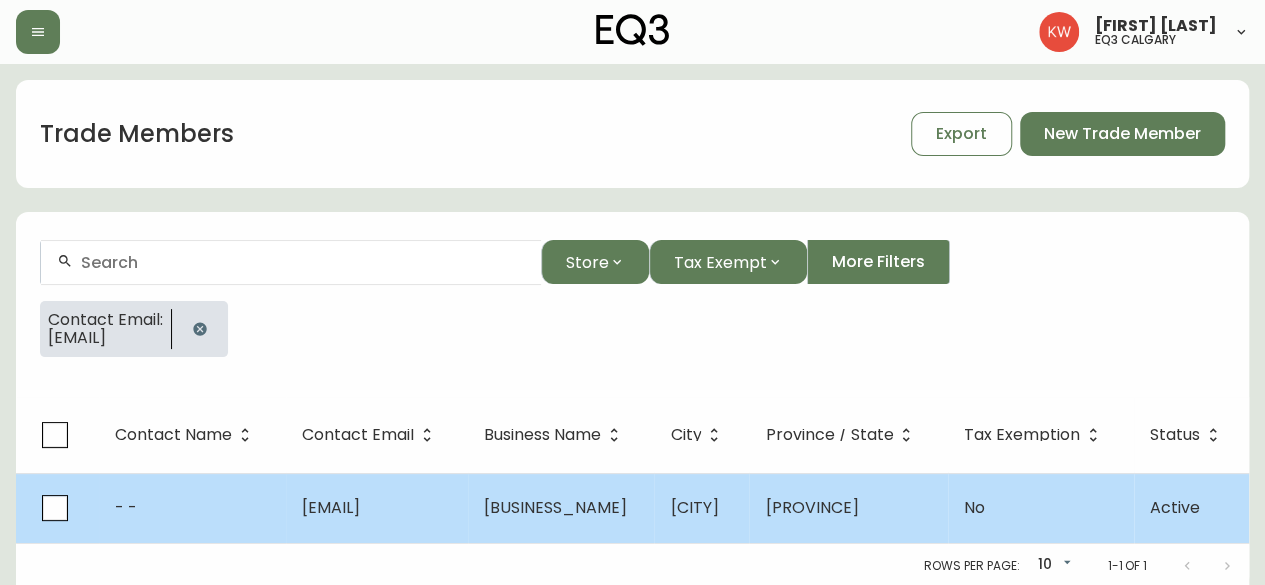 click on "[EMAIL]" at bounding box center (331, 507) 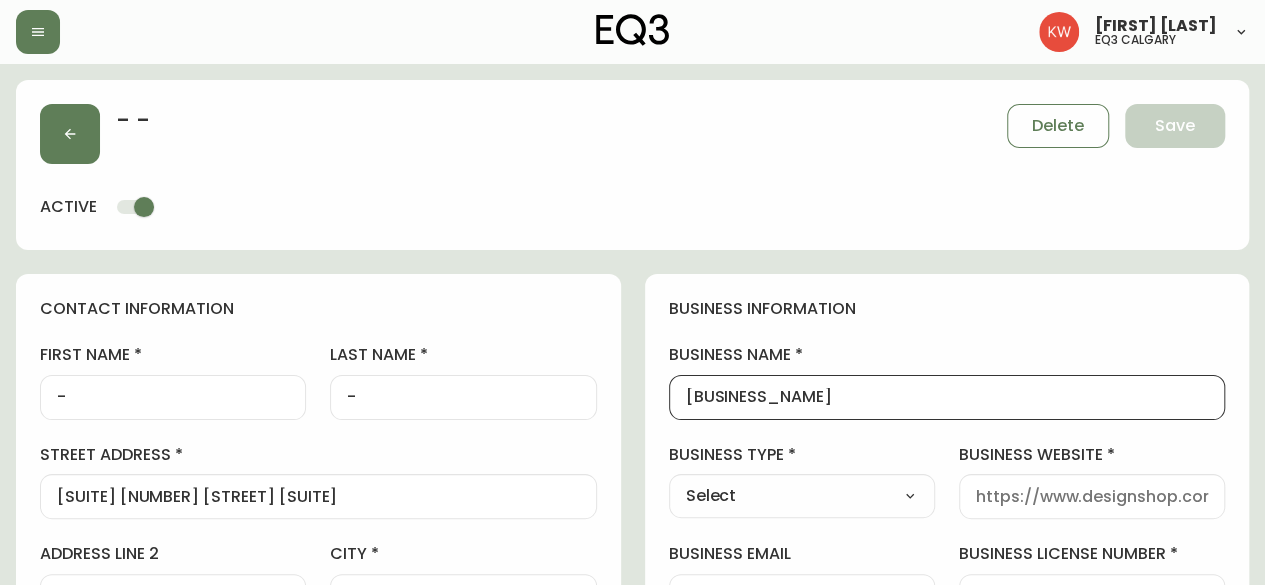 drag, startPoint x: 856, startPoint y: 395, endPoint x: 684, endPoint y: 391, distance: 172.04651 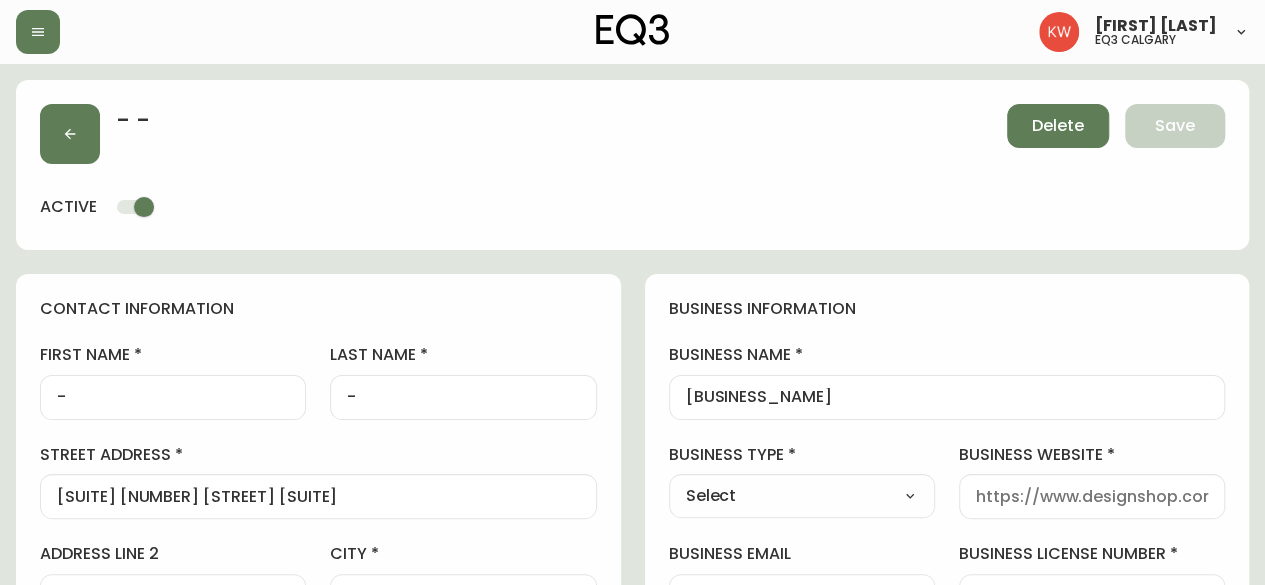 click on "Delete" at bounding box center (1058, 126) 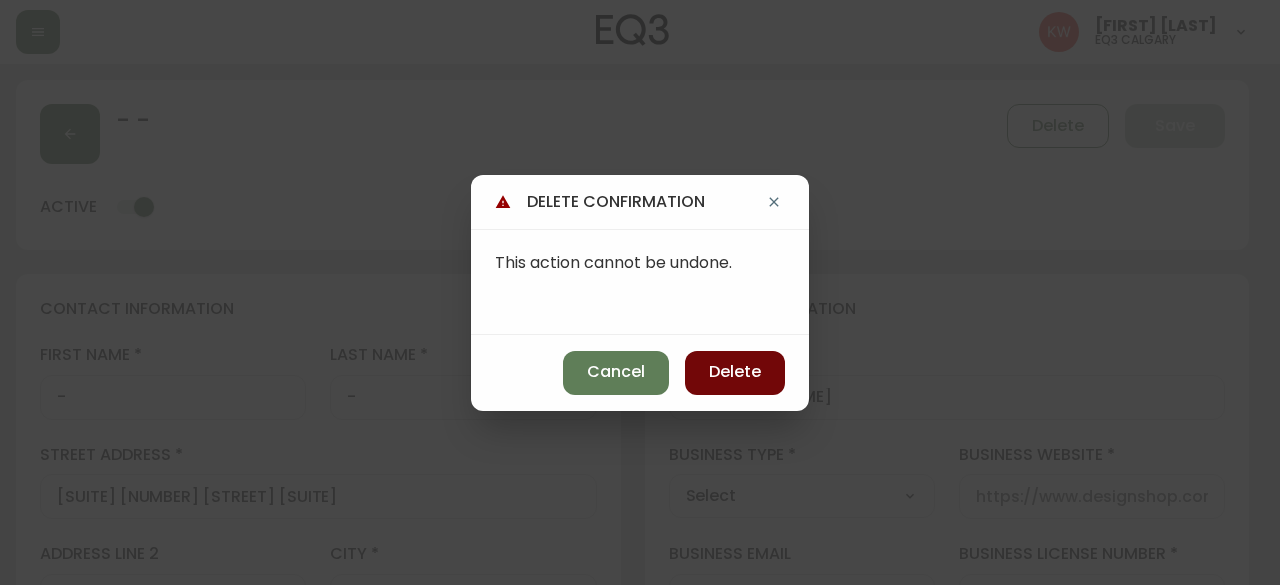 click on "Delete" at bounding box center [735, 373] 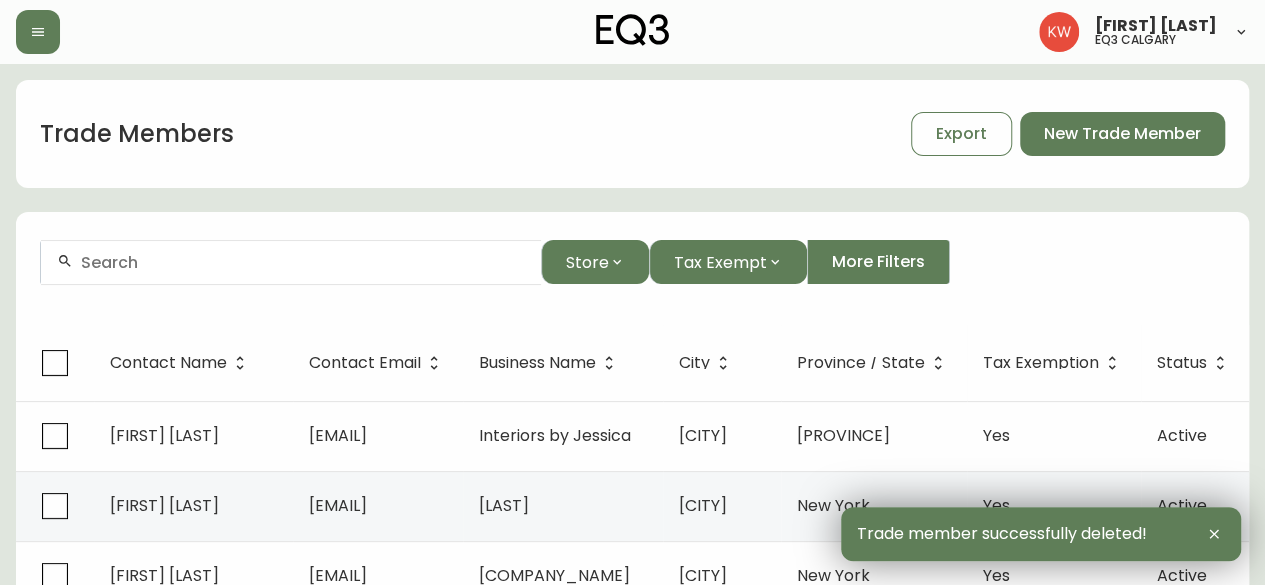 click at bounding box center (303, 262) 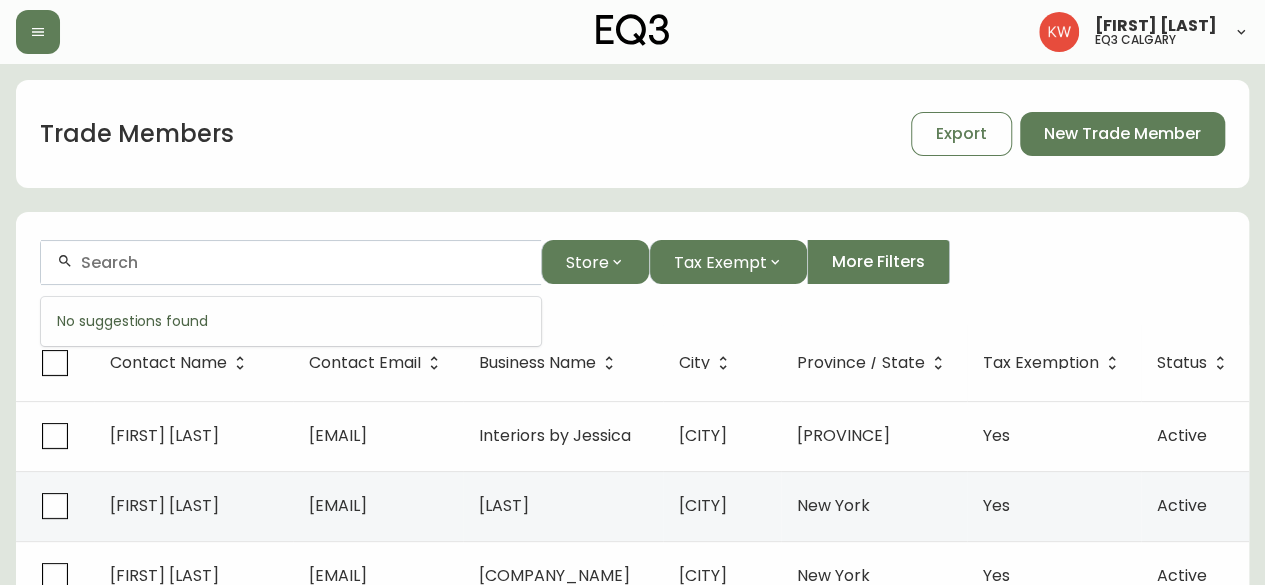 paste on "[EMAIL]" 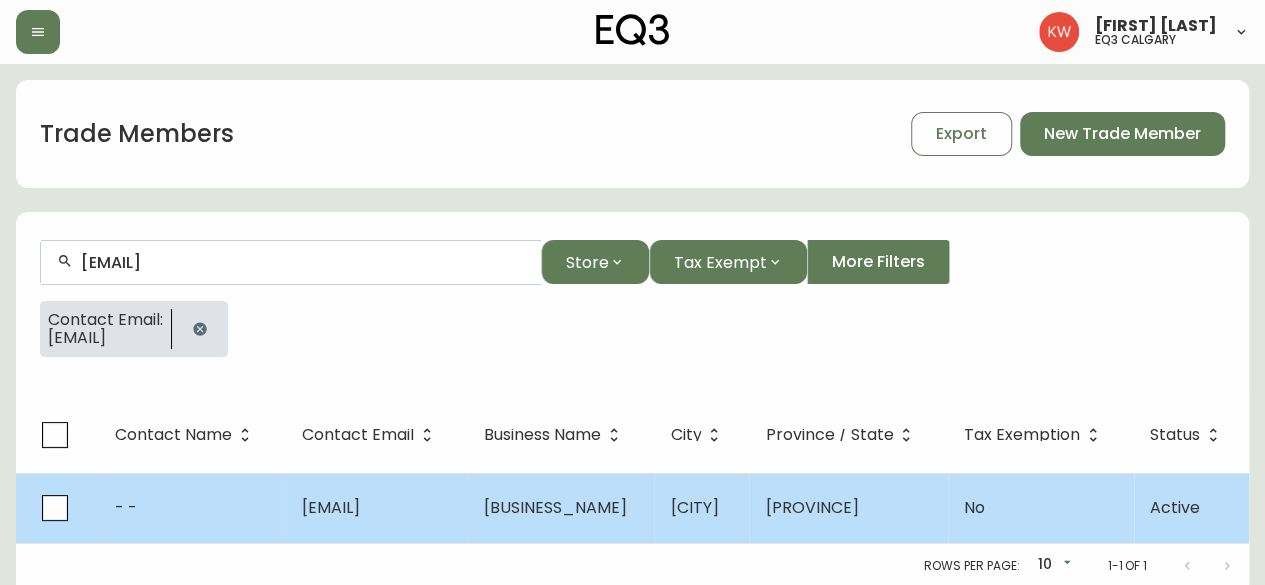 click on "[EMAIL]" at bounding box center (376, 508) 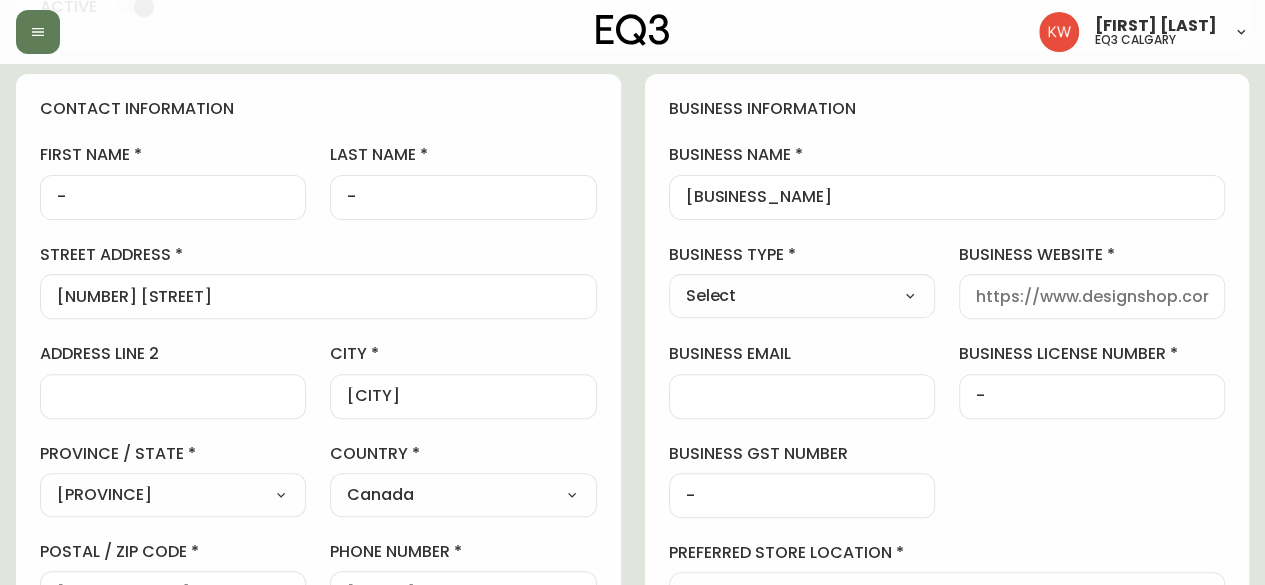 scroll, scrollTop: 400, scrollLeft: 0, axis: vertical 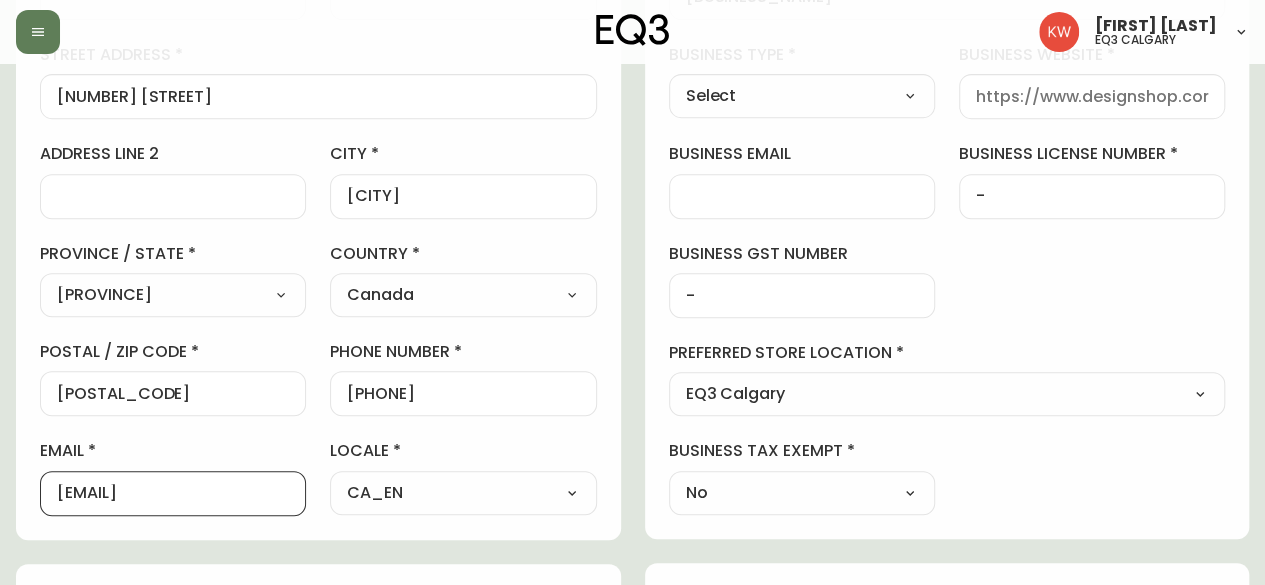 drag, startPoint x: 238, startPoint y: 499, endPoint x: 128, endPoint y: 493, distance: 110.16351 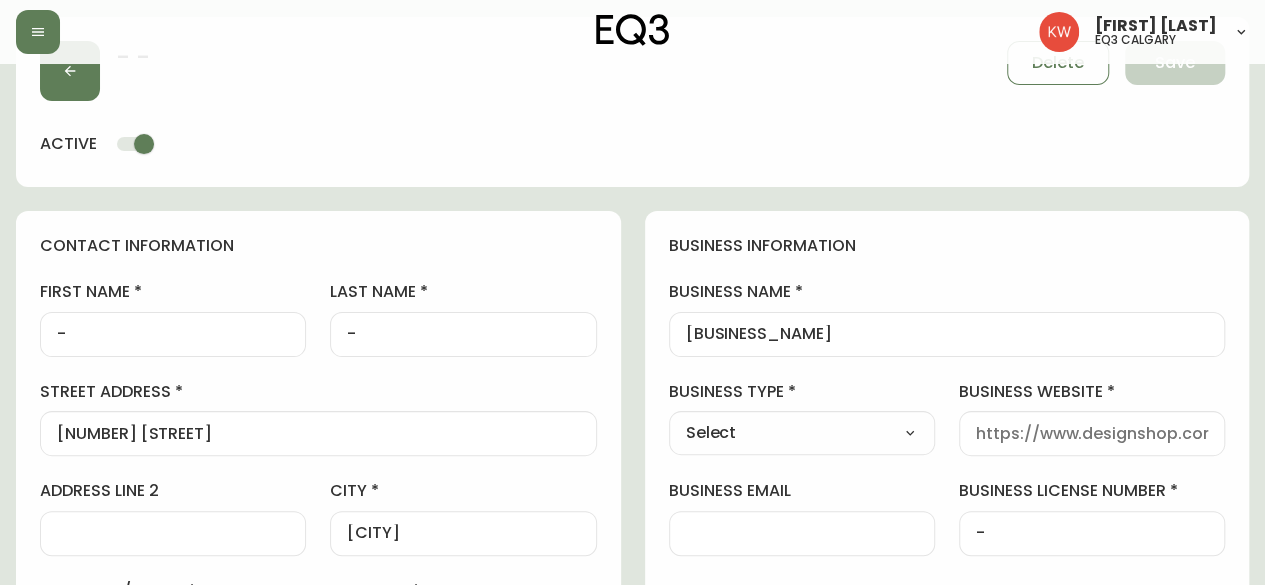 scroll, scrollTop: 0, scrollLeft: 0, axis: both 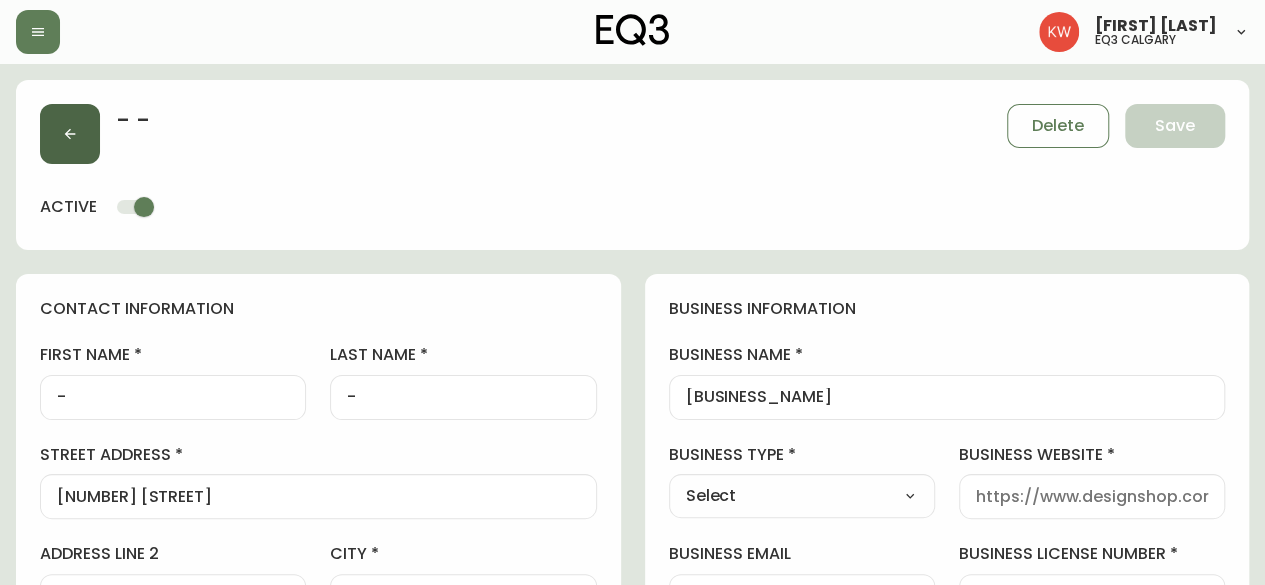 click 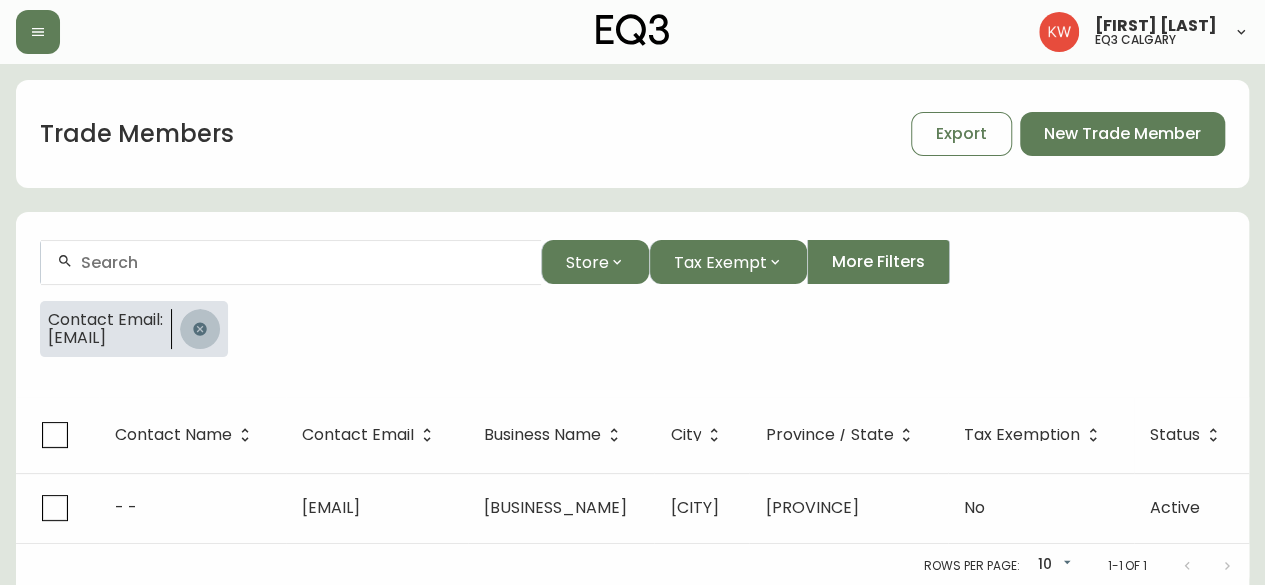 click 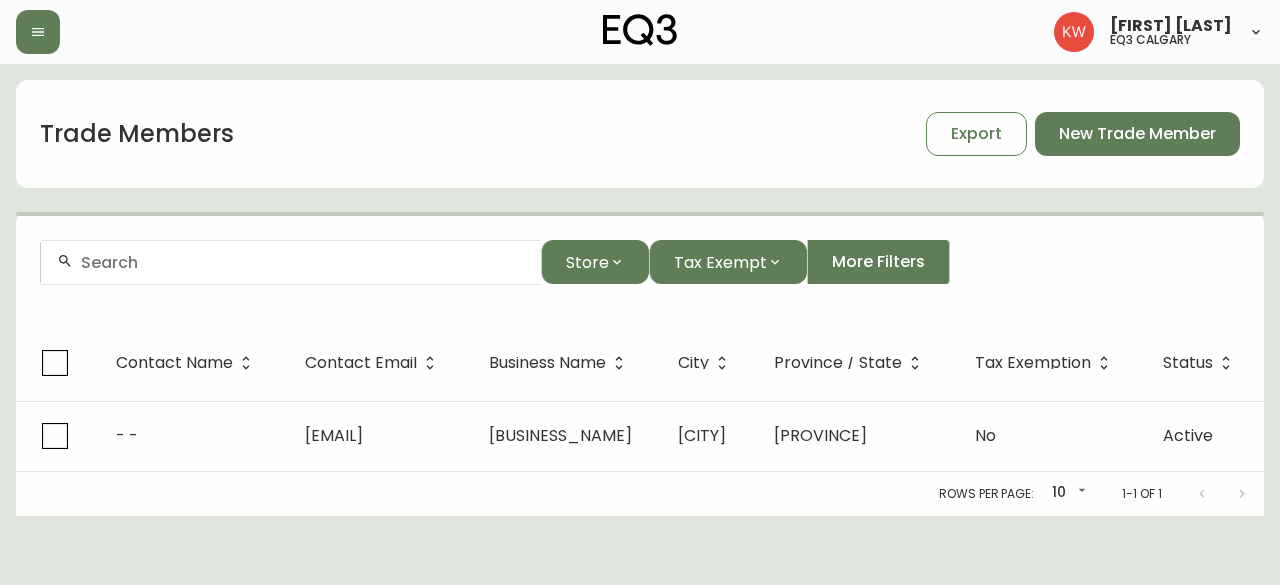 click at bounding box center [303, 262] 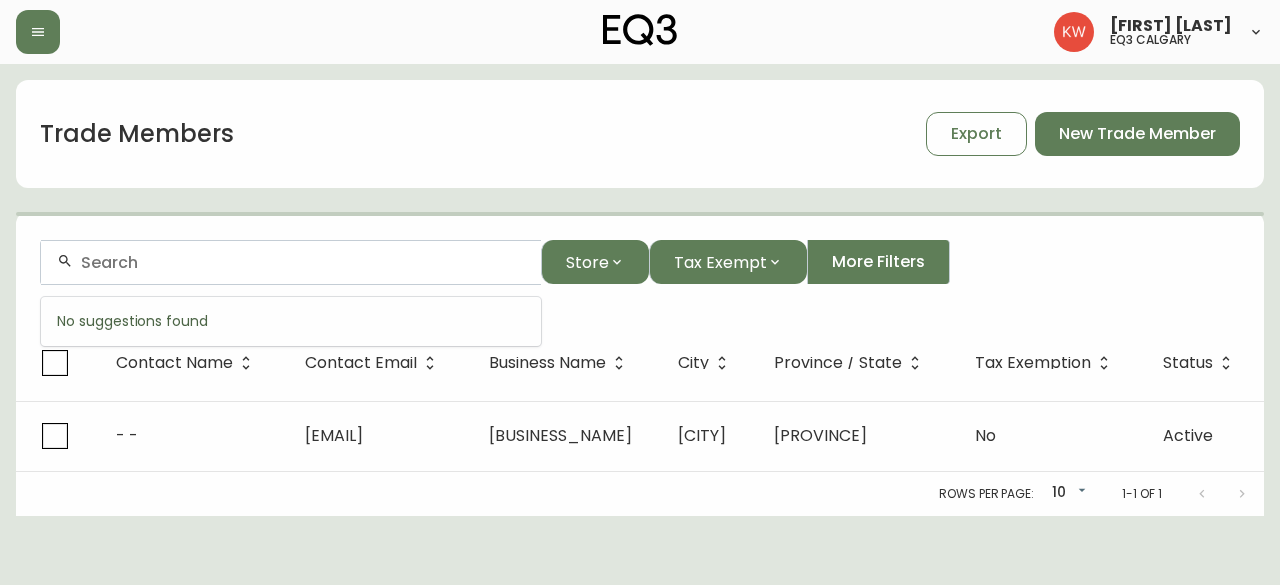 paste on "[EMAIL]" 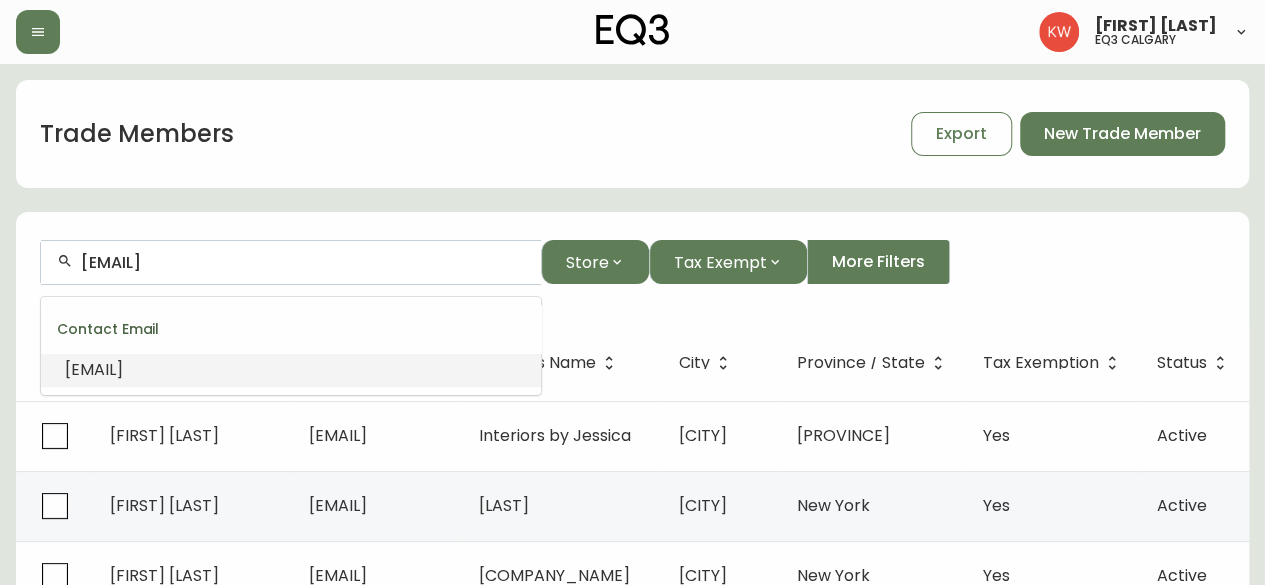 click on "[EMAIL]" at bounding box center (94, 369) 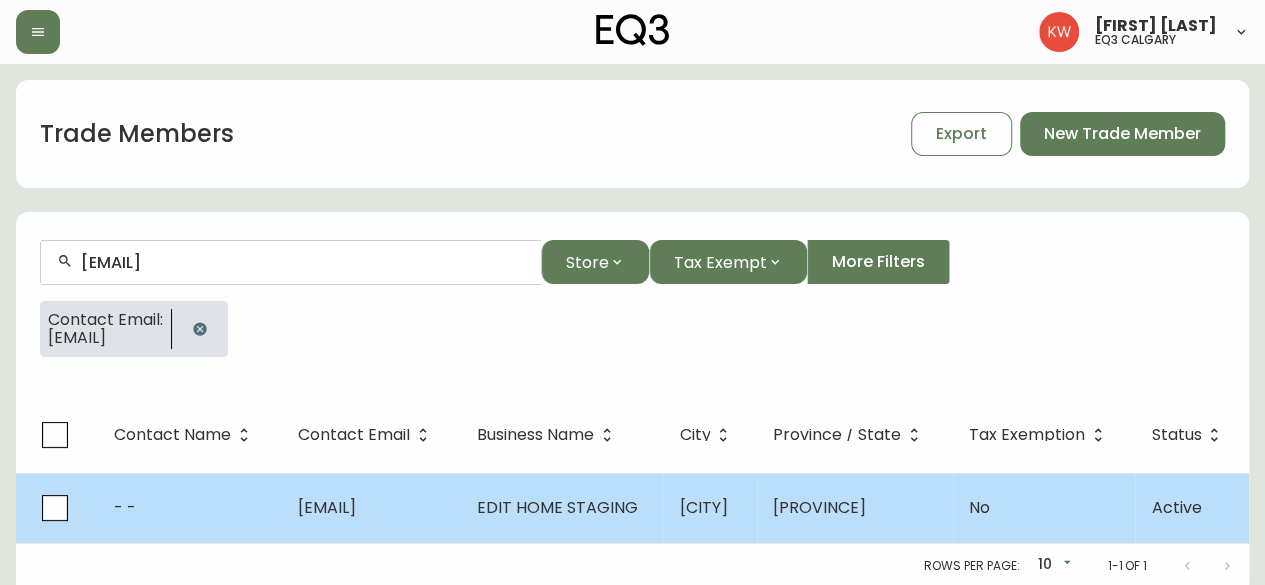 click on "[EMAIL]" at bounding box center [327, 507] 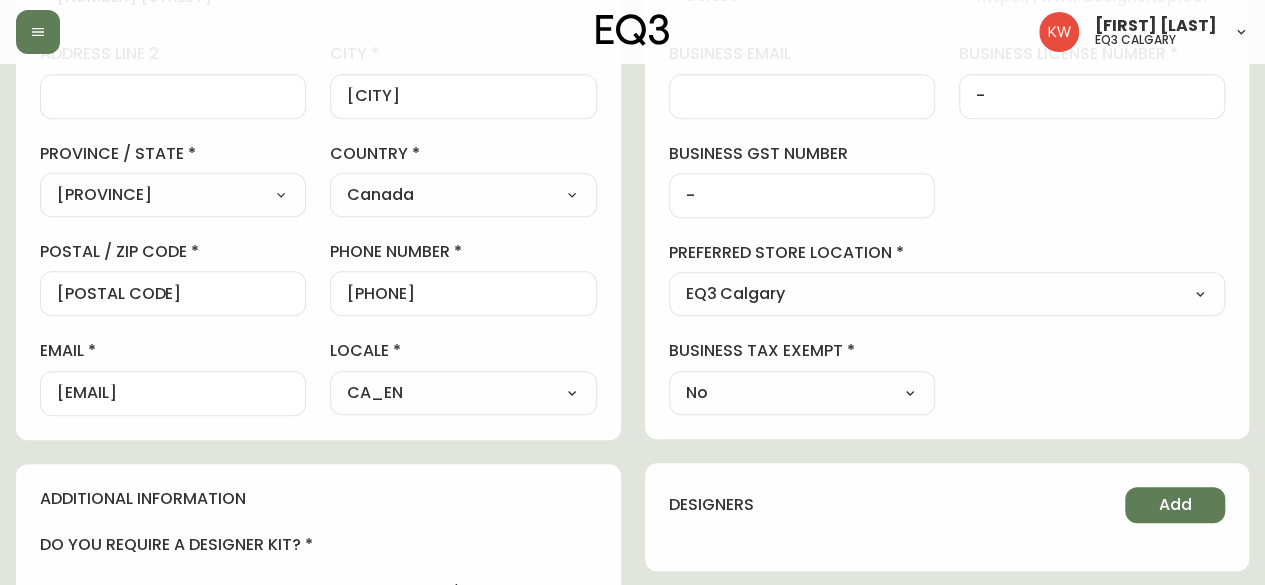 scroll, scrollTop: 100, scrollLeft: 0, axis: vertical 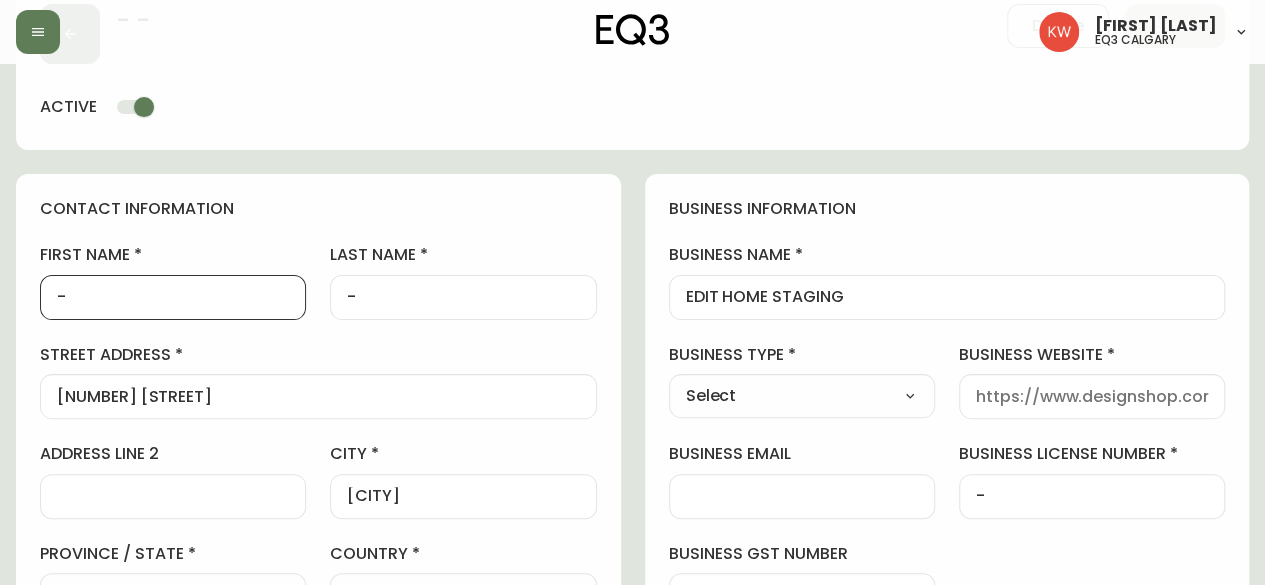 drag, startPoint x: 235, startPoint y: 300, endPoint x: 2, endPoint y: 291, distance: 233.17375 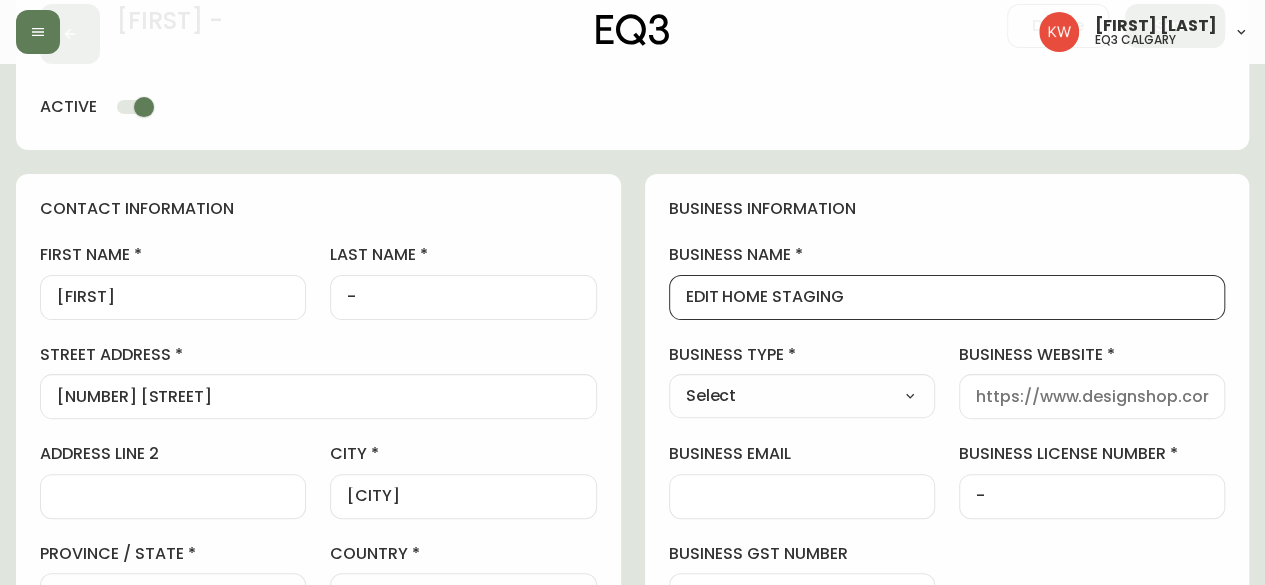 drag, startPoint x: 854, startPoint y: 296, endPoint x: 644, endPoint y: 292, distance: 210.03809 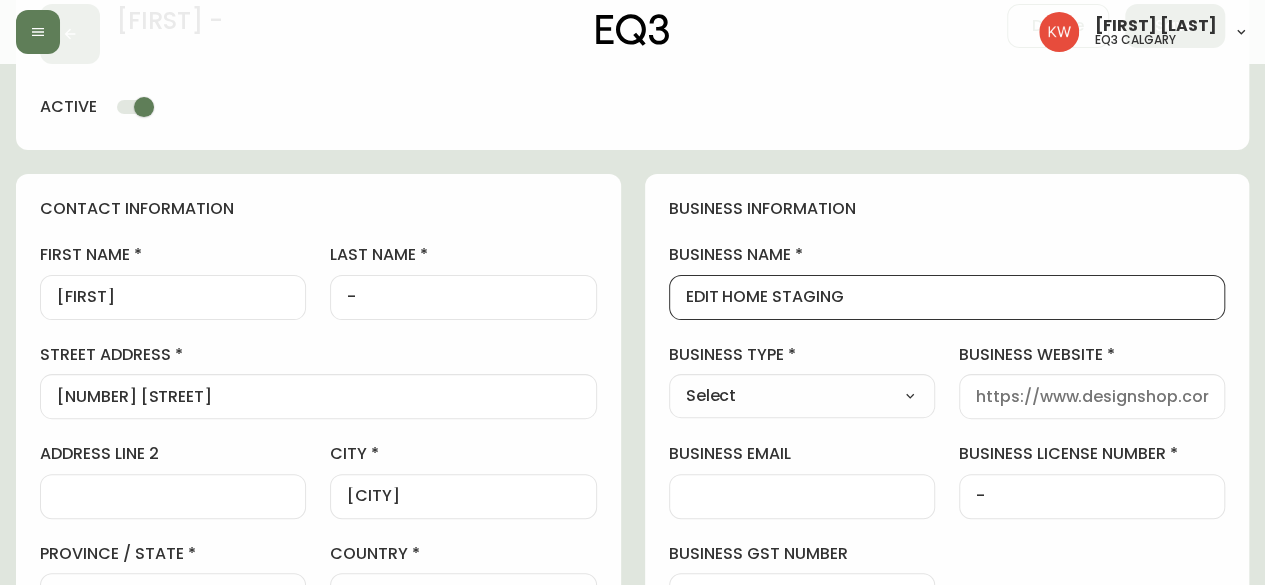 click on "business website" at bounding box center [1092, 396] 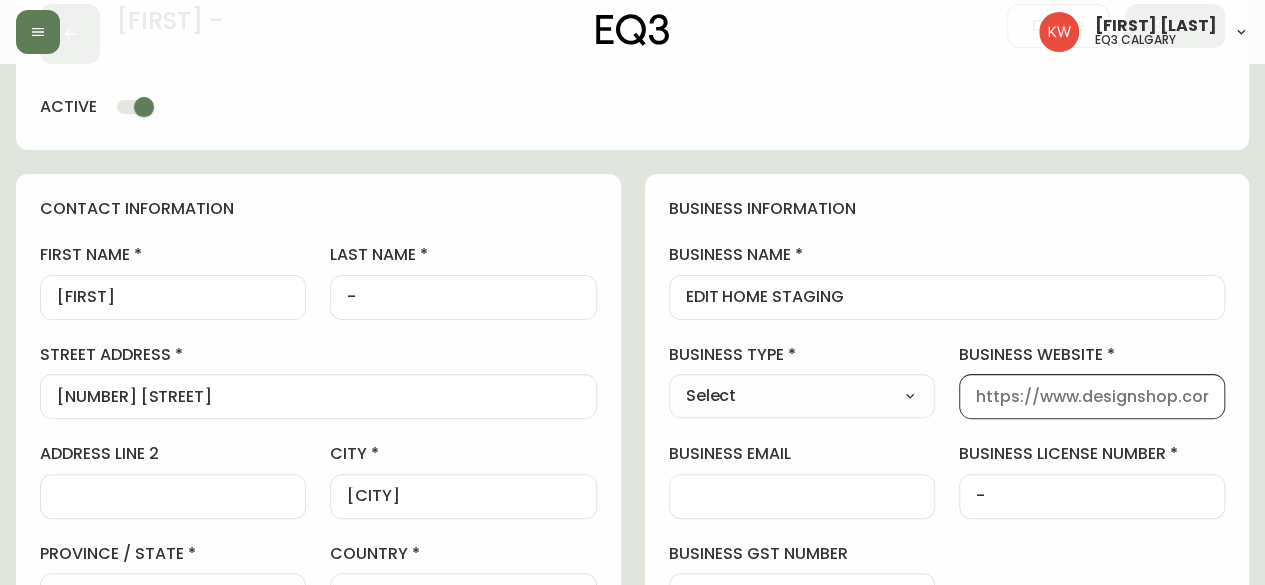 paste on "[URL]" 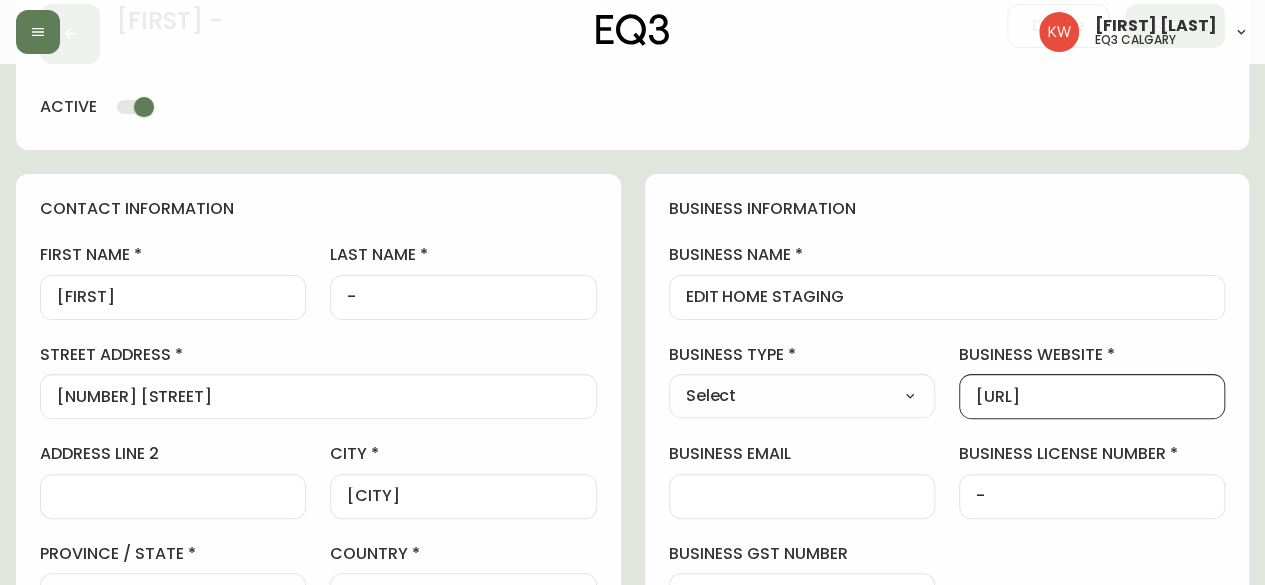 click on "Select Interior Designer Architect Home Builder Contractor Real Estate Agent Hospitality Other" at bounding box center (802, 396) 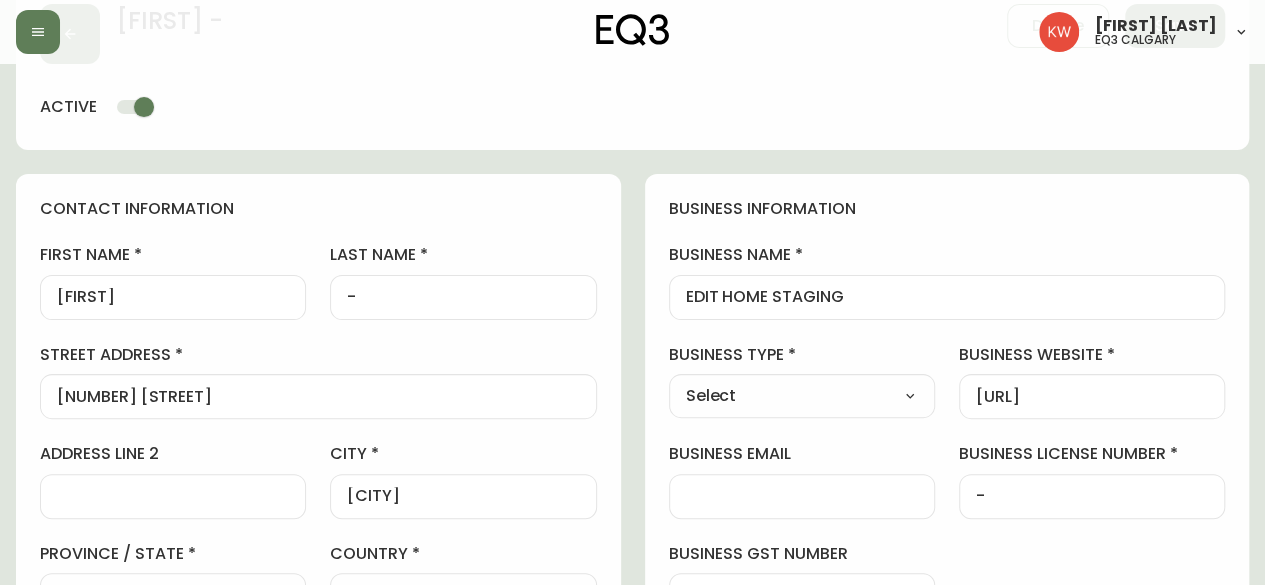 click on "Select Interior Designer Architect Home Builder Contractor Real Estate Agent Hospitality Other" at bounding box center [802, 396] 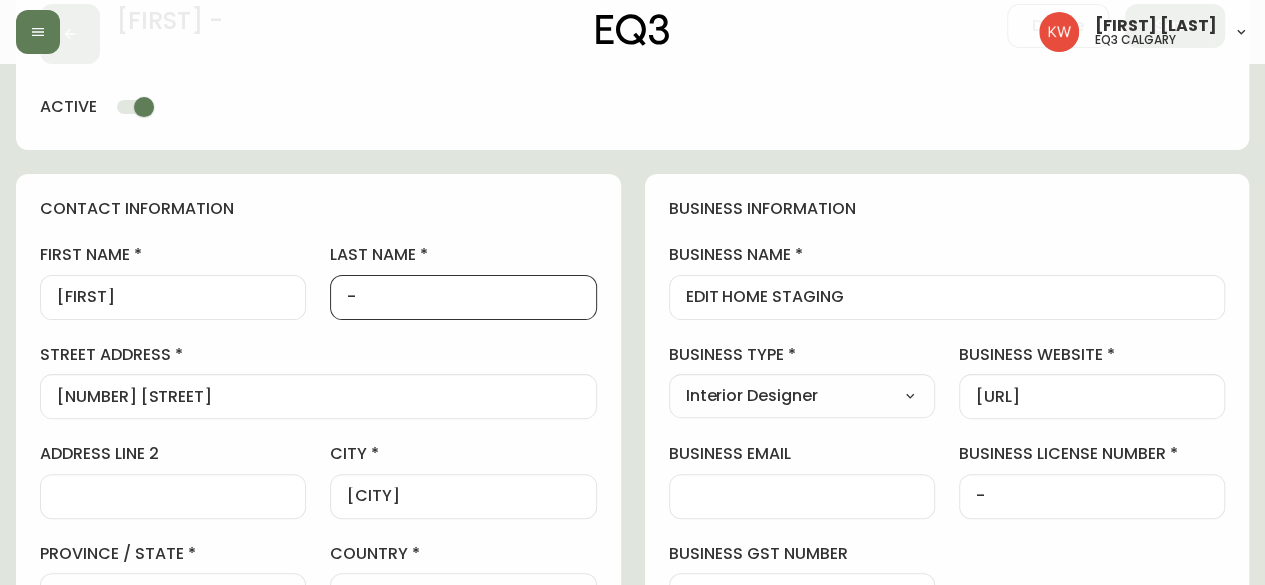 drag, startPoint x: 282, startPoint y: 296, endPoint x: 222, endPoint y: 296, distance: 60 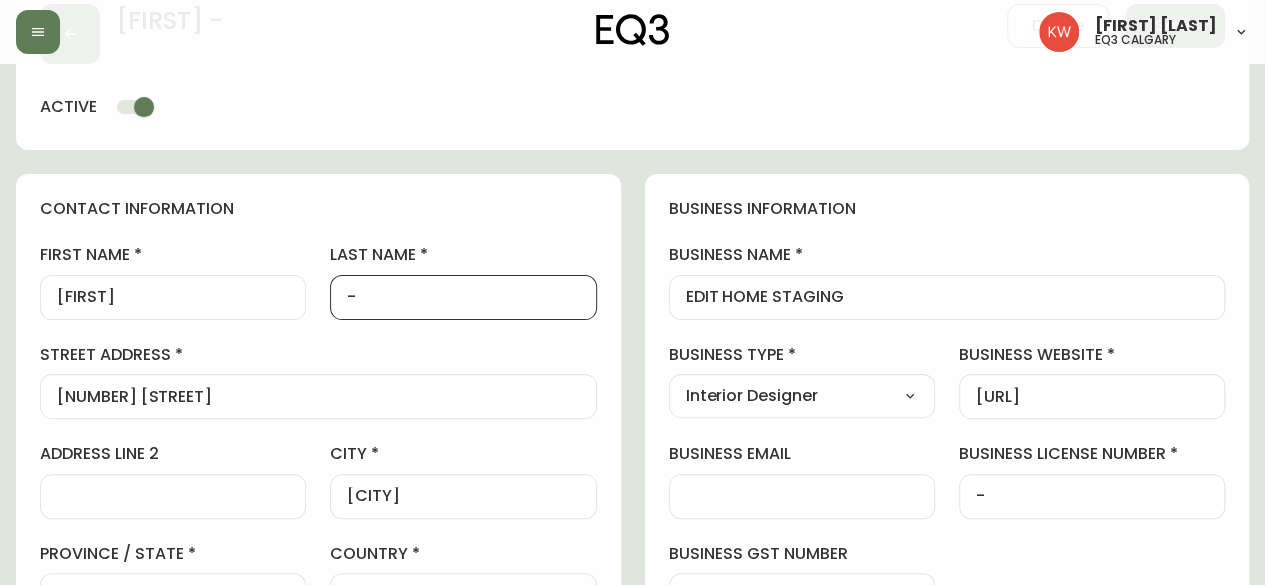 click on "first name [FIRST] last name - street address [NUMBER] [STREET] address line 2 city [CITY] province / state Alberta Select Alberta British Columbia Manitoba New Brunswick Newfoundland and Labrador Nova Scotia Nunavut Northwest Territories Ontario Prince Edward Island Quebec Saskatchewan Yukon country Canada Select Canada United States postal / zip code [POSTAL_CODE] phone number [PHONE] email [EMAIL] locale CA_EN Select CA_EN CA_FR US_EN" at bounding box center (318, 529) 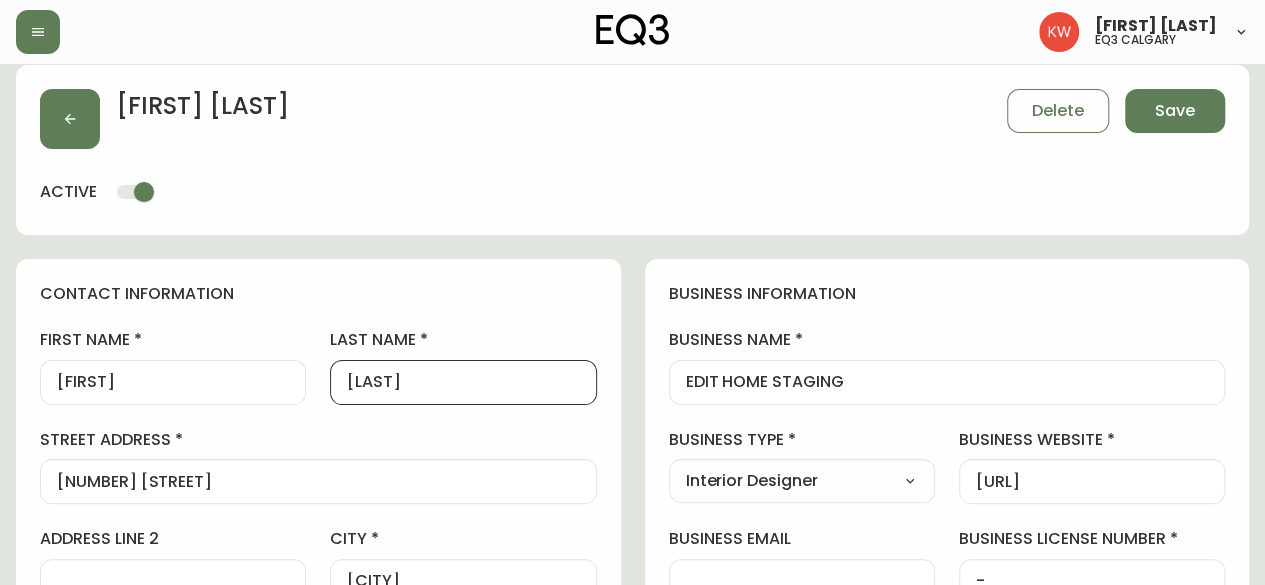scroll, scrollTop: 0, scrollLeft: 0, axis: both 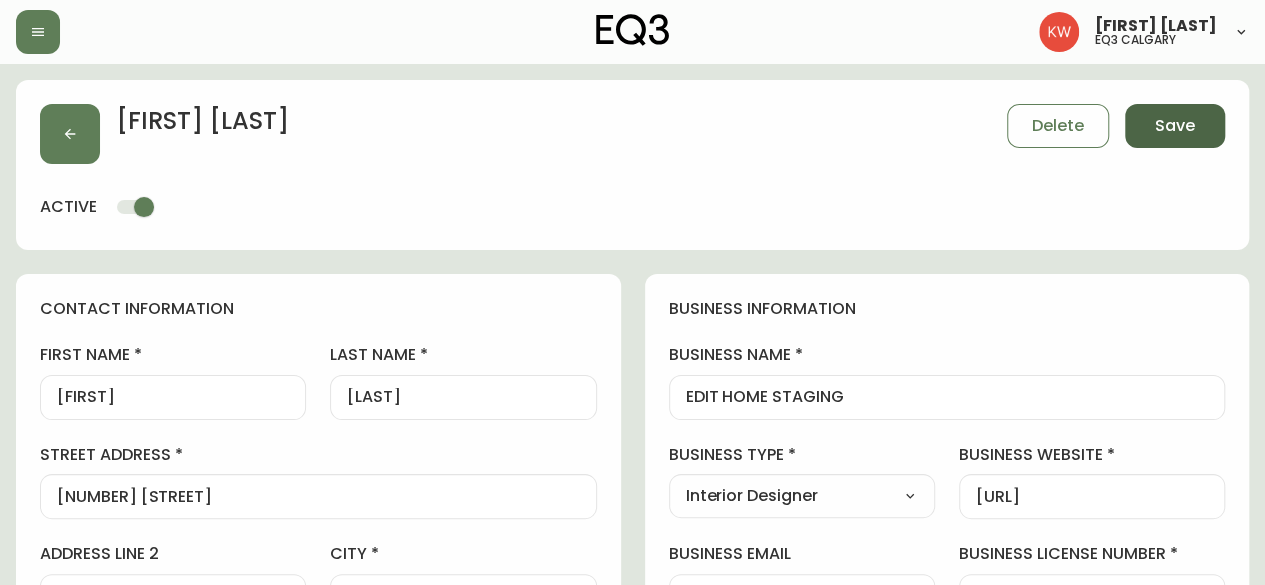 click on "Save" at bounding box center [1175, 126] 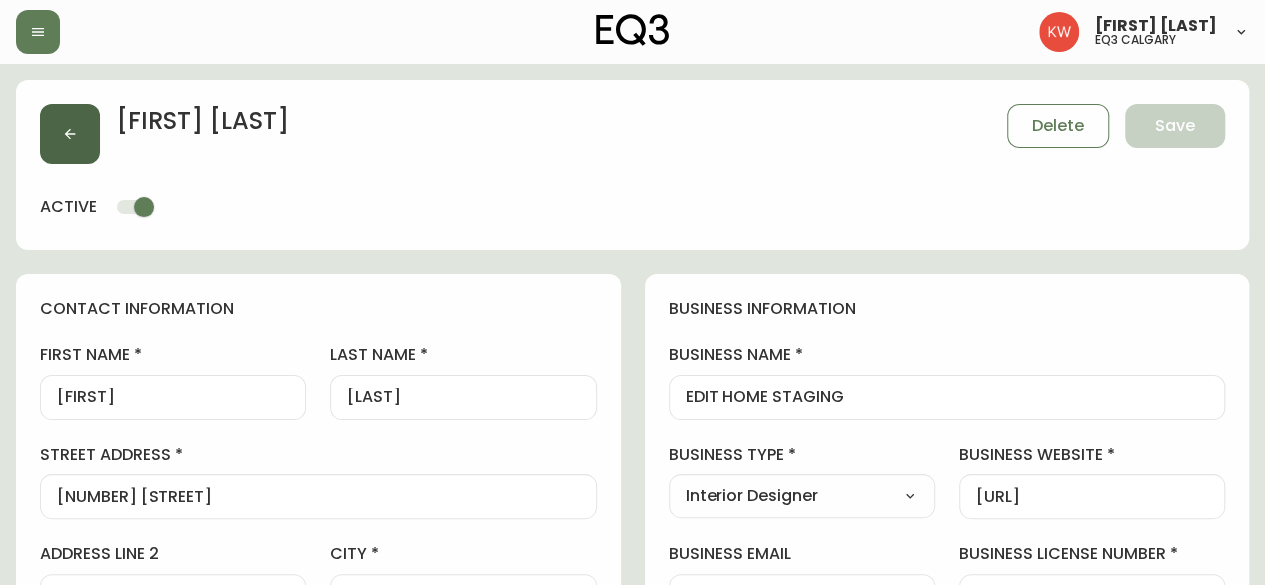 click 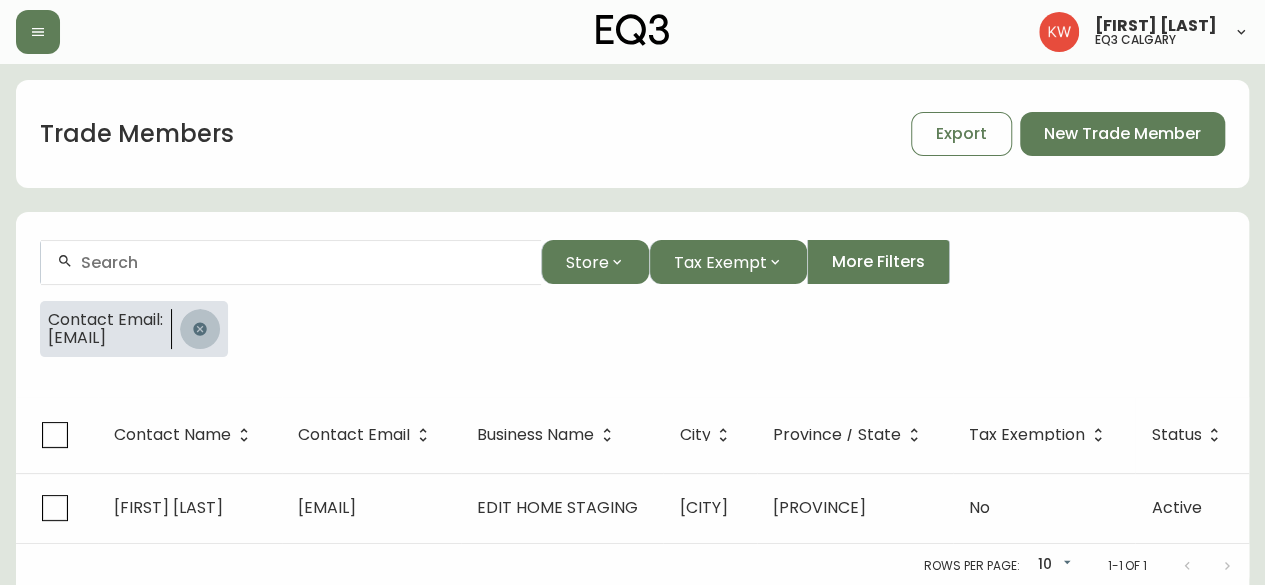 click 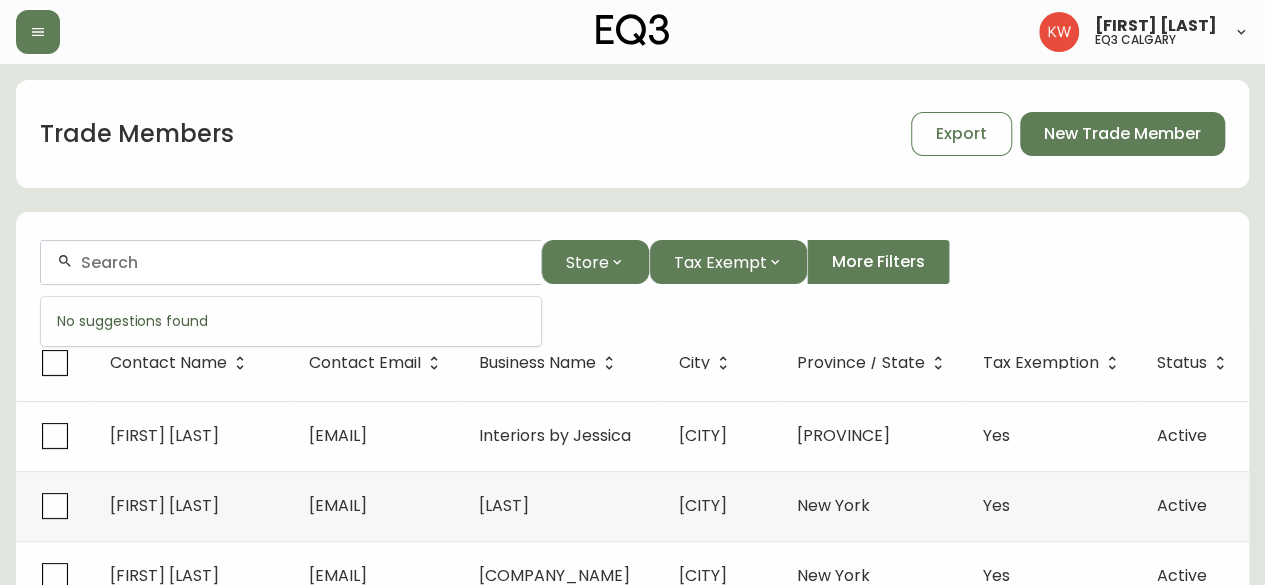 click at bounding box center [303, 262] 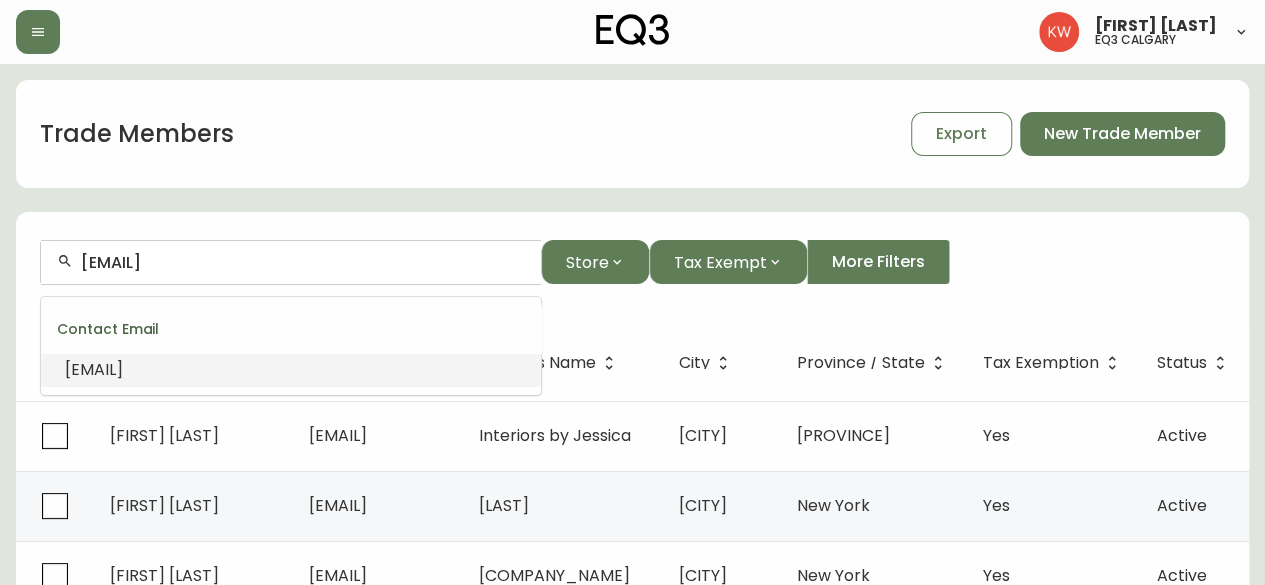 click on "[EMAIL]" at bounding box center [94, 369] 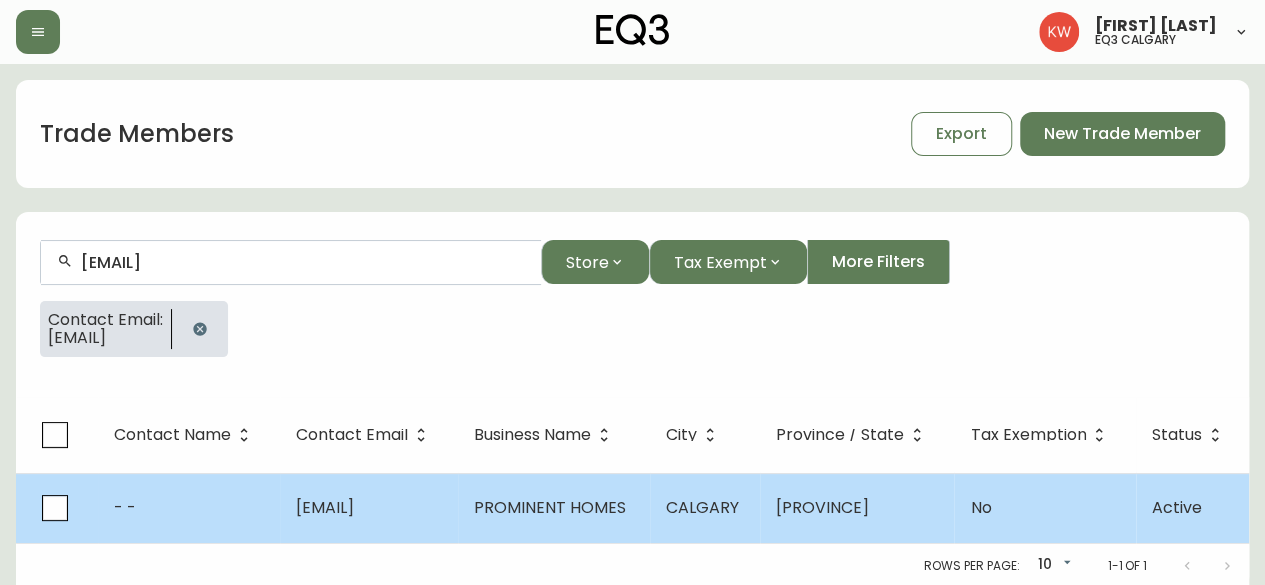 click on "PROMINENT HOMES" at bounding box center (550, 507) 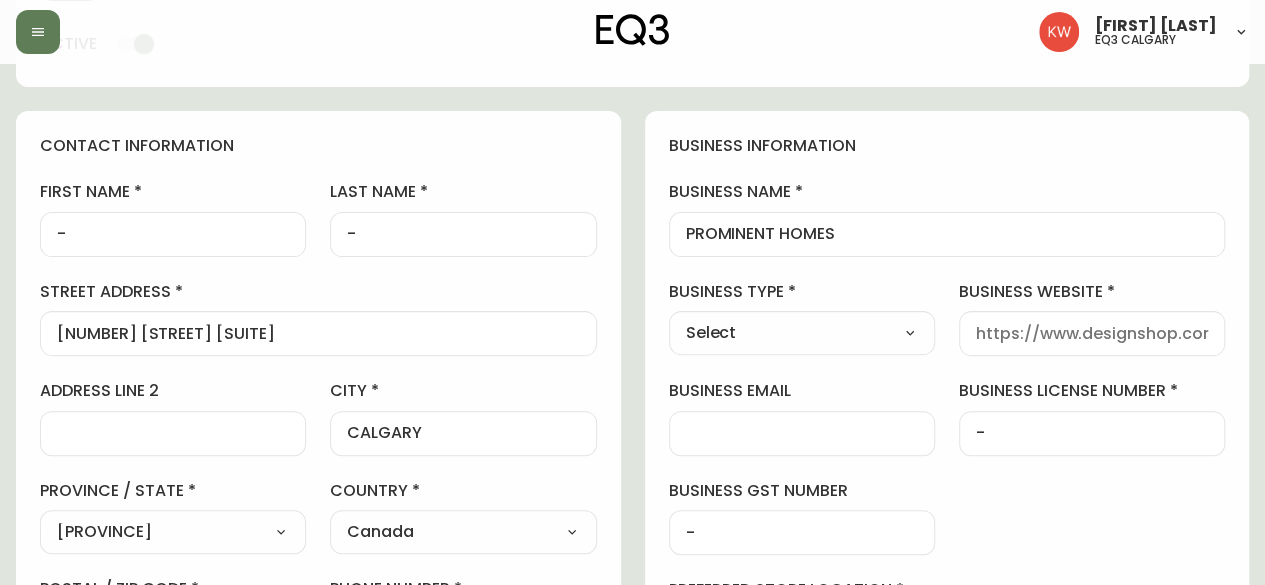 scroll, scrollTop: 0, scrollLeft: 0, axis: both 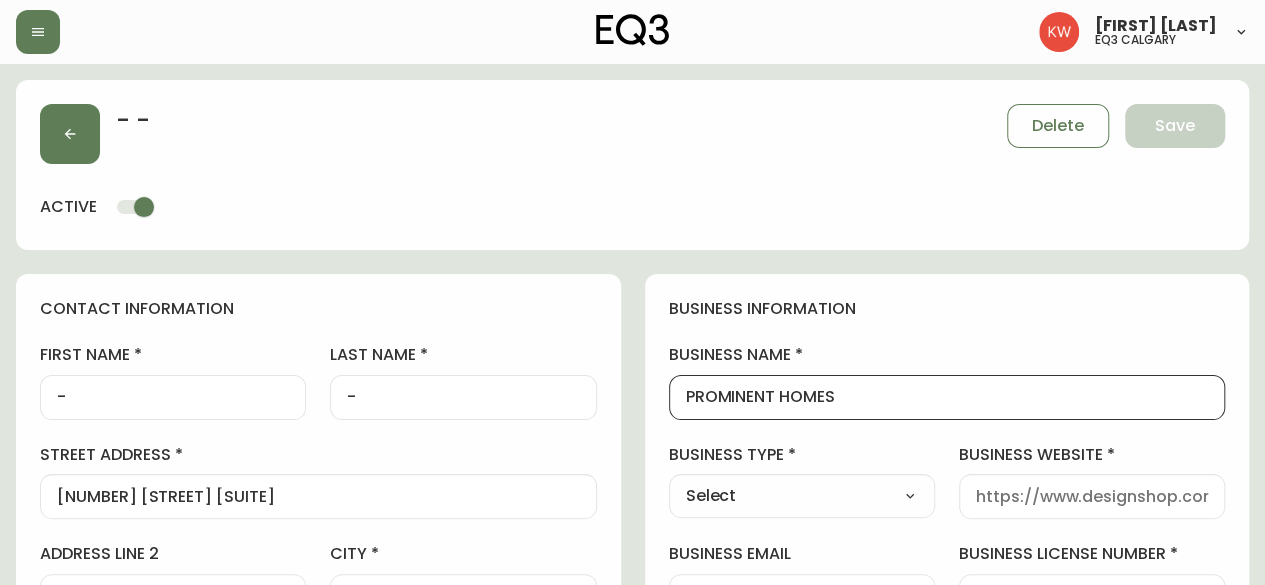 drag, startPoint x: 771, startPoint y: 397, endPoint x: 620, endPoint y: 407, distance: 151.33076 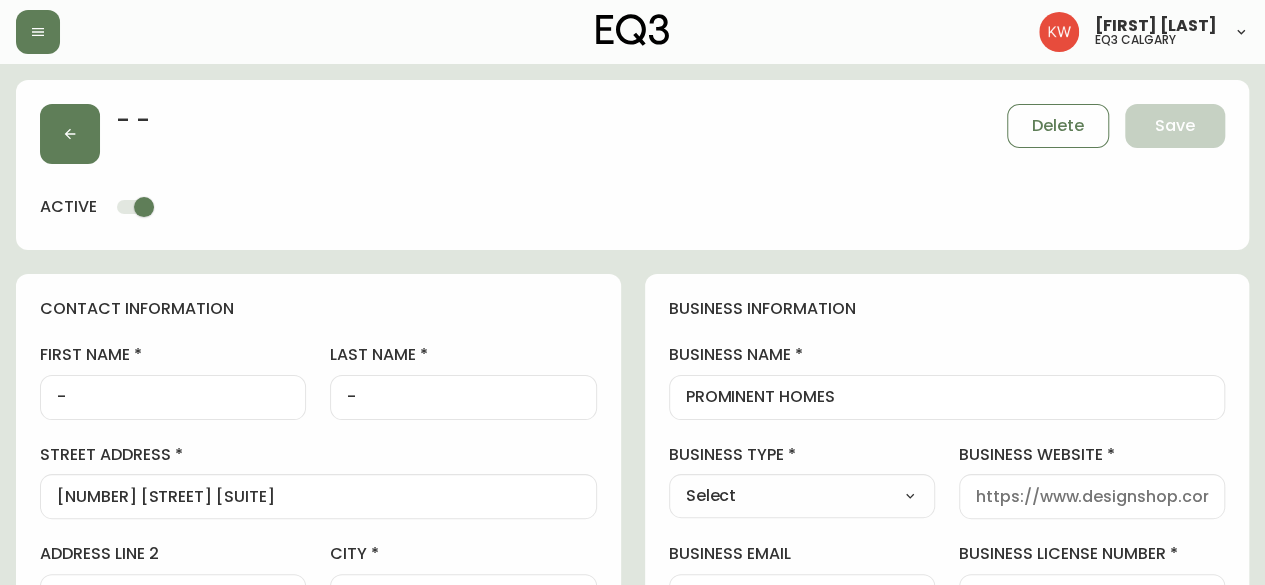 scroll, scrollTop: 0, scrollLeft: 0, axis: both 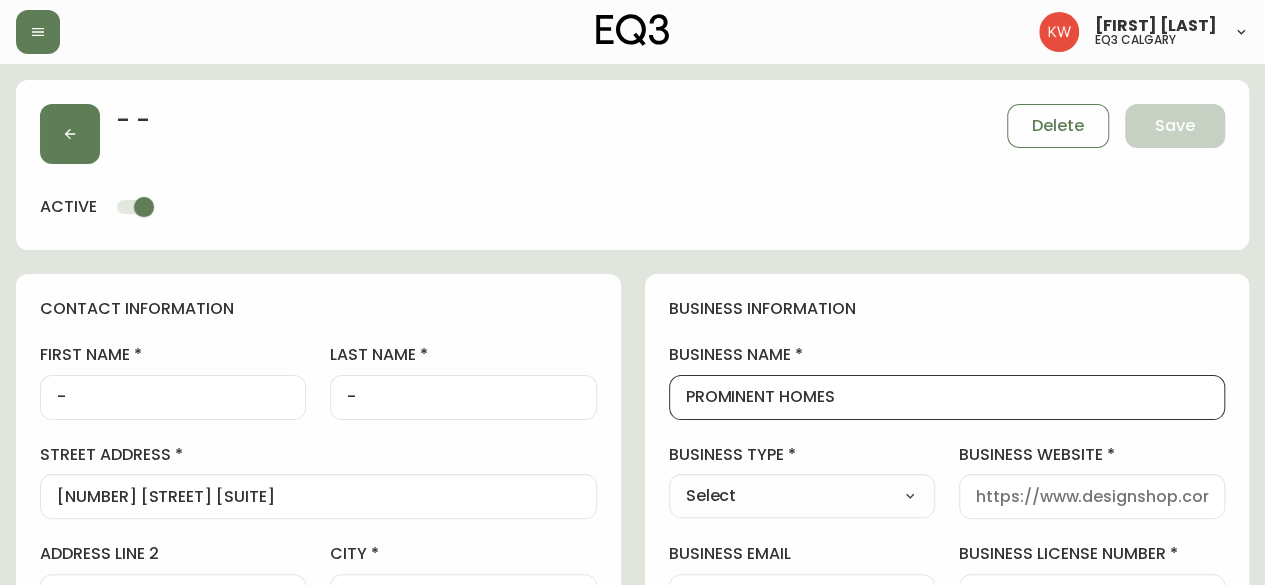 click on "business website" at bounding box center (1092, 496) 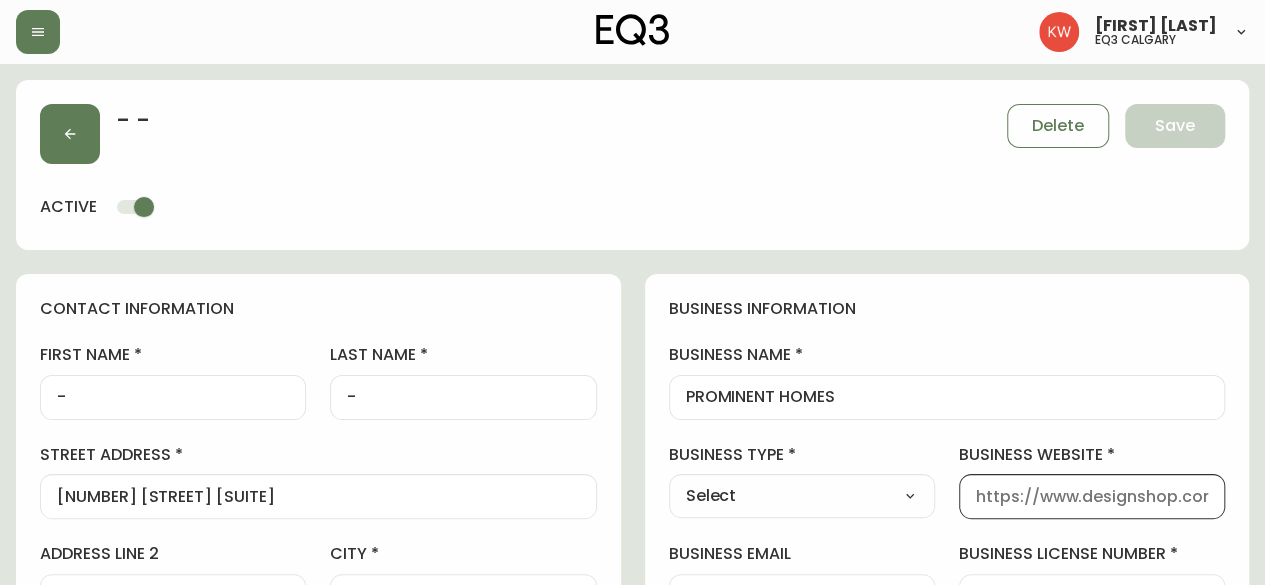 paste on "https://www.prominenthomes.ca/" 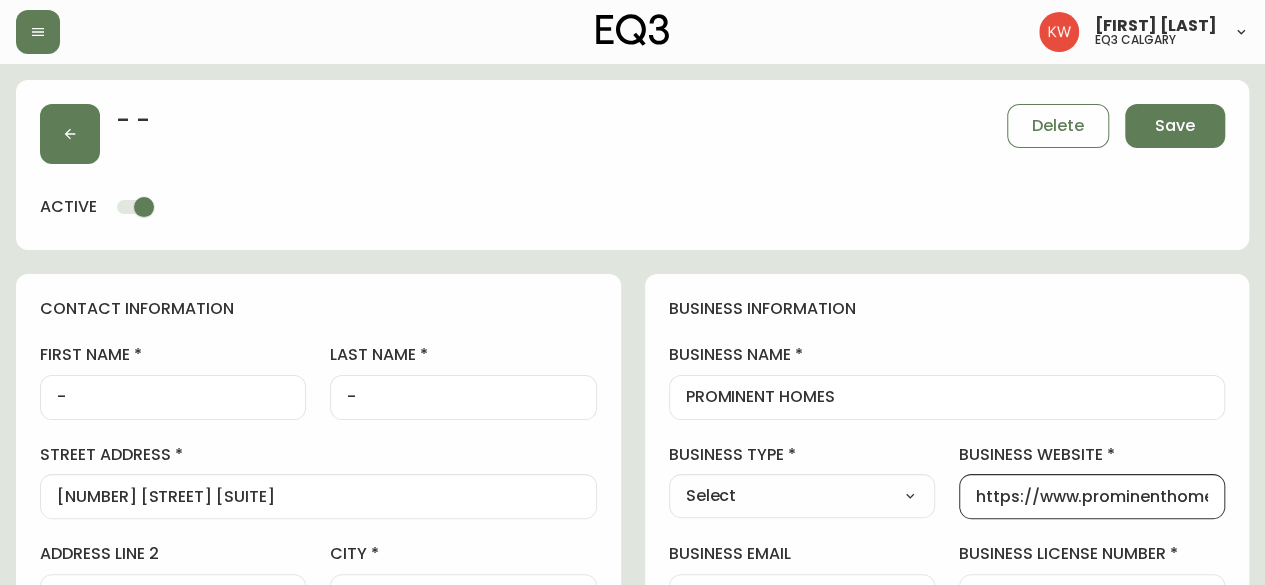 scroll, scrollTop: 0, scrollLeft: 44, axis: horizontal 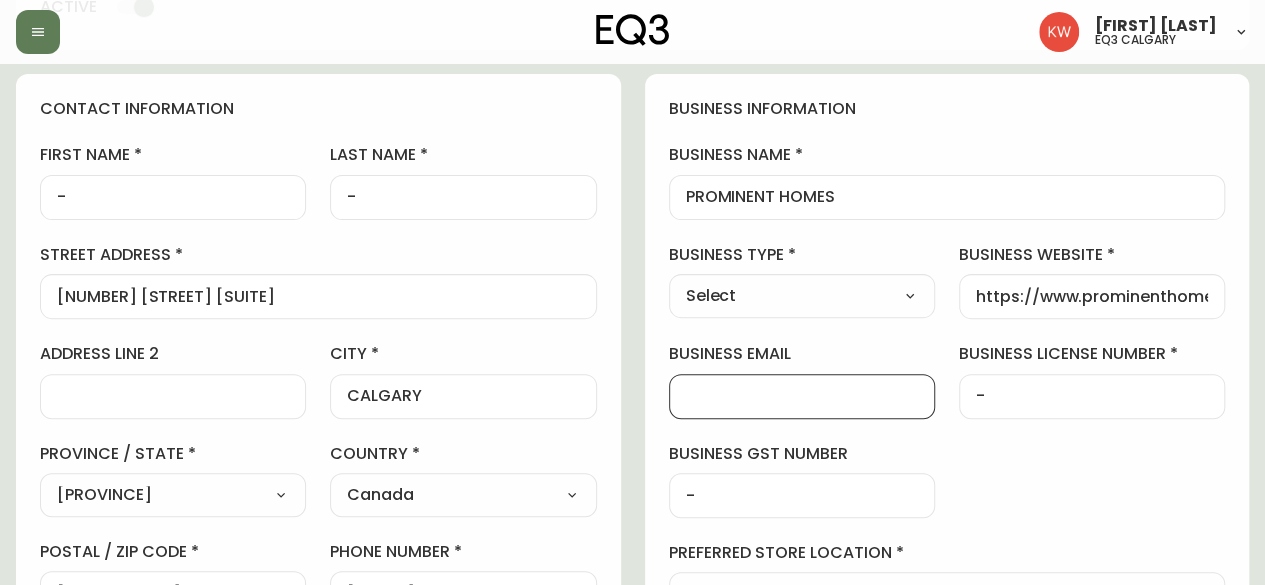 click on "business email" at bounding box center (802, 396) 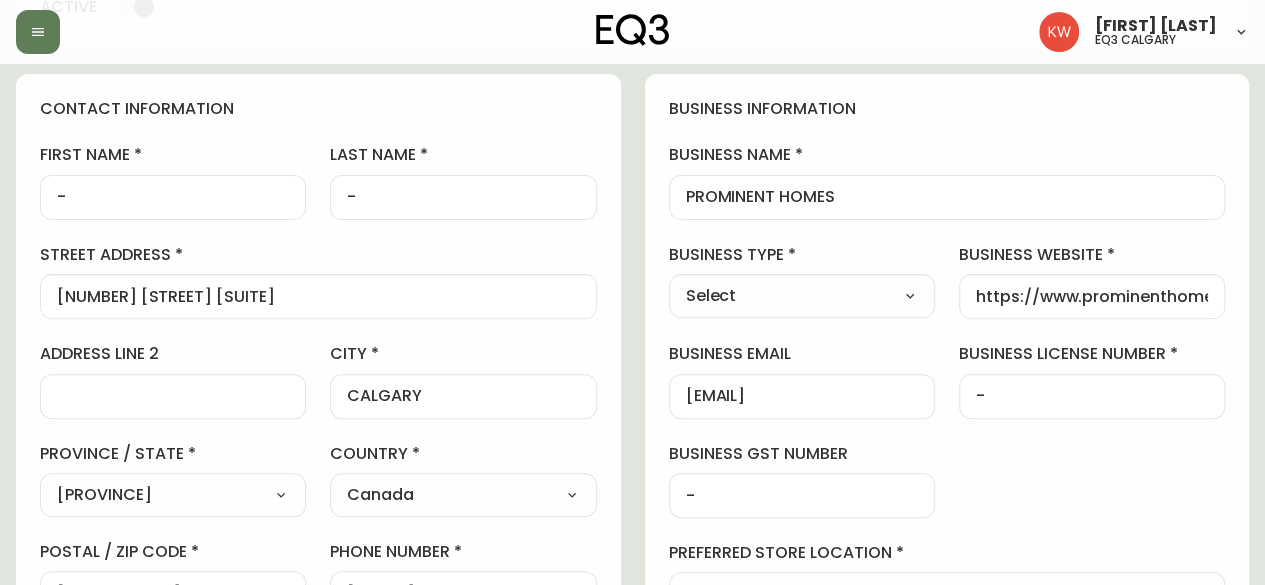 click on "Select Interior Designer Architect Home Builder Contractor Real Estate Agent Hospitality Other" at bounding box center [802, 296] 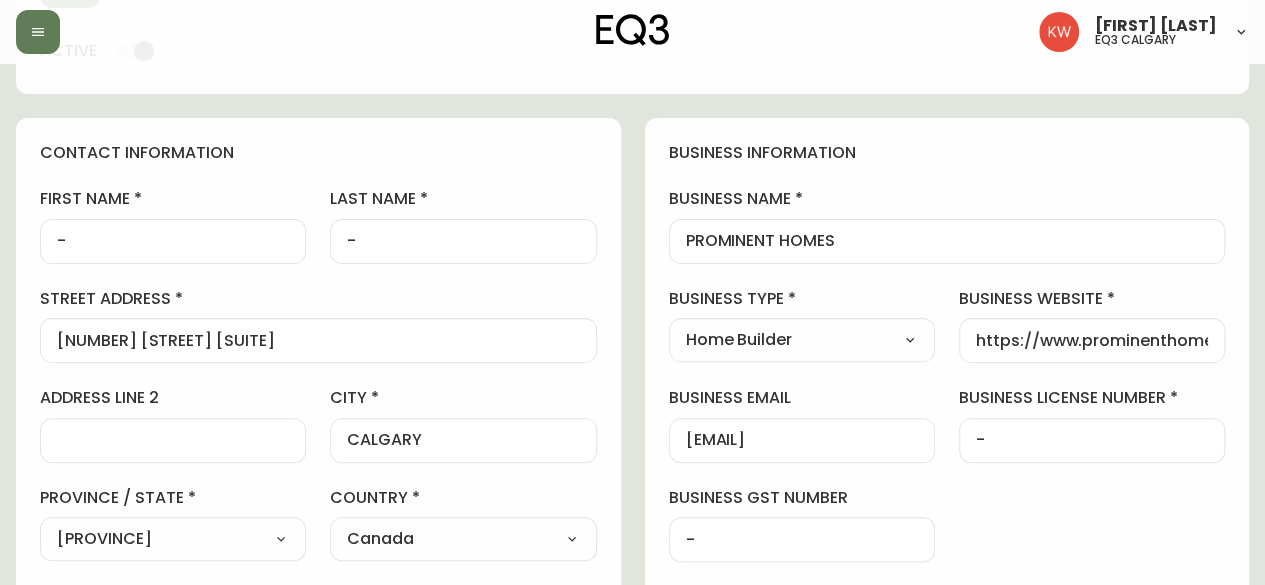 scroll, scrollTop: 0, scrollLeft: 0, axis: both 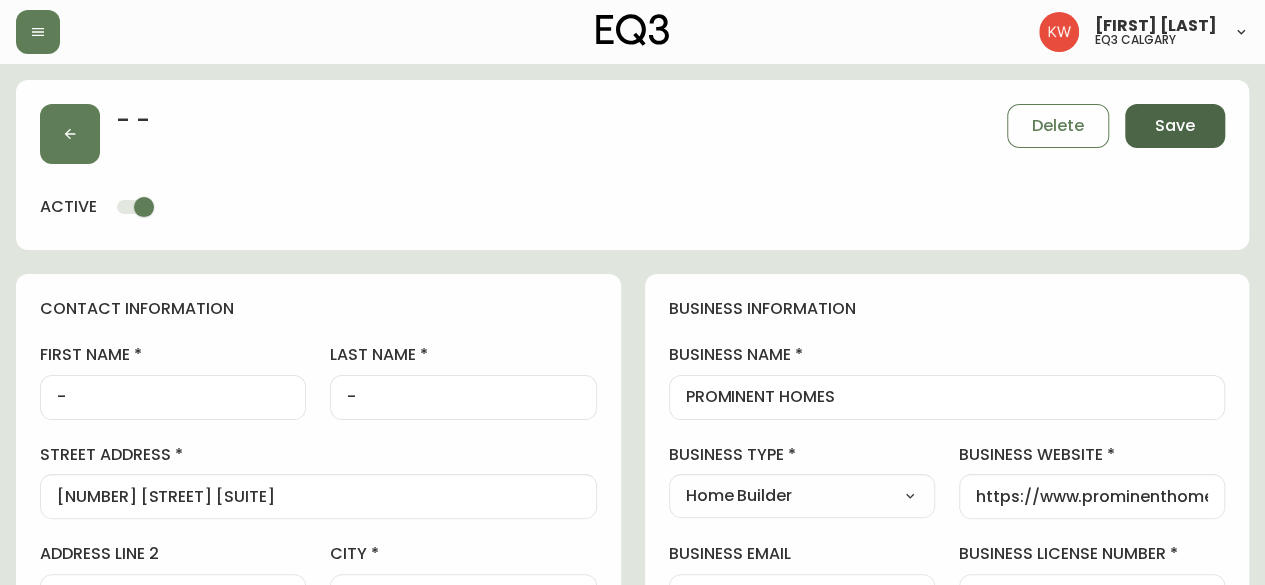 click on "Save" at bounding box center [1175, 126] 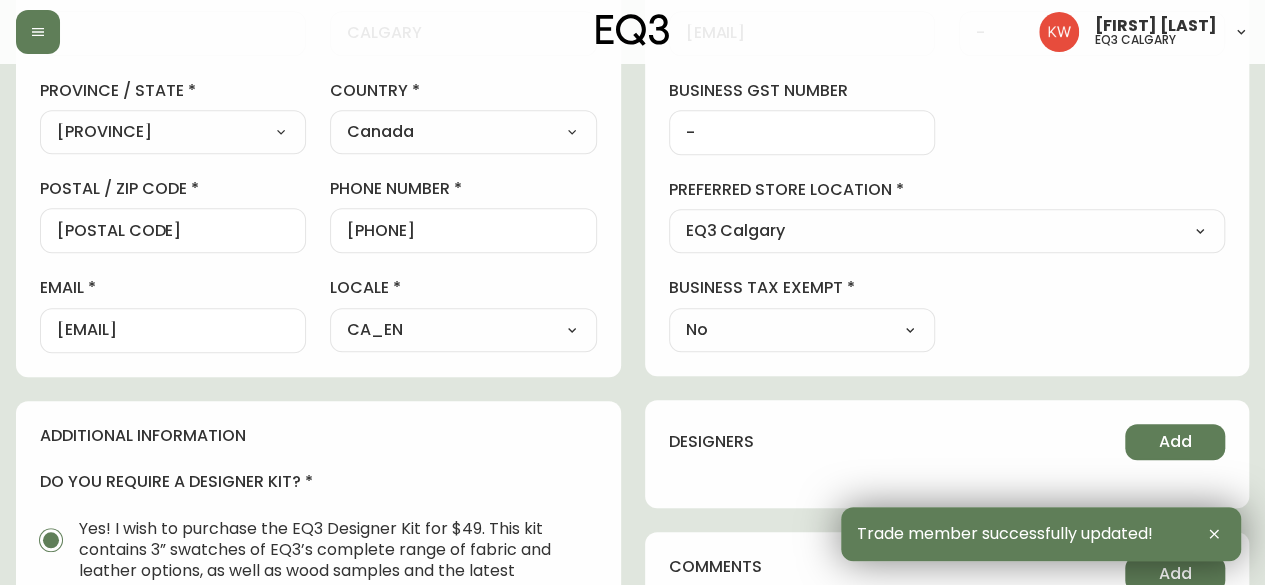 scroll, scrollTop: 600, scrollLeft: 0, axis: vertical 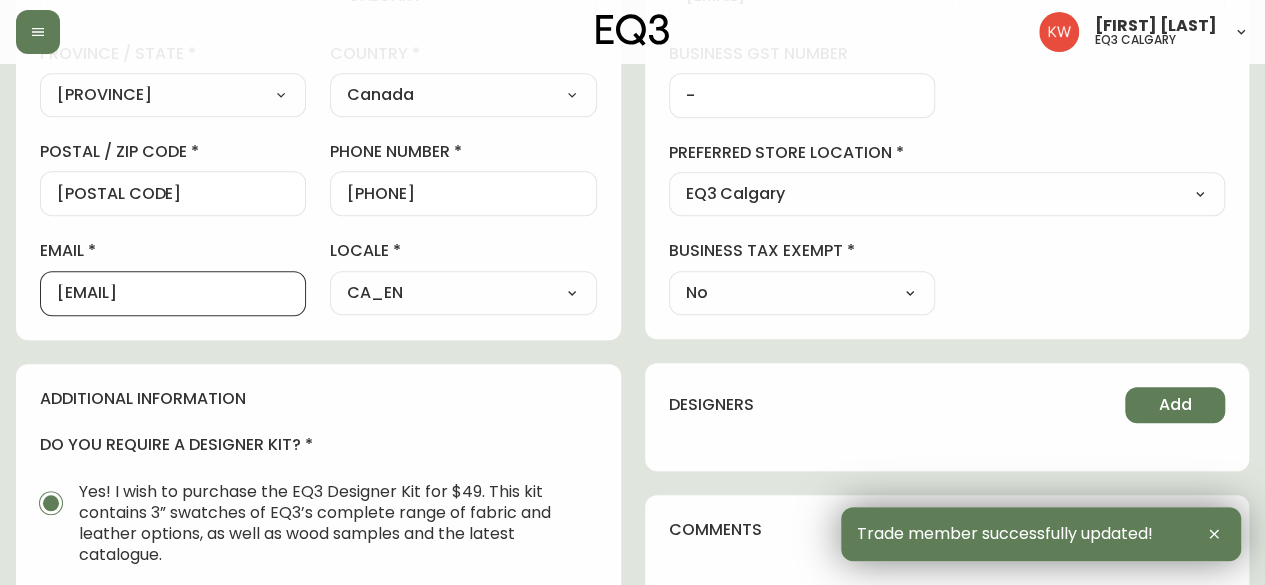 drag, startPoint x: 286, startPoint y: 295, endPoint x: 0, endPoint y: 287, distance: 286.11188 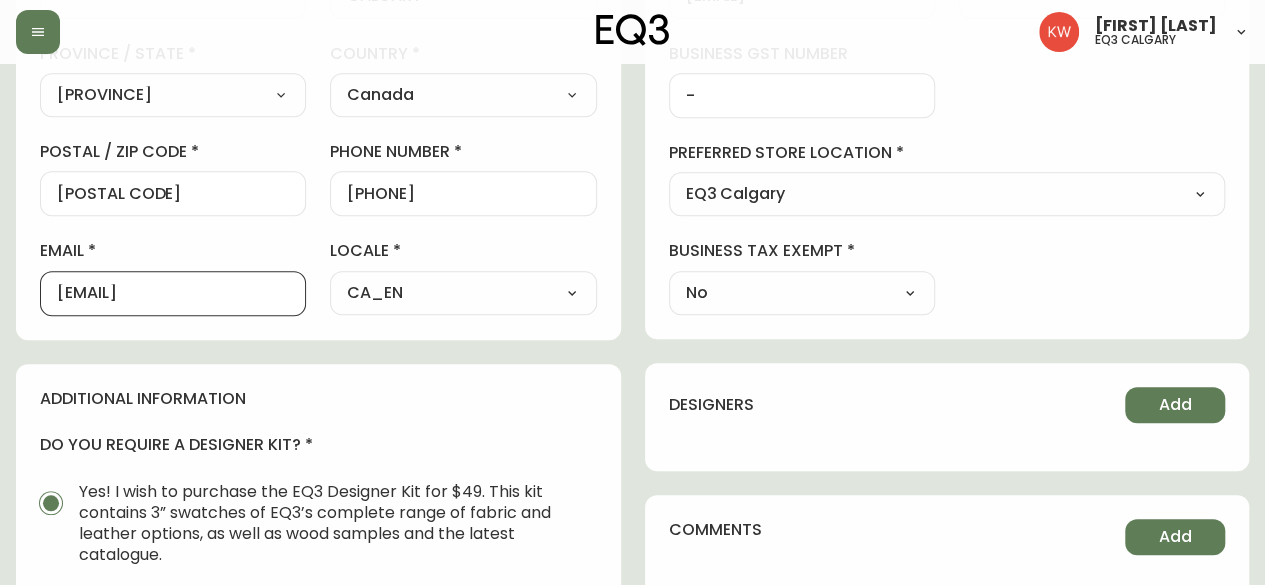 scroll, scrollTop: 0, scrollLeft: 0, axis: both 